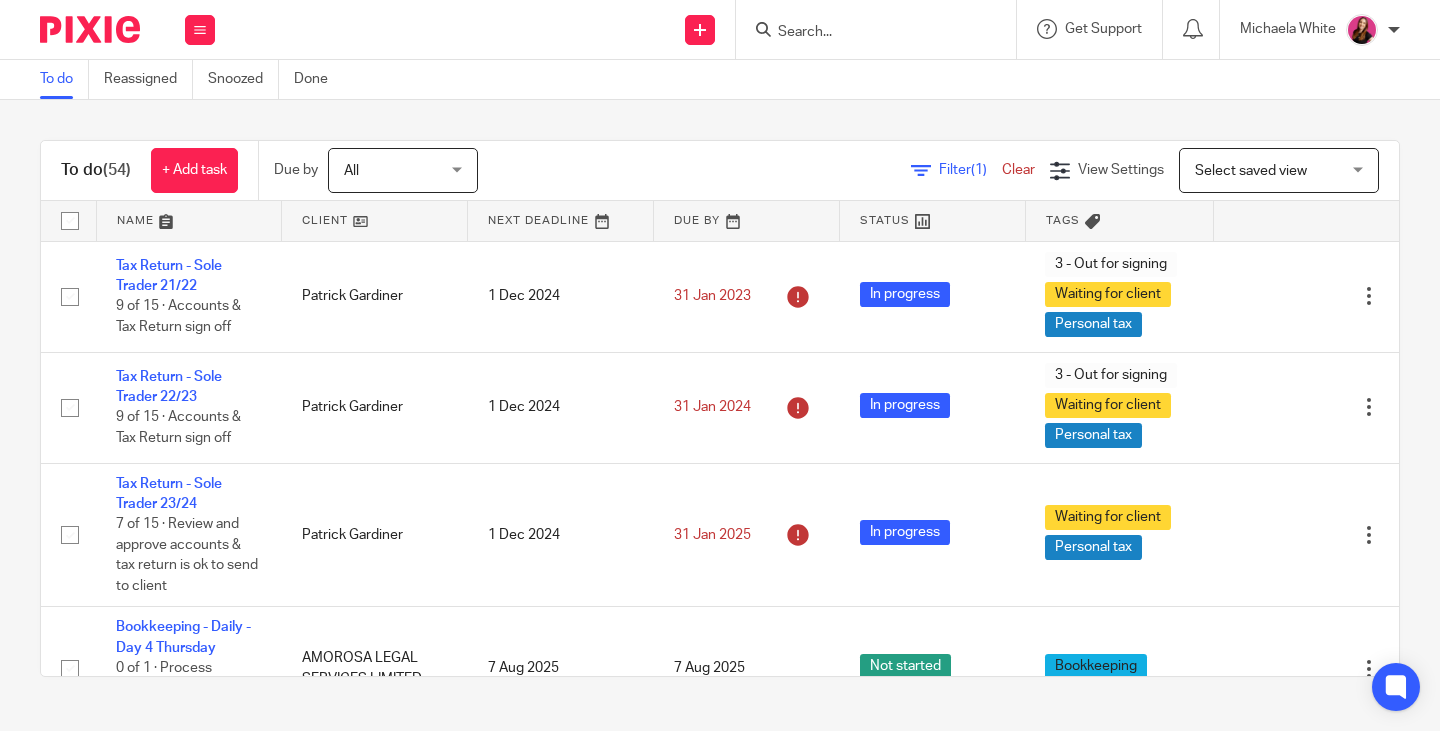 scroll, scrollTop: 0, scrollLeft: 0, axis: both 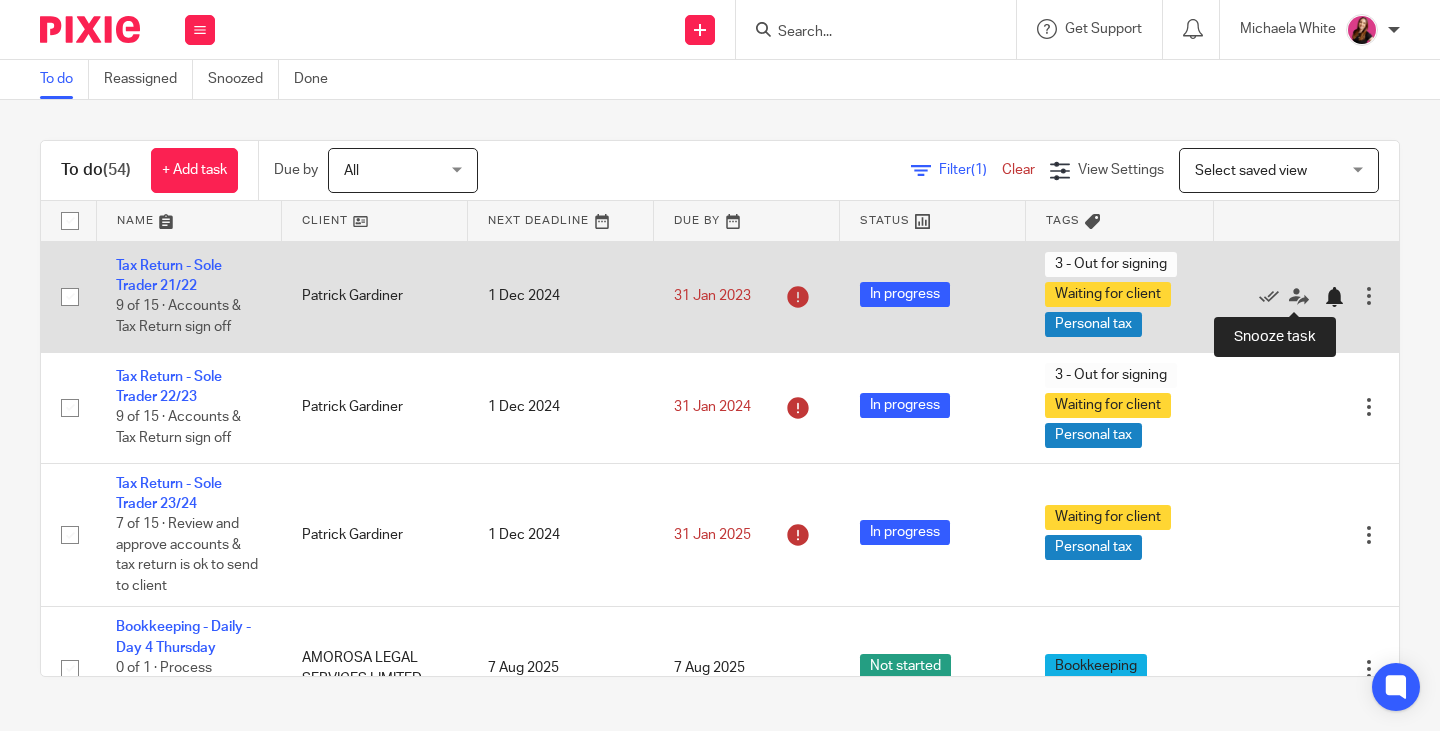 click at bounding box center [1334, 297] 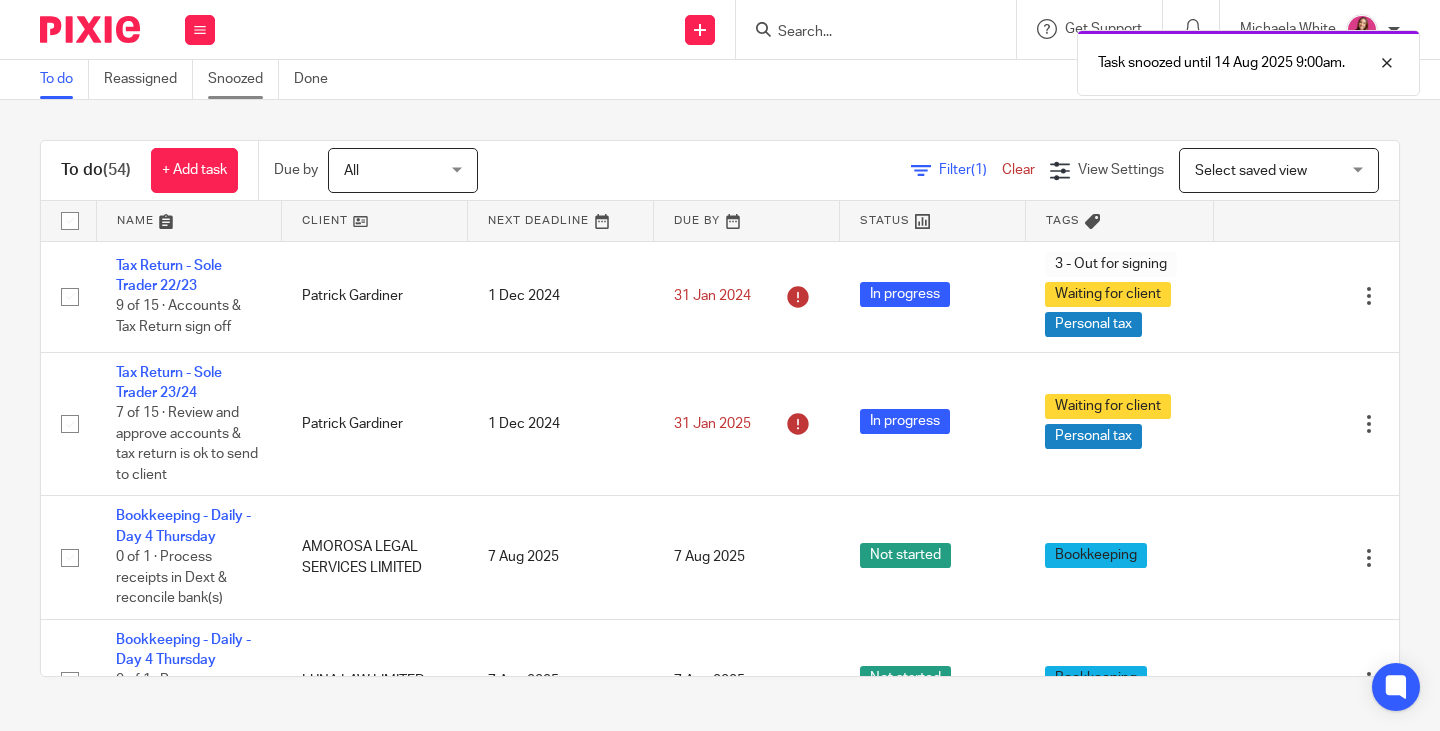 click on "Snoozed" at bounding box center (243, 79) 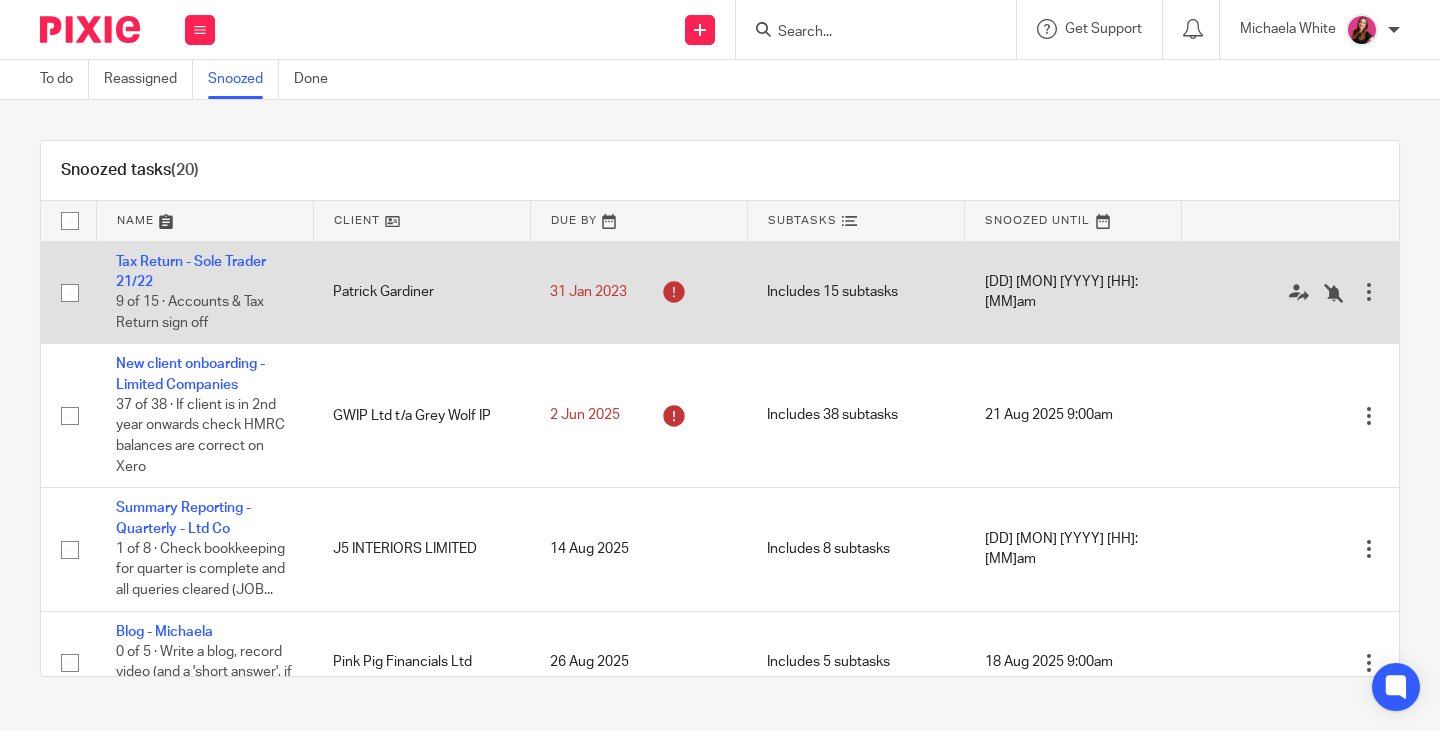 scroll, scrollTop: 0, scrollLeft: 0, axis: both 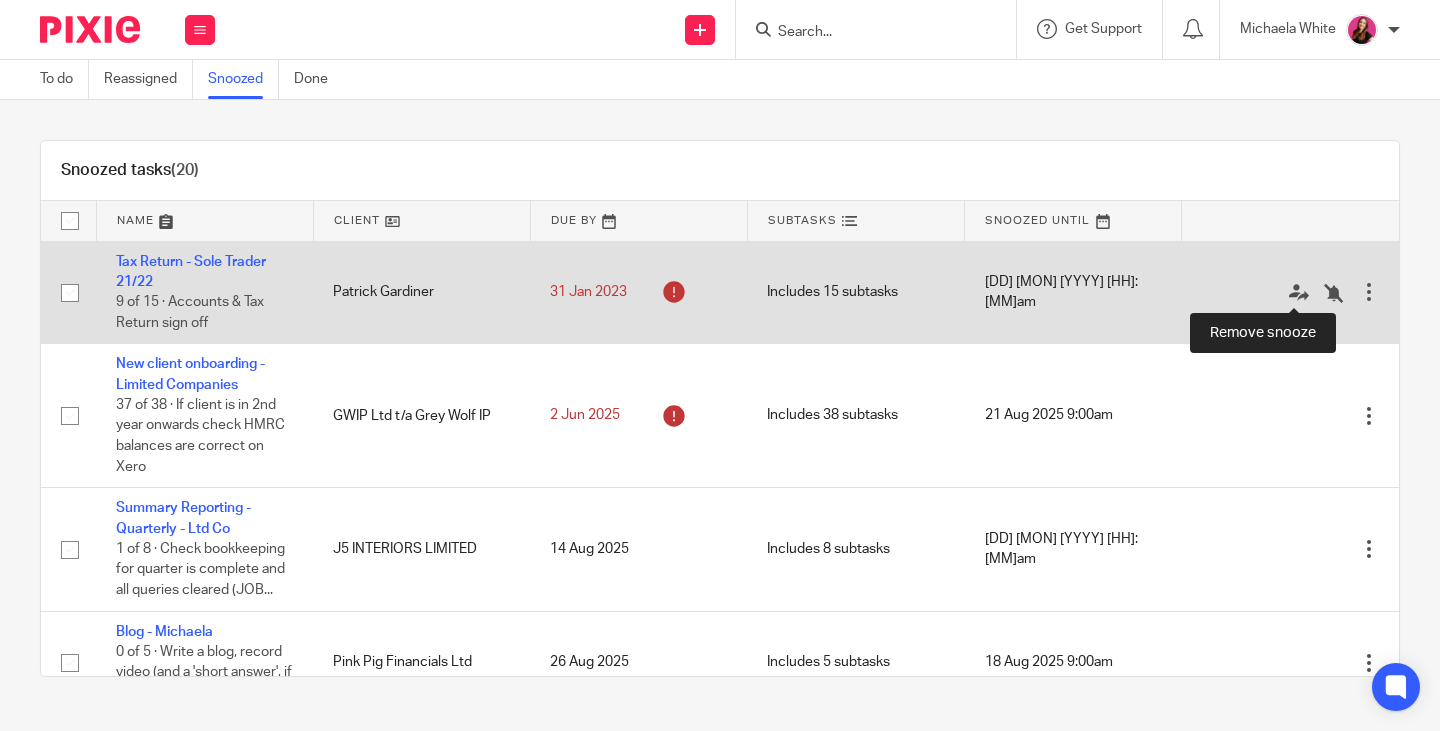 drag, startPoint x: 1289, startPoint y: 292, endPoint x: 1024, endPoint y: 283, distance: 265.15277 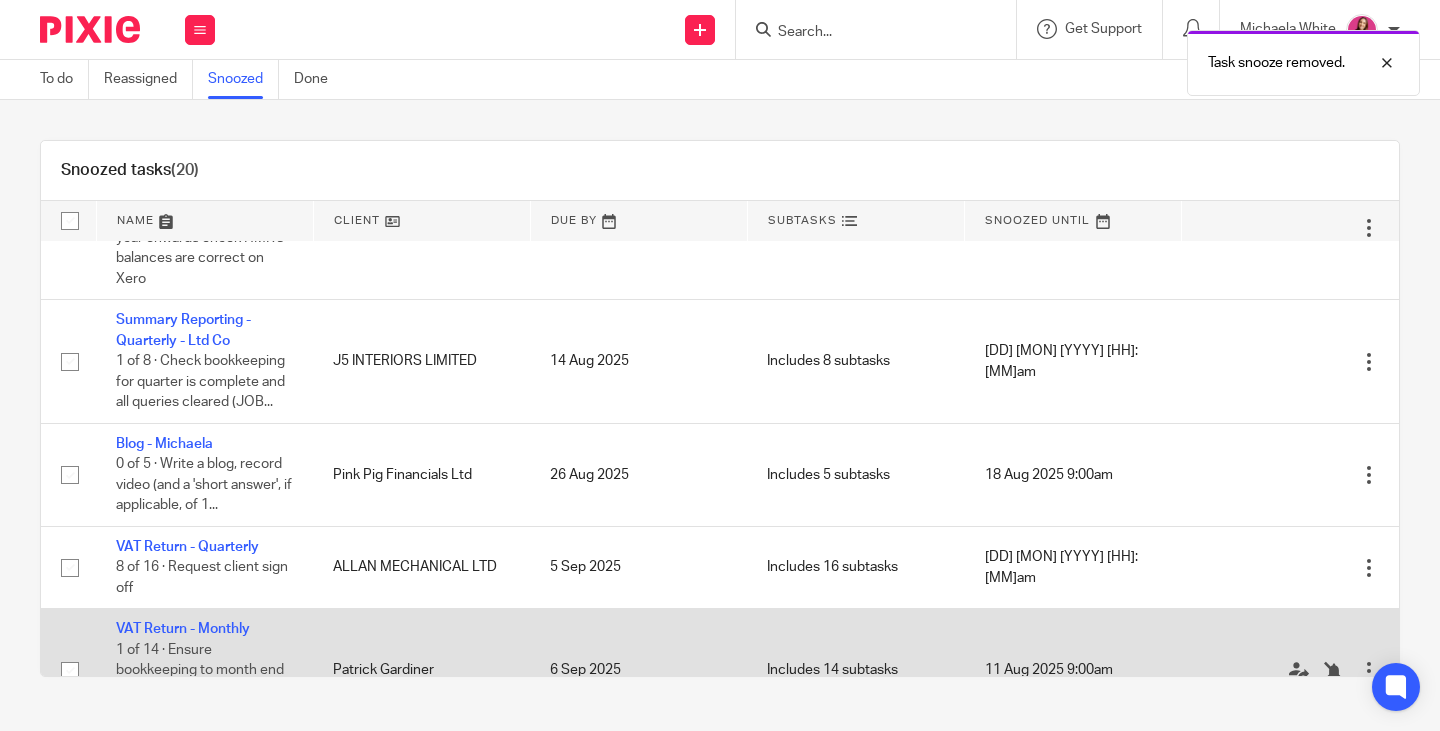 scroll, scrollTop: 0, scrollLeft: 0, axis: both 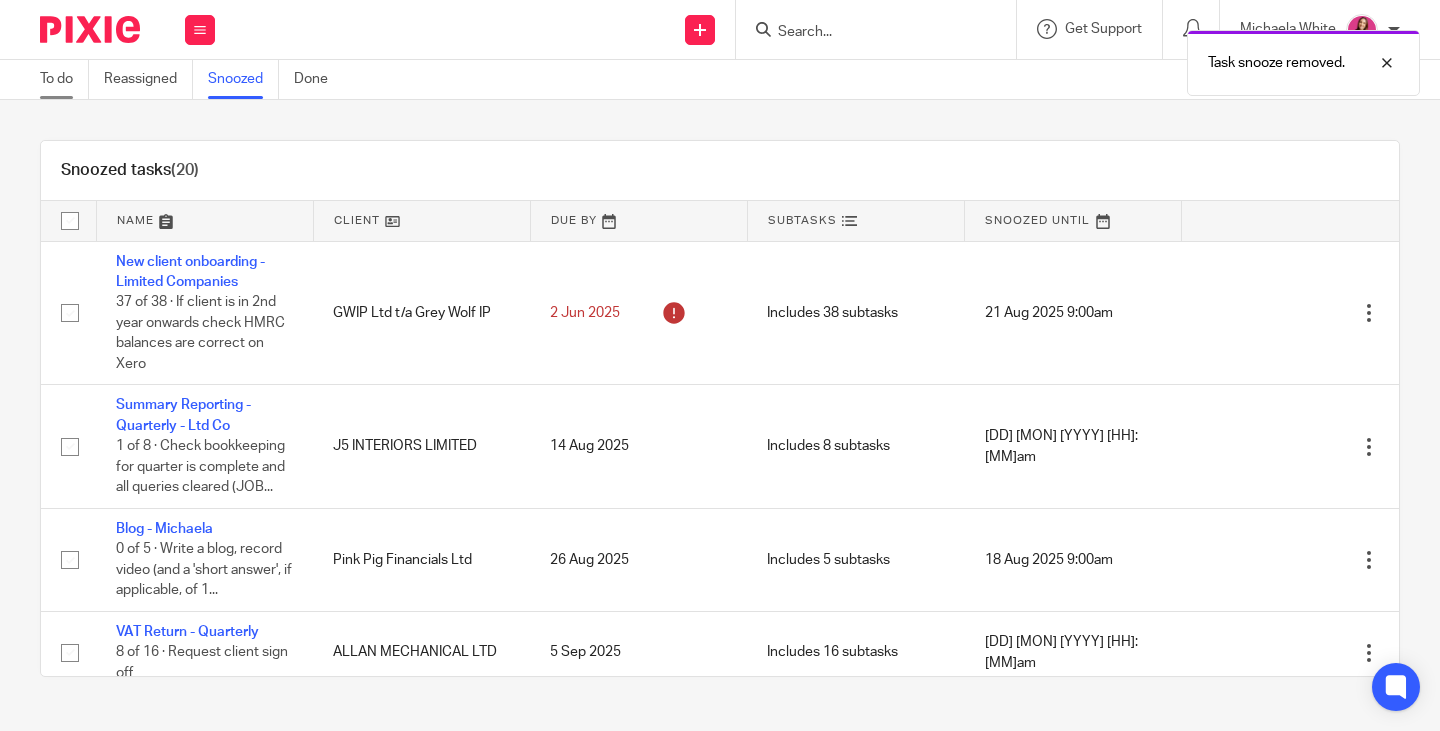 click on "To do" at bounding box center [64, 79] 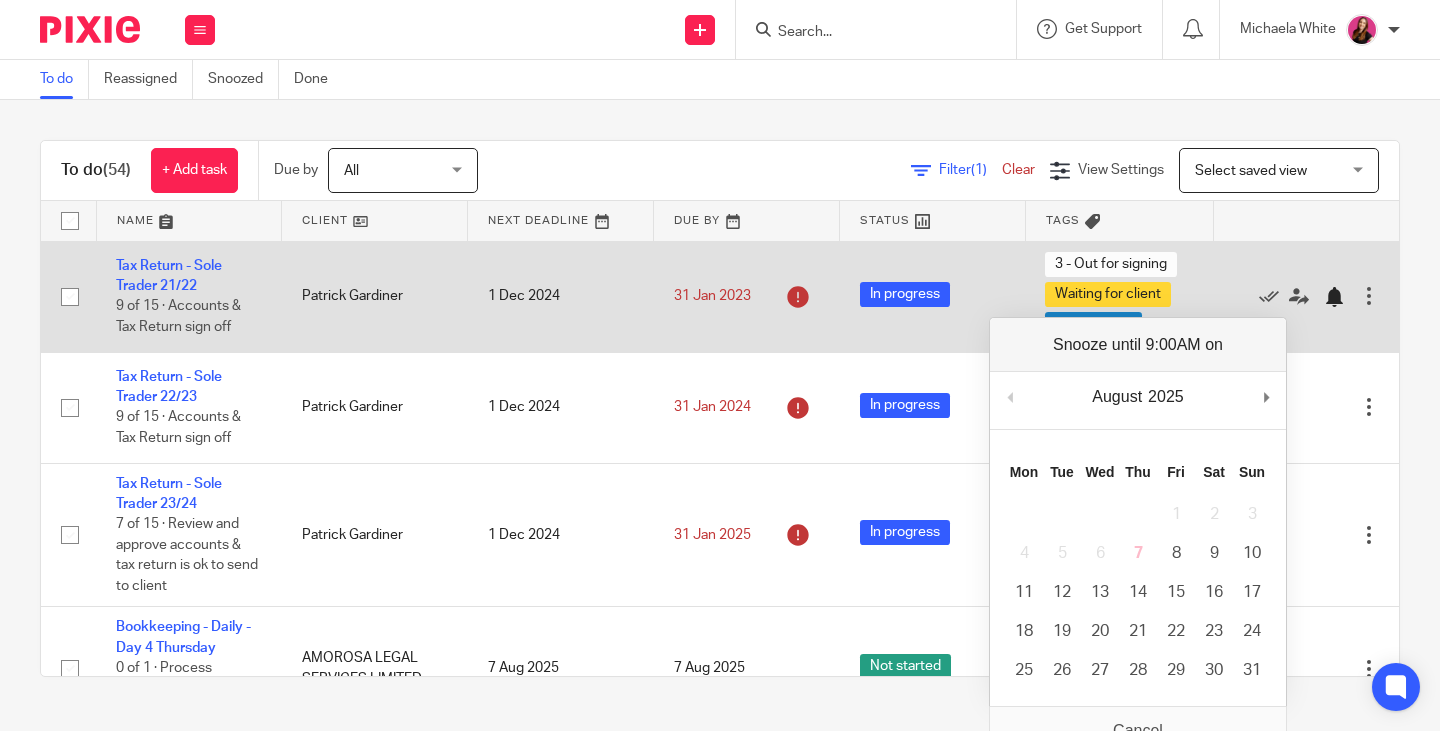 scroll, scrollTop: 0, scrollLeft: 0, axis: both 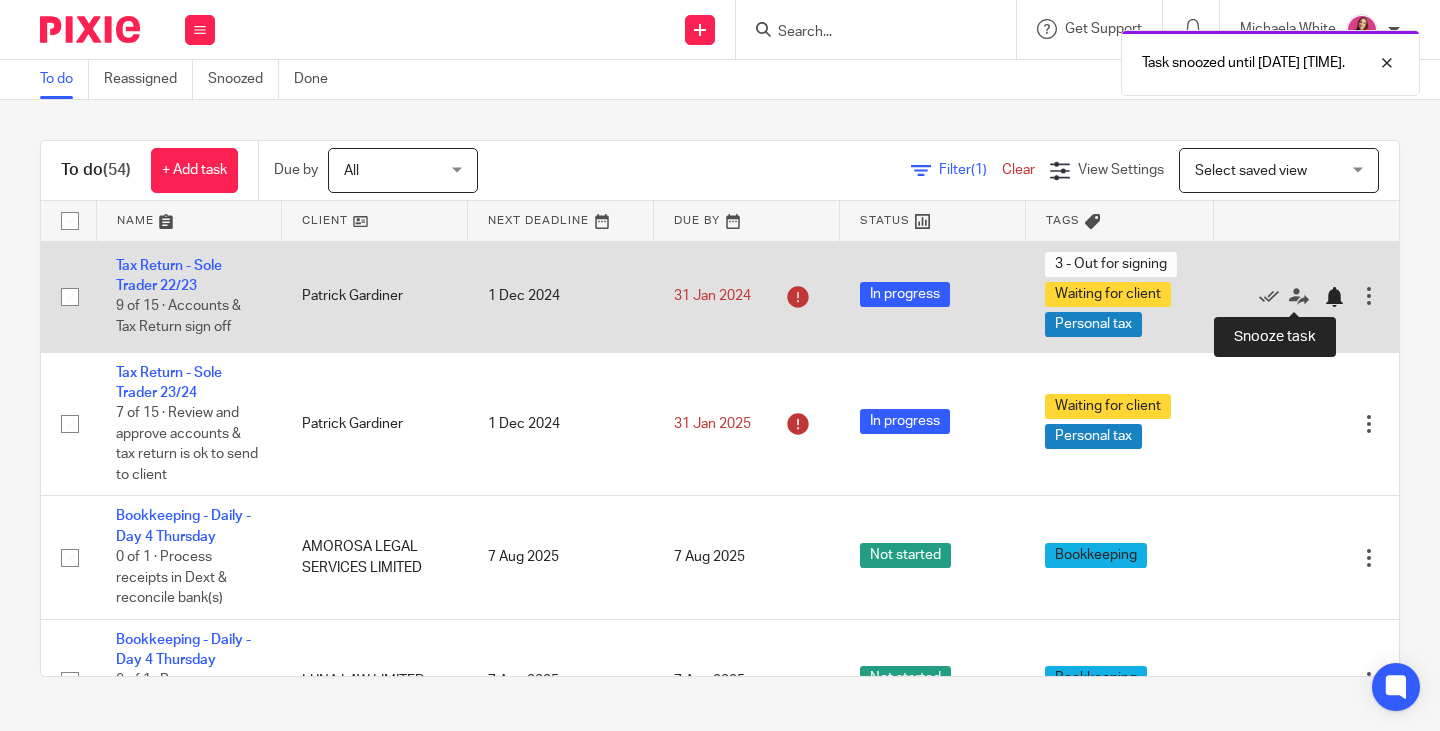 click at bounding box center [1334, 297] 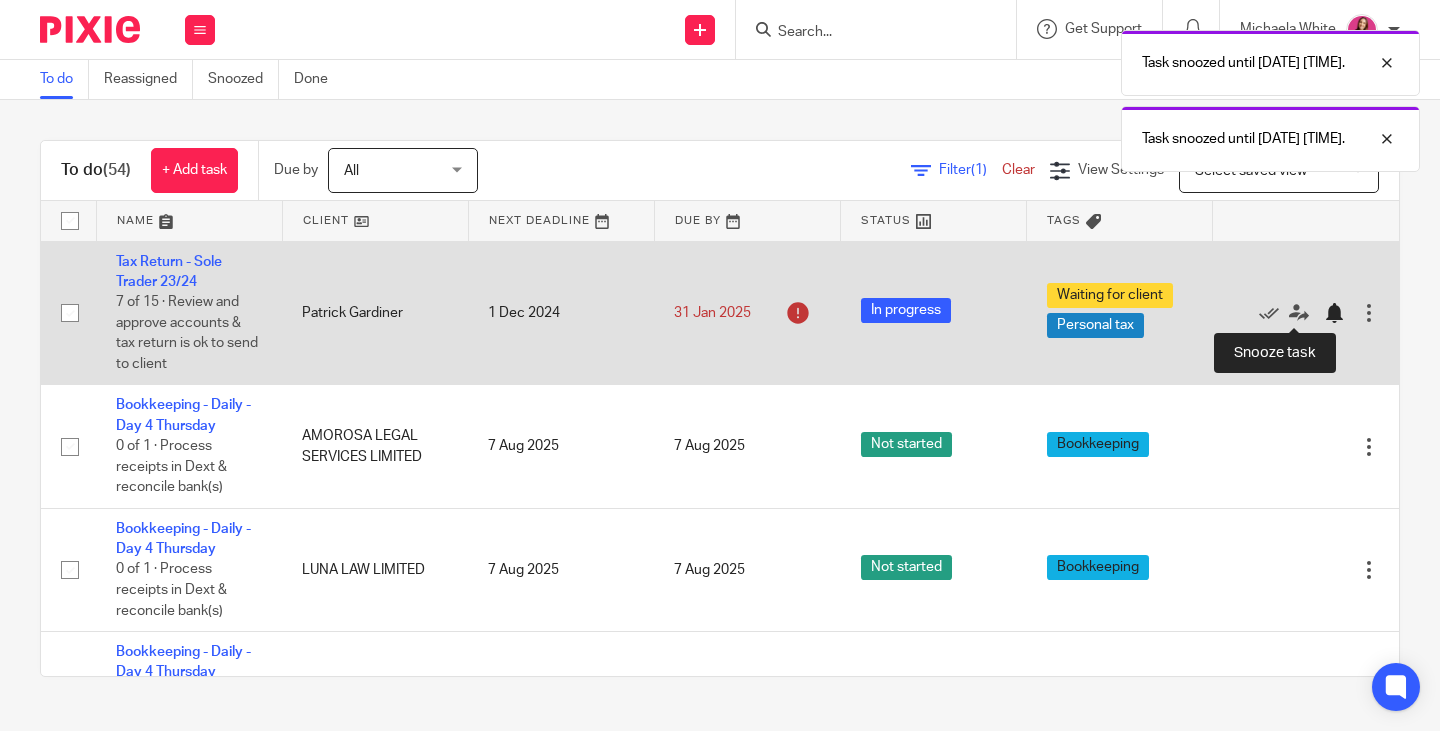 click at bounding box center [1334, 313] 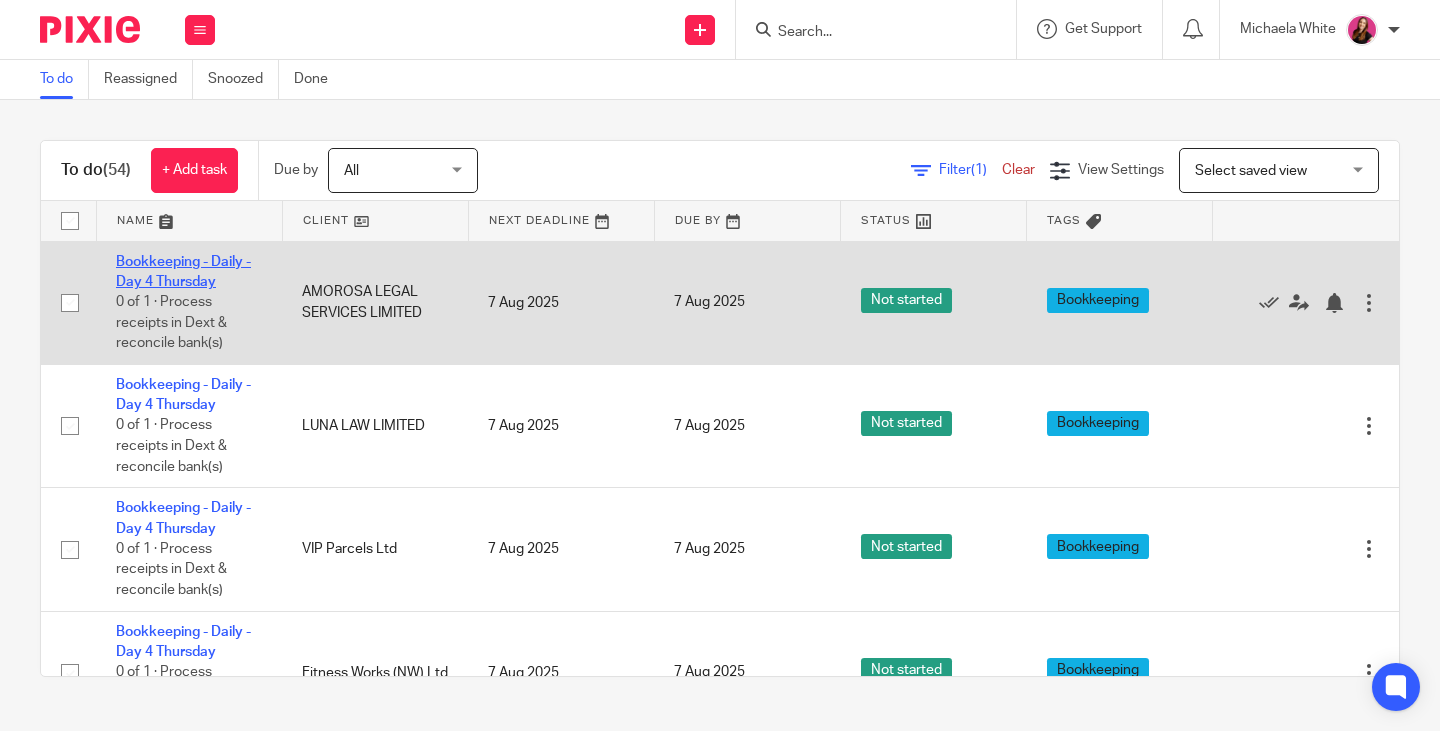 click on "Bookkeeping - Daily - Day 4 Thursday" at bounding box center (183, 272) 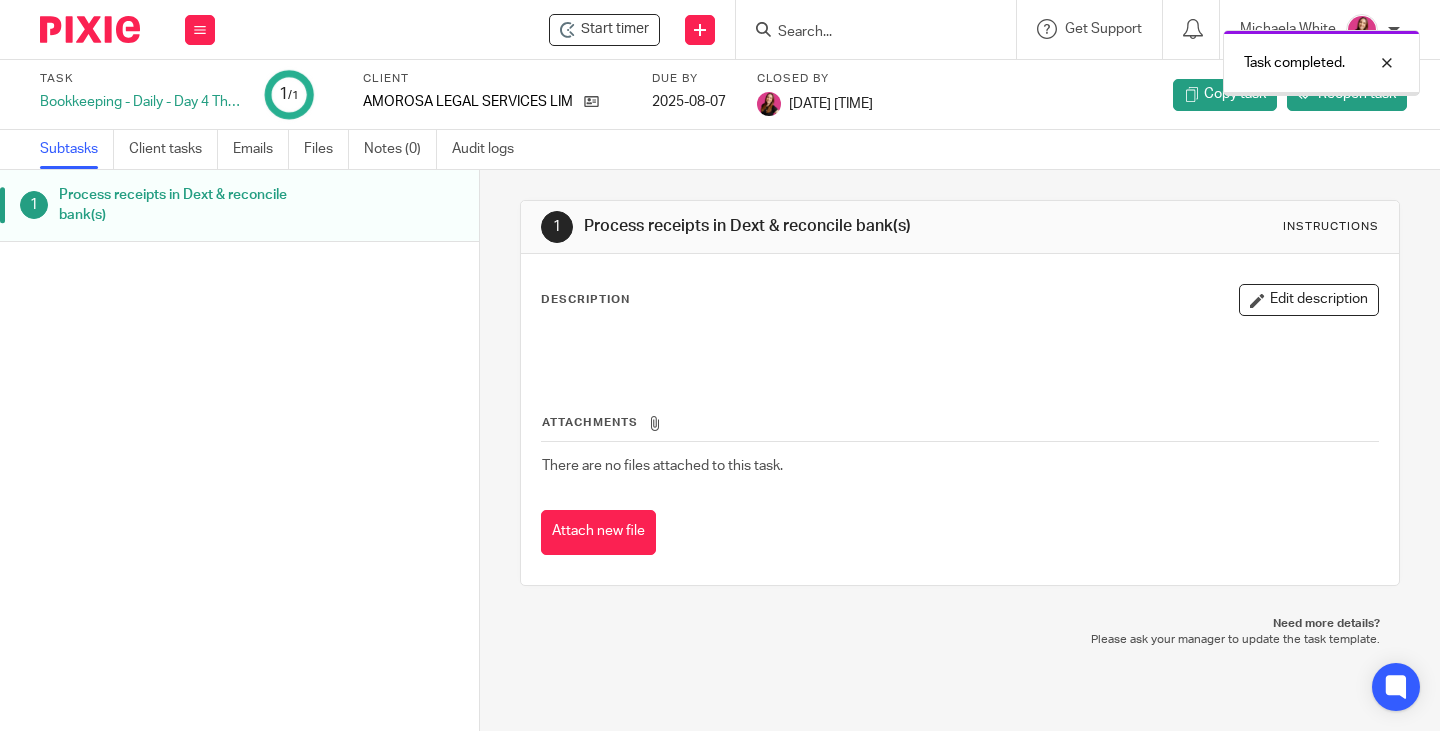 scroll, scrollTop: 0, scrollLeft: 0, axis: both 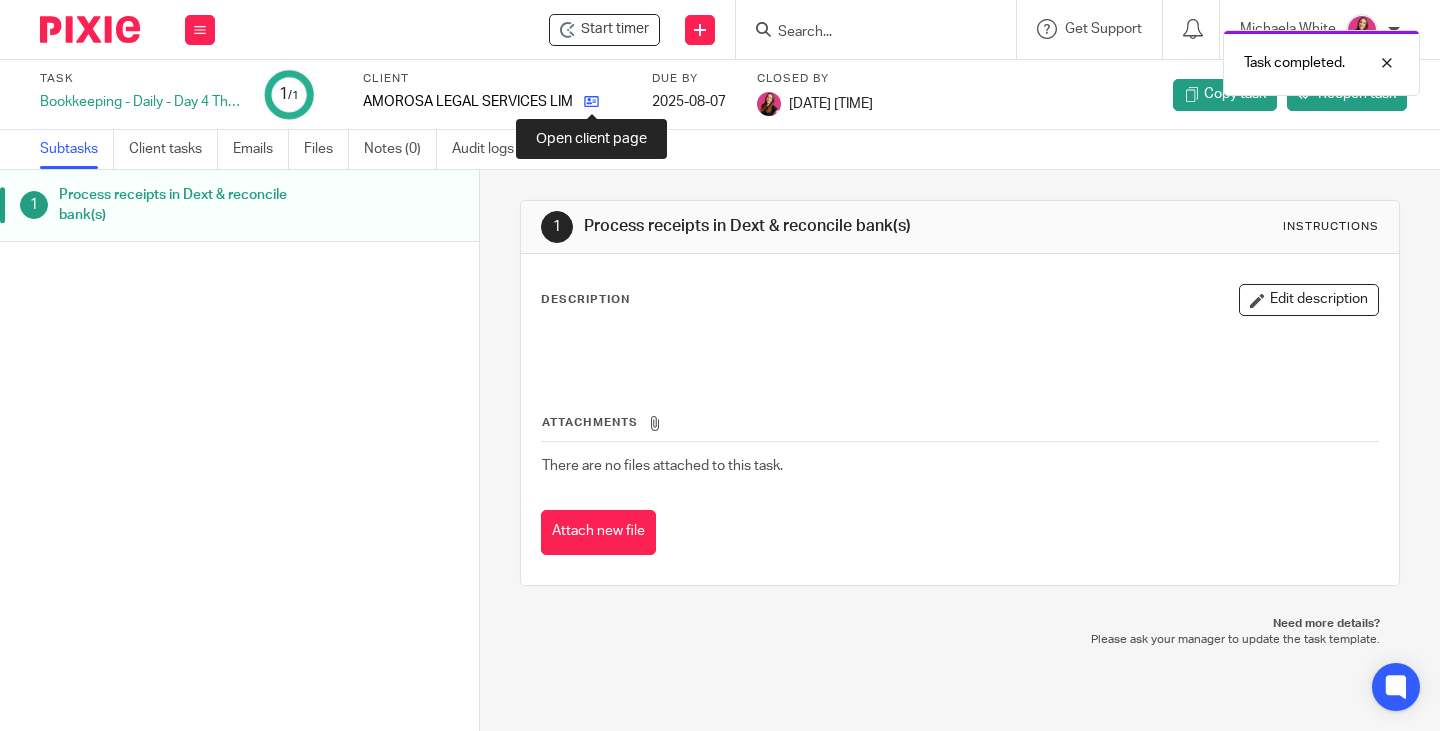 click at bounding box center [591, 101] 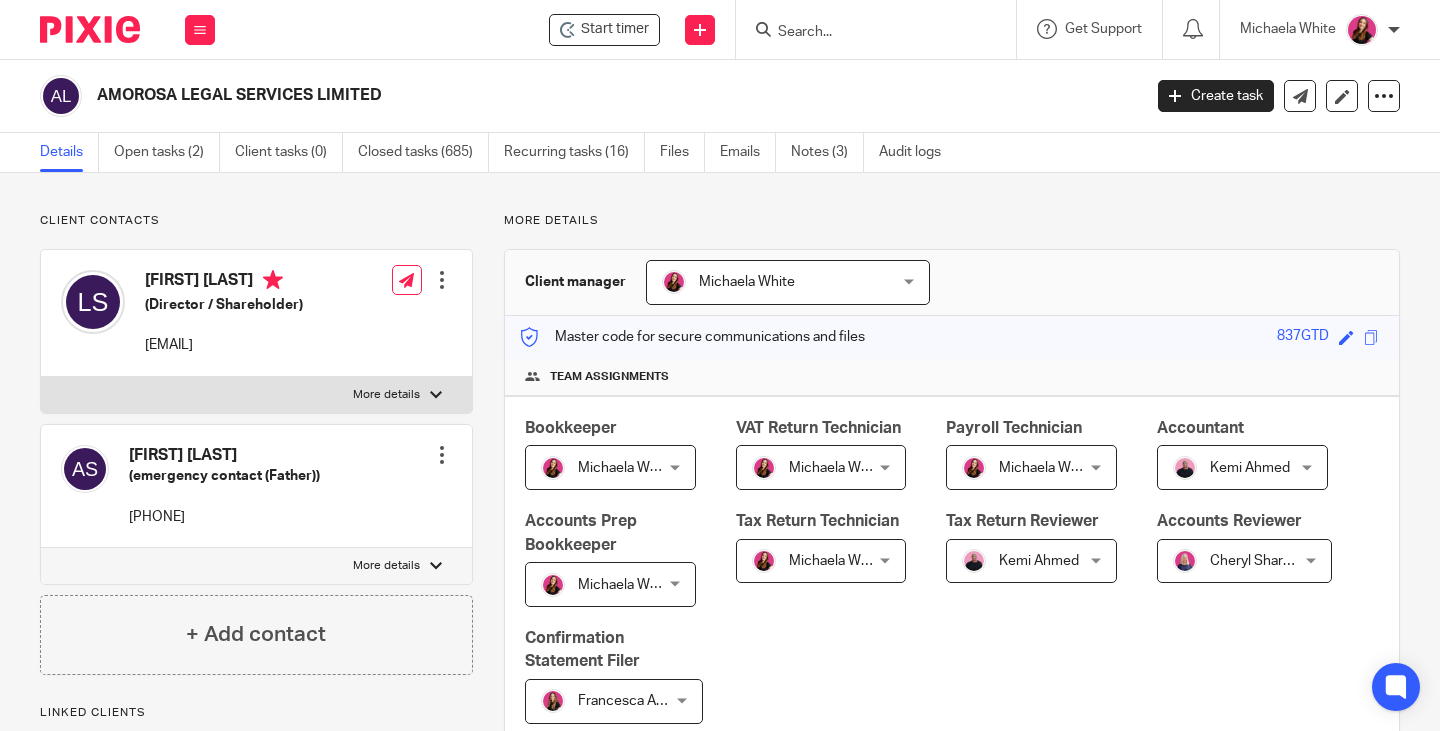 click on "Open tasks (2)" at bounding box center [167, 152] 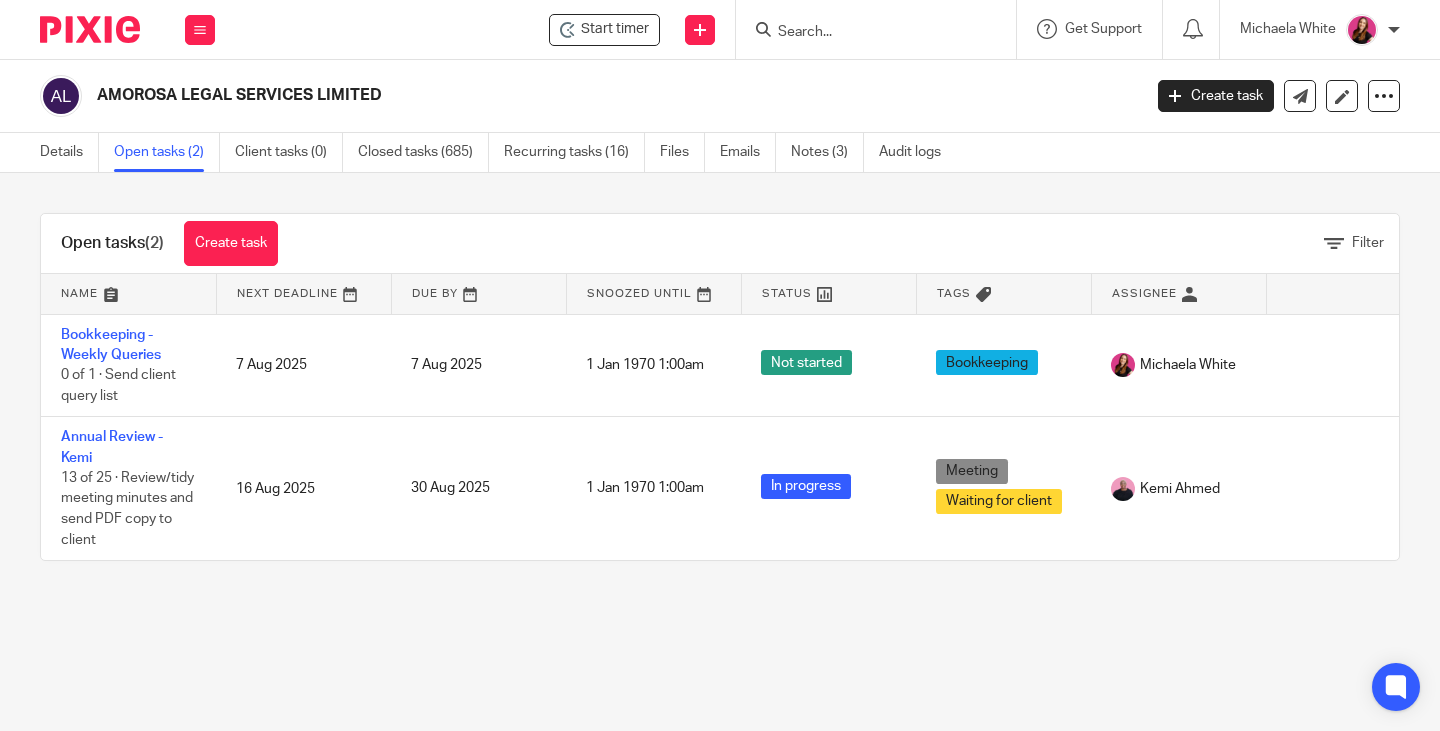 scroll, scrollTop: 0, scrollLeft: 0, axis: both 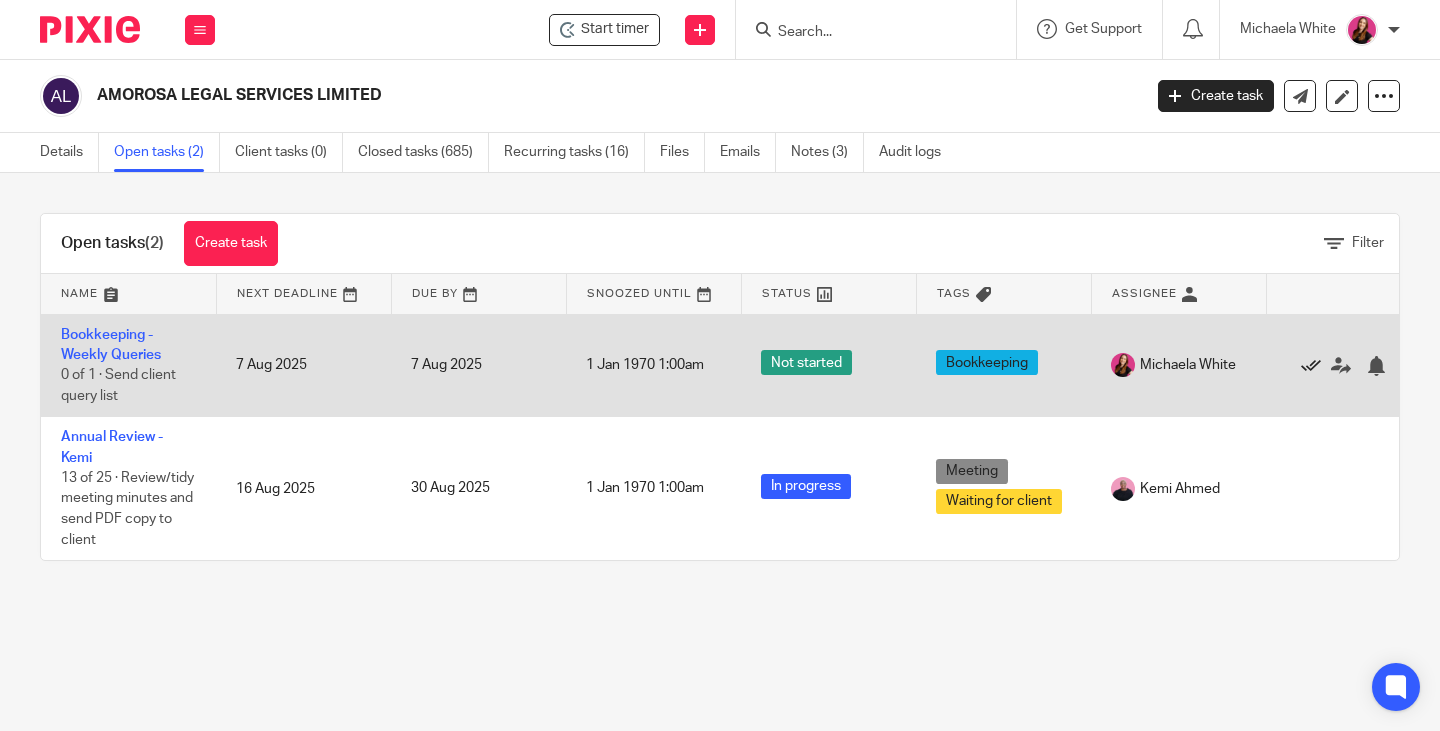 click at bounding box center (1311, 366) 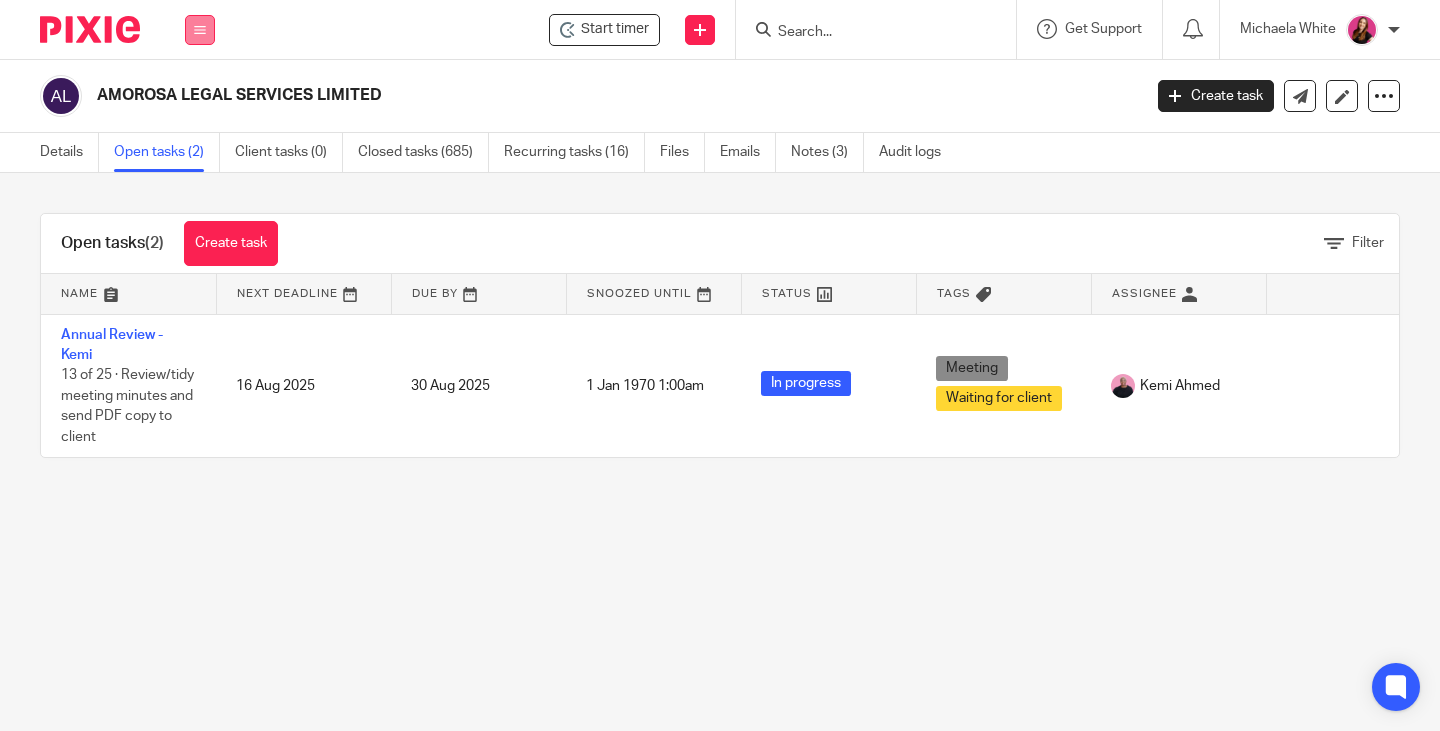 click at bounding box center (200, 30) 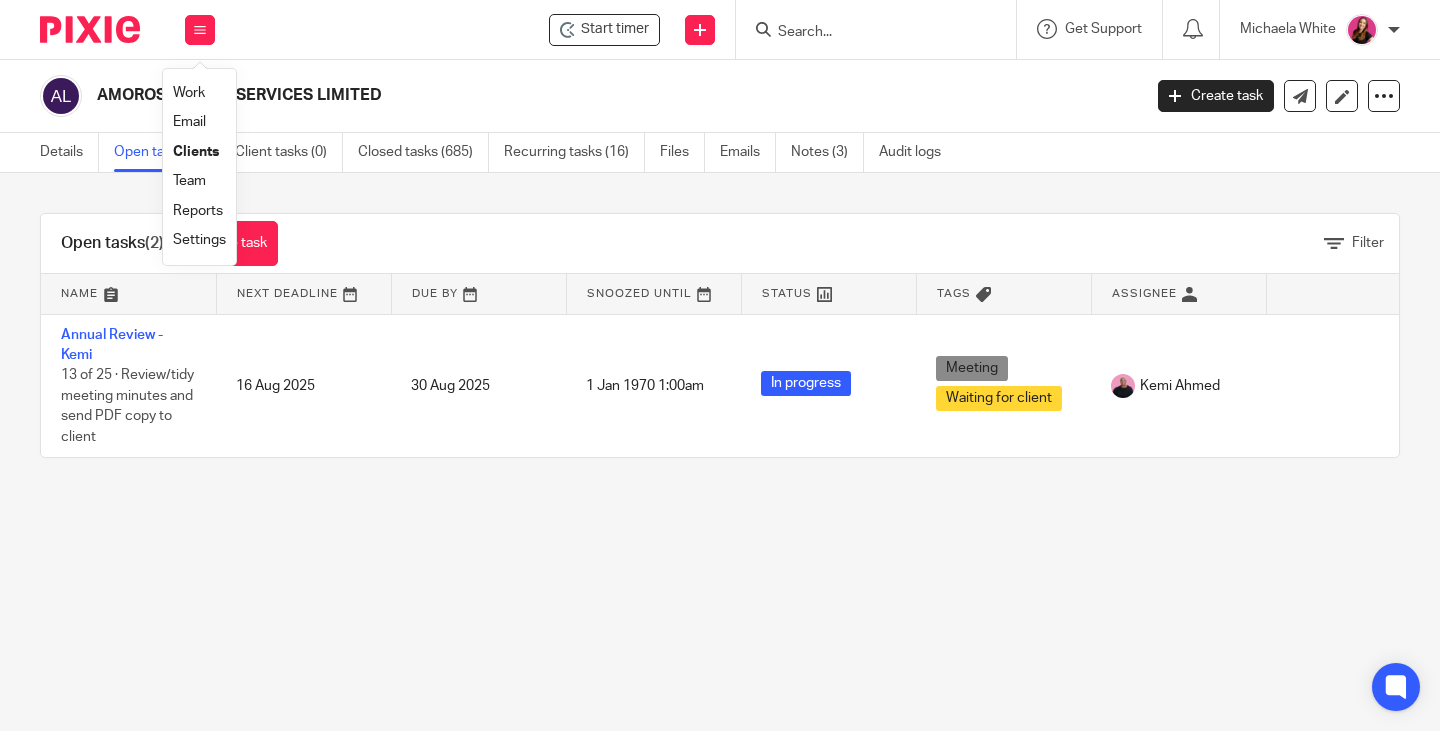 click on "Work" at bounding box center [189, 93] 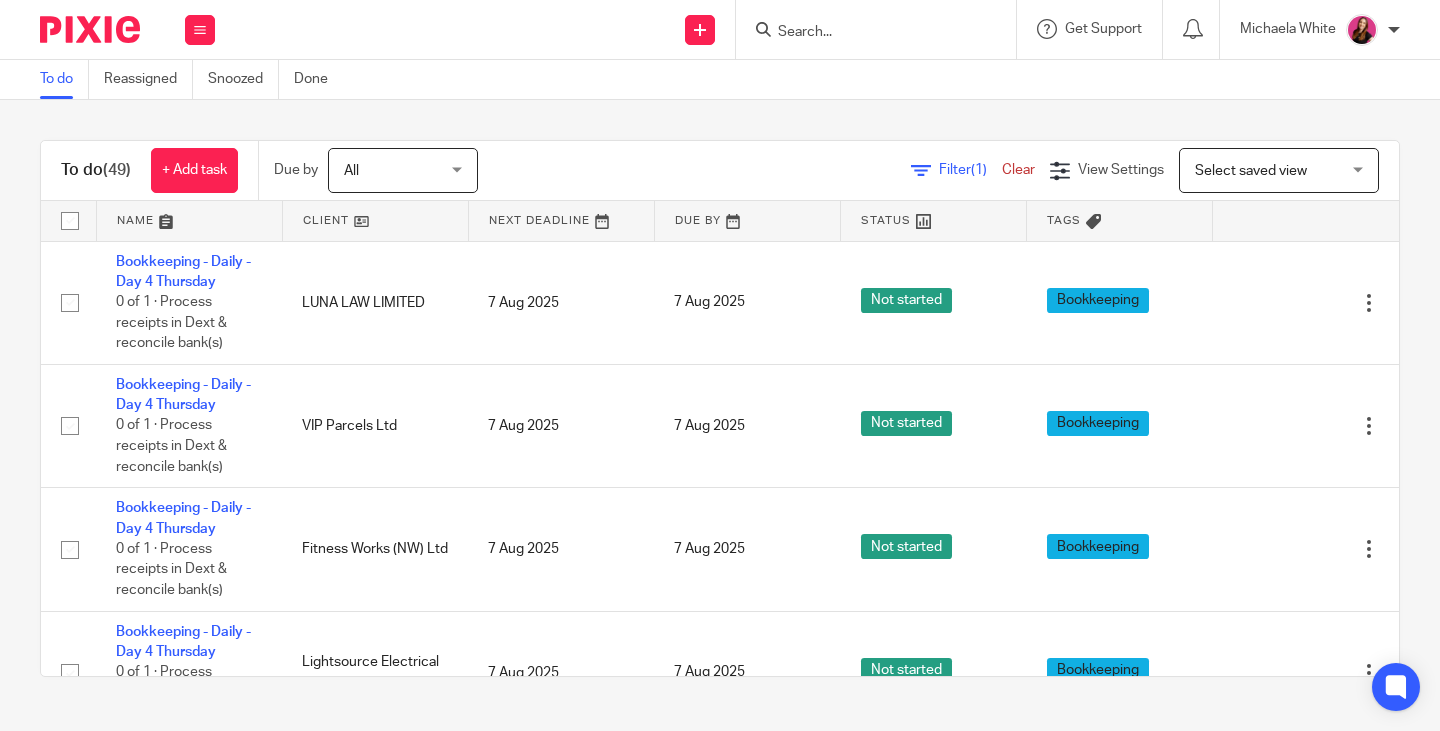 scroll, scrollTop: 0, scrollLeft: 0, axis: both 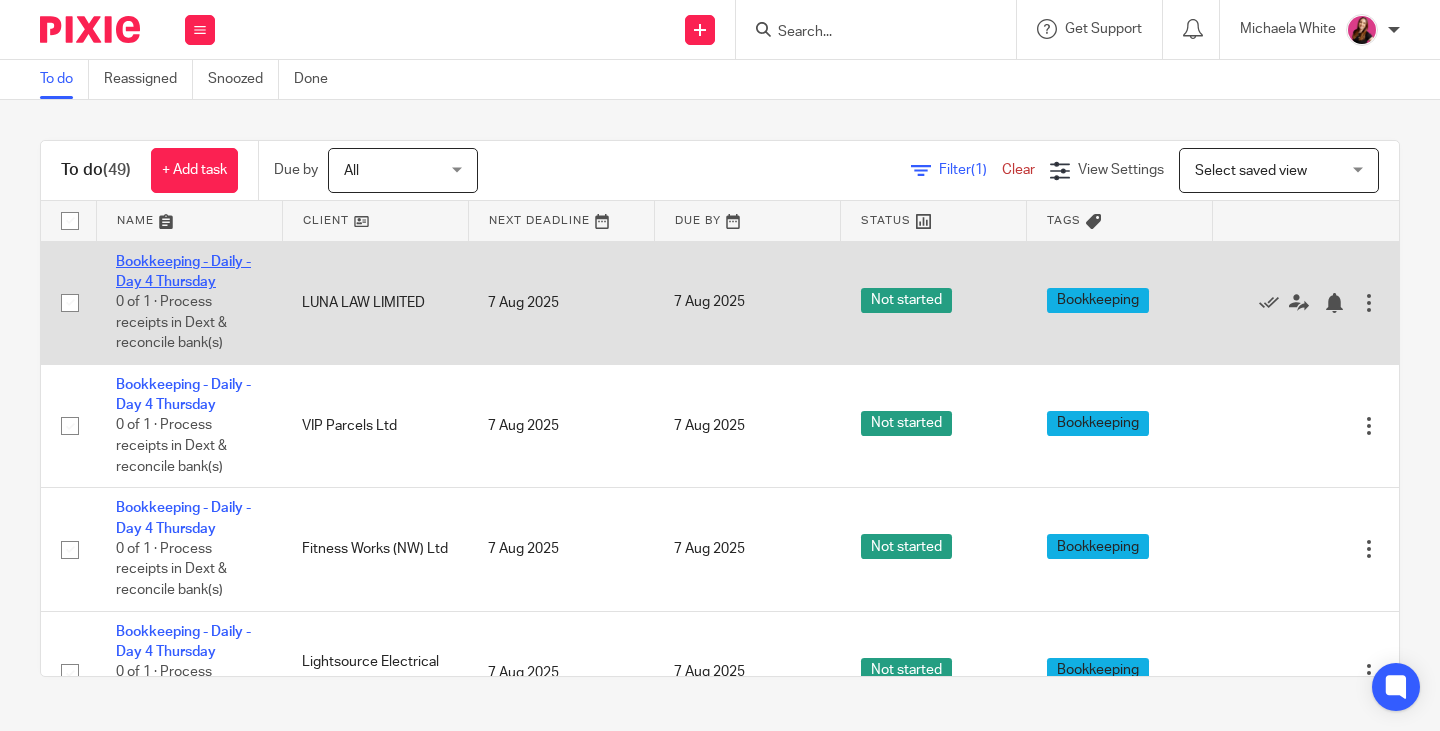 click on "Bookkeeping - Daily - Day 4 Thursday" at bounding box center (183, 272) 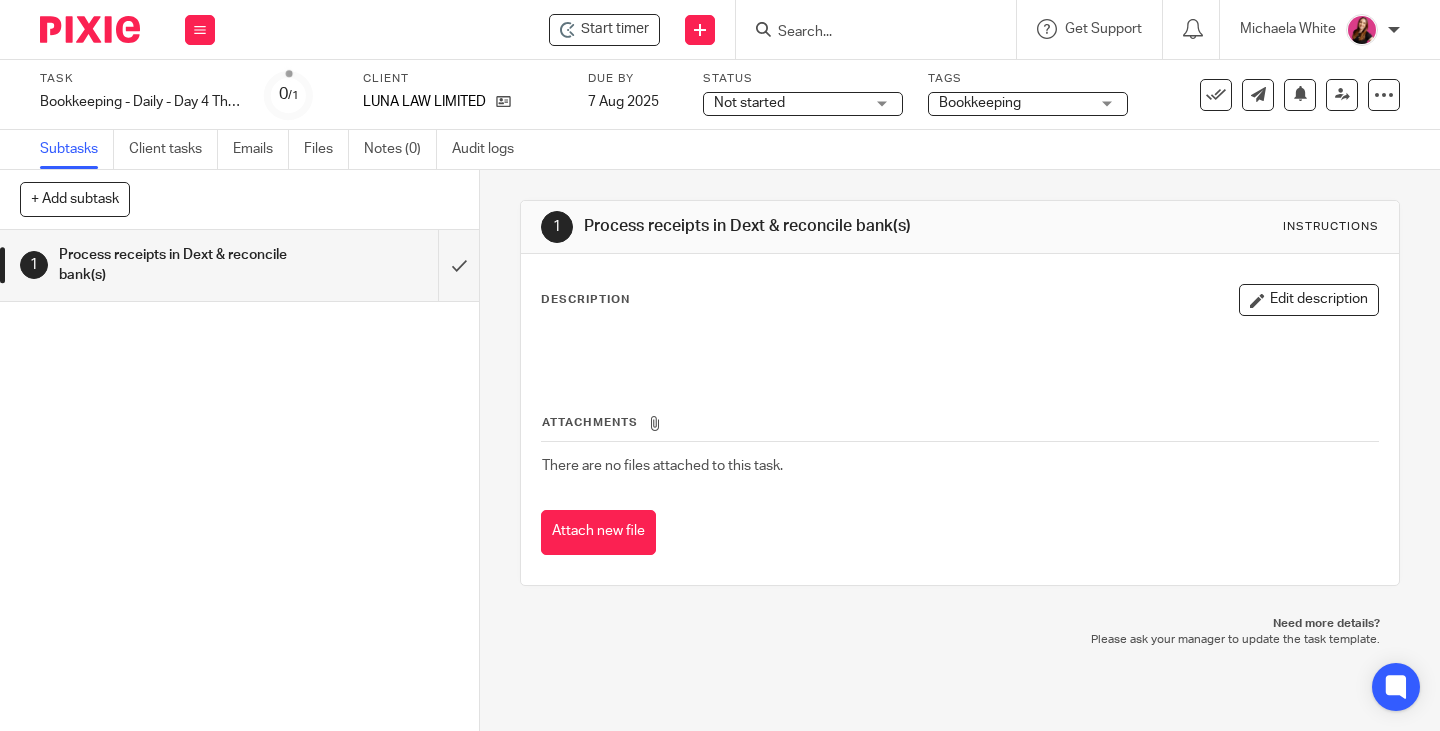 scroll, scrollTop: 0, scrollLeft: 0, axis: both 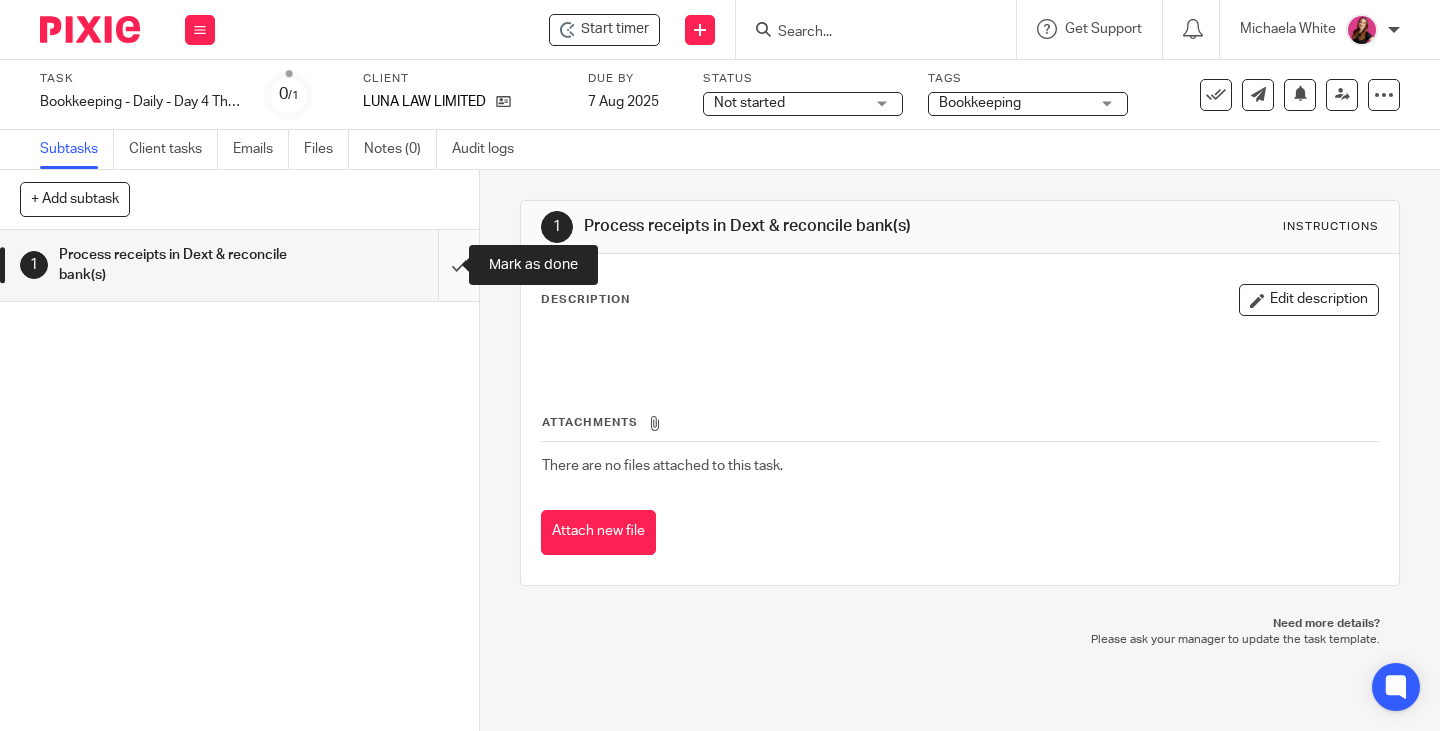 click at bounding box center [239, 265] 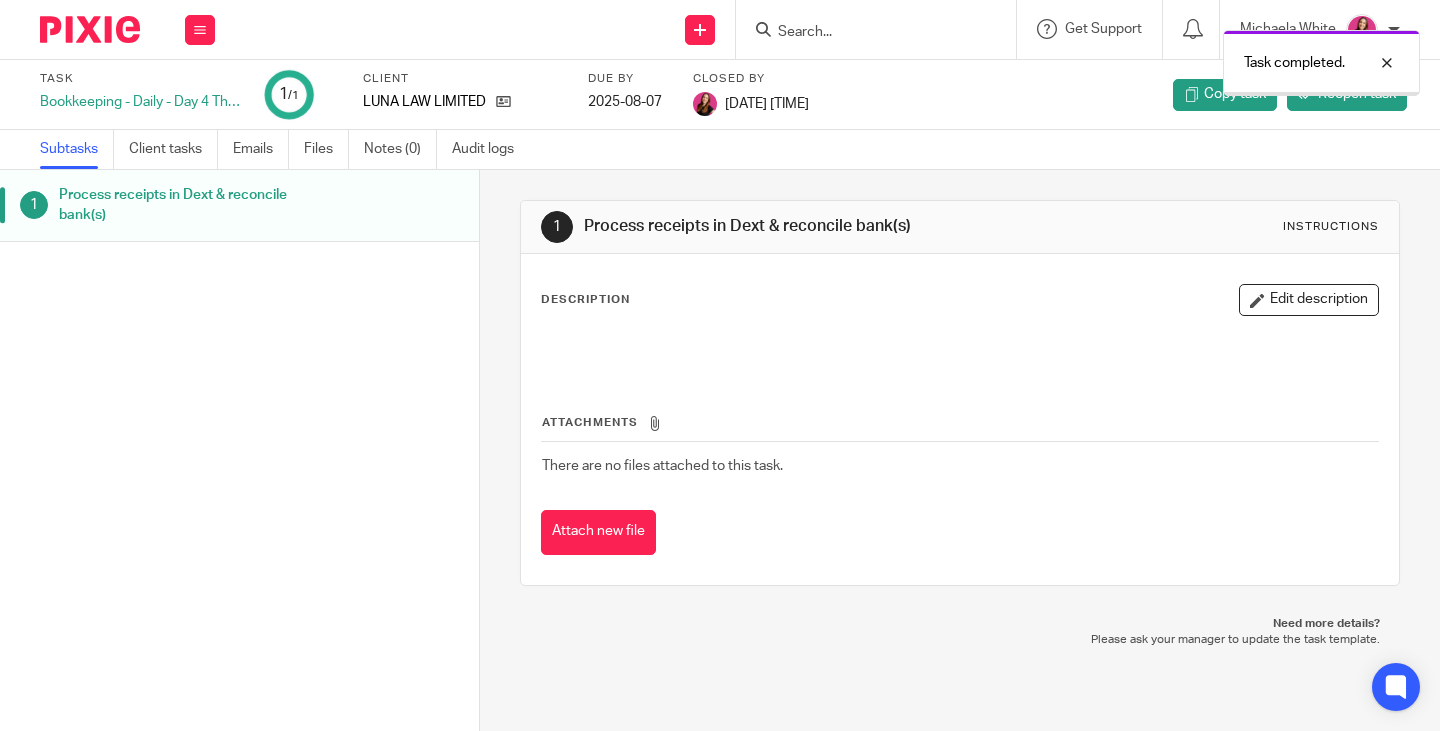 scroll, scrollTop: 0, scrollLeft: 0, axis: both 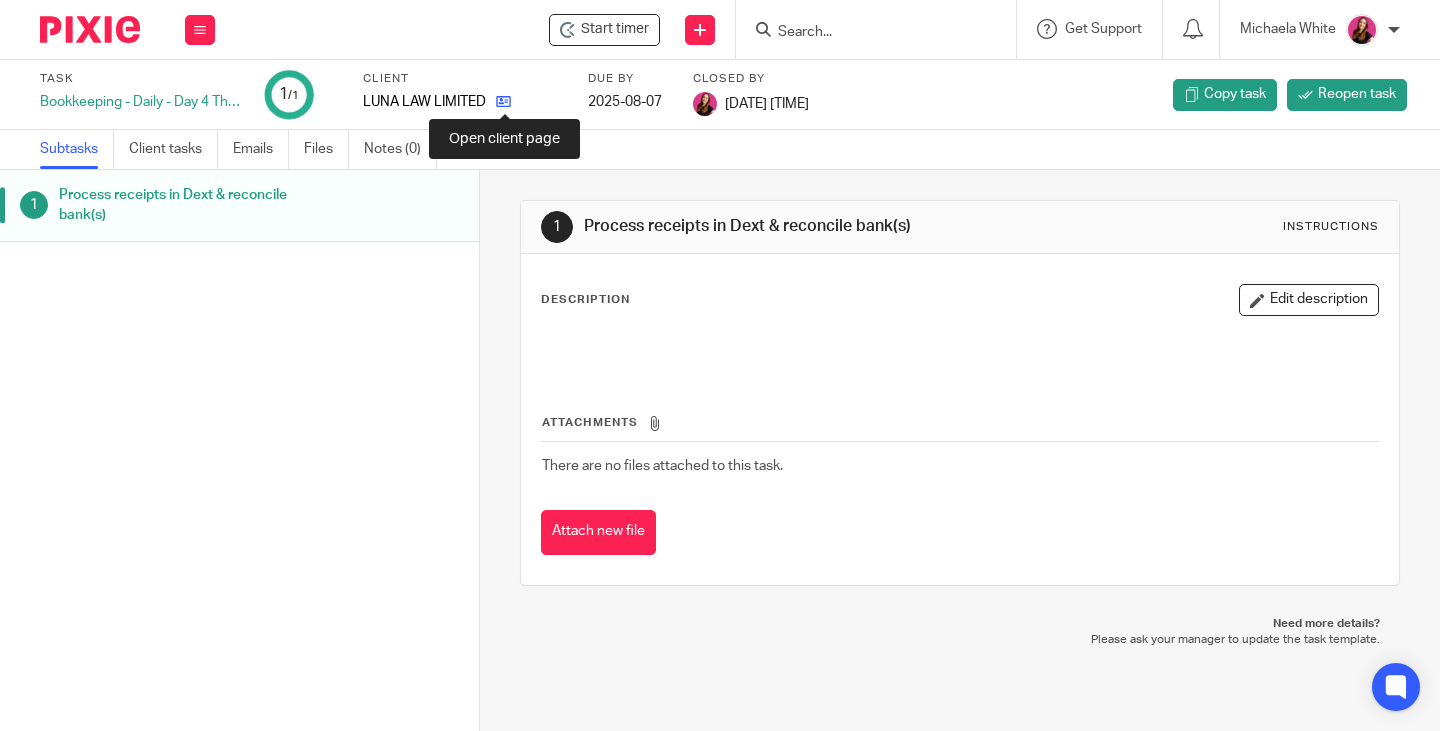 click at bounding box center [503, 101] 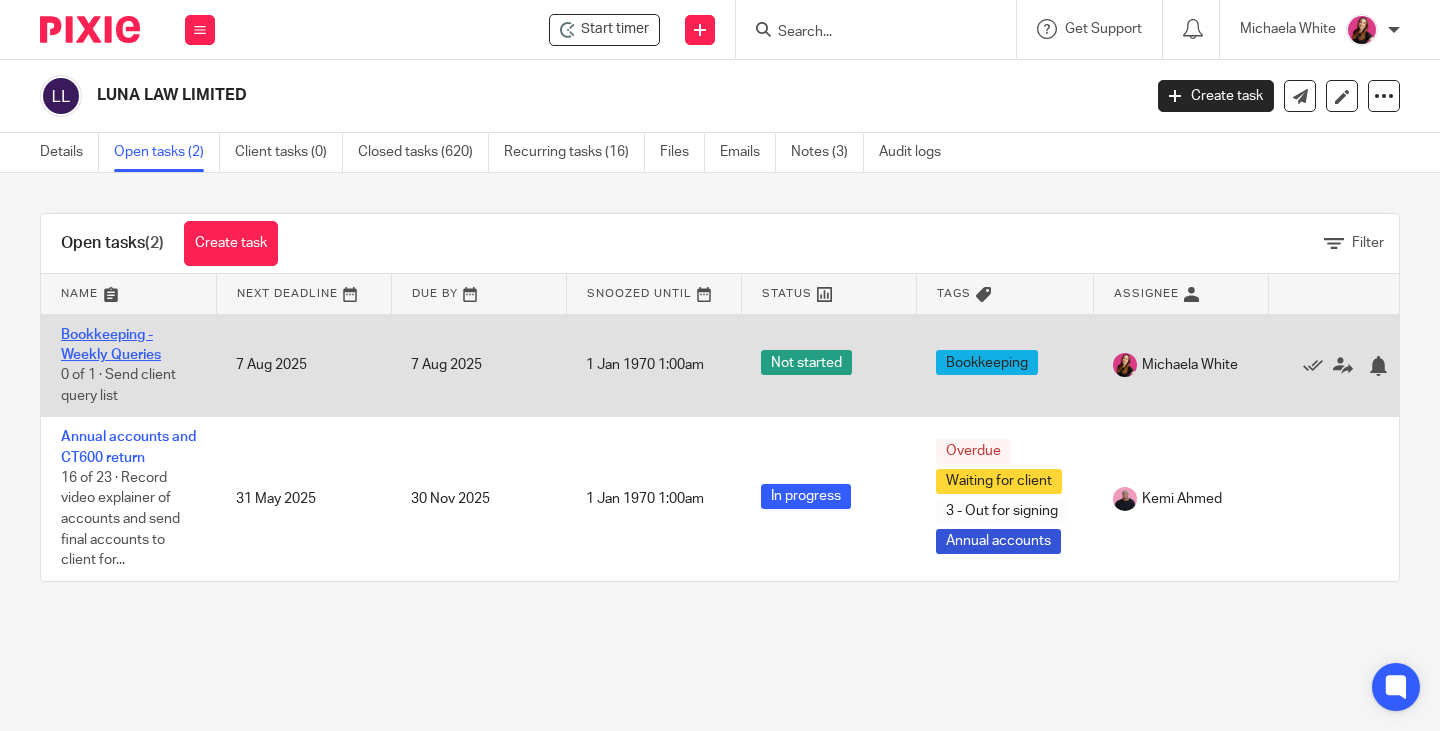 scroll, scrollTop: 0, scrollLeft: 0, axis: both 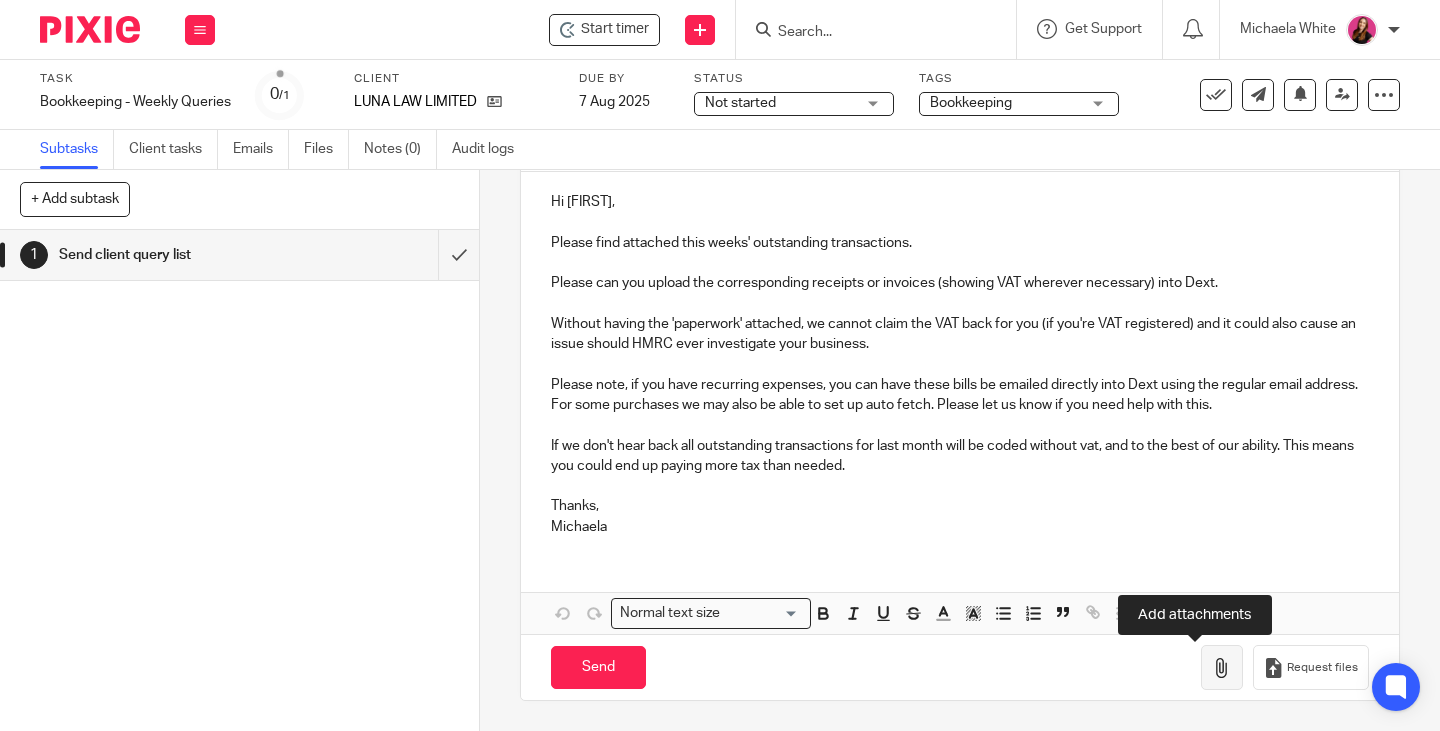 click at bounding box center (1222, 668) 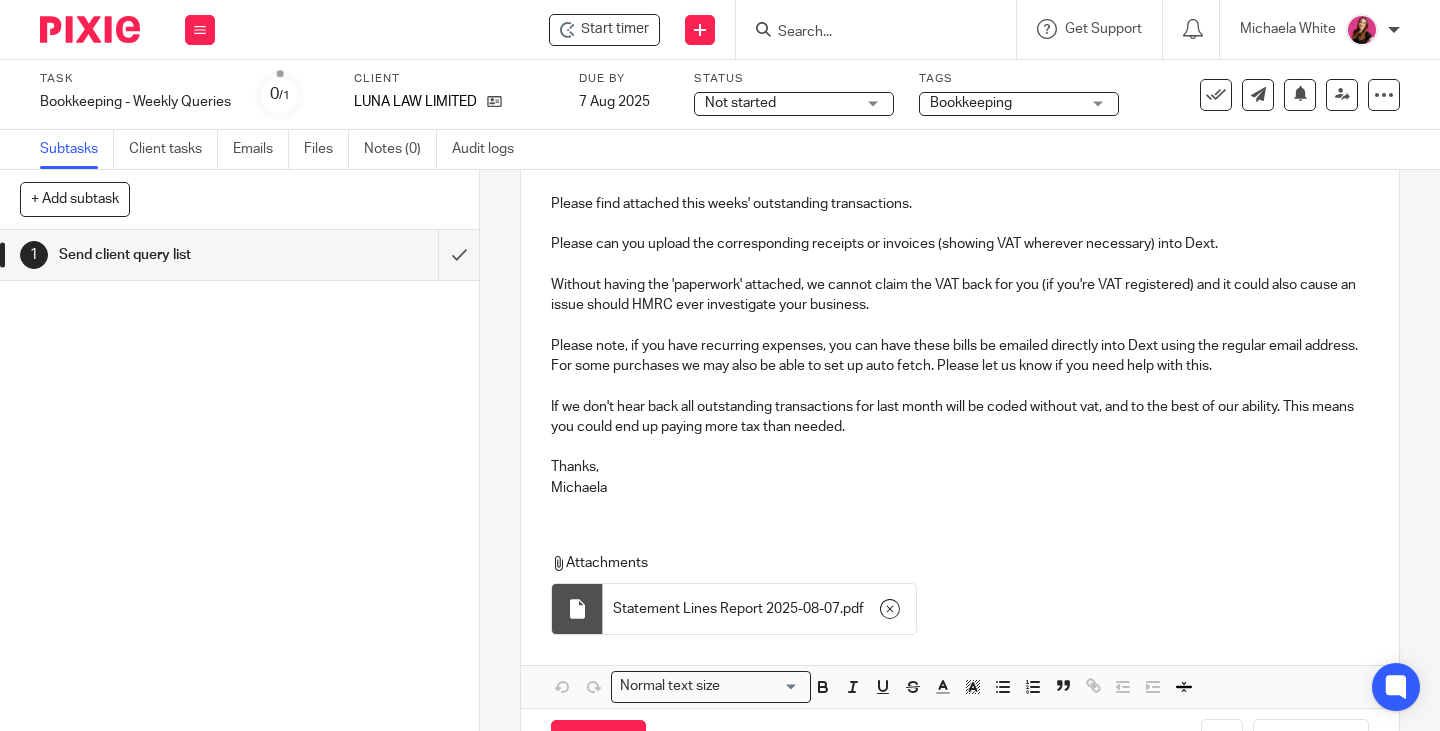 scroll, scrollTop: 341, scrollLeft: 0, axis: vertical 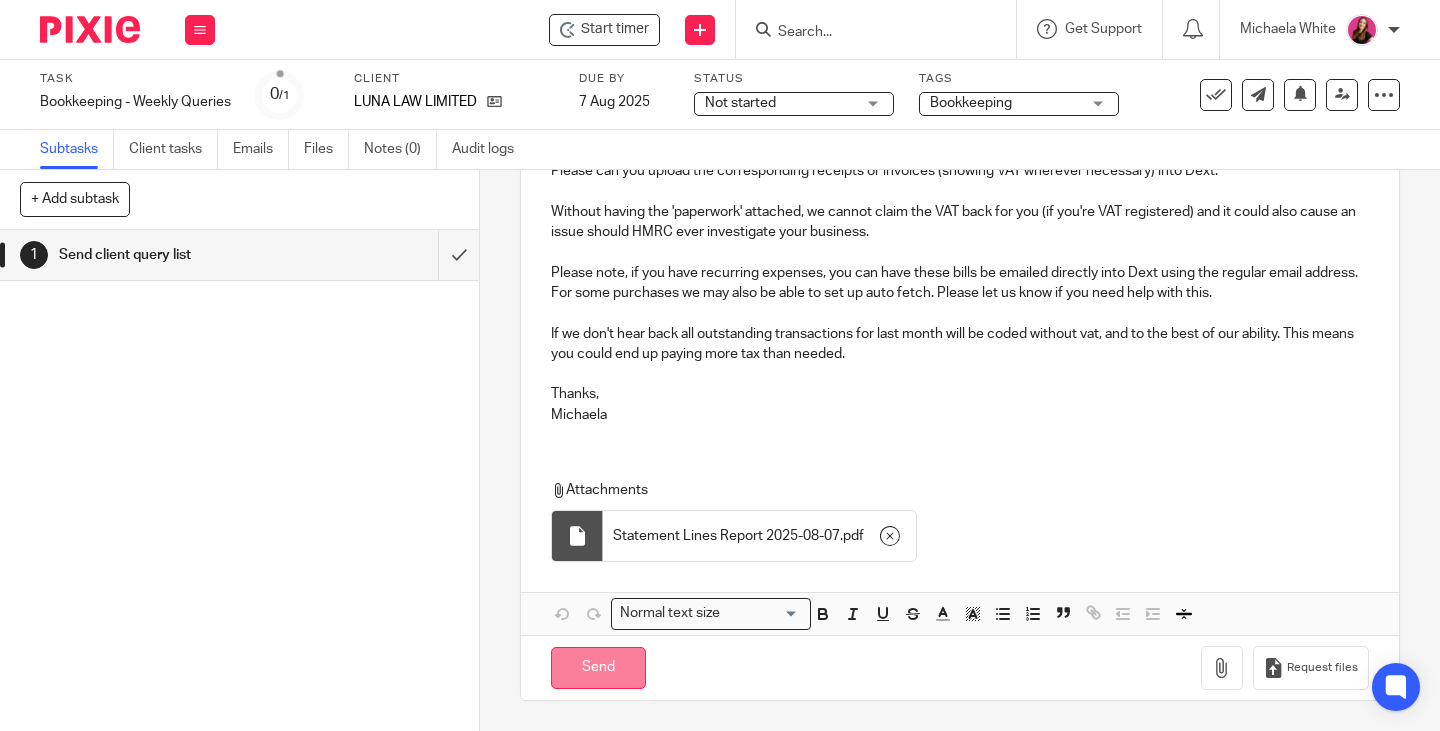 click on "Send" at bounding box center [598, 668] 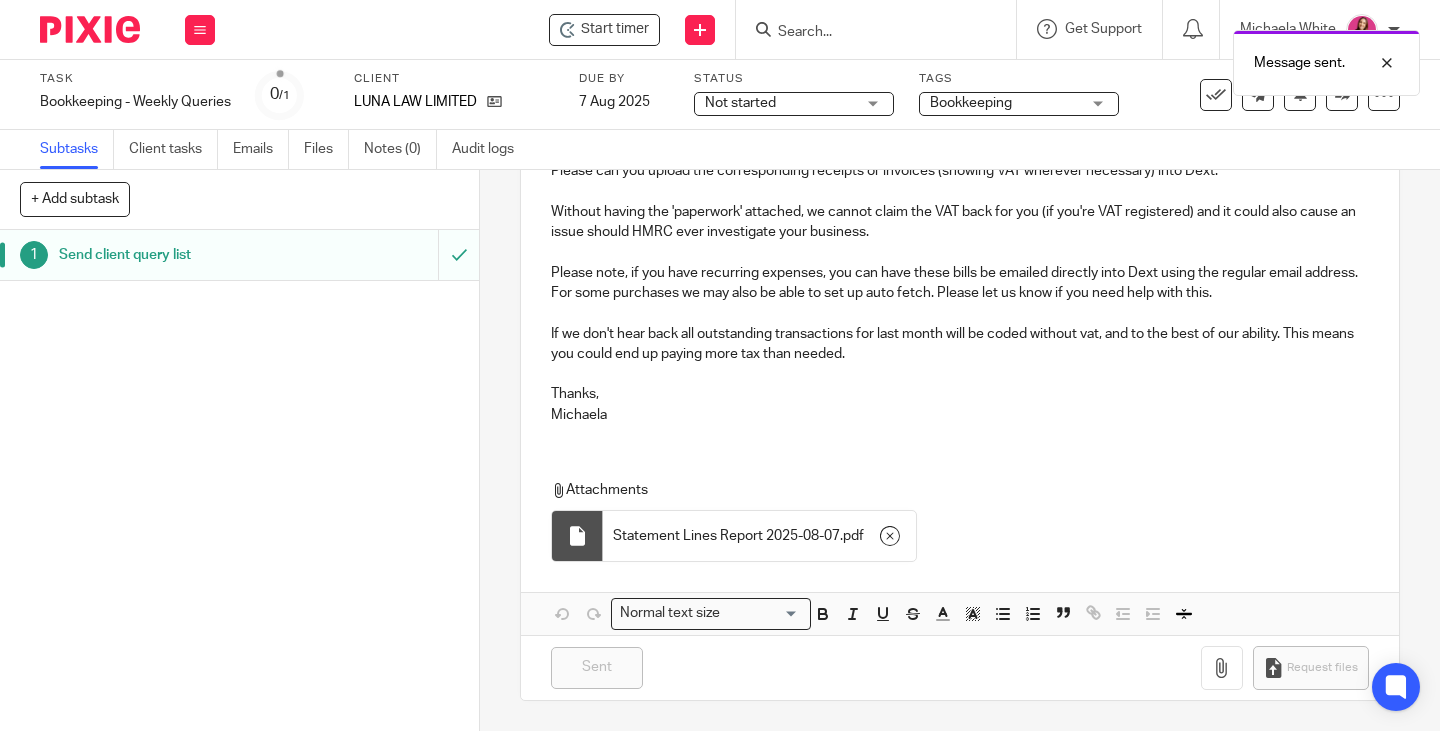 type on "Sent" 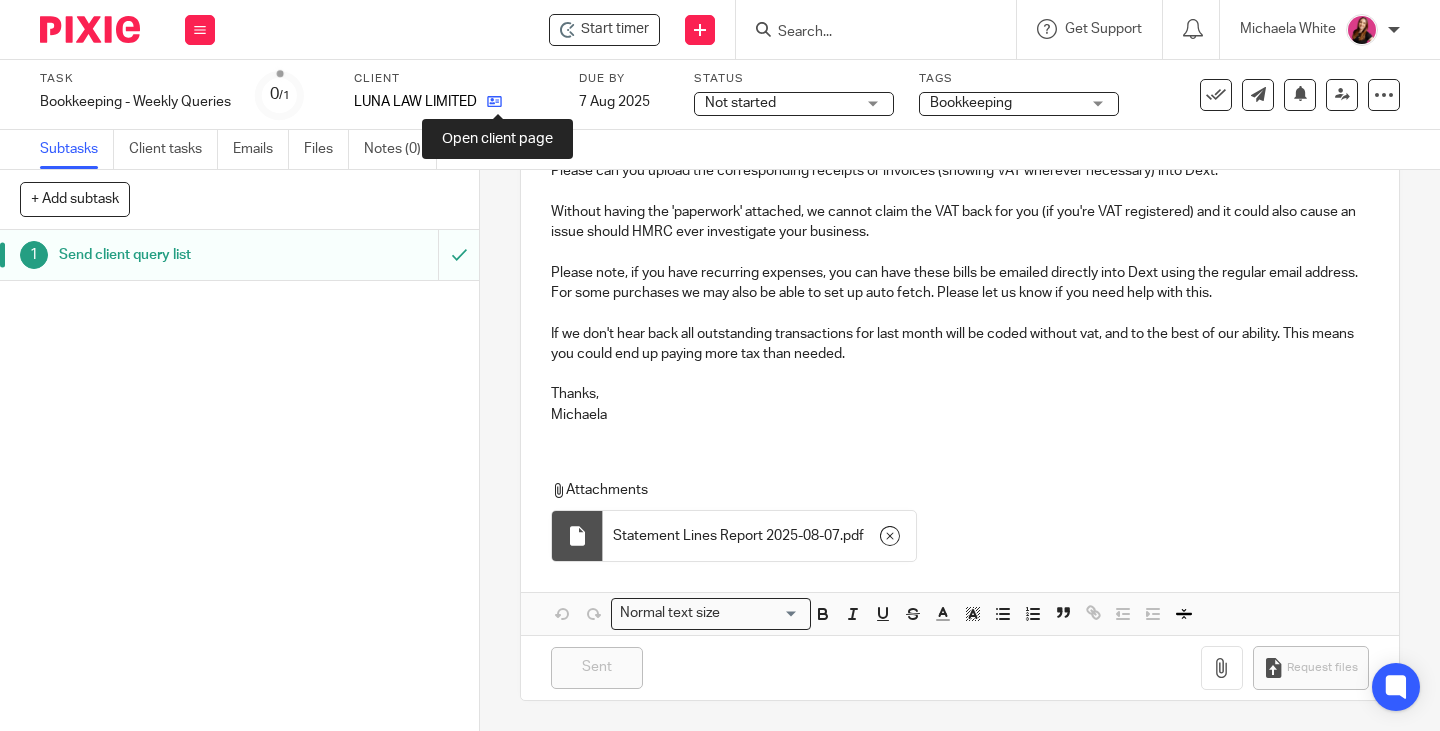 click at bounding box center [494, 101] 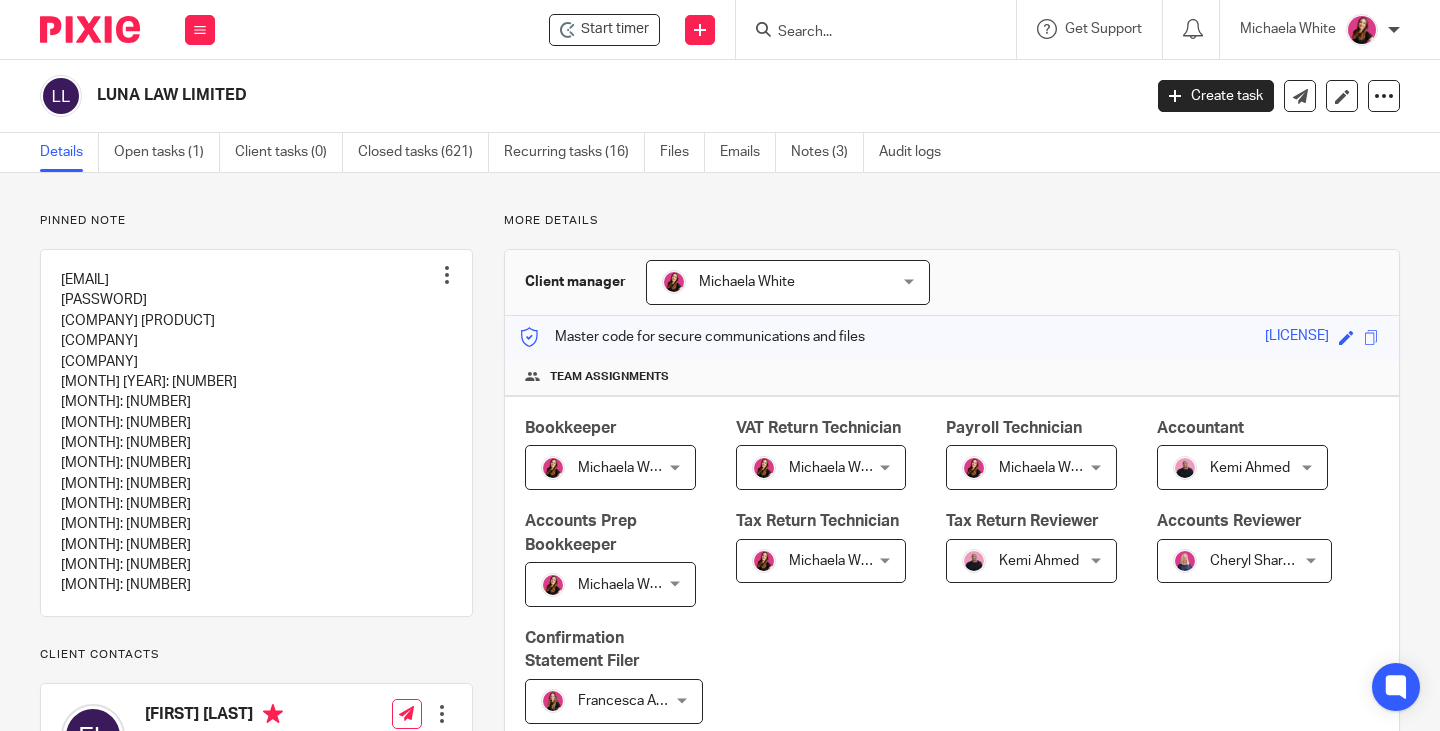scroll, scrollTop: 0, scrollLeft: 0, axis: both 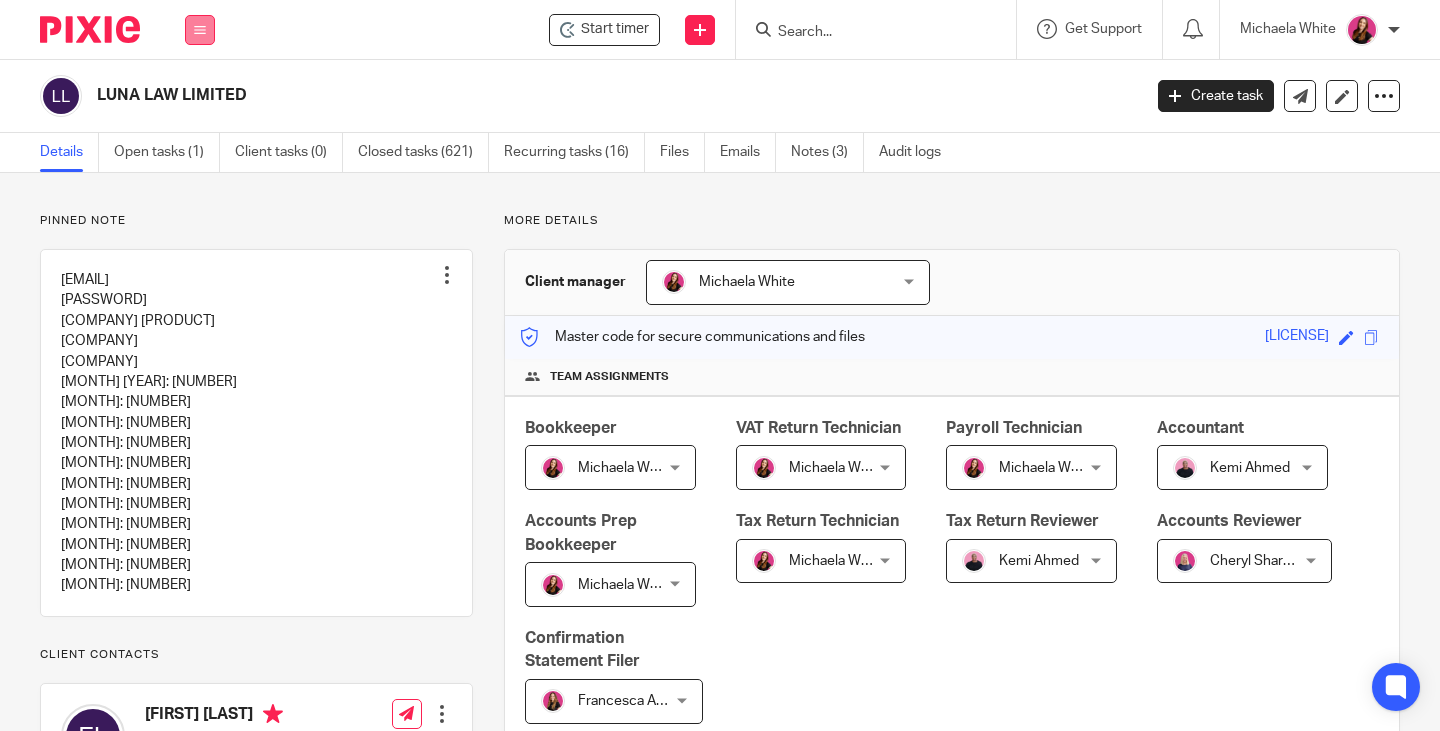 click at bounding box center [200, 30] 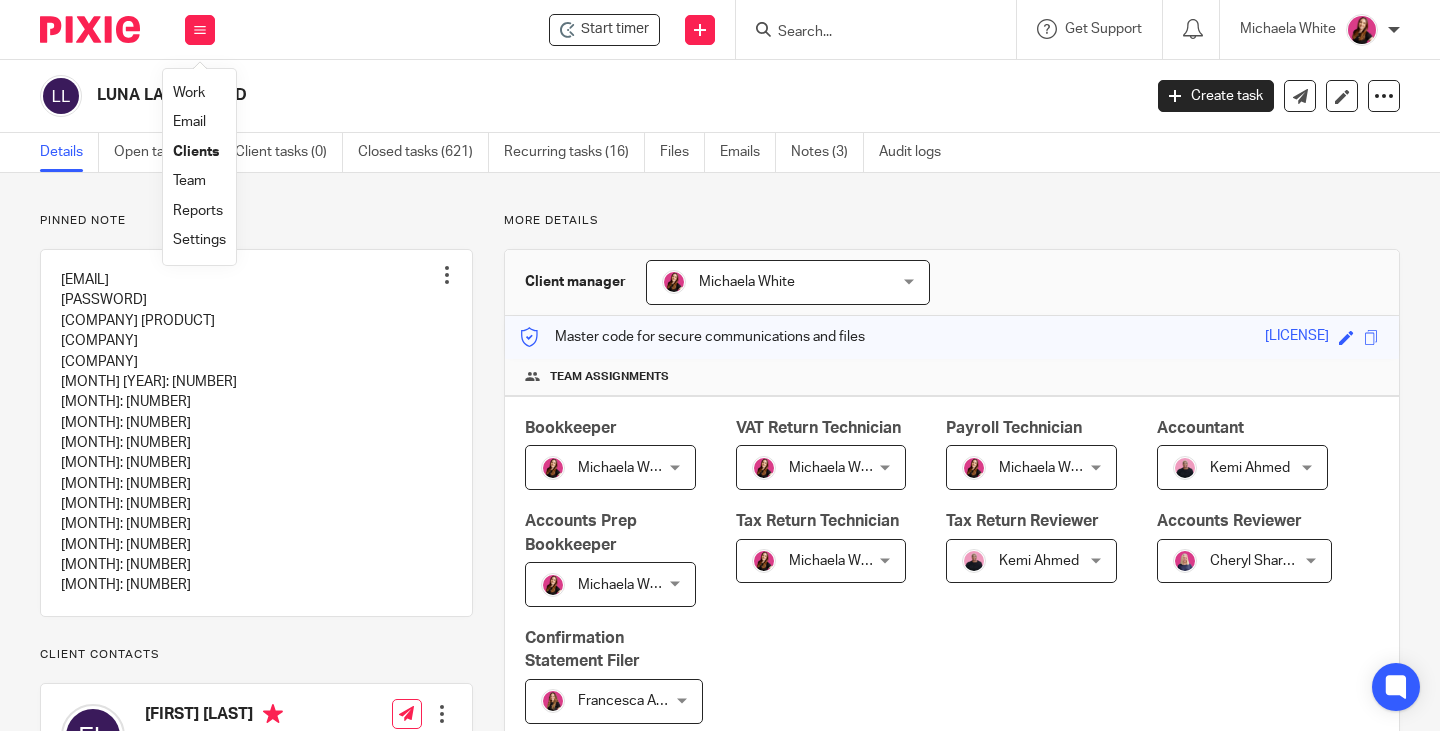 click on "Work" at bounding box center (189, 93) 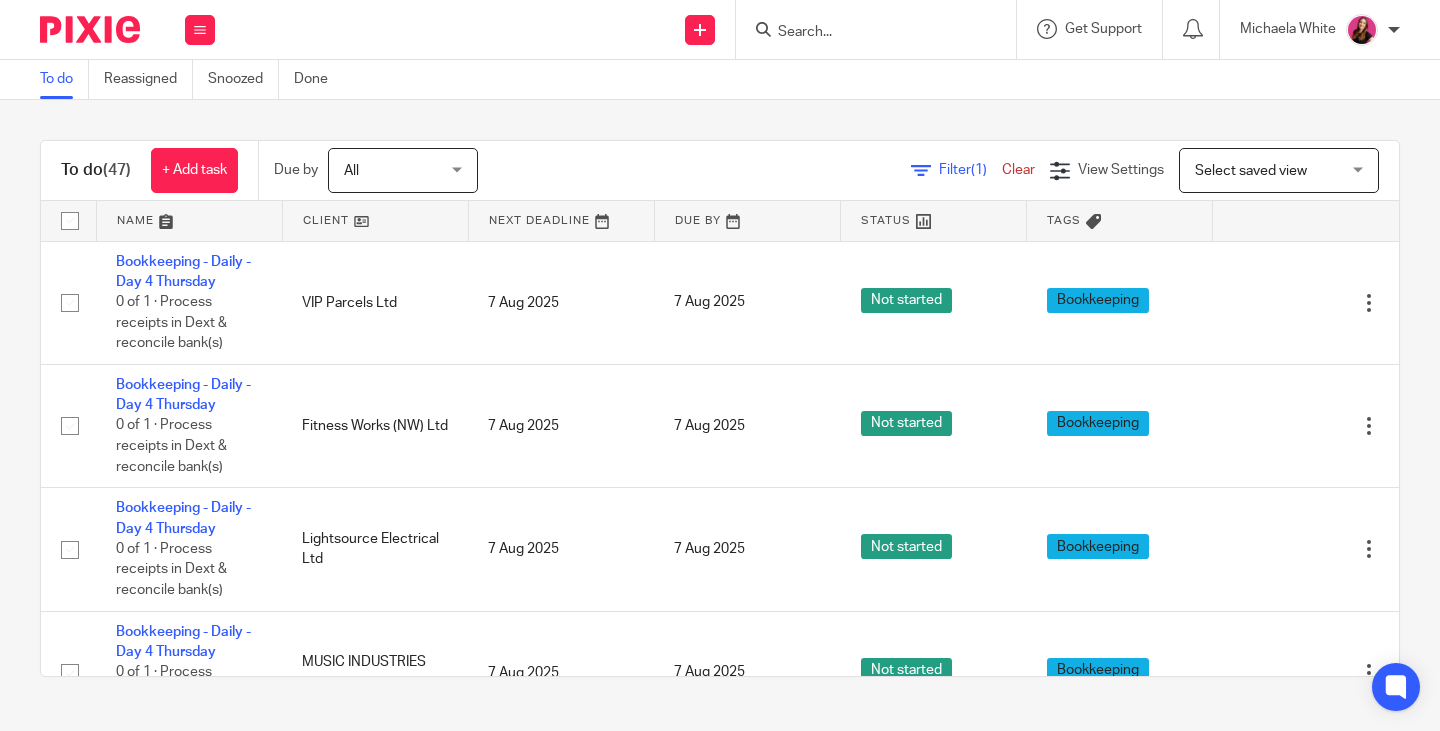 scroll, scrollTop: 0, scrollLeft: 0, axis: both 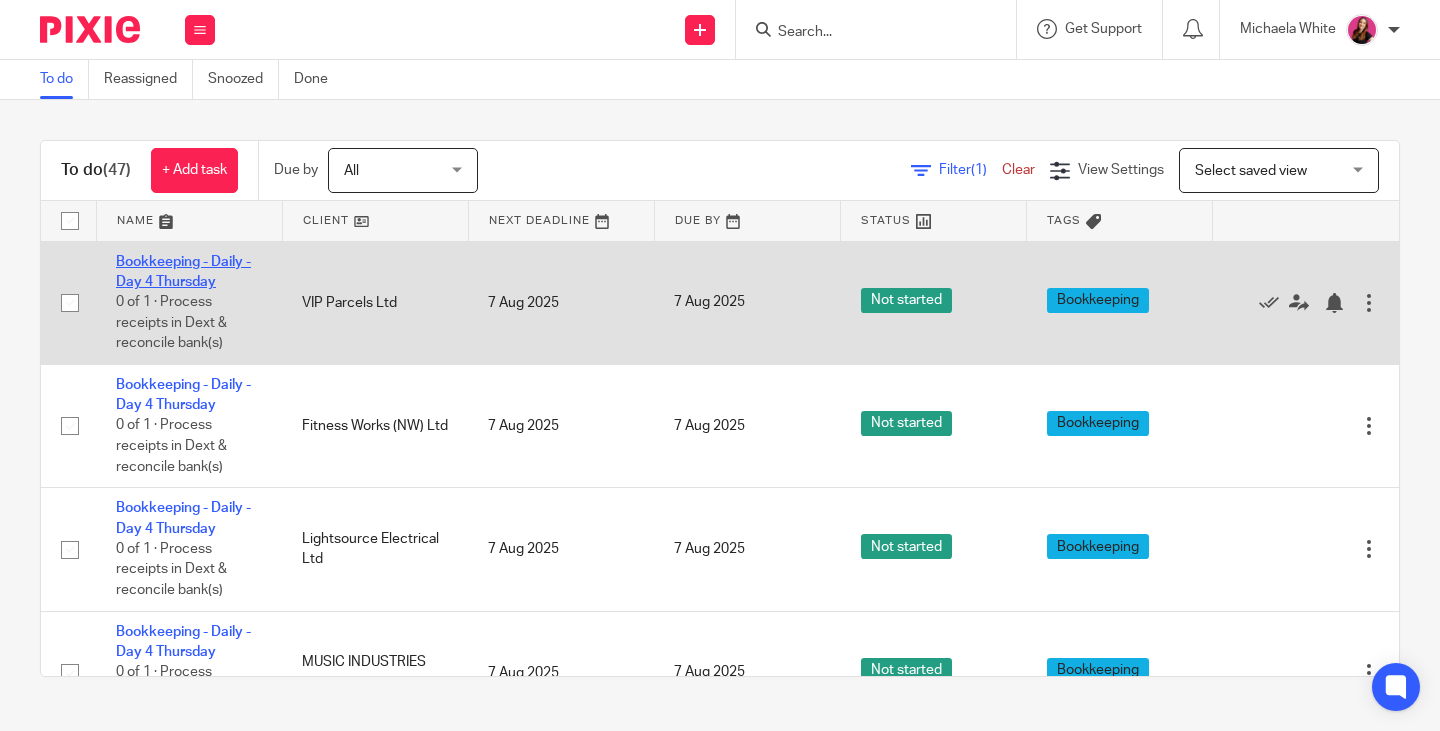 click on "Bookkeeping - Daily - Day 4 Thursday" 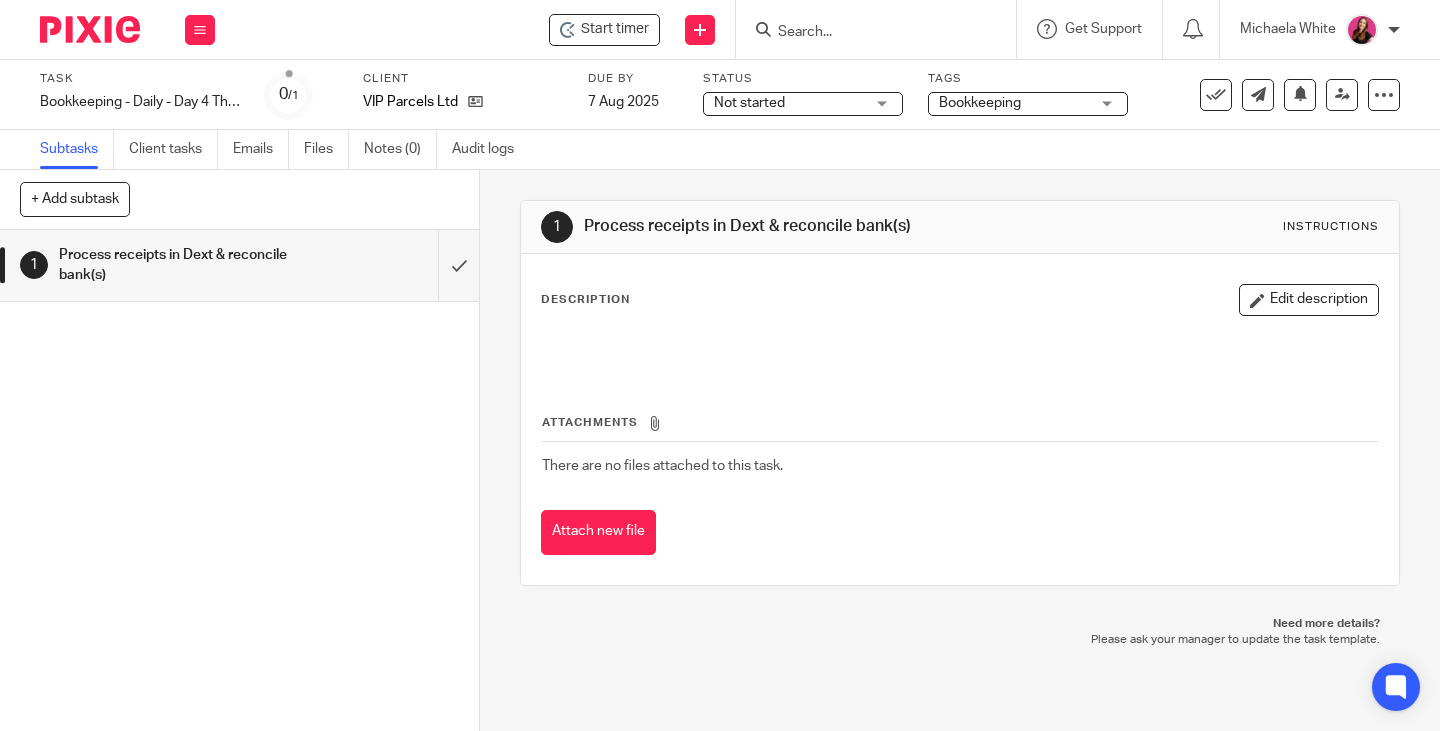 scroll, scrollTop: 0, scrollLeft: 0, axis: both 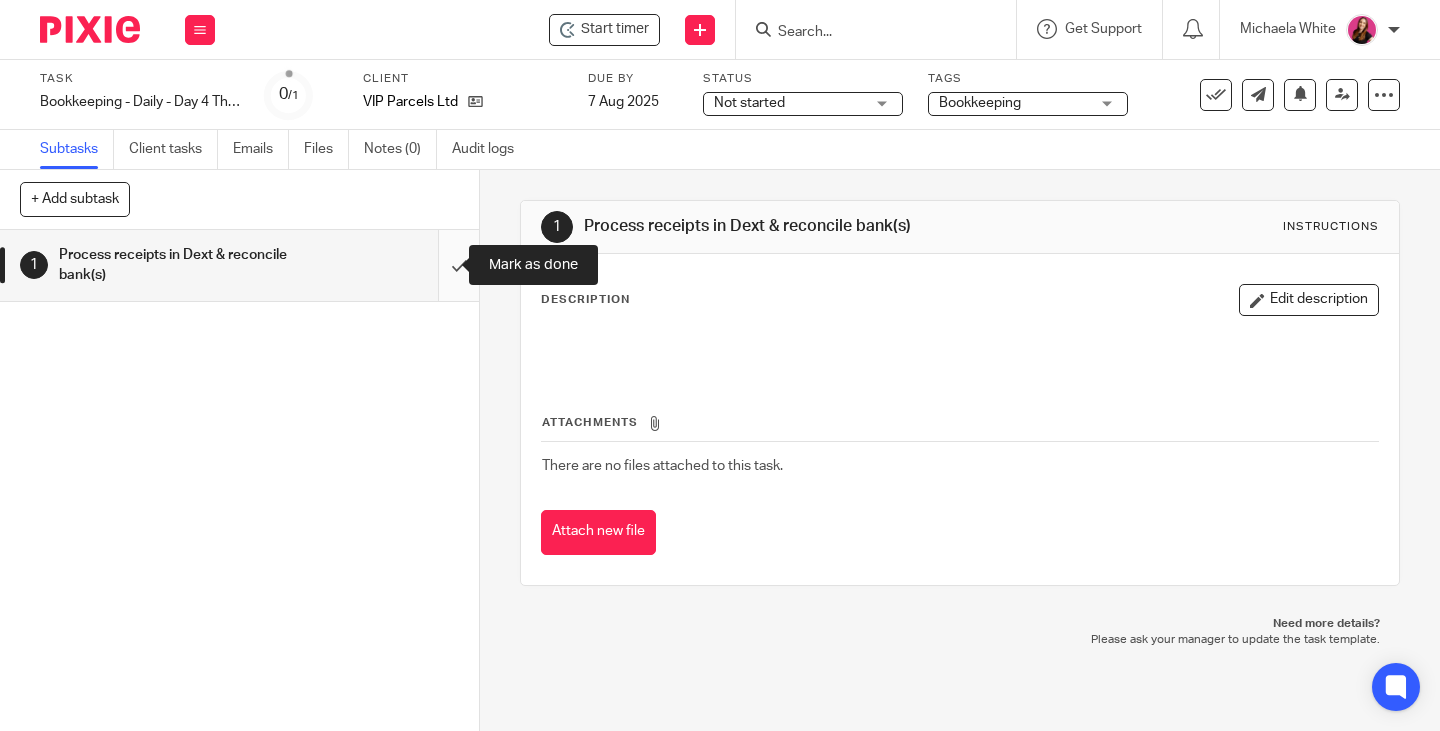 click at bounding box center [239, 265] 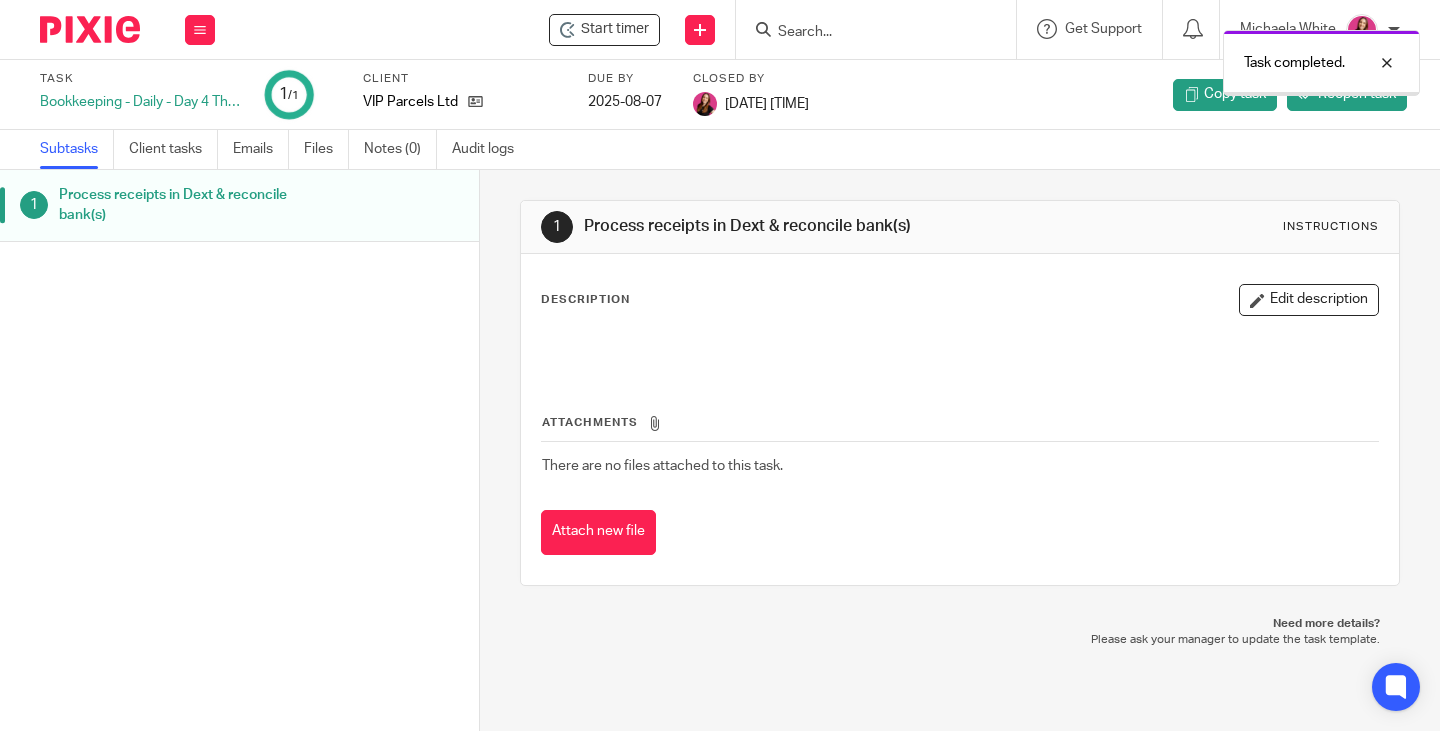 scroll, scrollTop: 0, scrollLeft: 0, axis: both 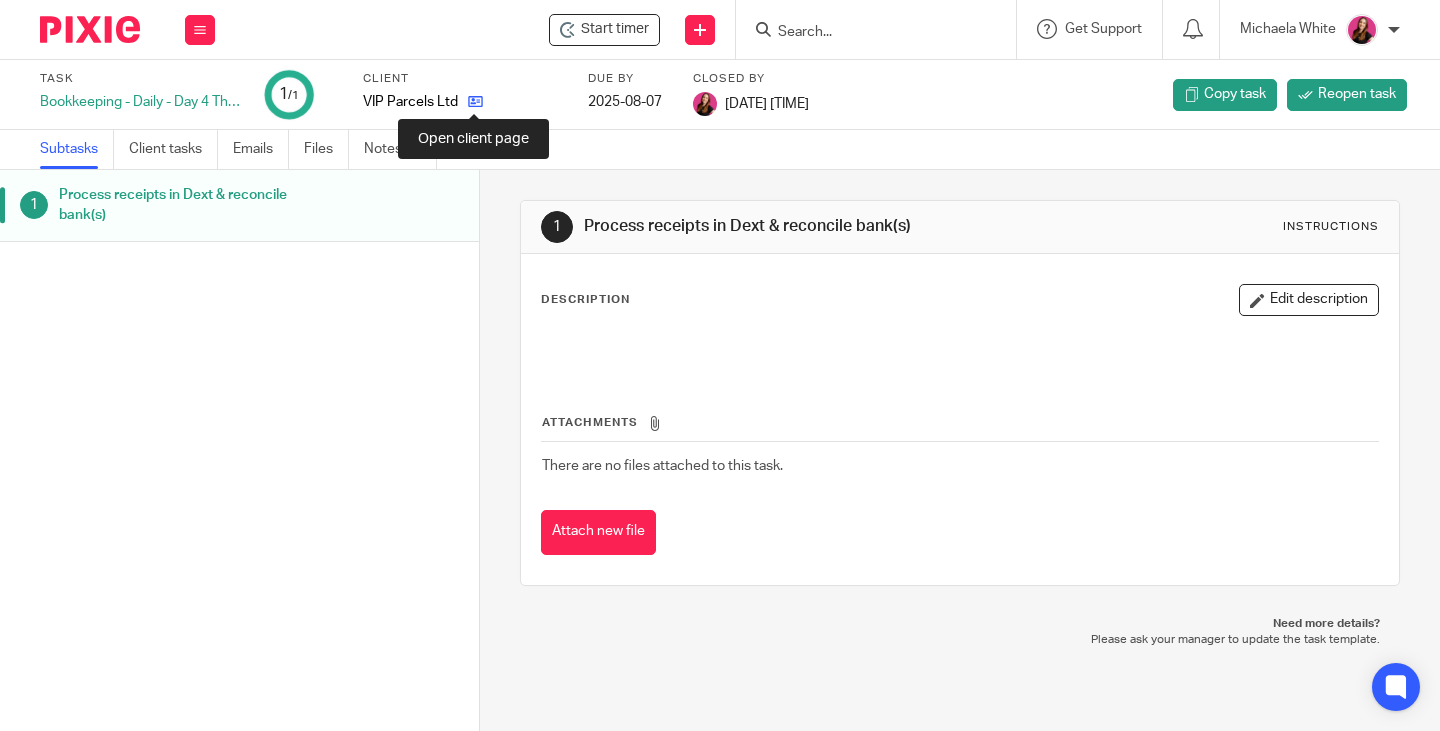 click at bounding box center [475, 101] 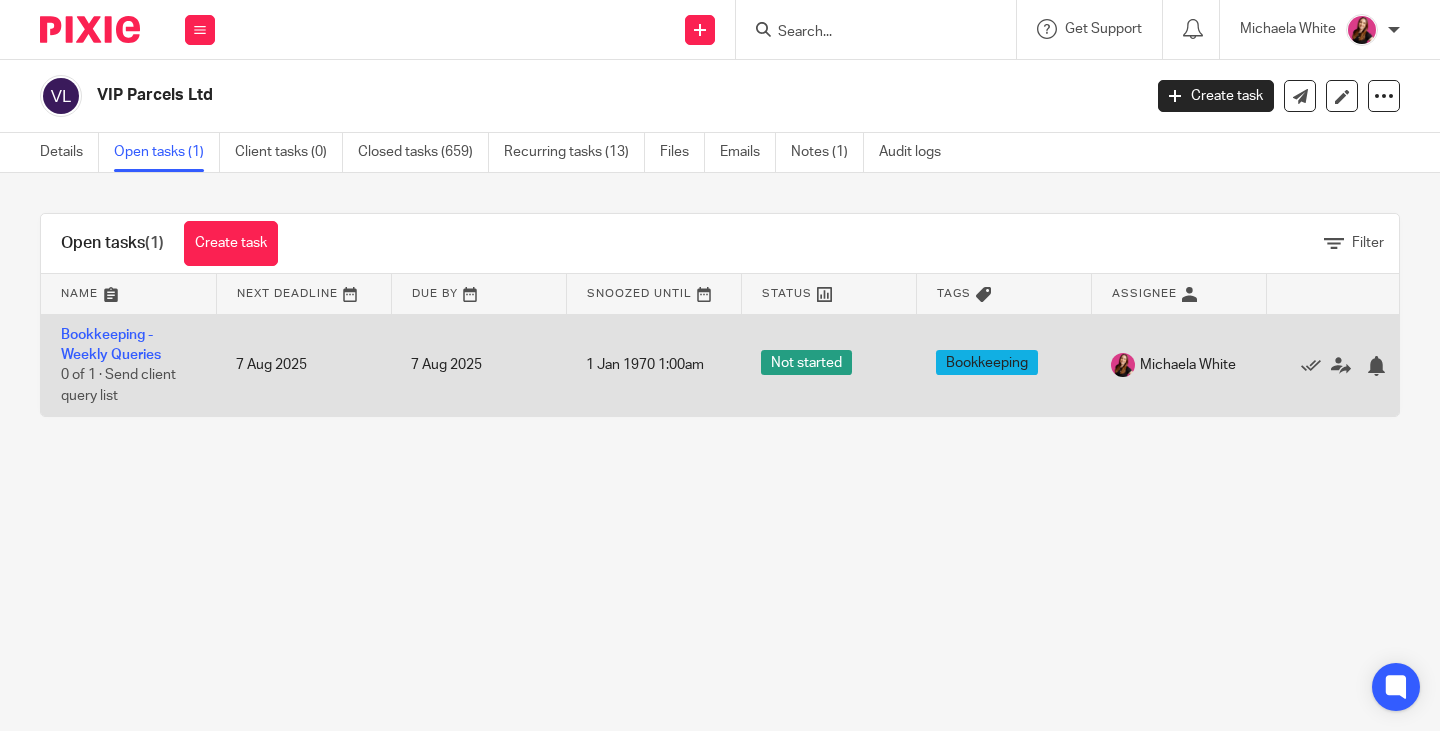 scroll, scrollTop: 0, scrollLeft: 0, axis: both 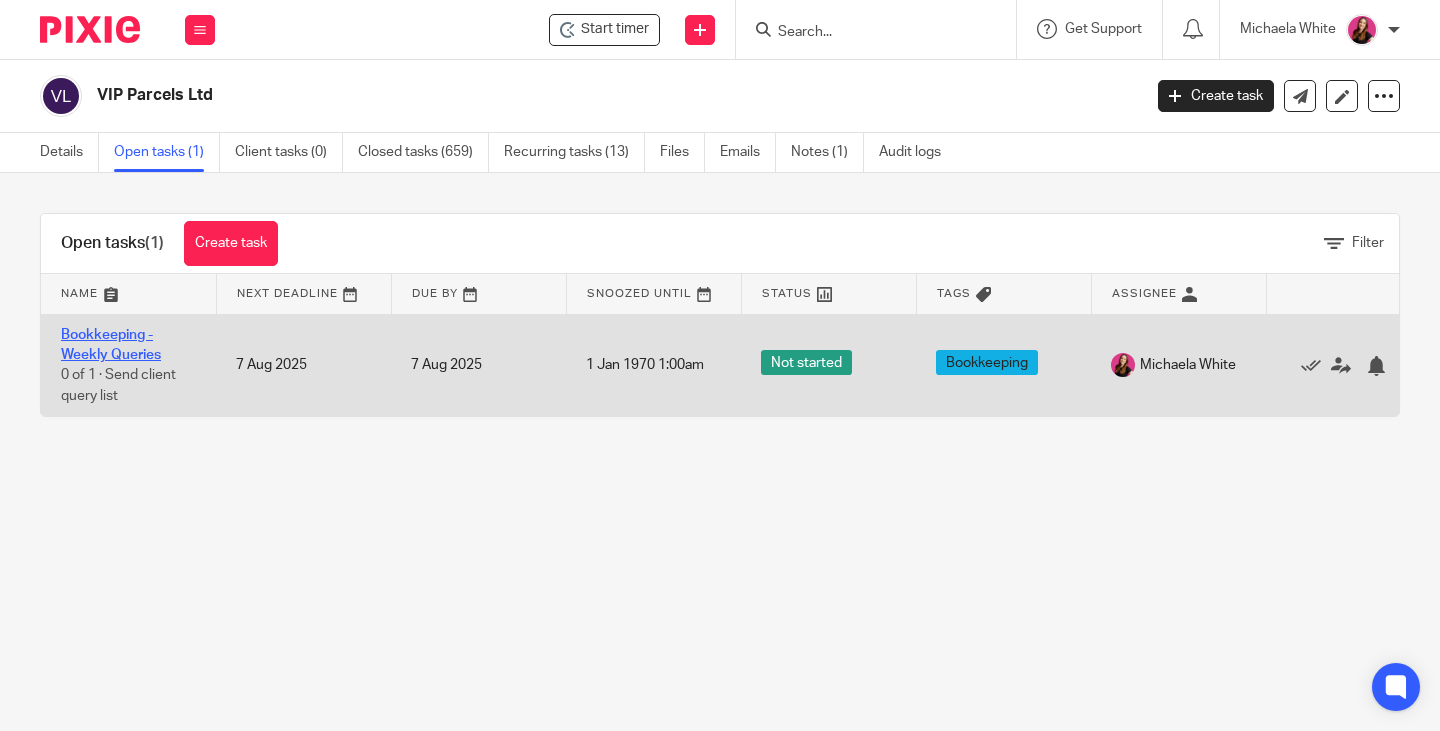 click on "Bookkeeping - Weekly Queries" at bounding box center [111, 345] 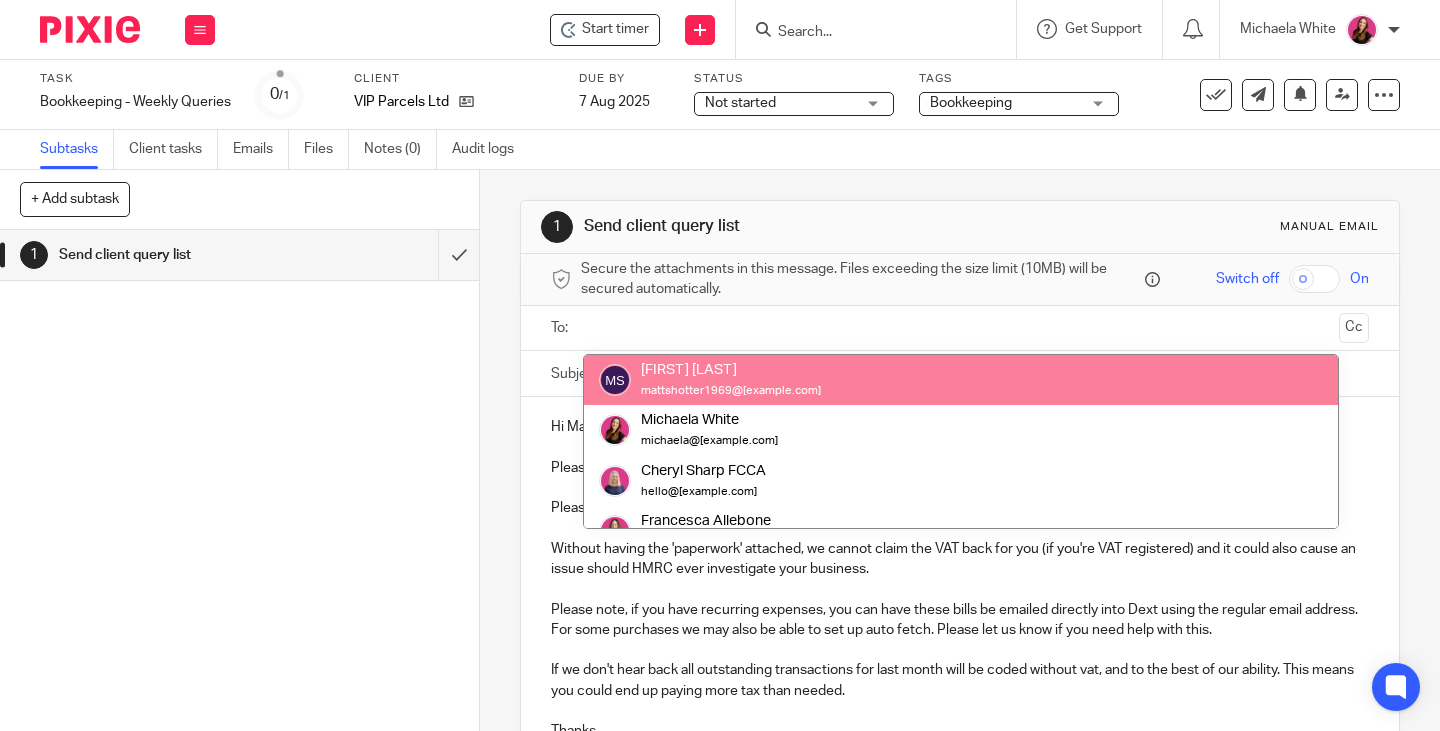 scroll, scrollTop: 0, scrollLeft: 0, axis: both 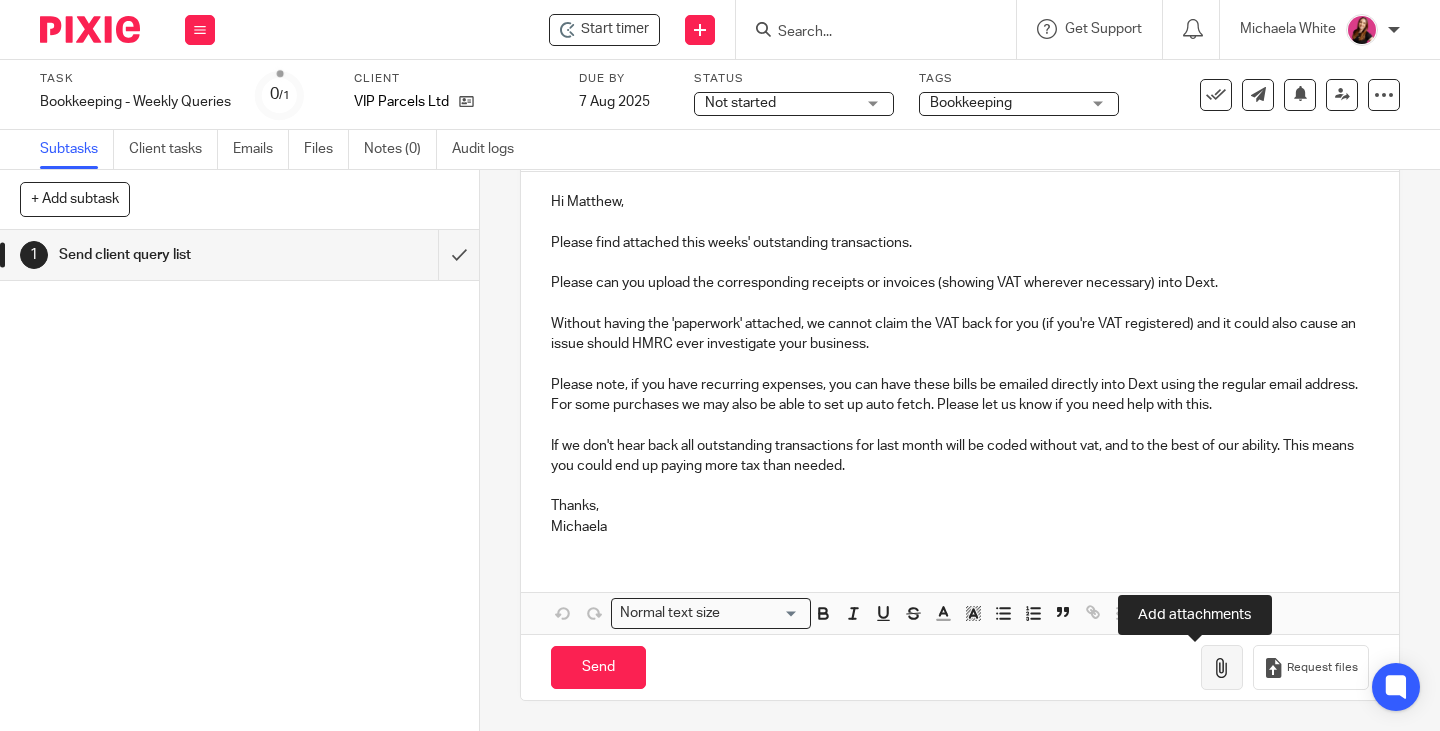 click at bounding box center [1222, 667] 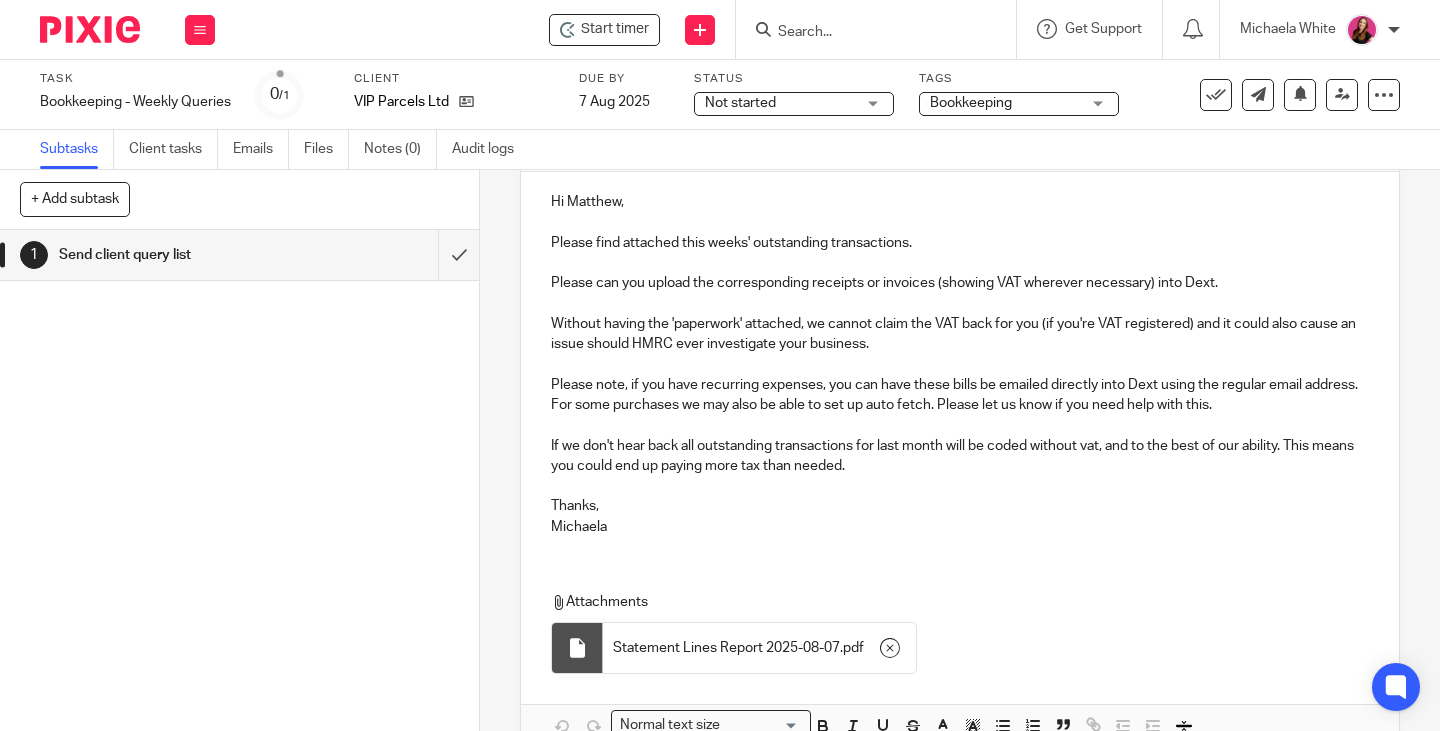 scroll, scrollTop: 341, scrollLeft: 0, axis: vertical 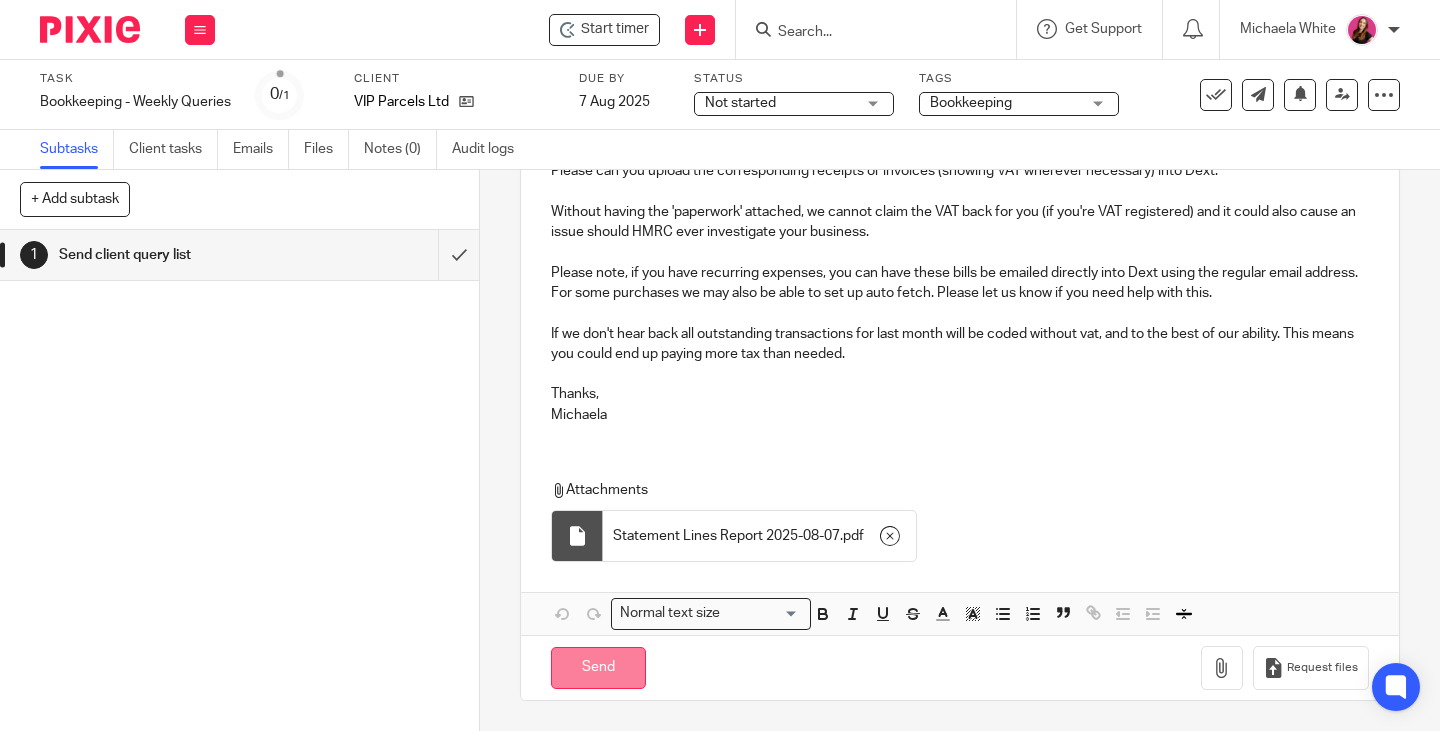 click on "Send" at bounding box center (598, 668) 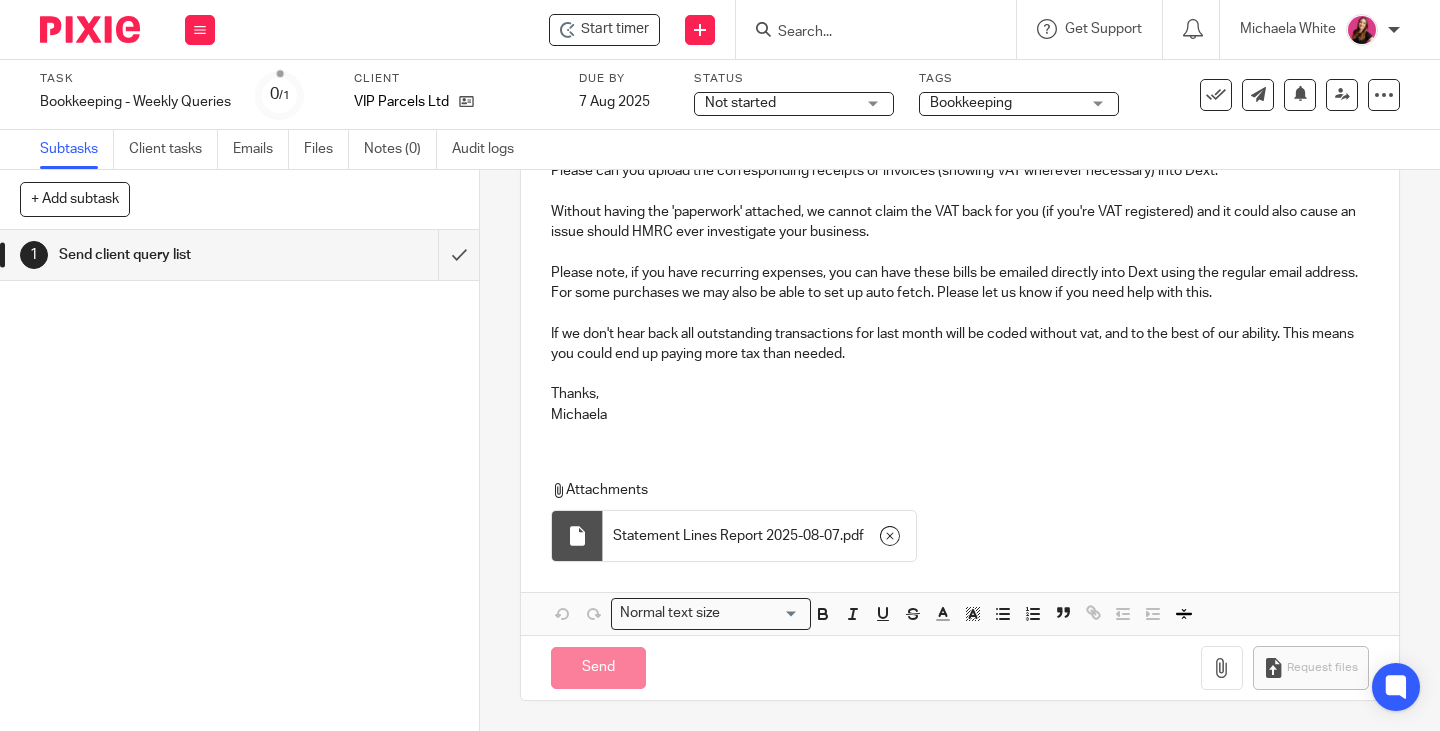type on "Sent" 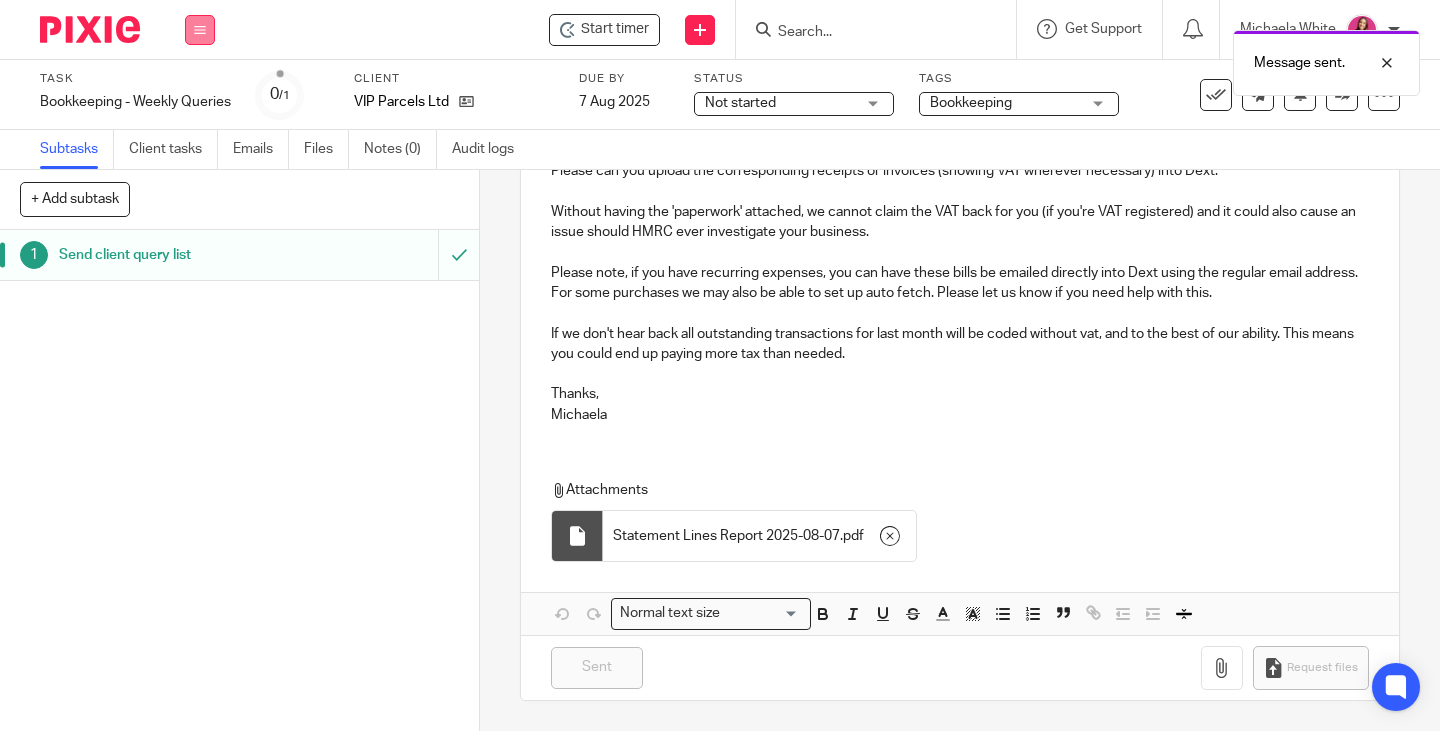 click at bounding box center (200, 30) 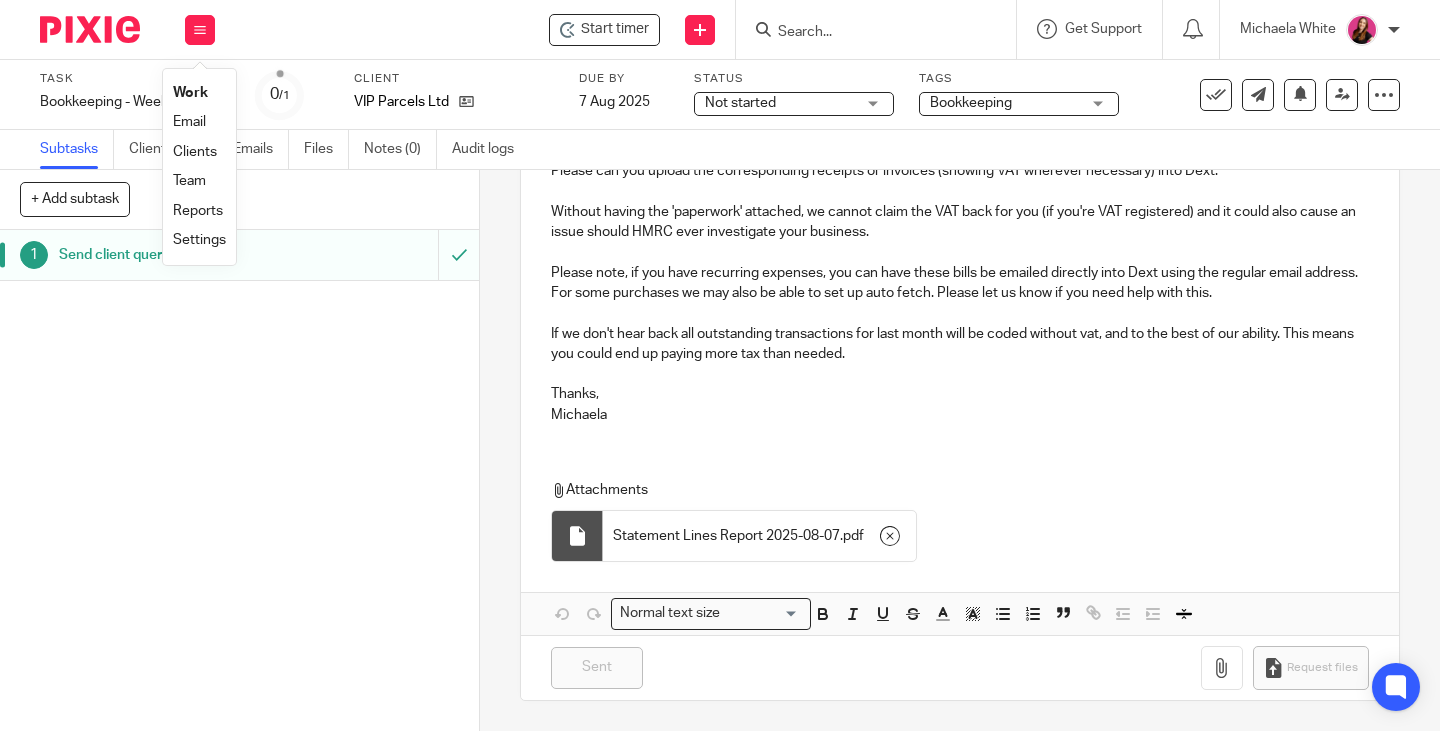 click on "Work" at bounding box center (190, 93) 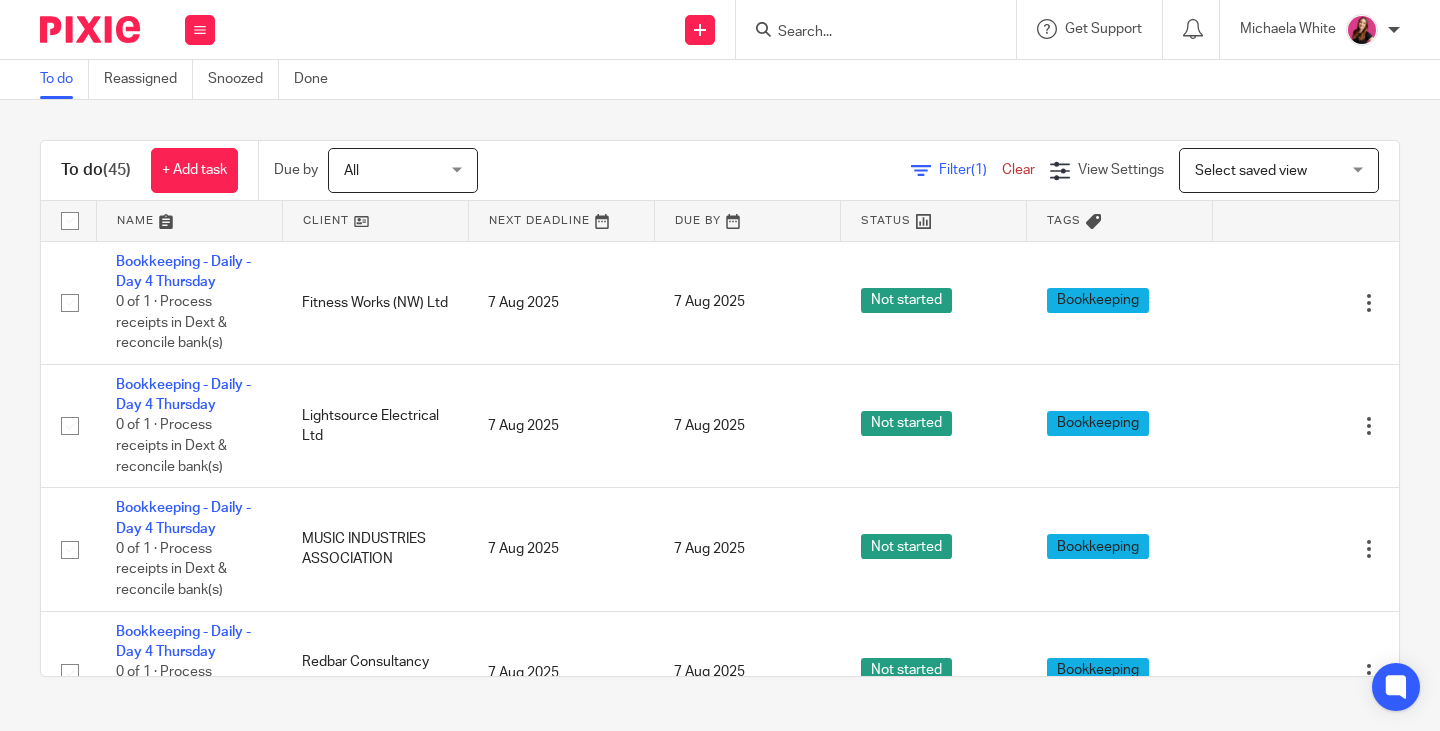 scroll, scrollTop: 0, scrollLeft: 0, axis: both 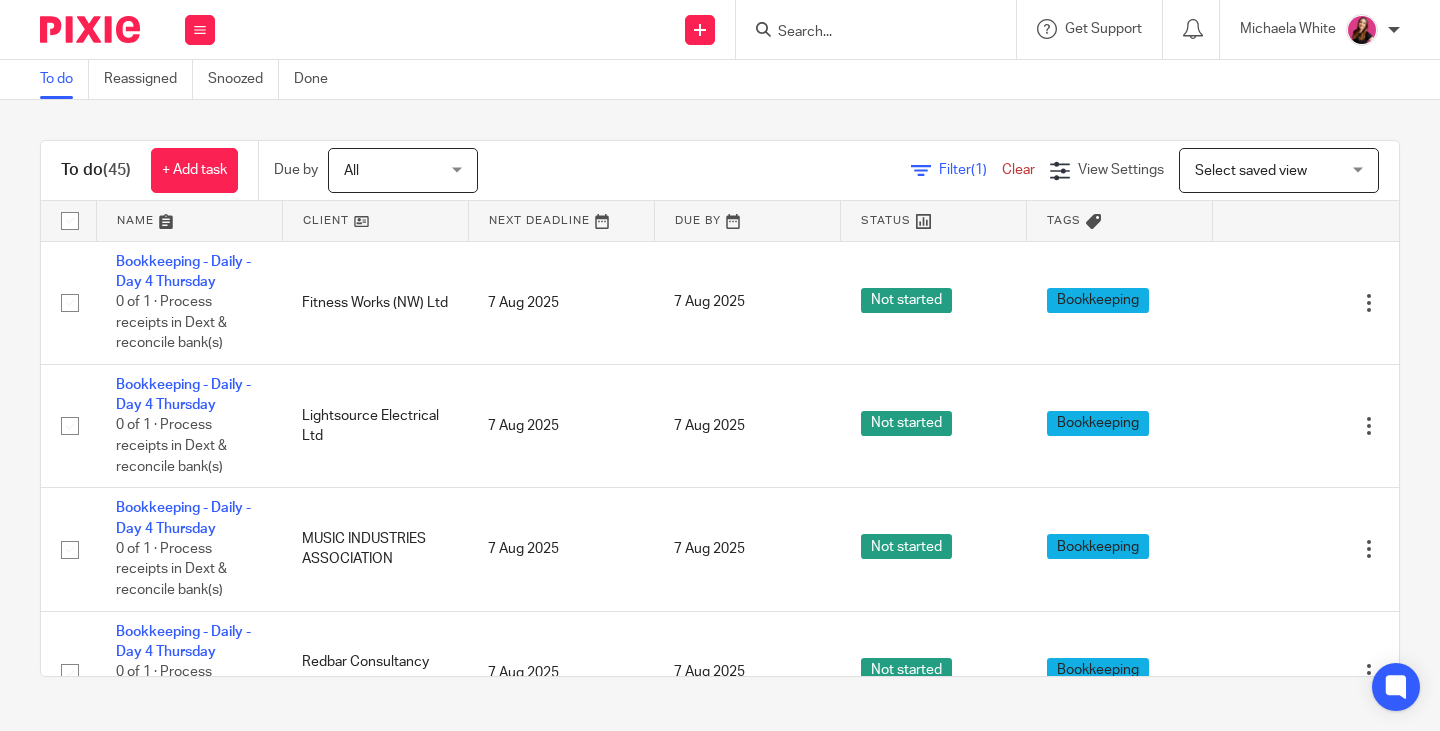 drag, startPoint x: 218, startPoint y: 265, endPoint x: 273, endPoint y: 199, distance: 85.91275 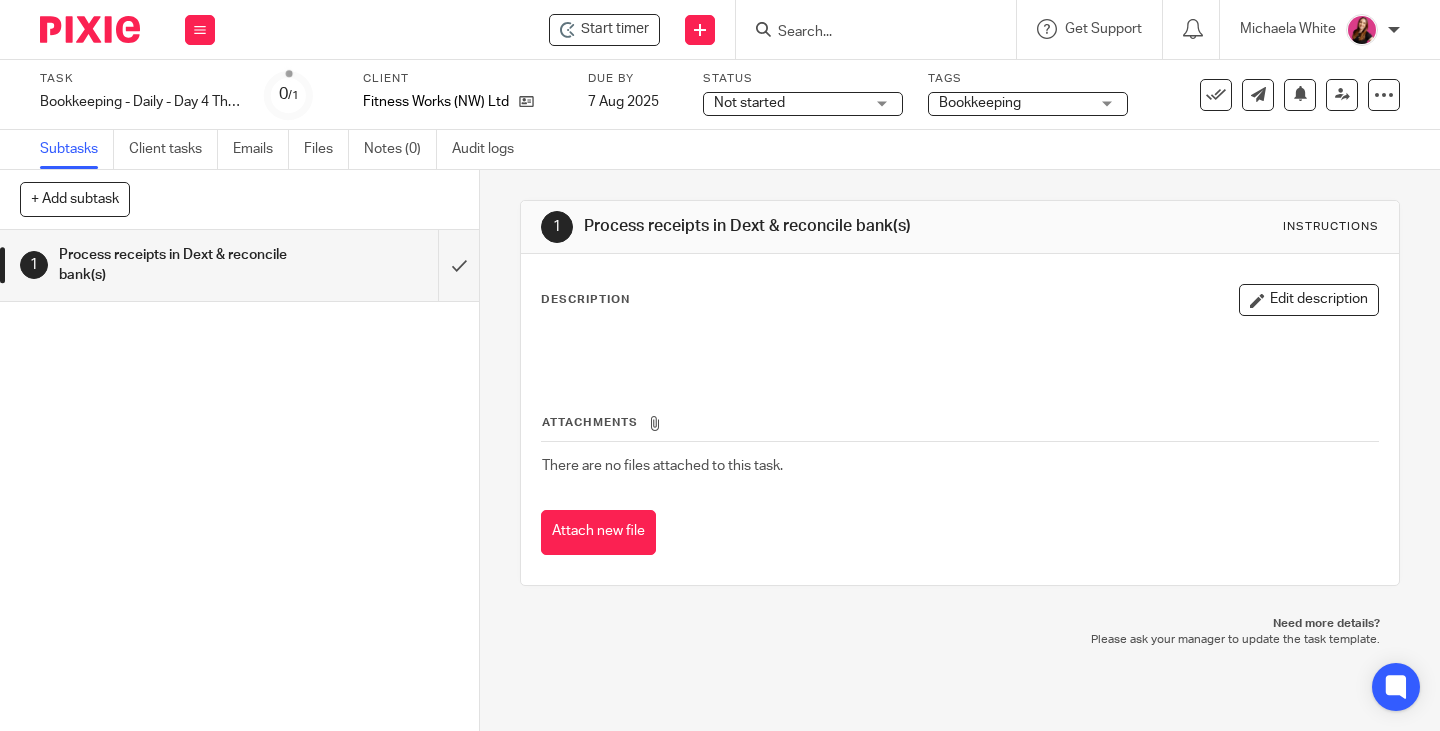 scroll, scrollTop: 0, scrollLeft: 0, axis: both 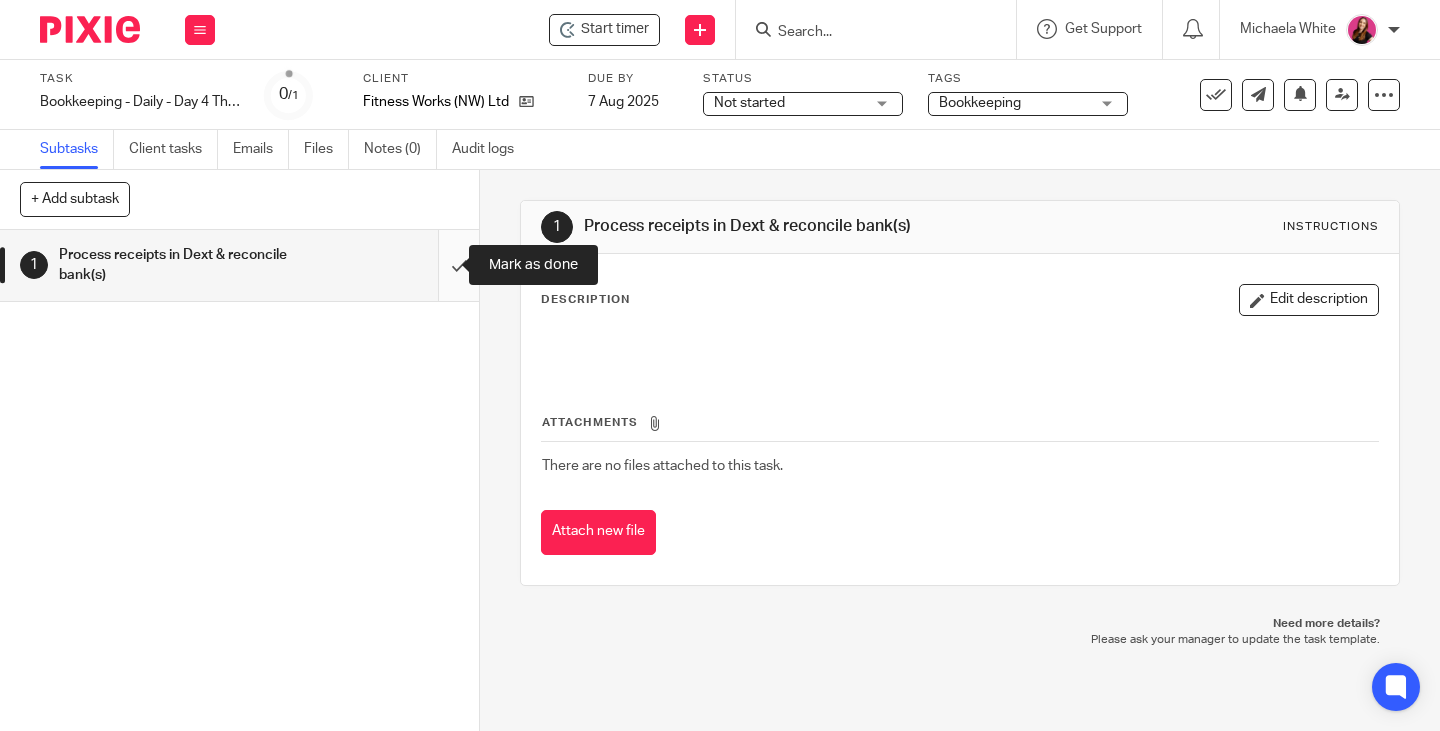 click at bounding box center (239, 265) 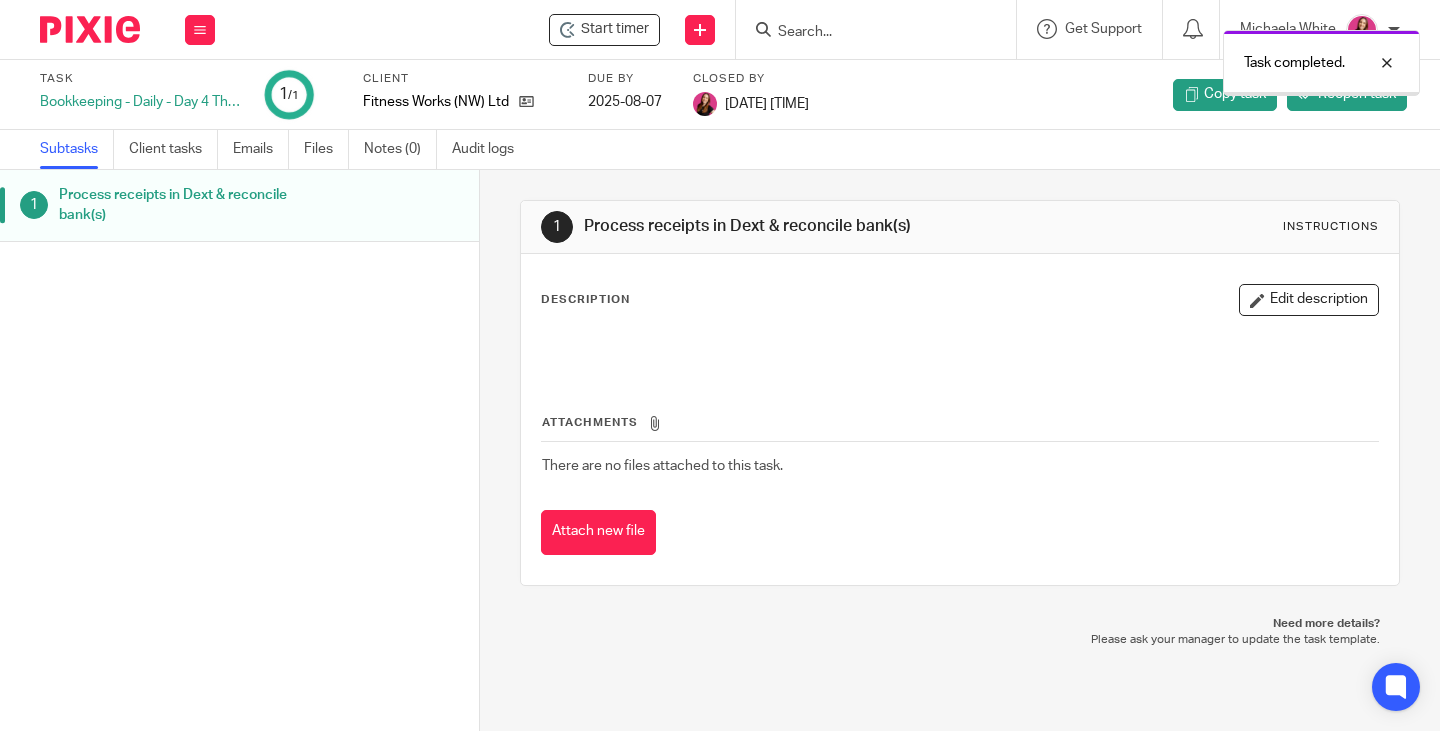 scroll, scrollTop: 0, scrollLeft: 0, axis: both 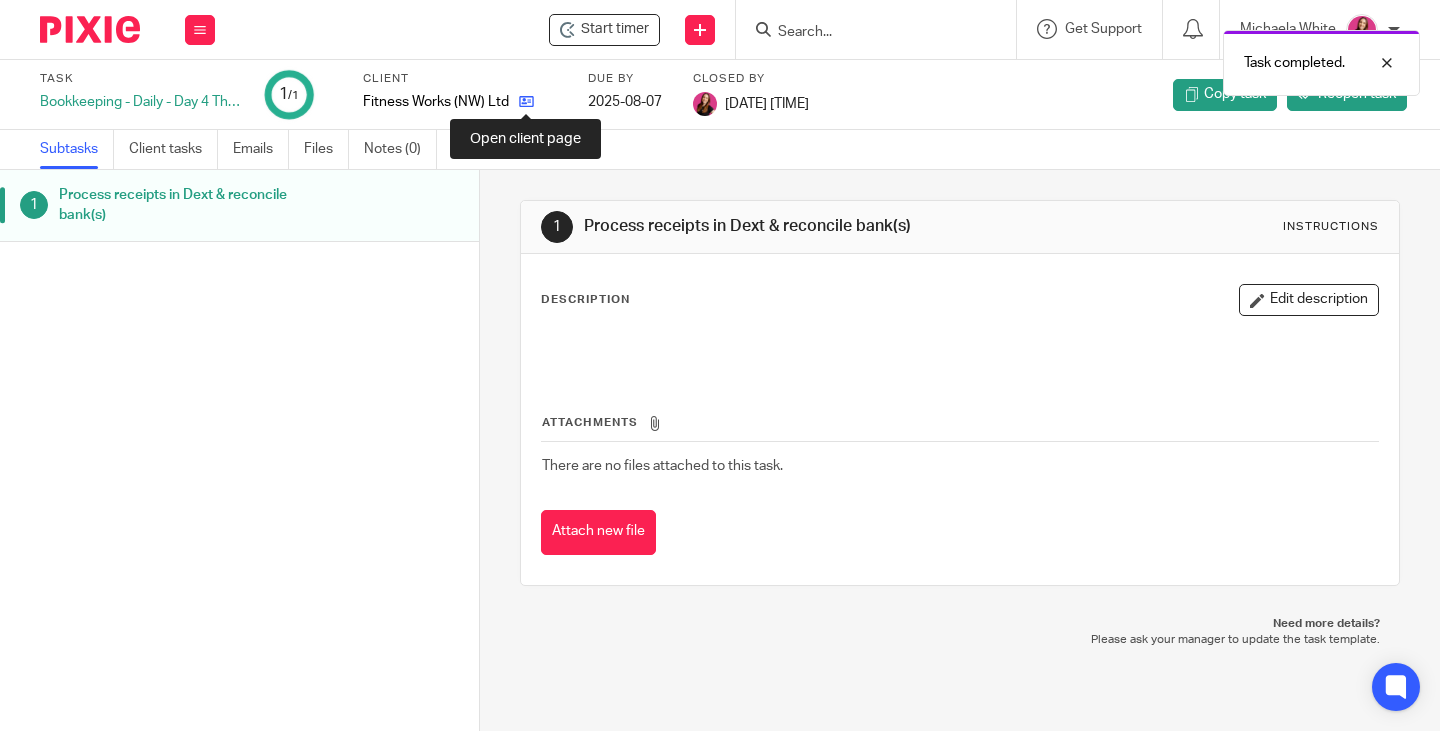 click at bounding box center (526, 101) 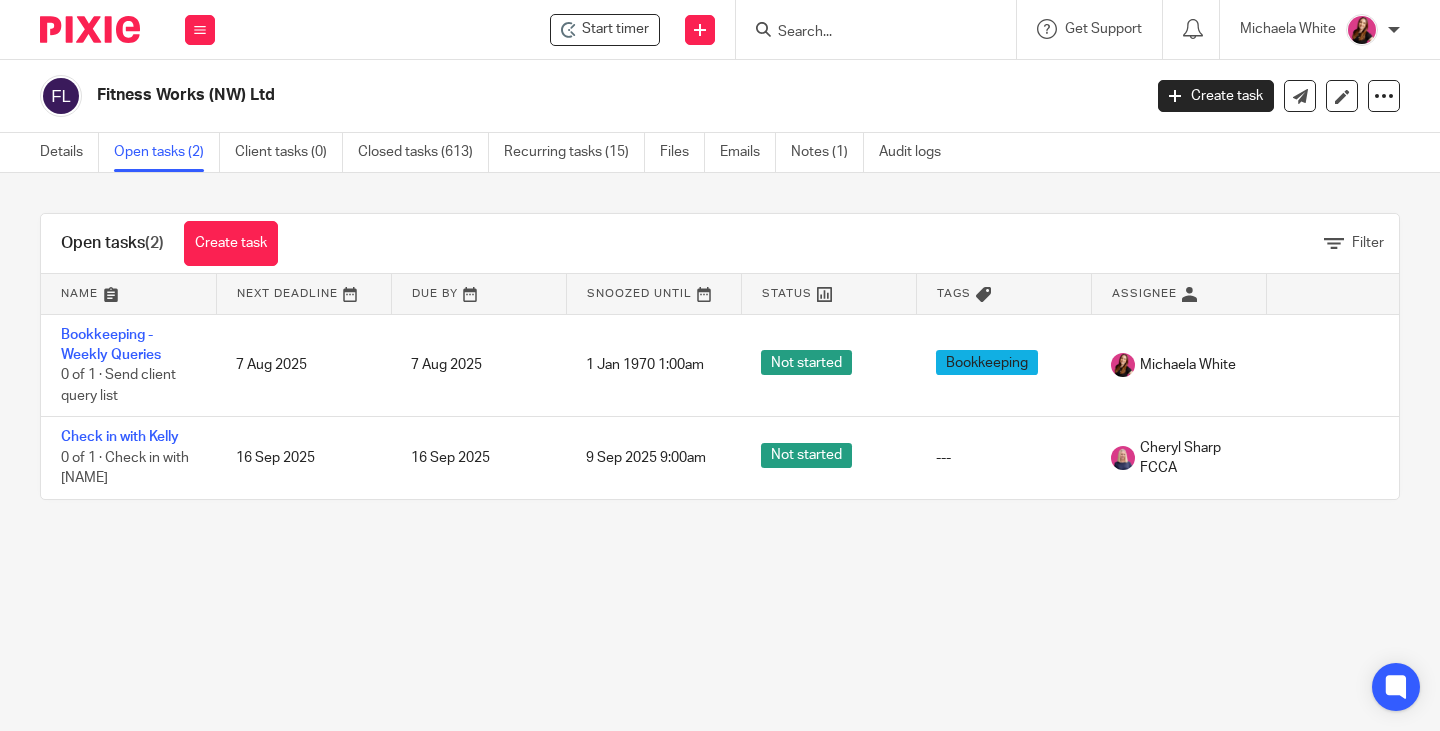 scroll, scrollTop: 0, scrollLeft: 0, axis: both 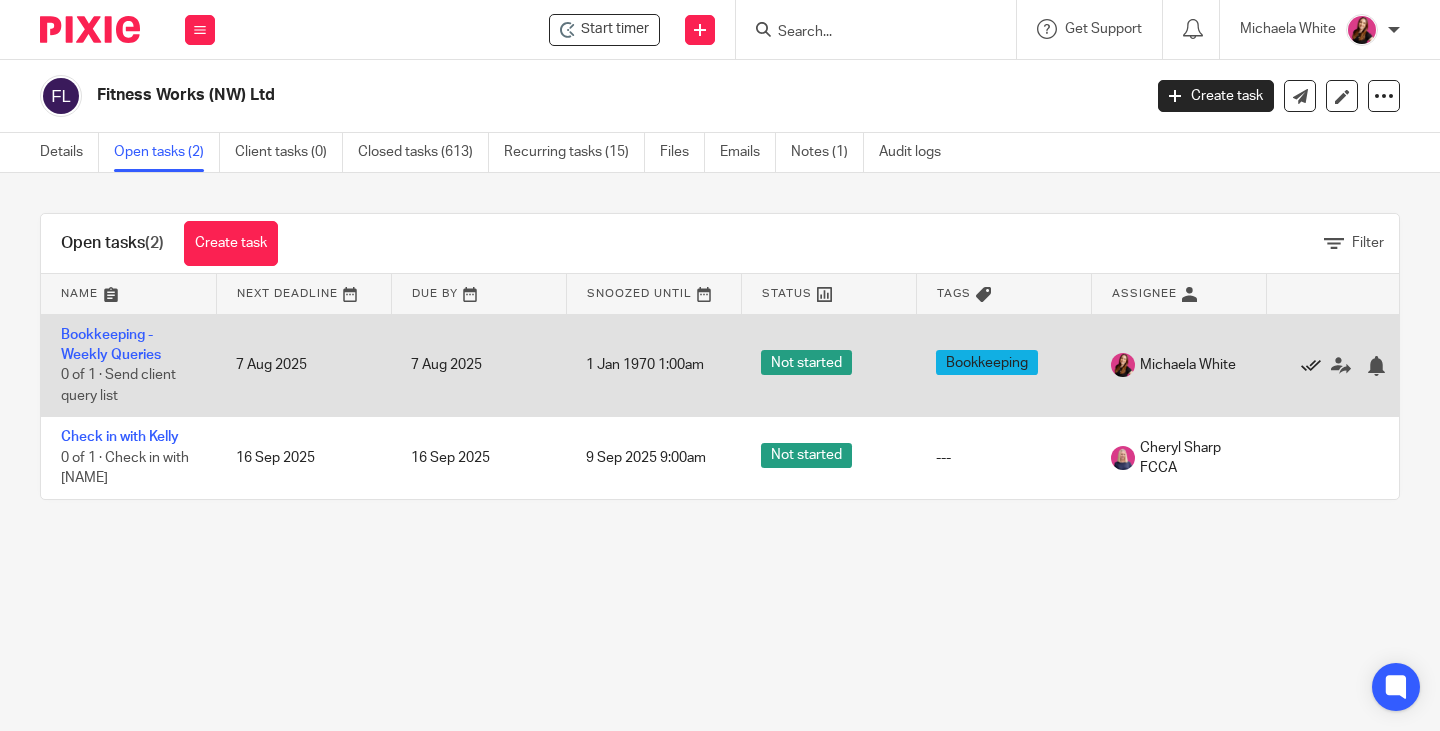 click at bounding box center [1311, 366] 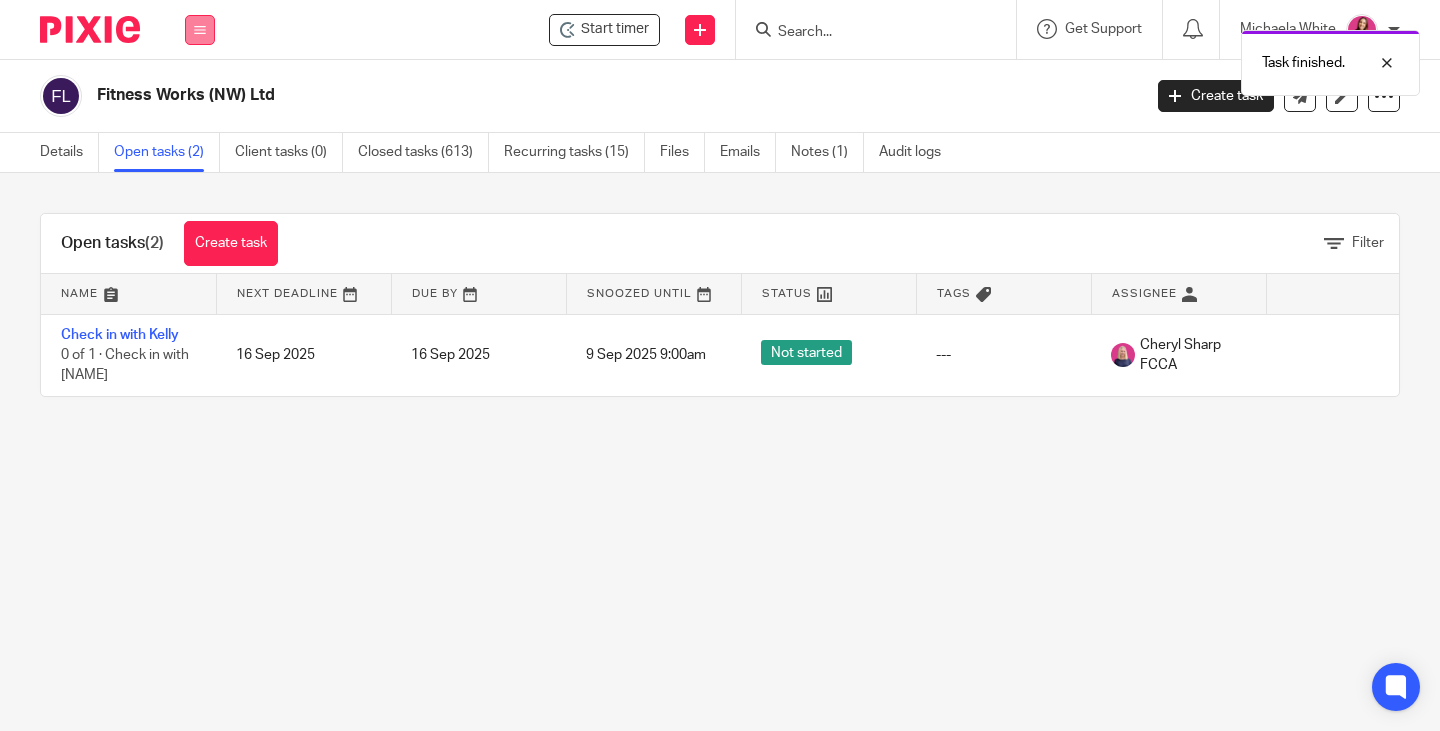 click at bounding box center [200, 30] 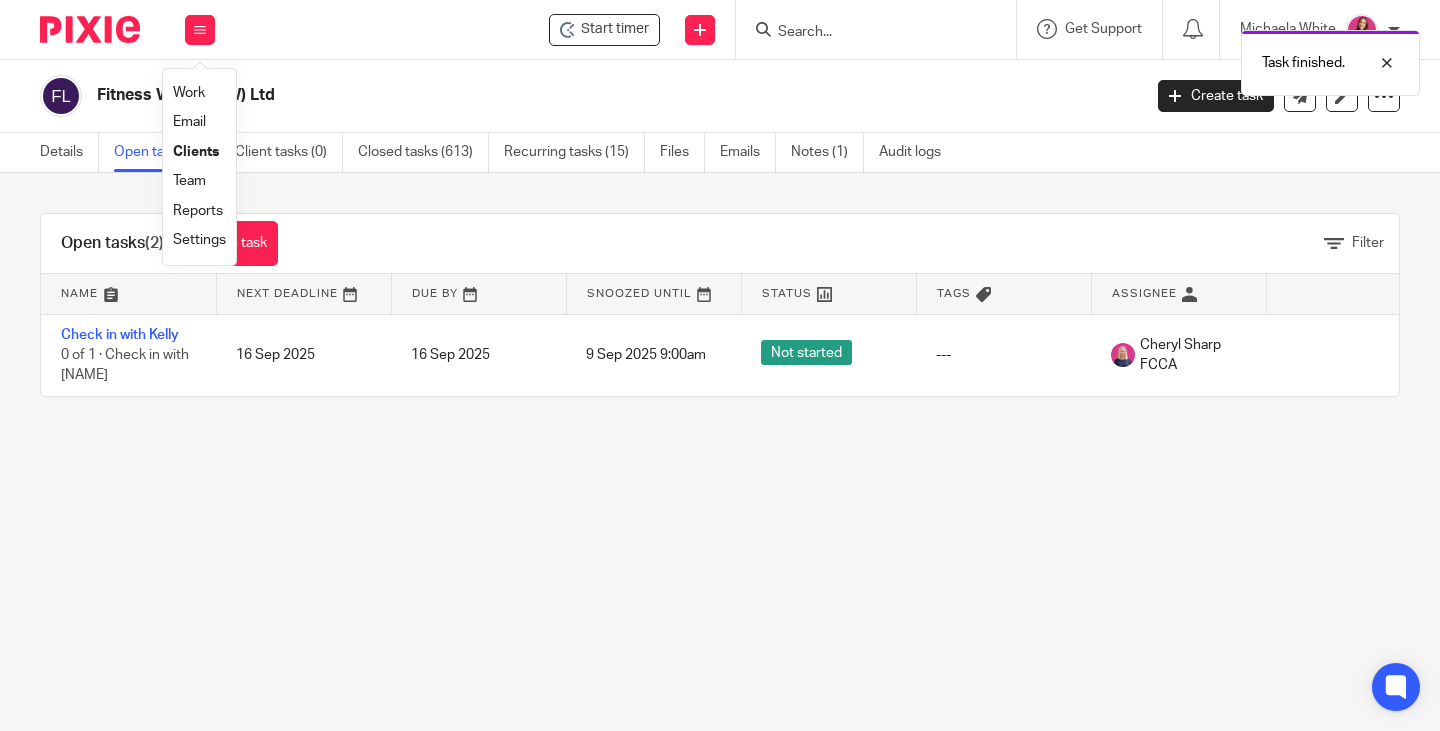 click on "Work" at bounding box center (189, 93) 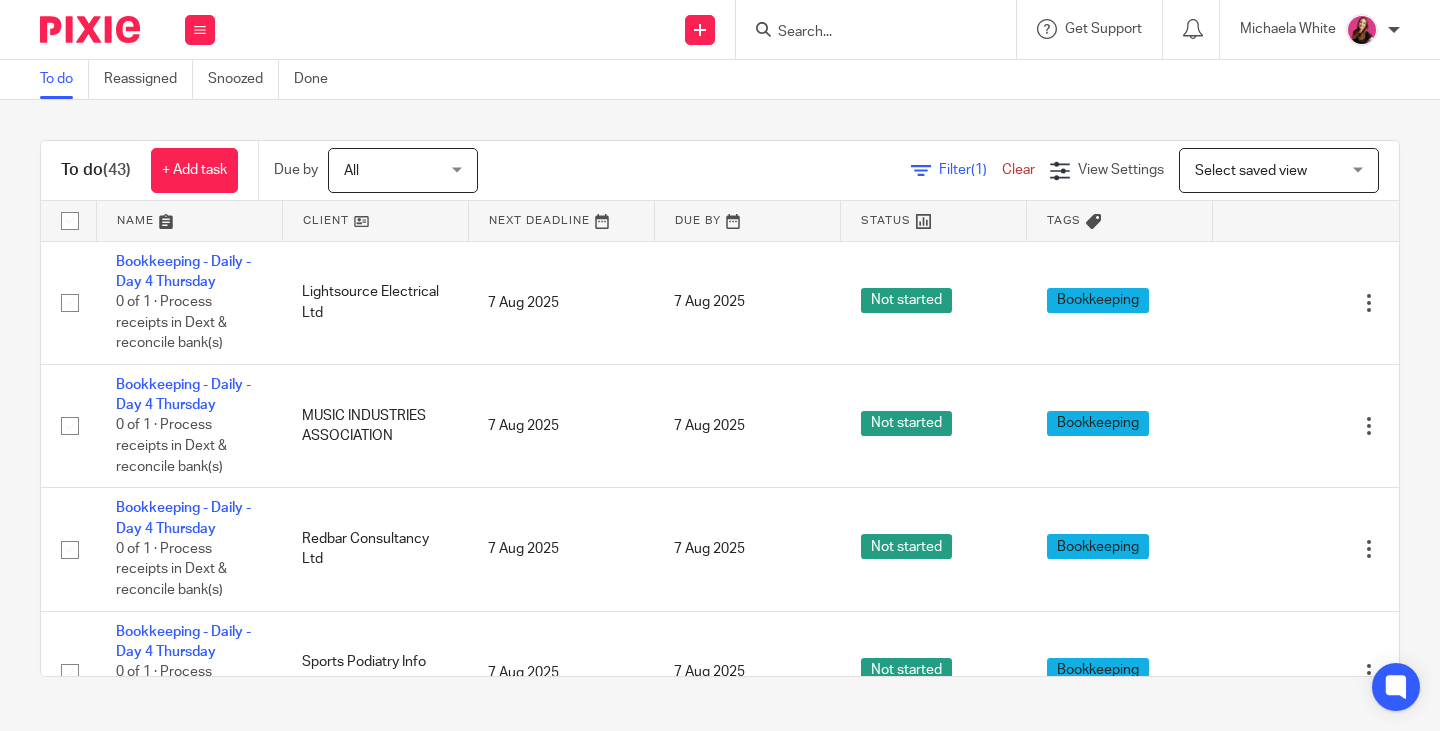 scroll, scrollTop: 0, scrollLeft: 0, axis: both 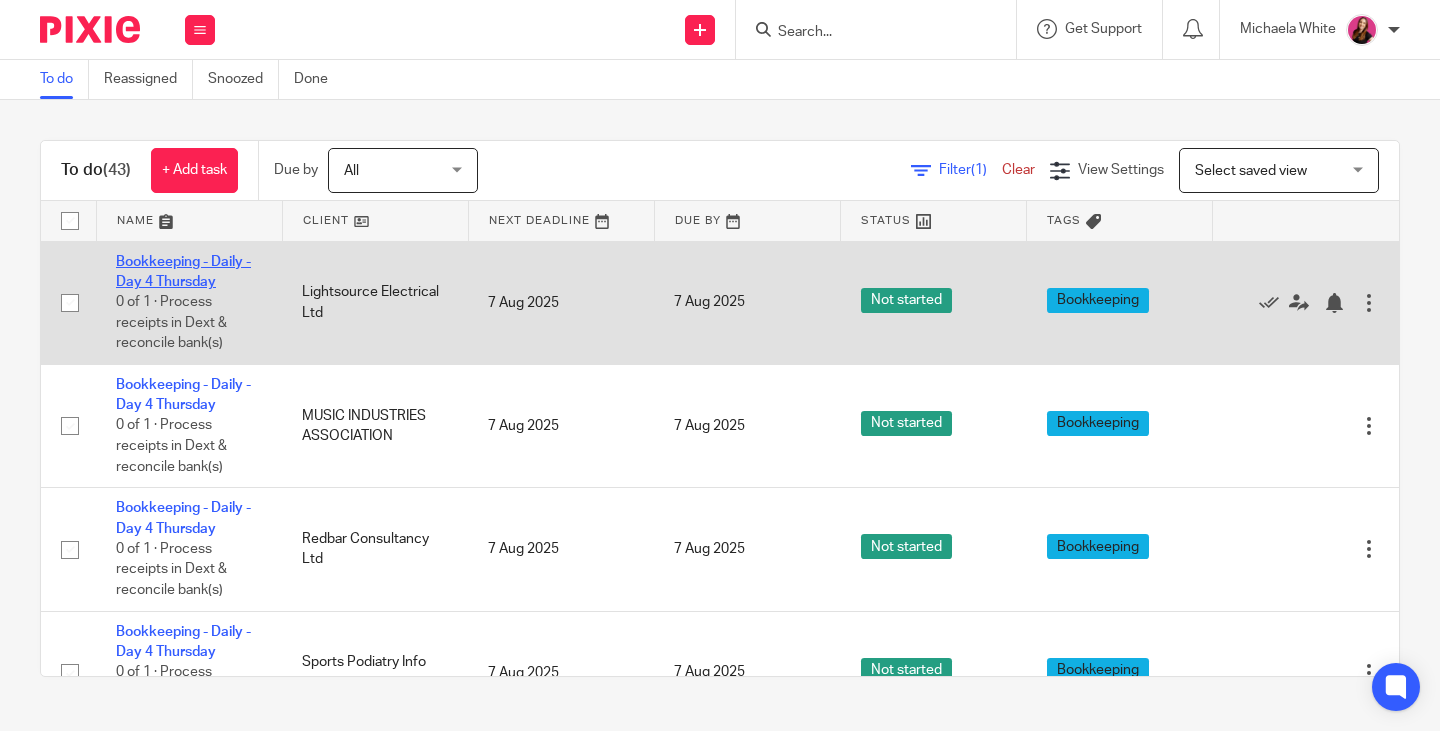 click on "Bookkeeping - Daily - Day 4 Thursday" at bounding box center (183, 272) 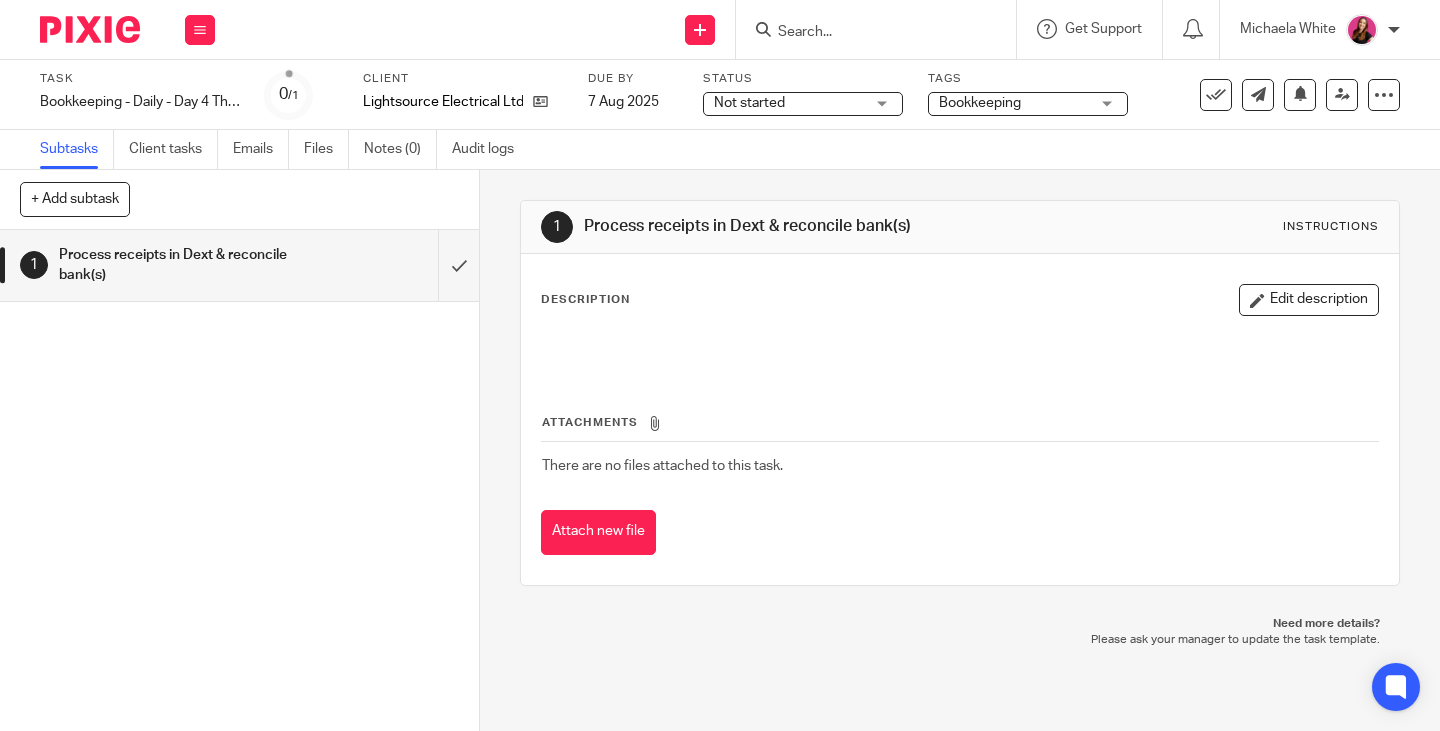 scroll, scrollTop: 0, scrollLeft: 0, axis: both 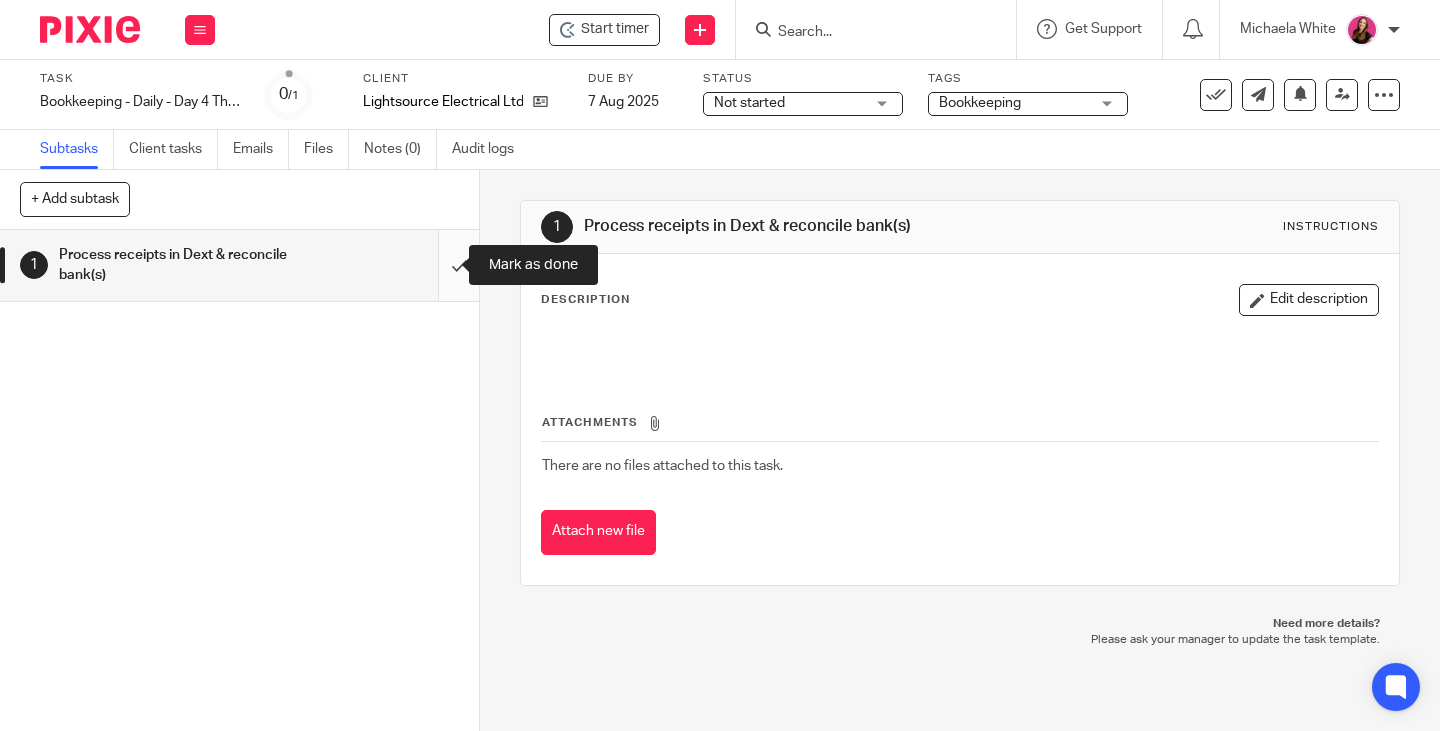 click at bounding box center (239, 265) 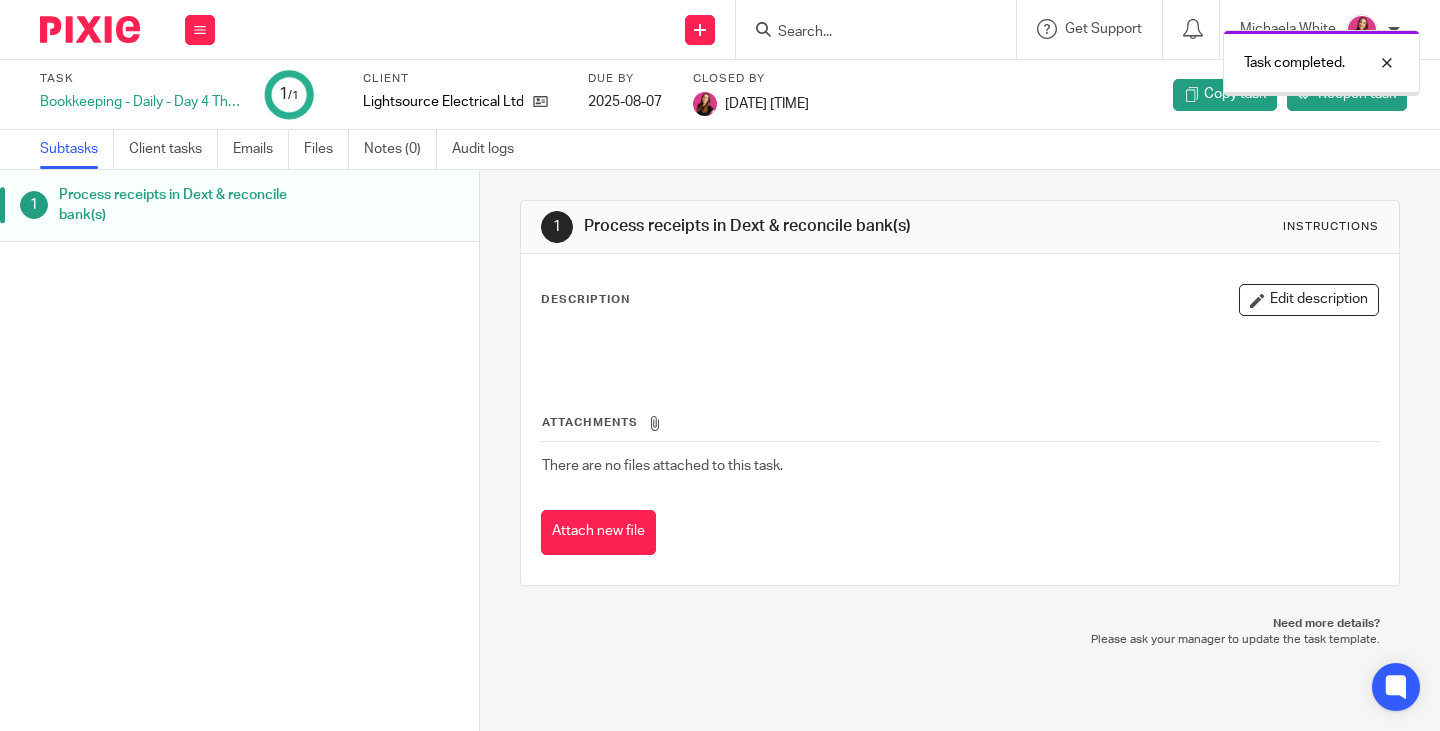 scroll, scrollTop: 0, scrollLeft: 0, axis: both 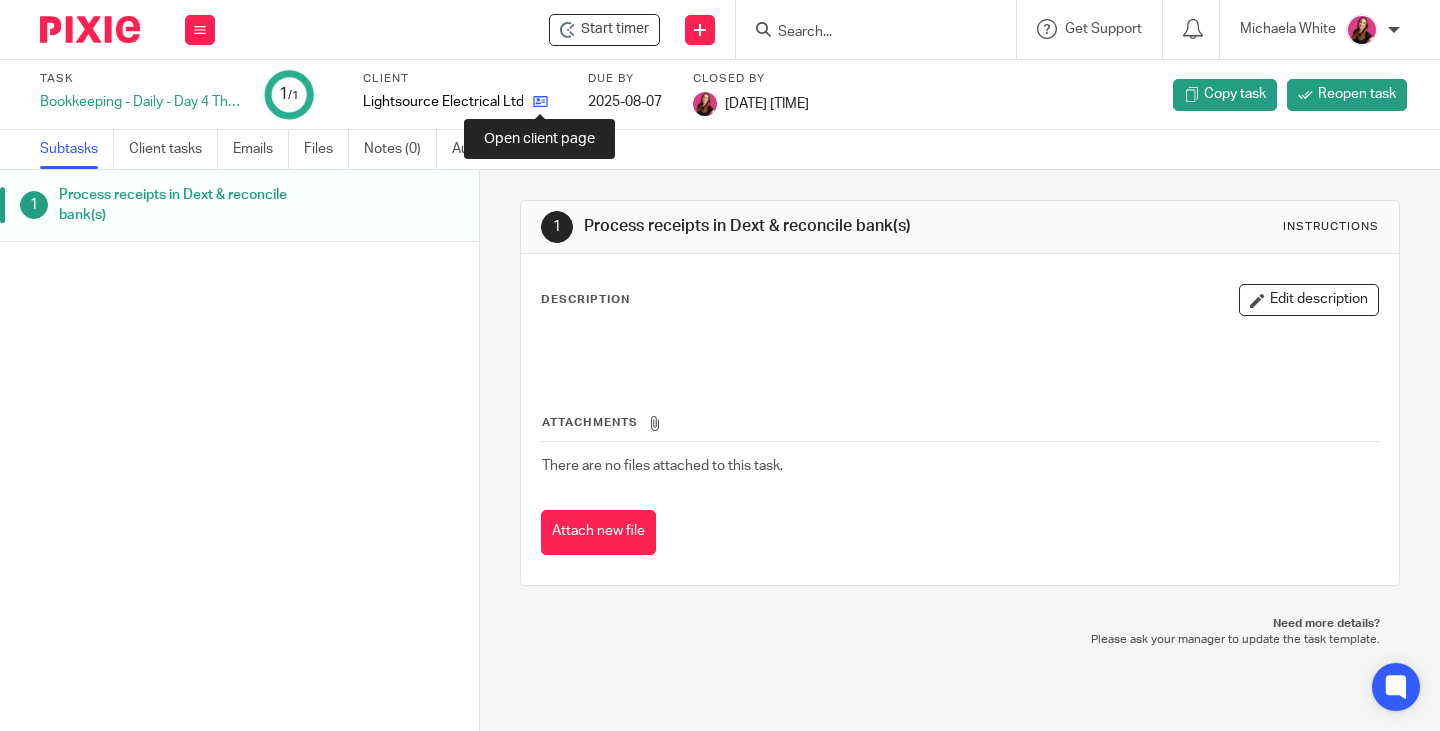 click at bounding box center (540, 101) 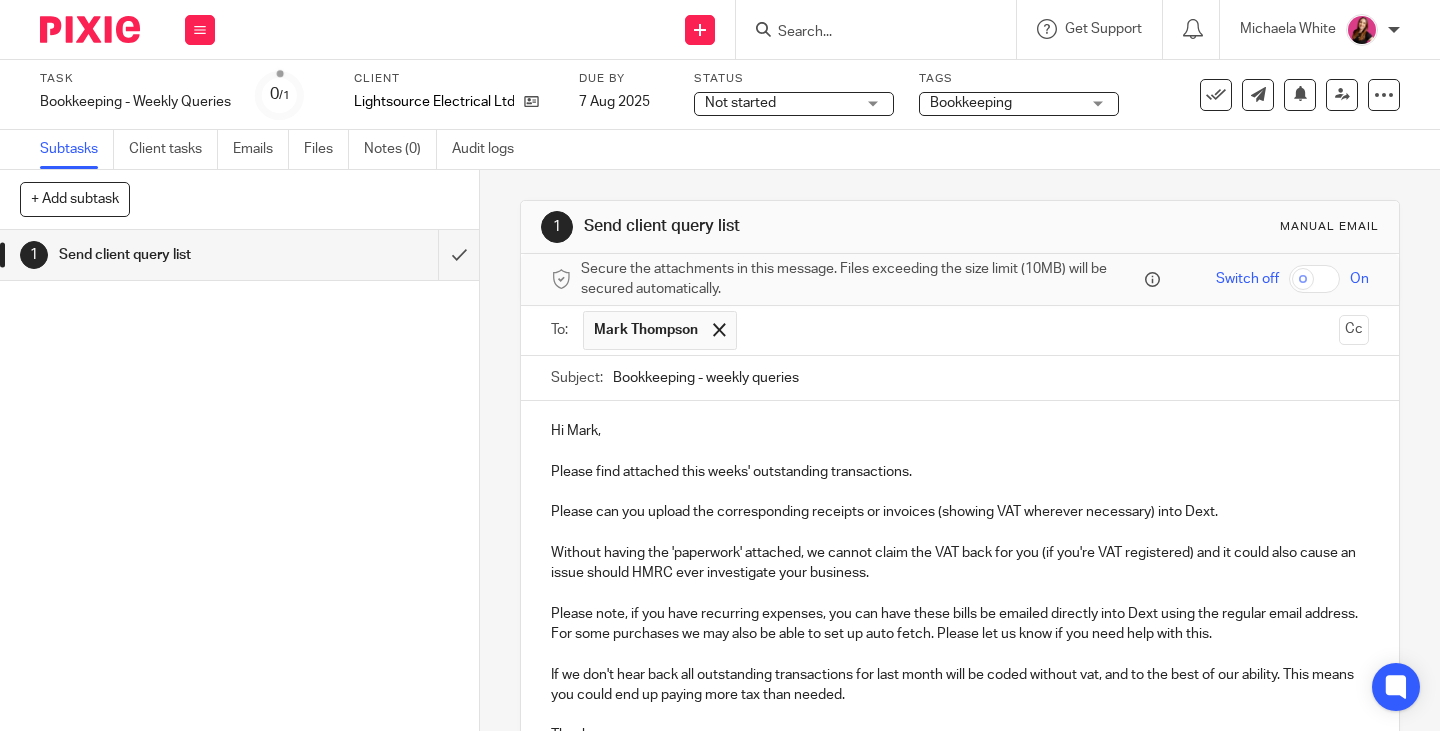 scroll, scrollTop: 0, scrollLeft: 0, axis: both 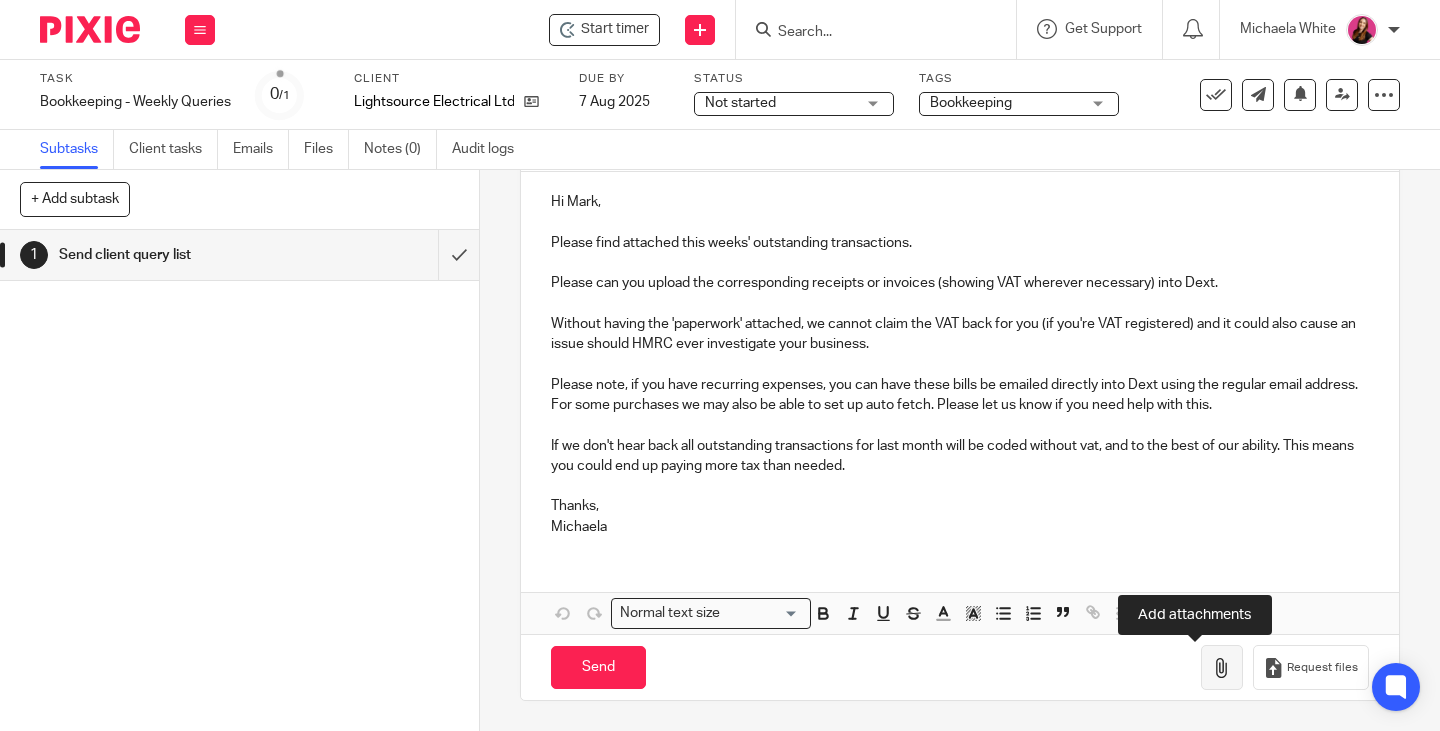 click at bounding box center [1222, 668] 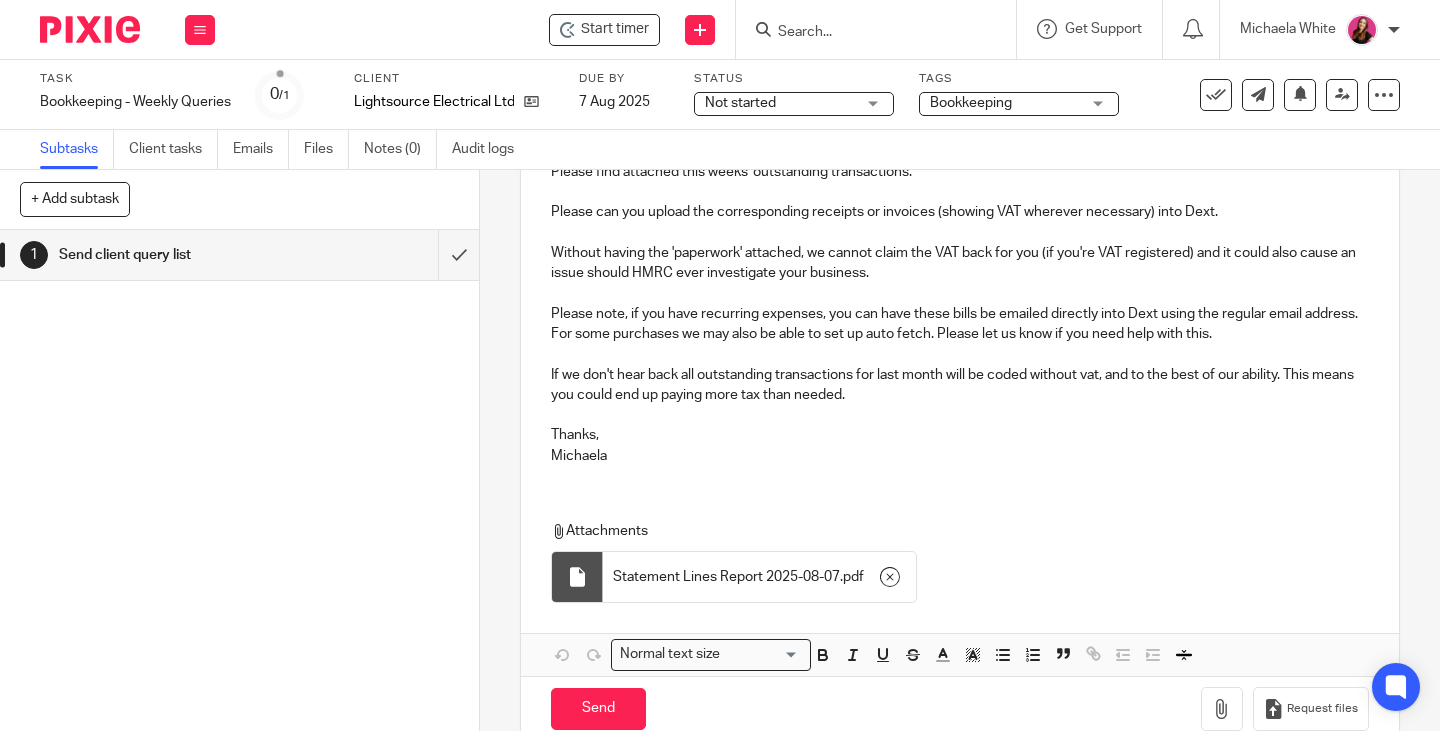 scroll, scrollTop: 341, scrollLeft: 0, axis: vertical 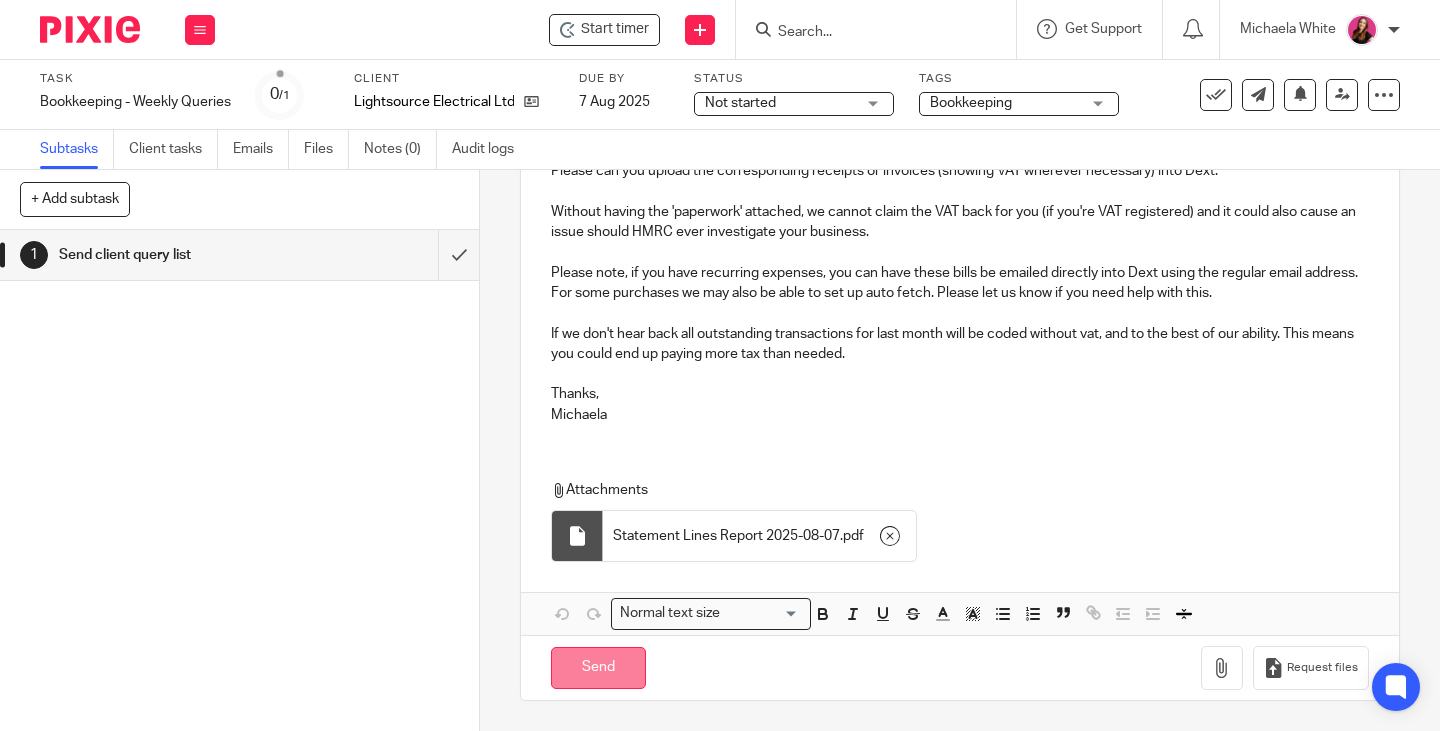 click on "Send" at bounding box center (598, 668) 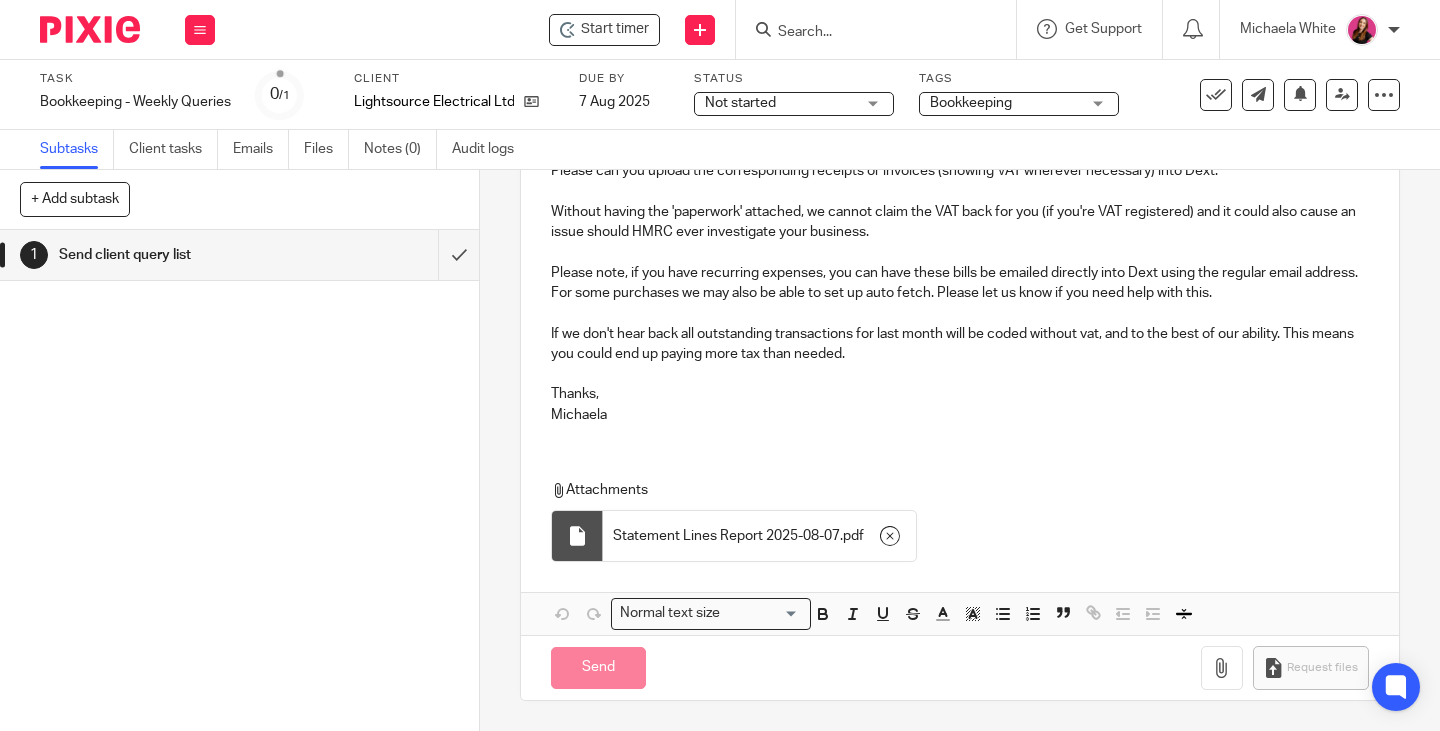 type on "Sent" 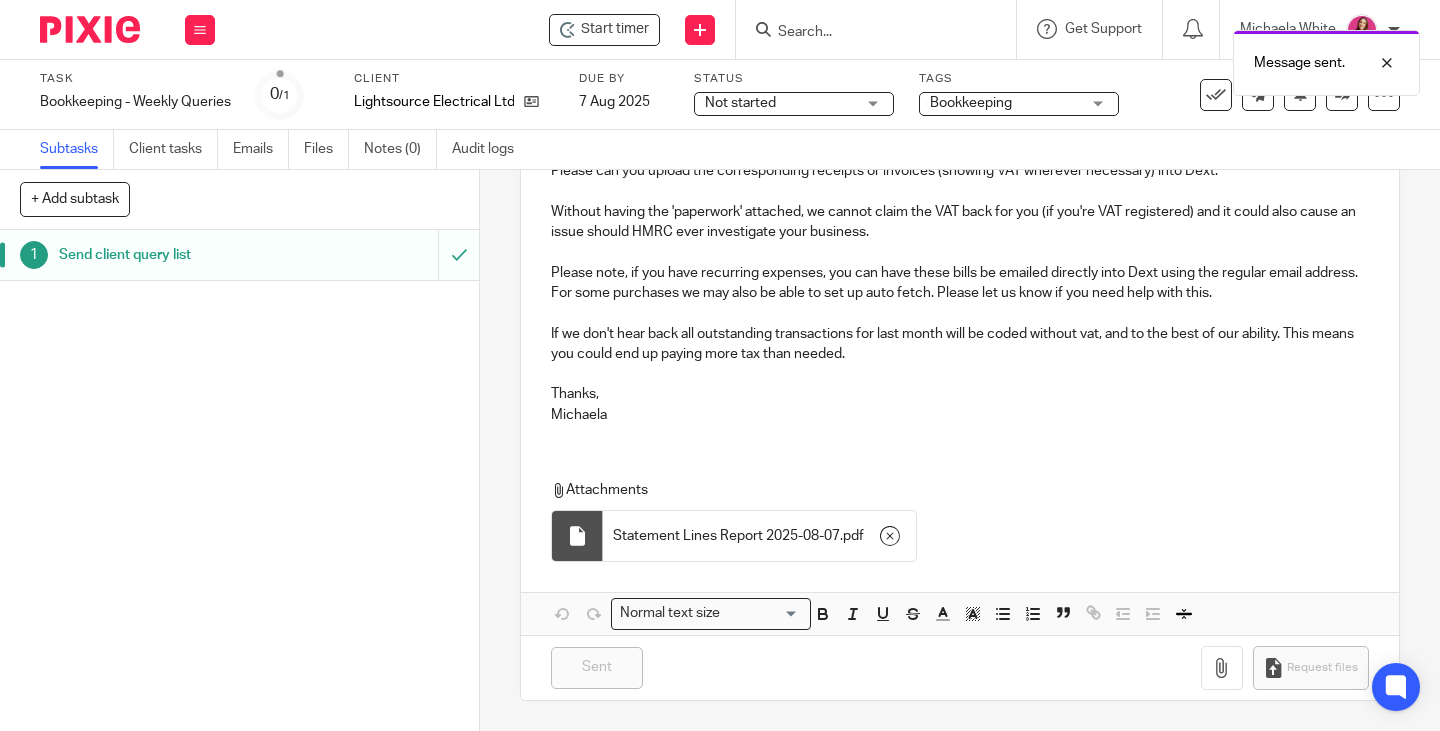click on "Work
Email
Clients
Team
Reports
Settings" at bounding box center (200, 29) 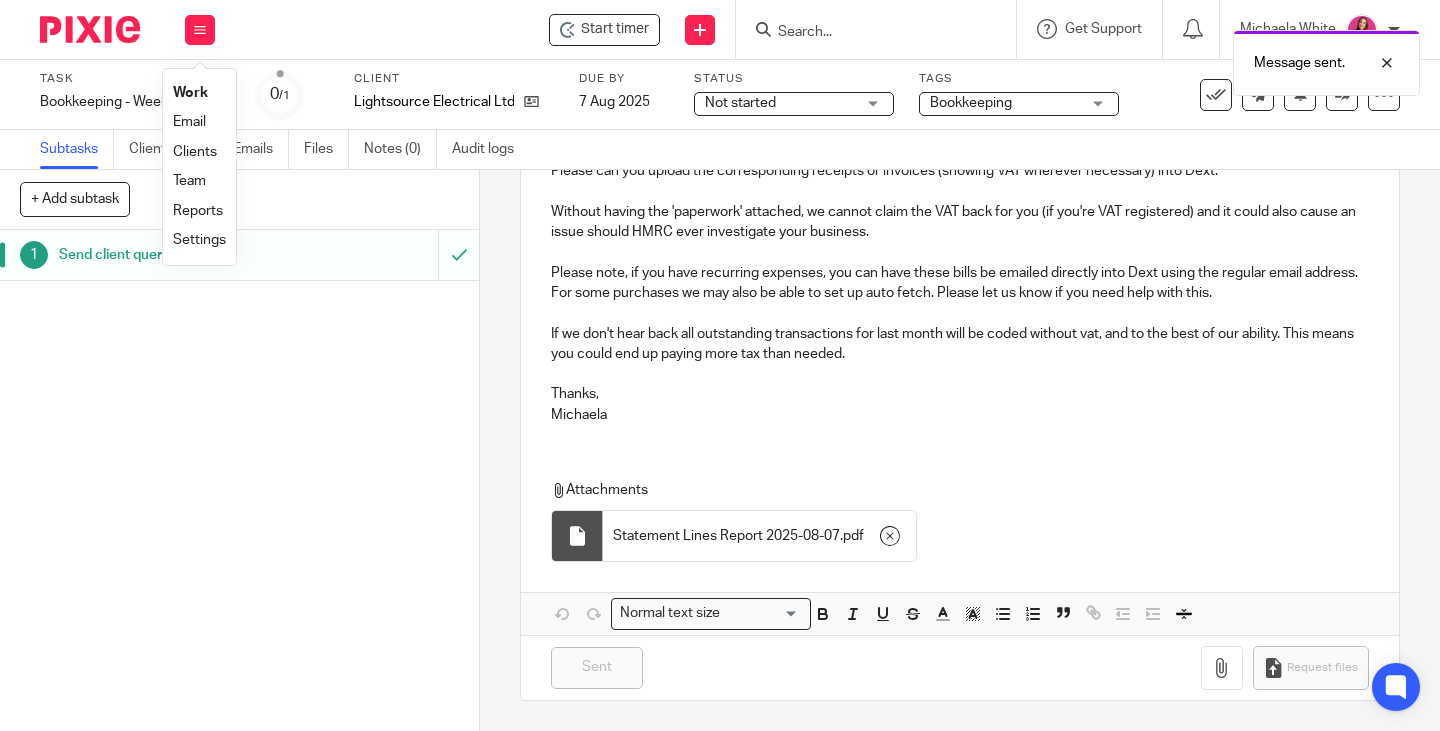 click on "Work" at bounding box center (190, 93) 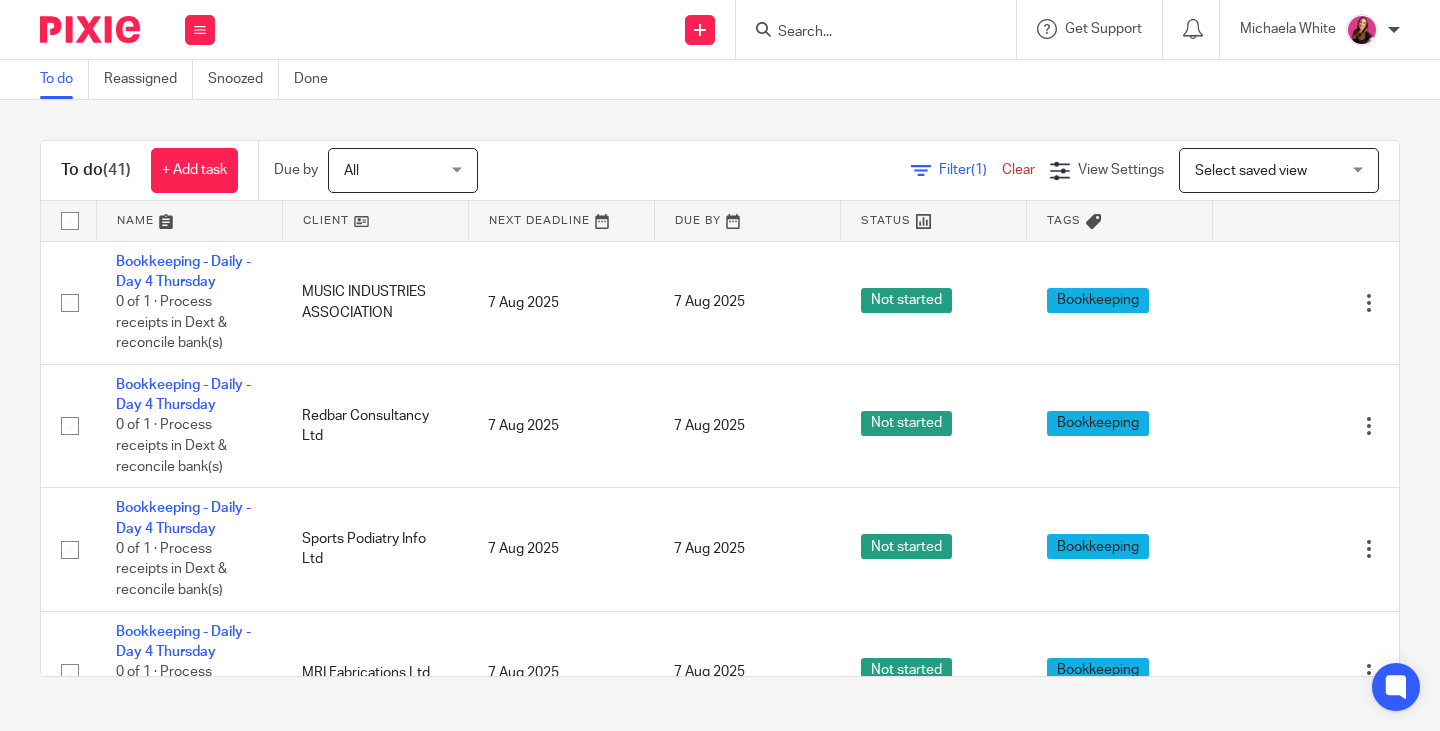 scroll, scrollTop: 0, scrollLeft: 0, axis: both 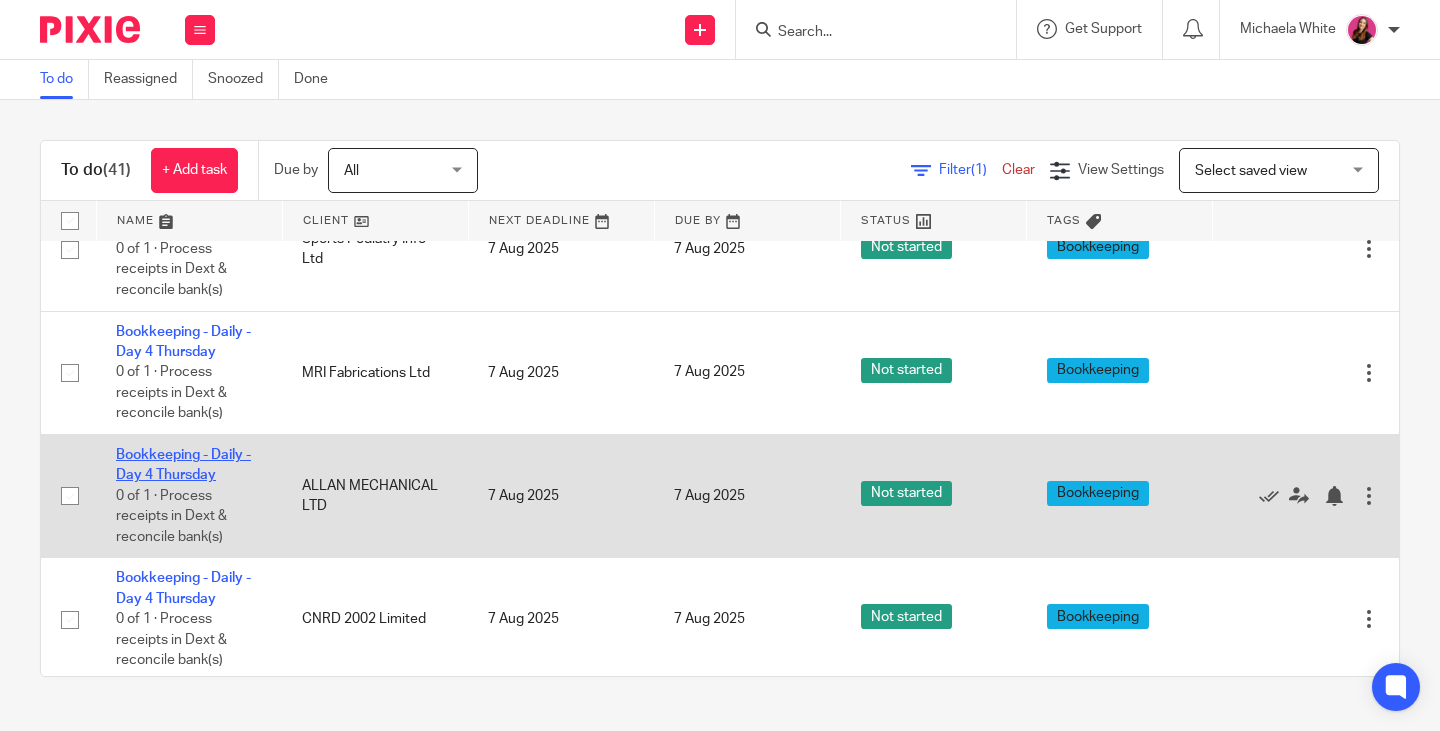 click on "Bookkeeping - Daily - Day 4 Thursday" at bounding box center (183, 465) 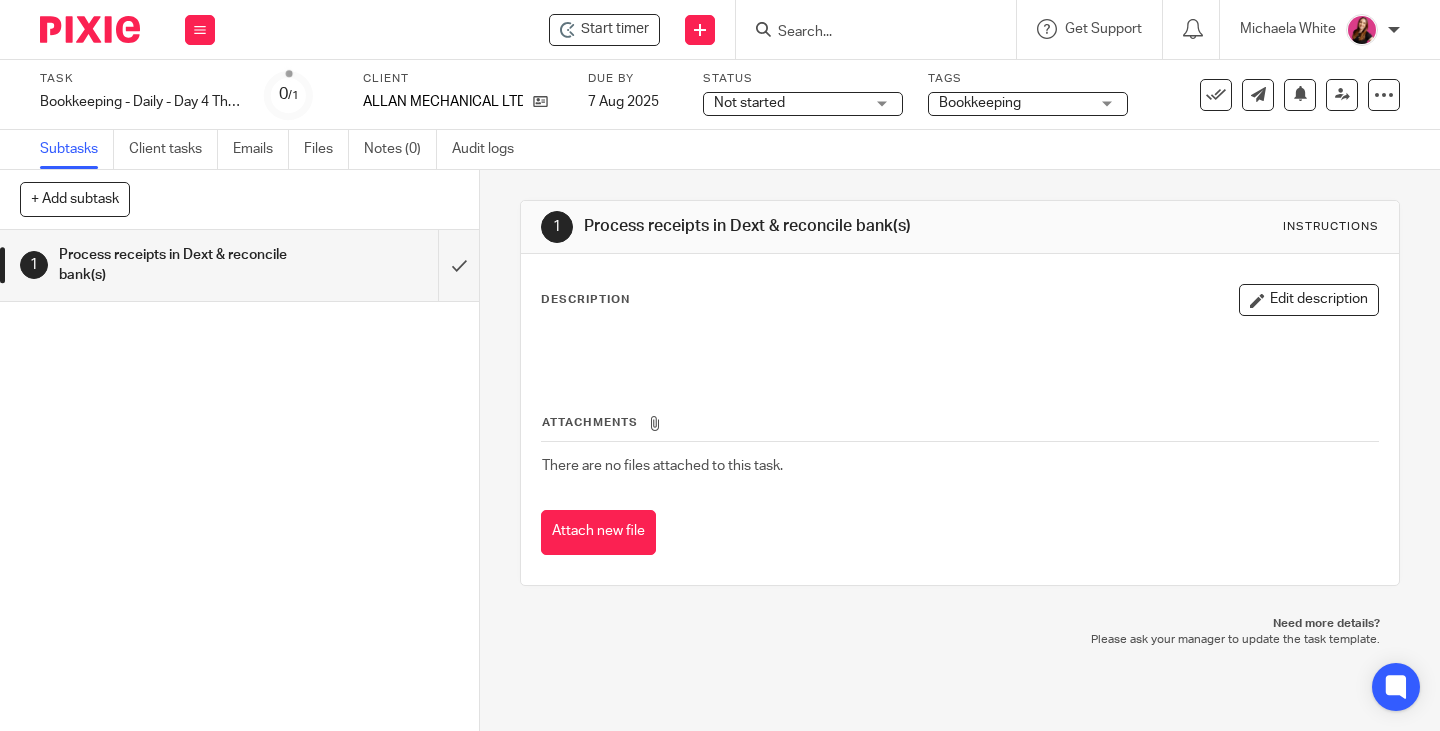 scroll, scrollTop: 0, scrollLeft: 0, axis: both 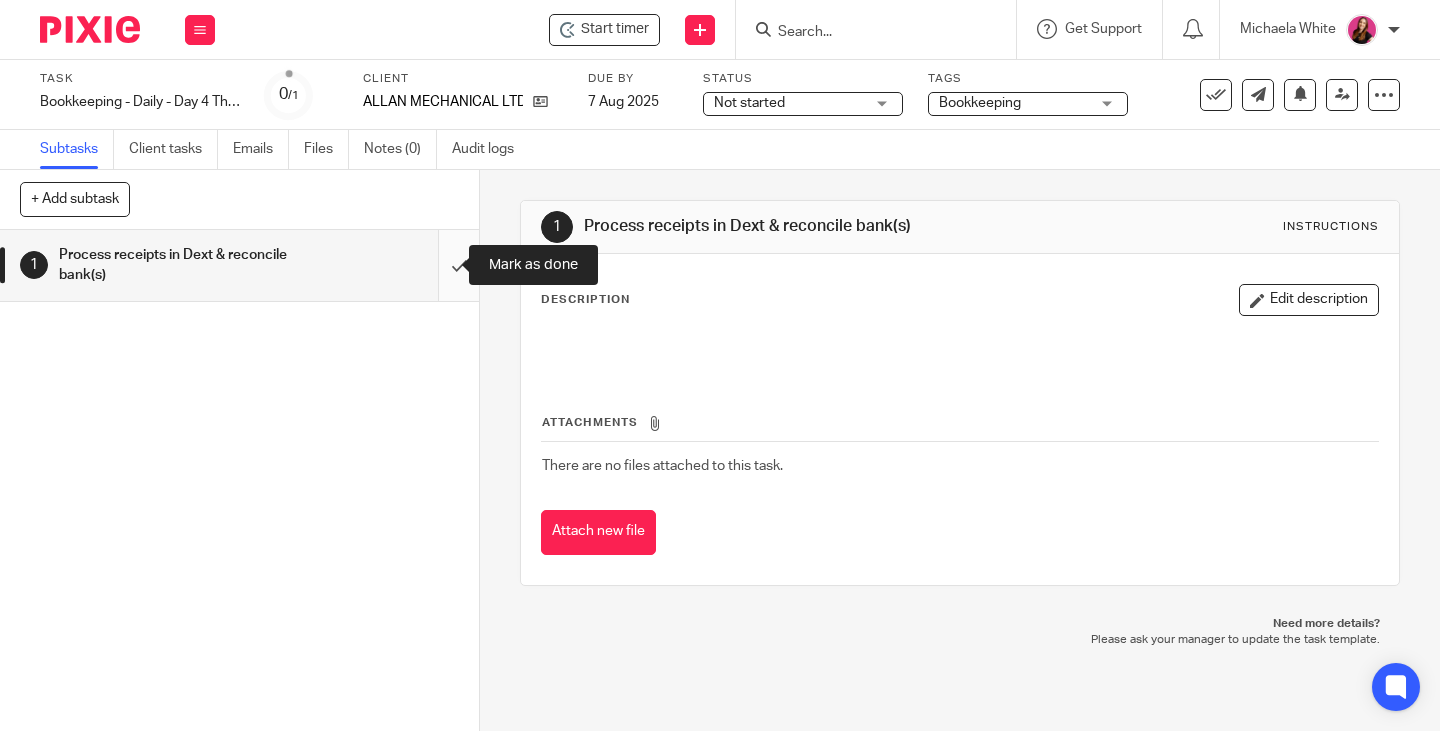 click at bounding box center [239, 265] 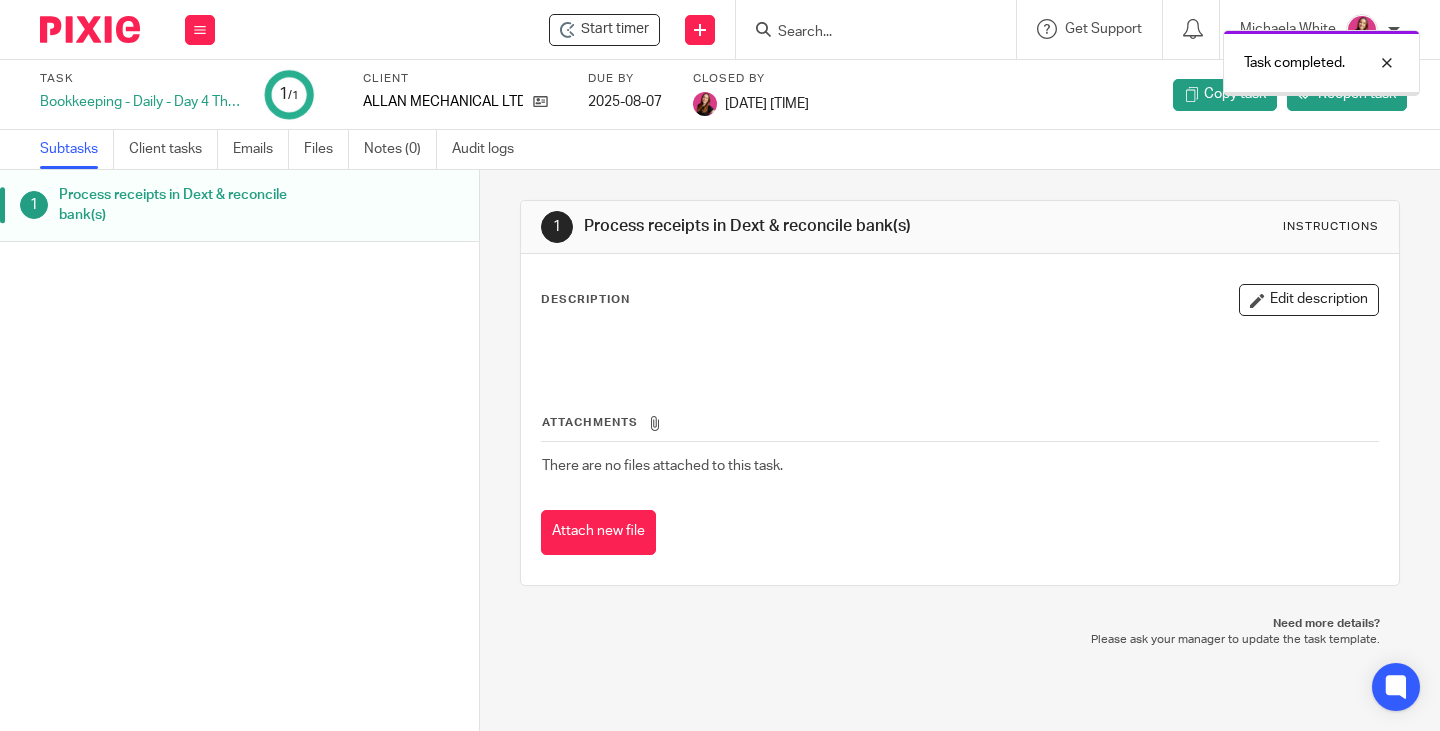 scroll, scrollTop: 0, scrollLeft: 0, axis: both 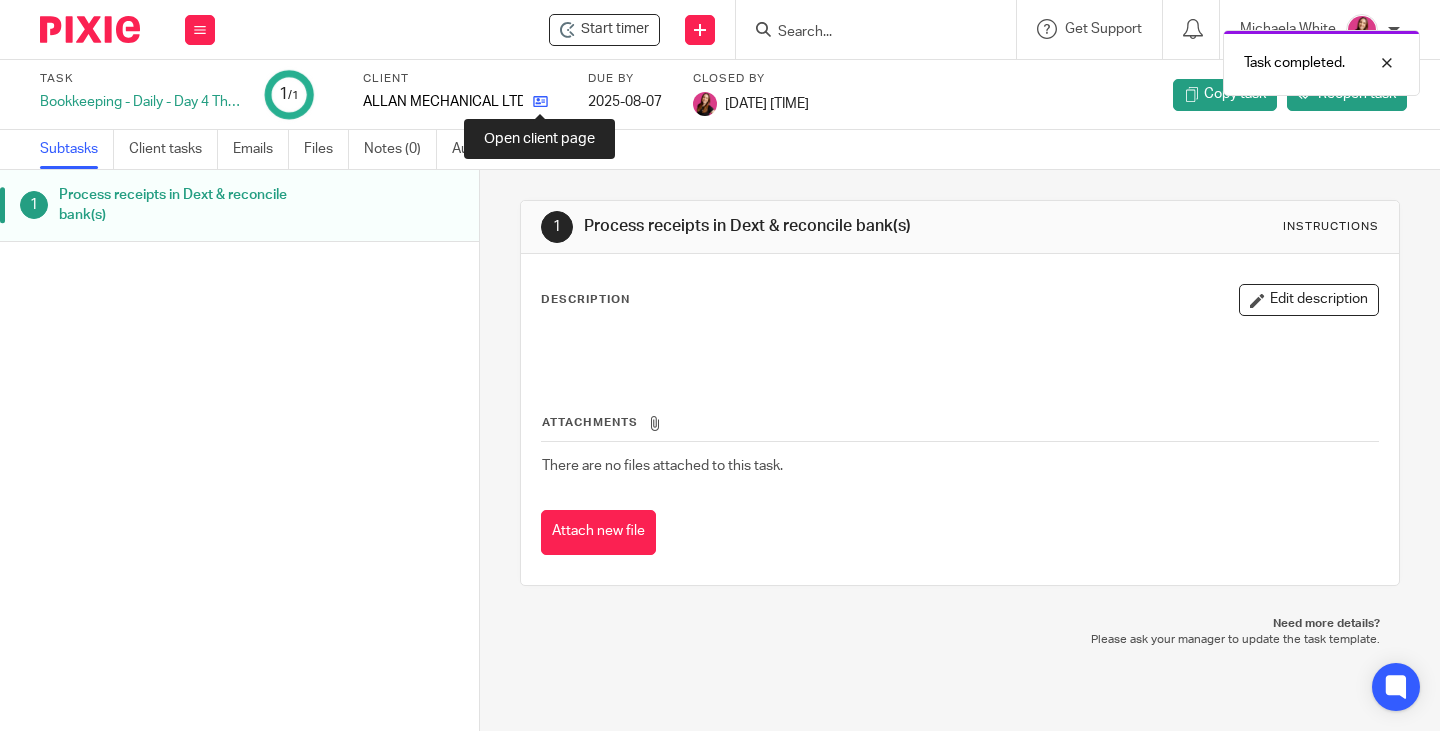 click at bounding box center [540, 101] 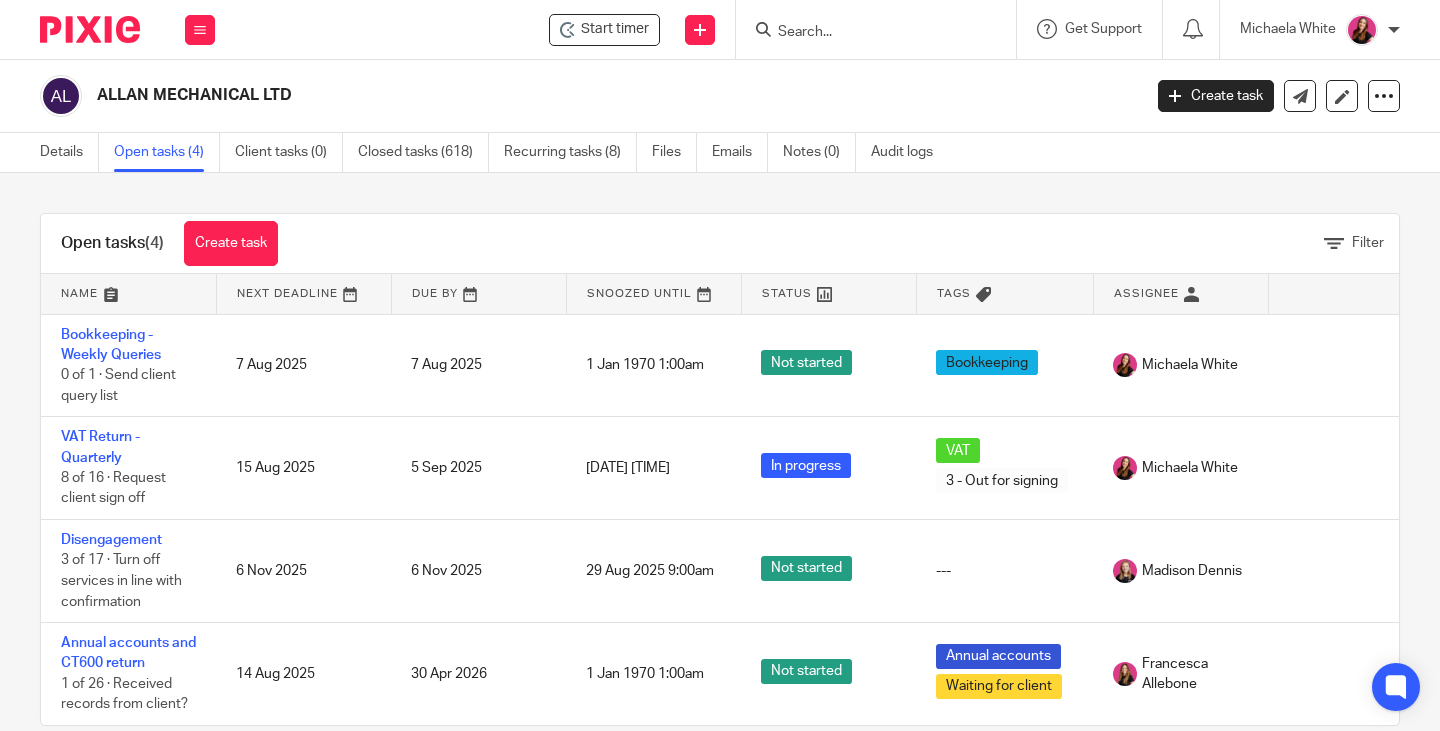 scroll, scrollTop: 0, scrollLeft: 0, axis: both 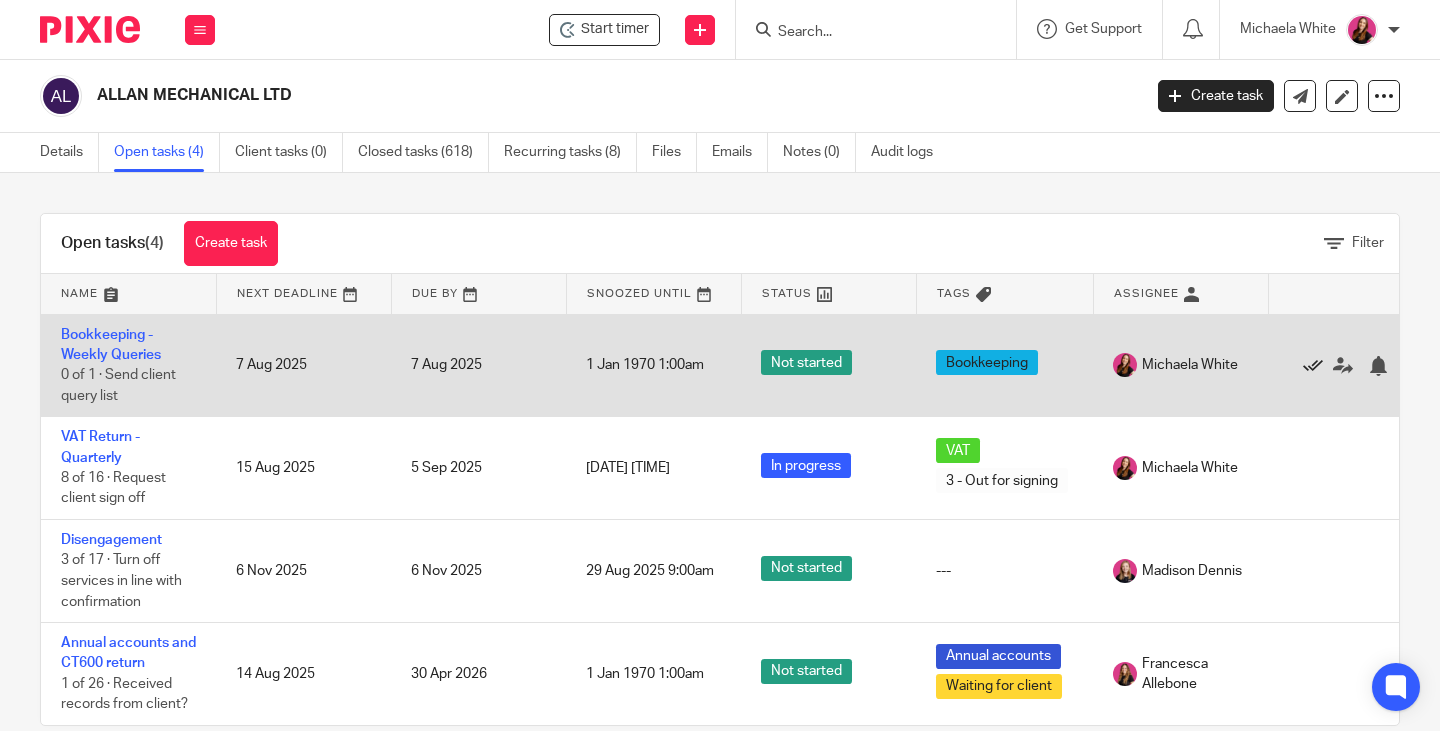click at bounding box center [1313, 366] 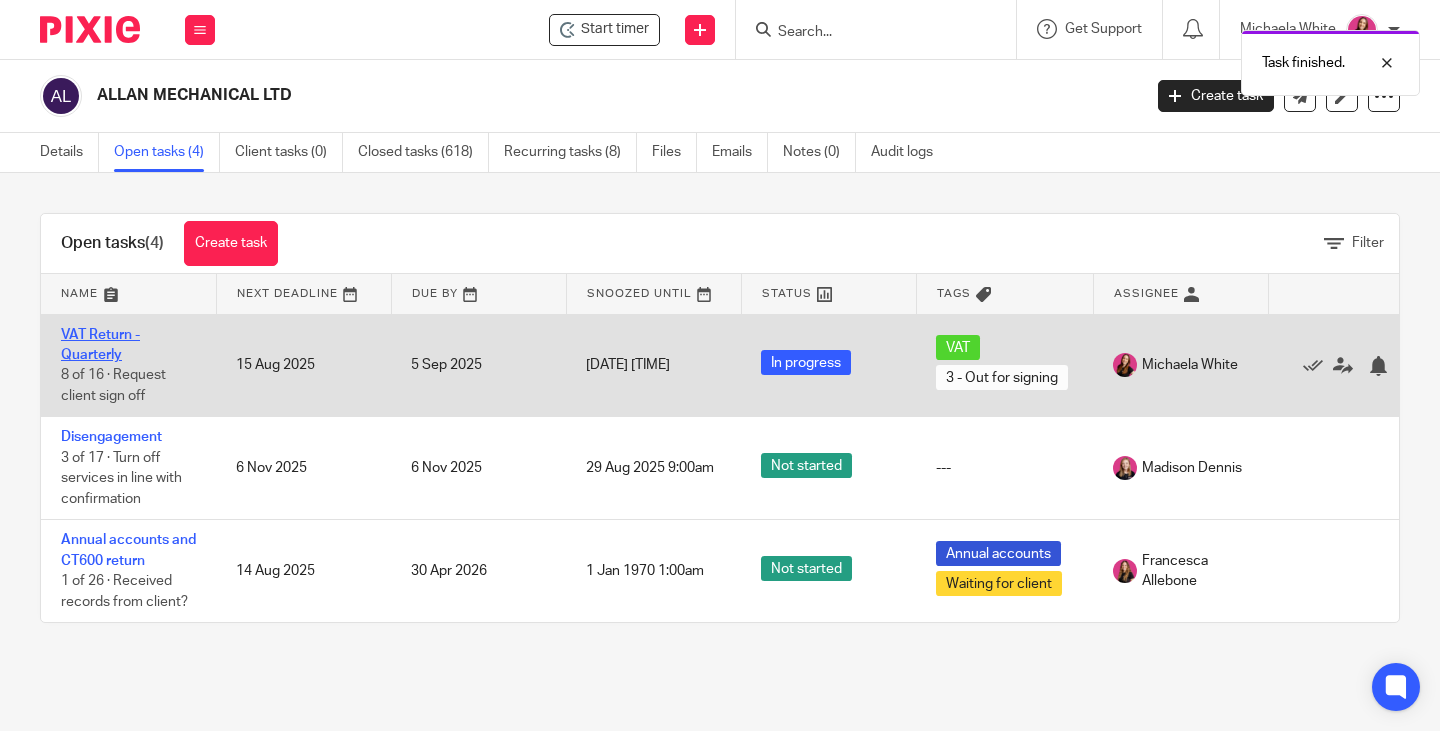 click on "VAT Return - Quarterly" at bounding box center (100, 345) 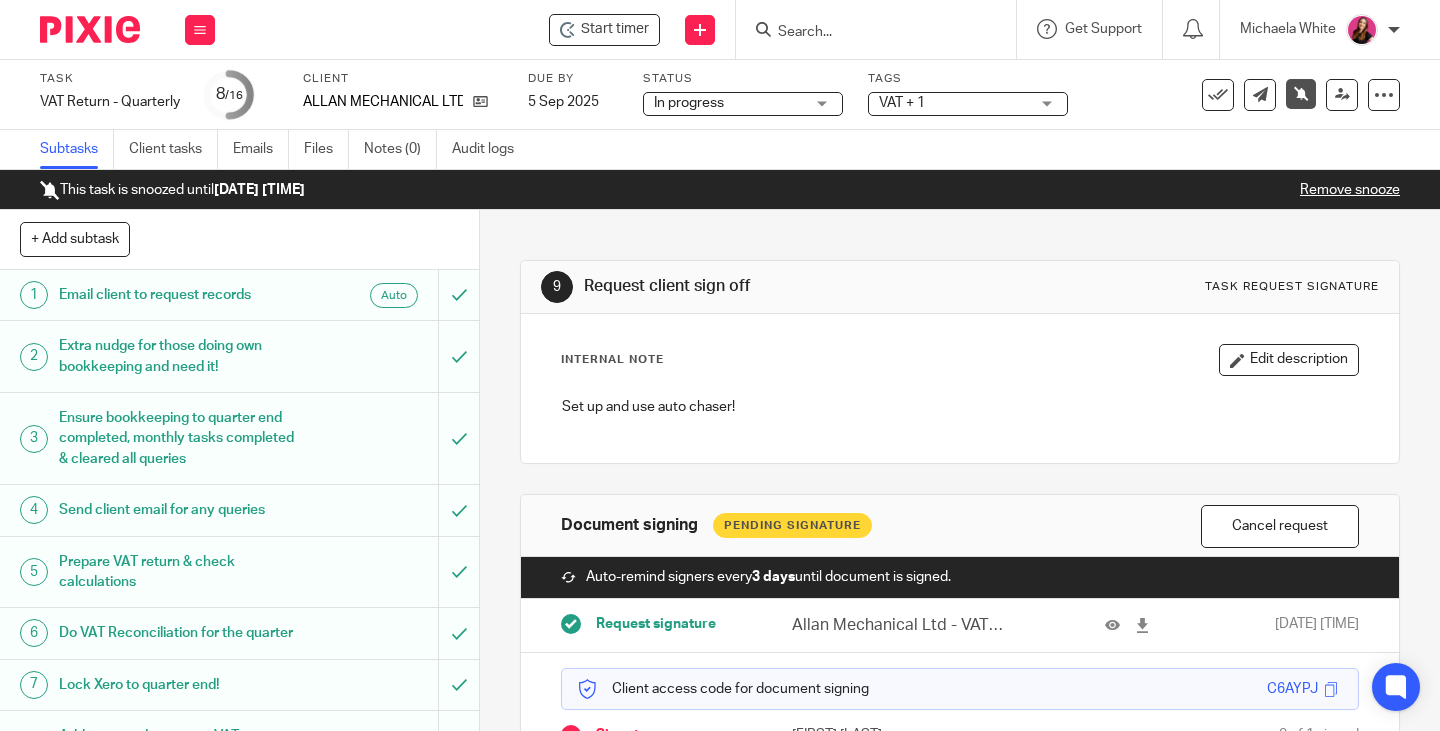 scroll, scrollTop: 0, scrollLeft: 0, axis: both 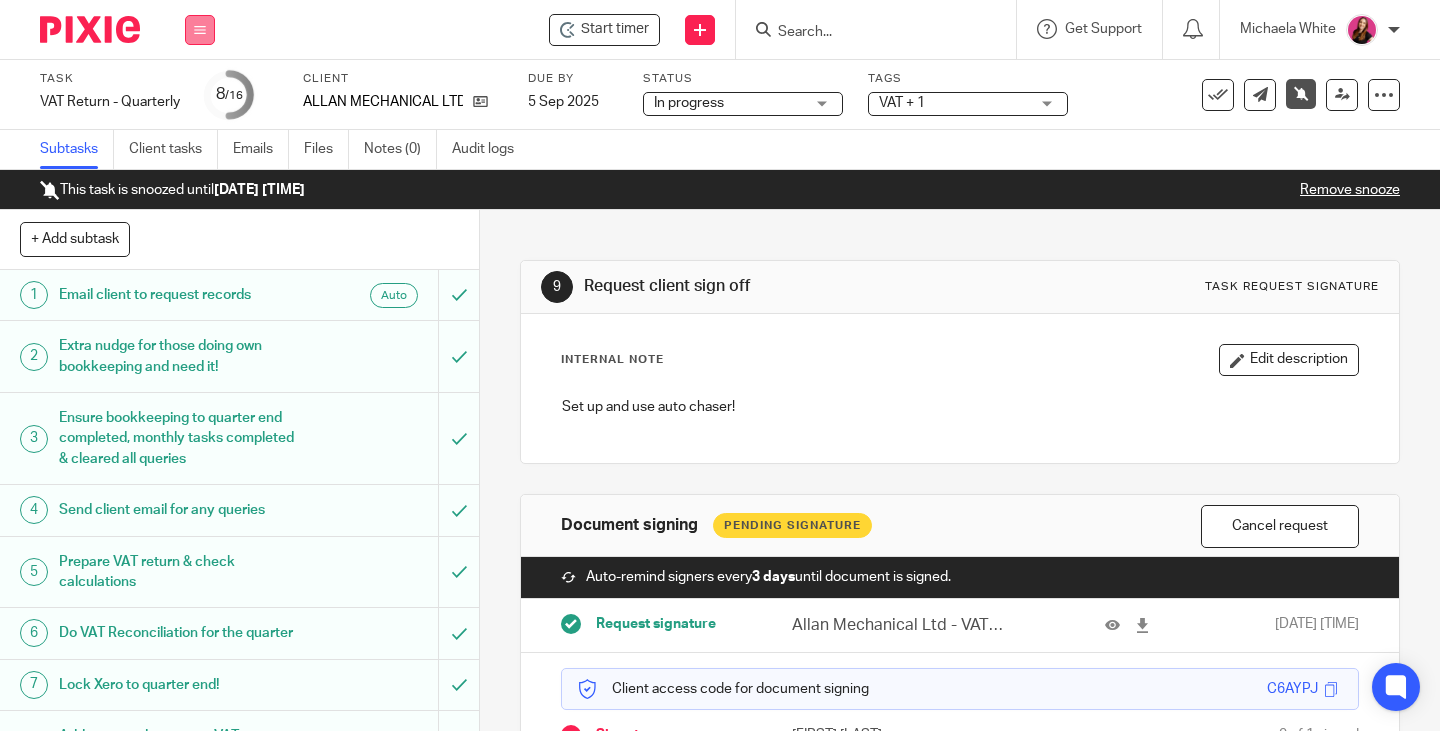 click at bounding box center [200, 30] 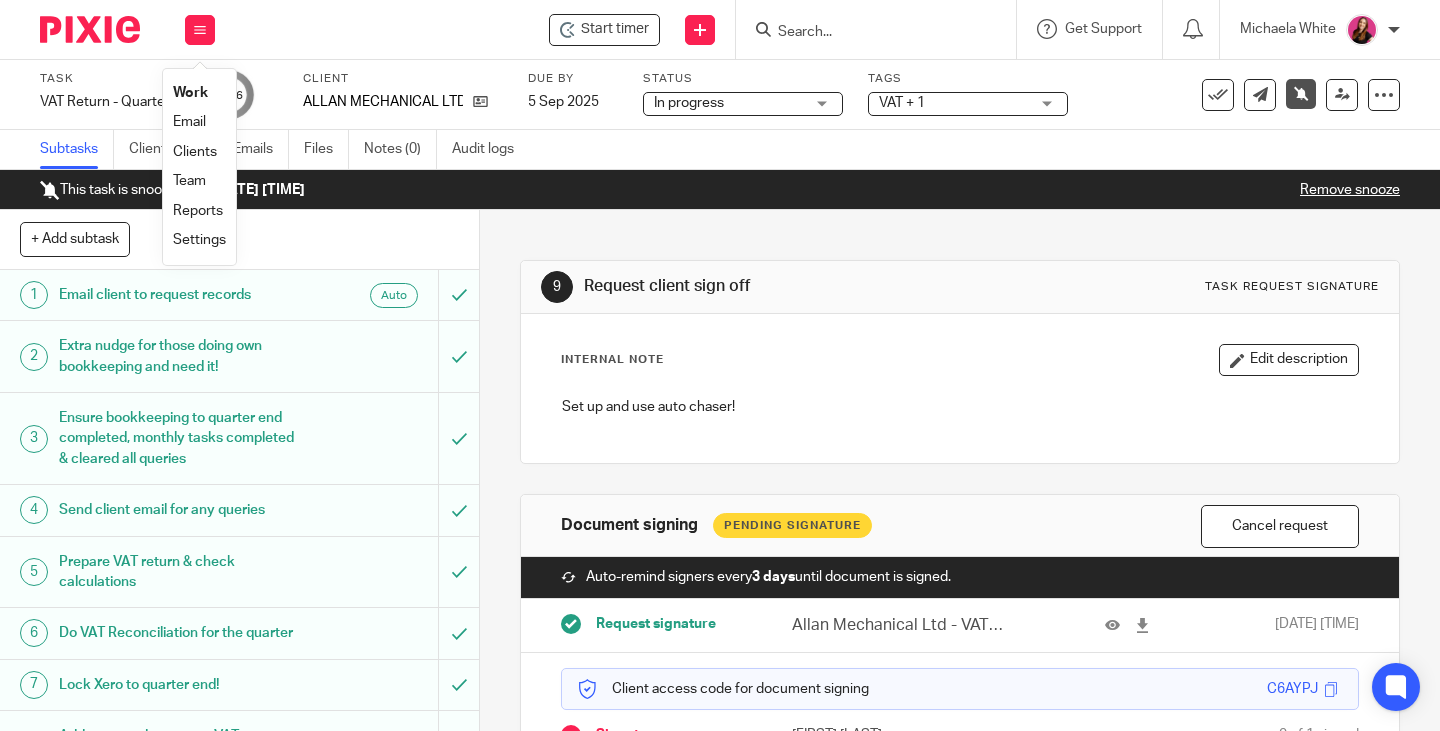 click on "Work" at bounding box center (190, 93) 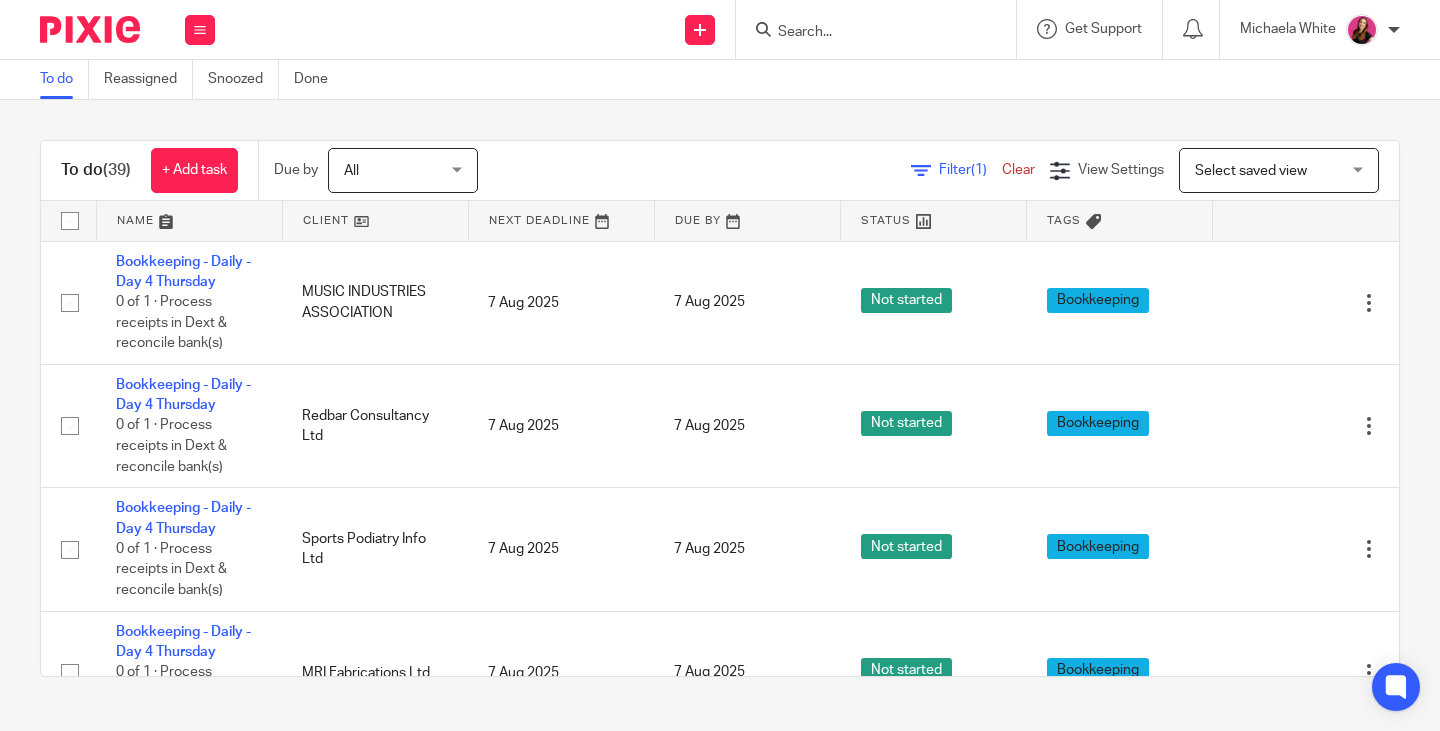 scroll, scrollTop: 0, scrollLeft: 0, axis: both 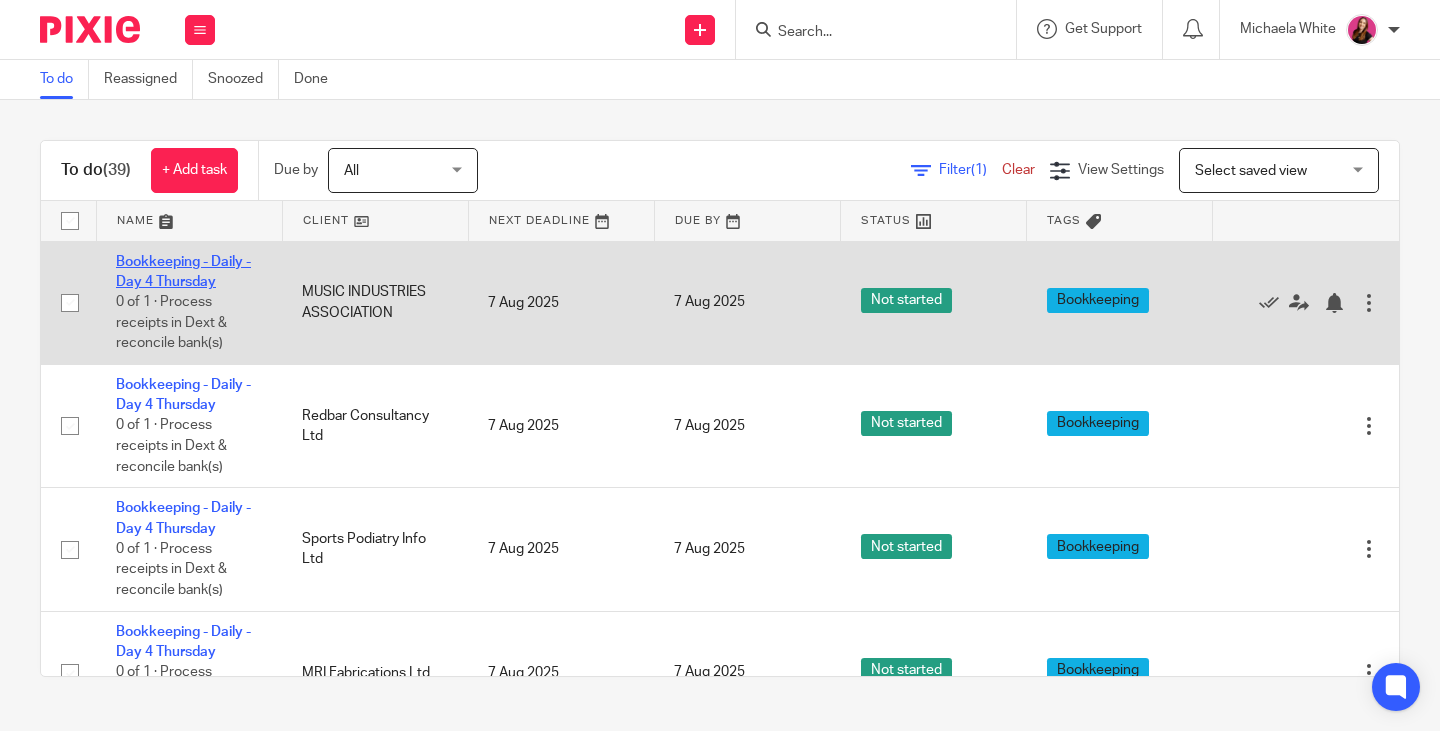 click on "Bookkeeping - Daily - Day 4 Thursday" at bounding box center [183, 272] 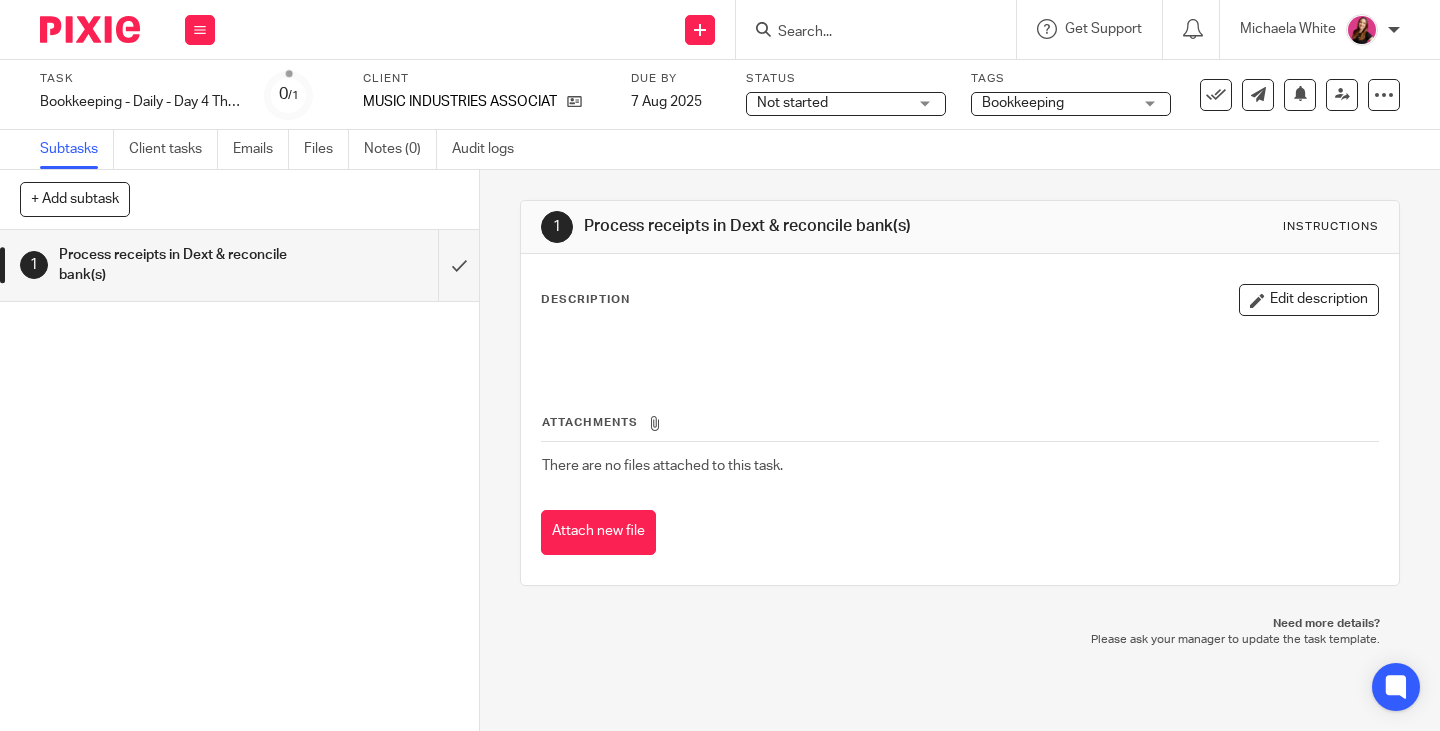 scroll, scrollTop: 0, scrollLeft: 0, axis: both 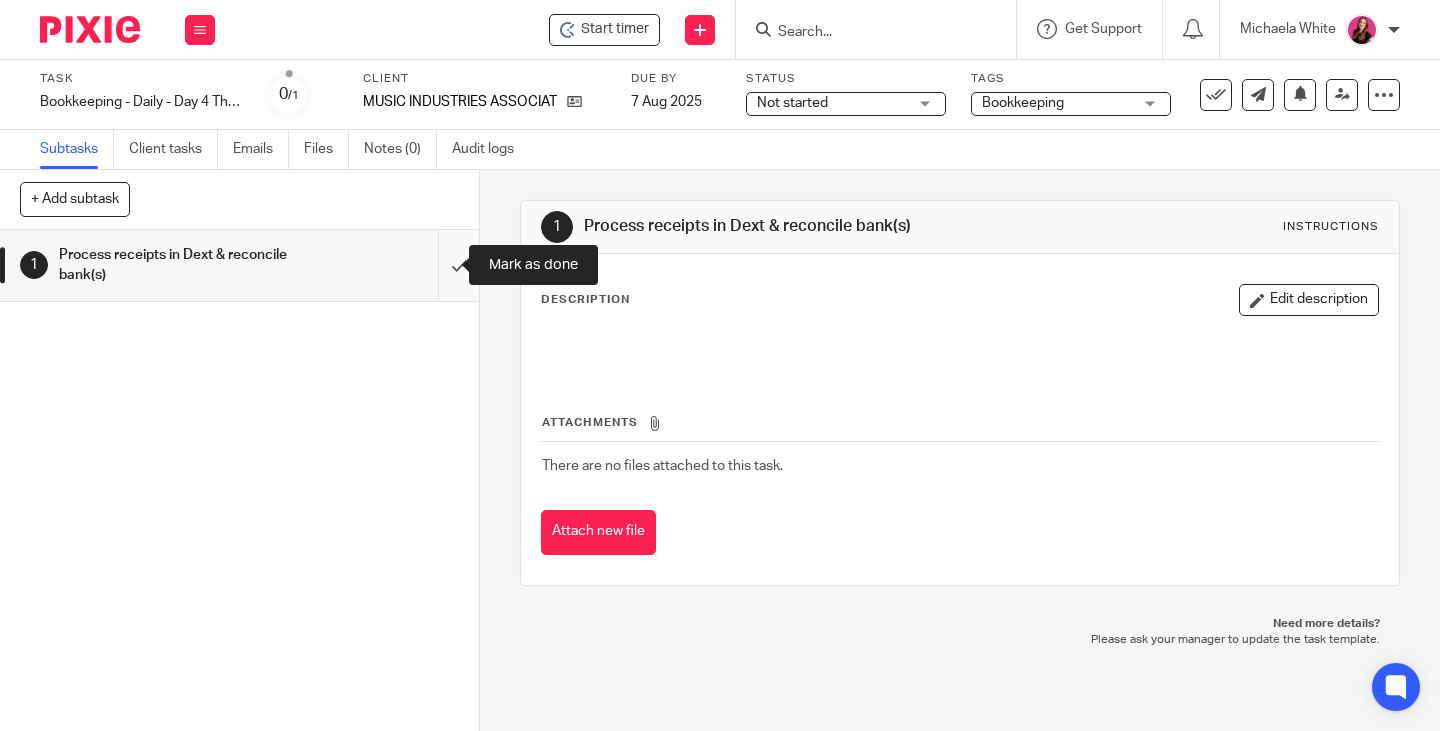 click at bounding box center [239, 265] 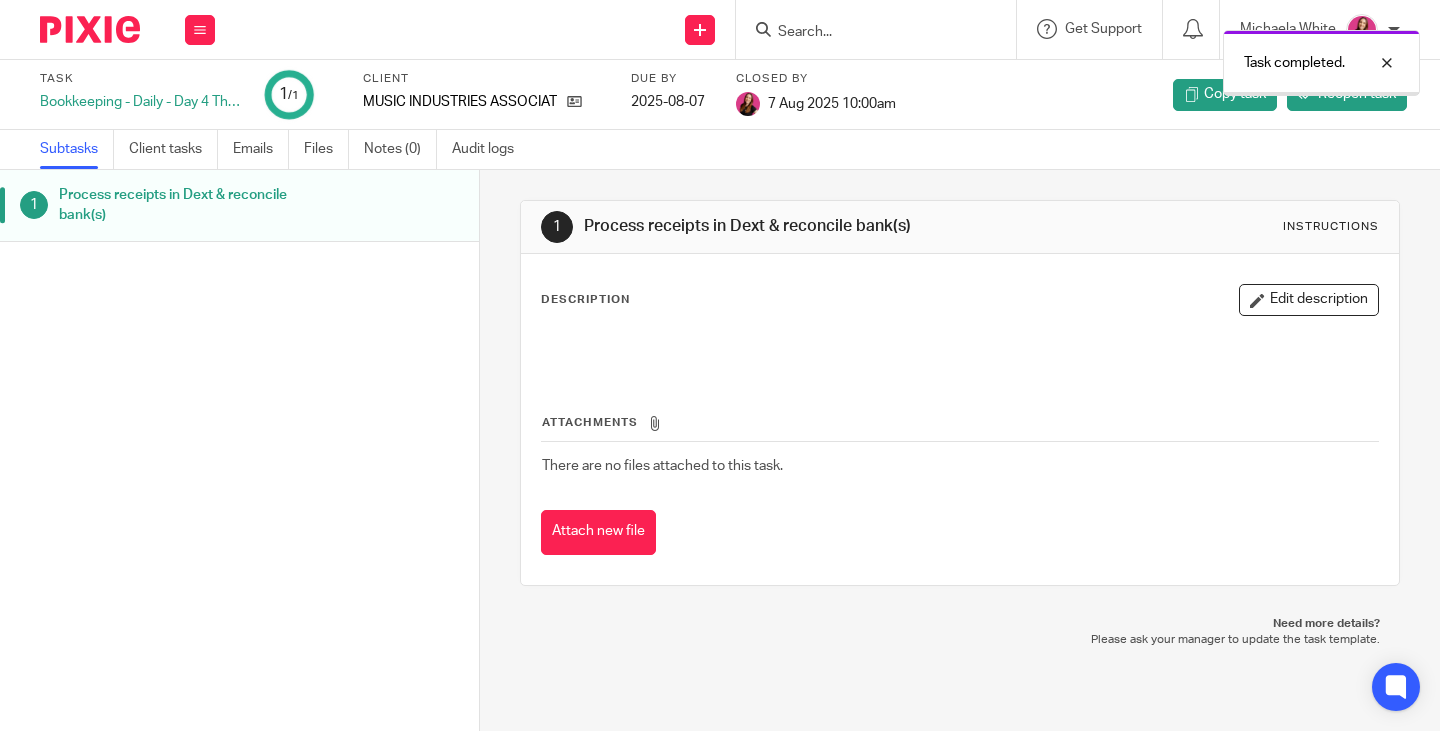 click on "MUSIC INDUSTRIES ASSOCIATION" at bounding box center [484, 102] 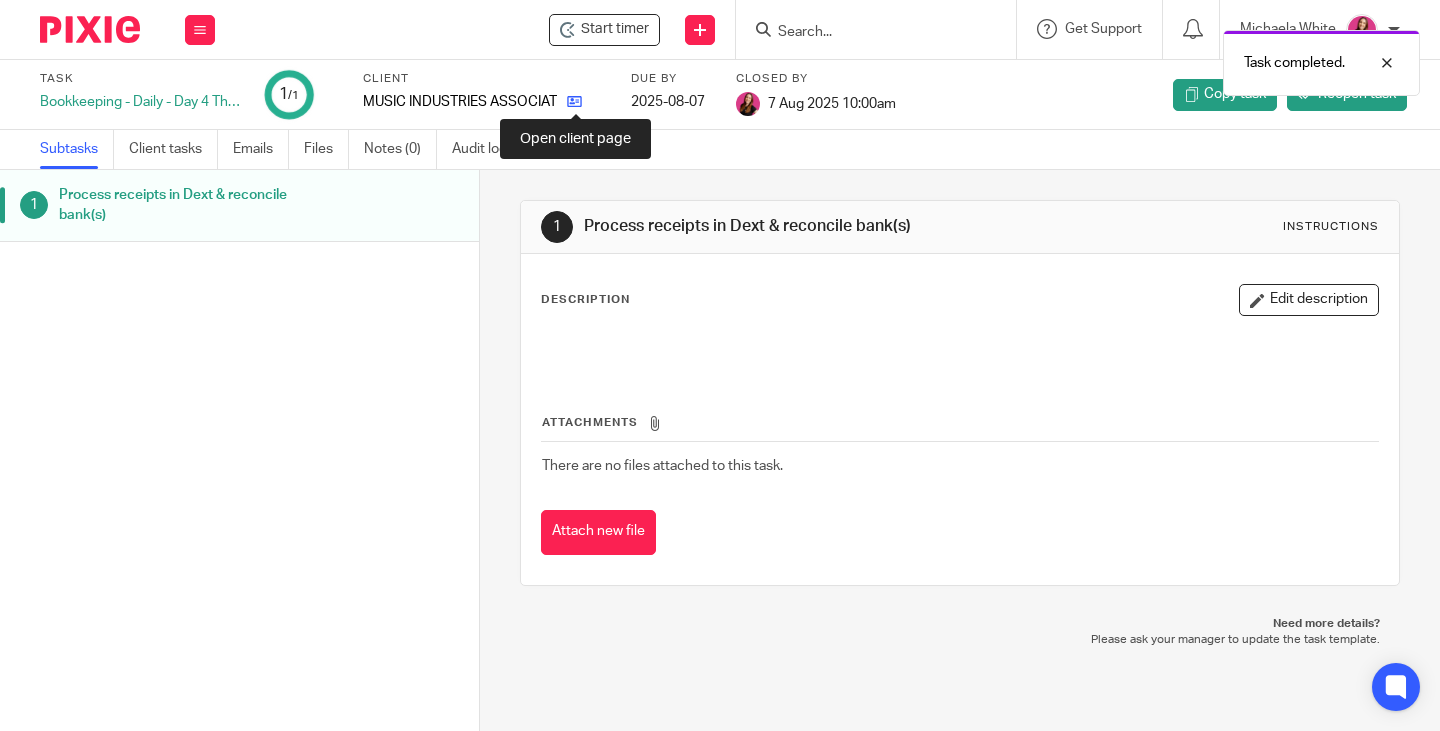 click at bounding box center [574, 101] 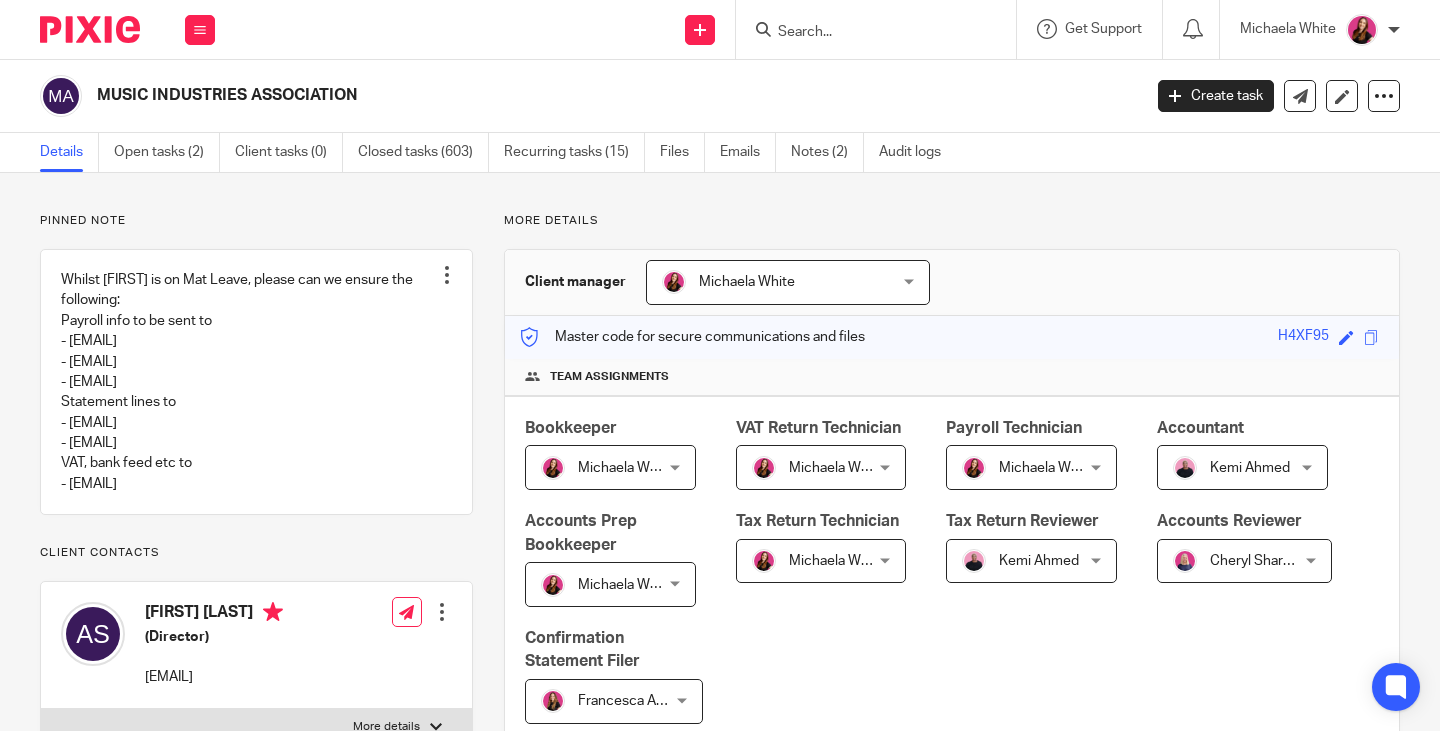 scroll, scrollTop: 0, scrollLeft: 0, axis: both 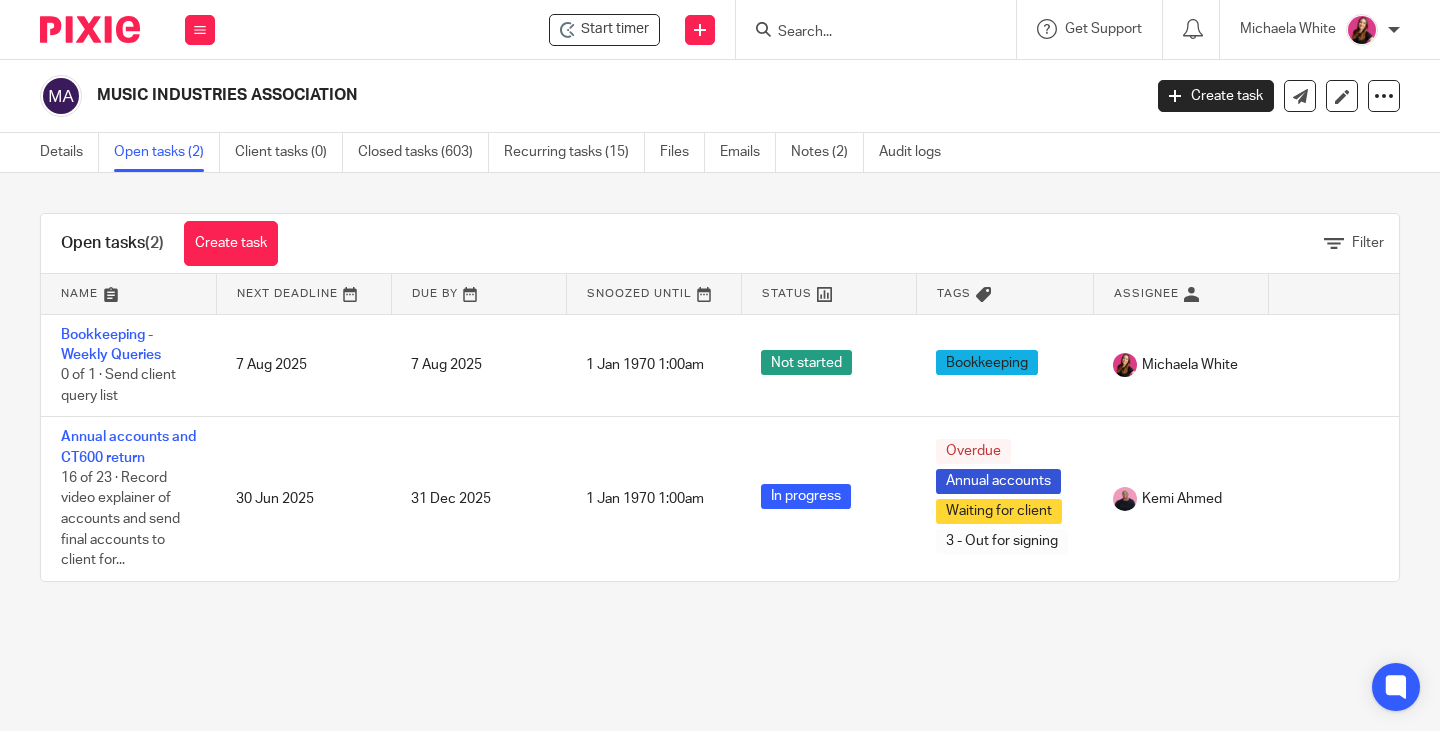 click on "Bookkeeping - Weekly Queries" at bounding box center [111, 345] 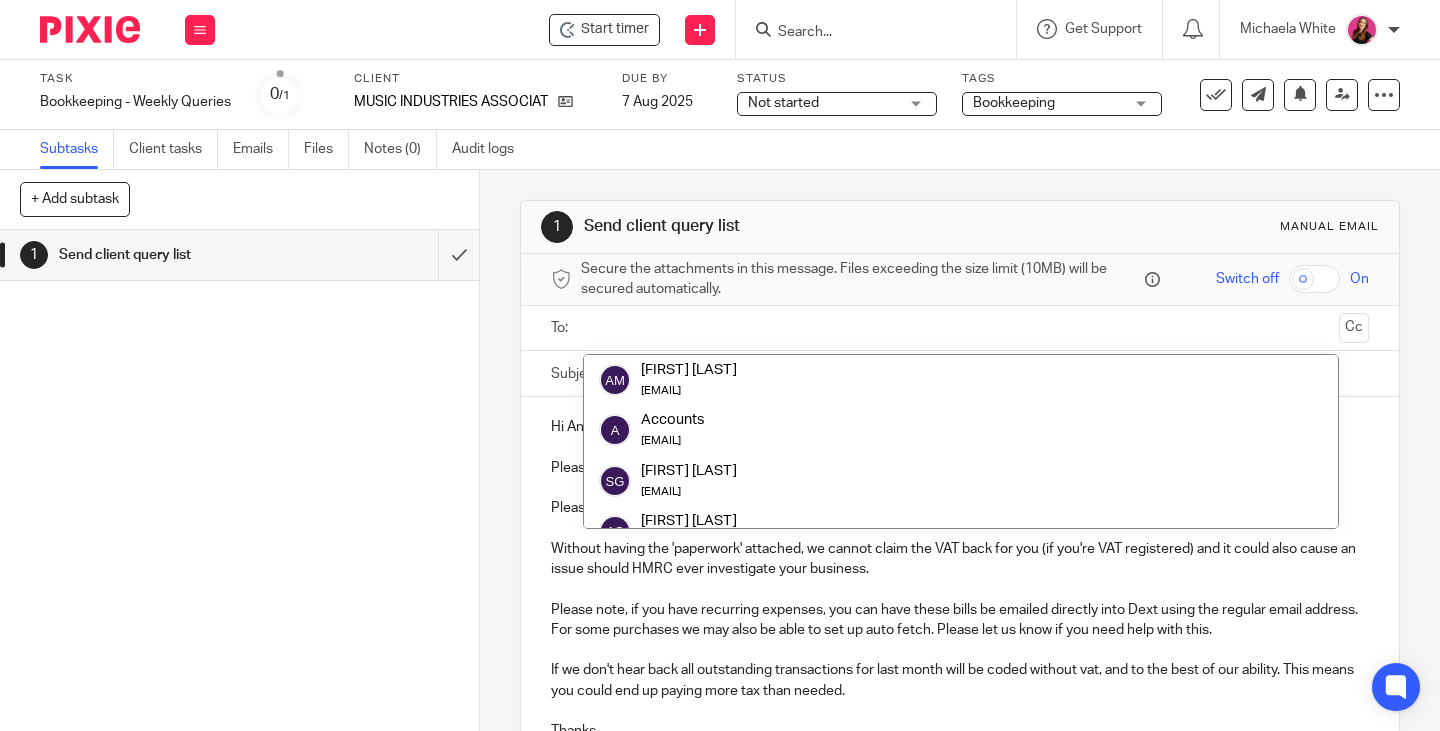scroll, scrollTop: 0, scrollLeft: 0, axis: both 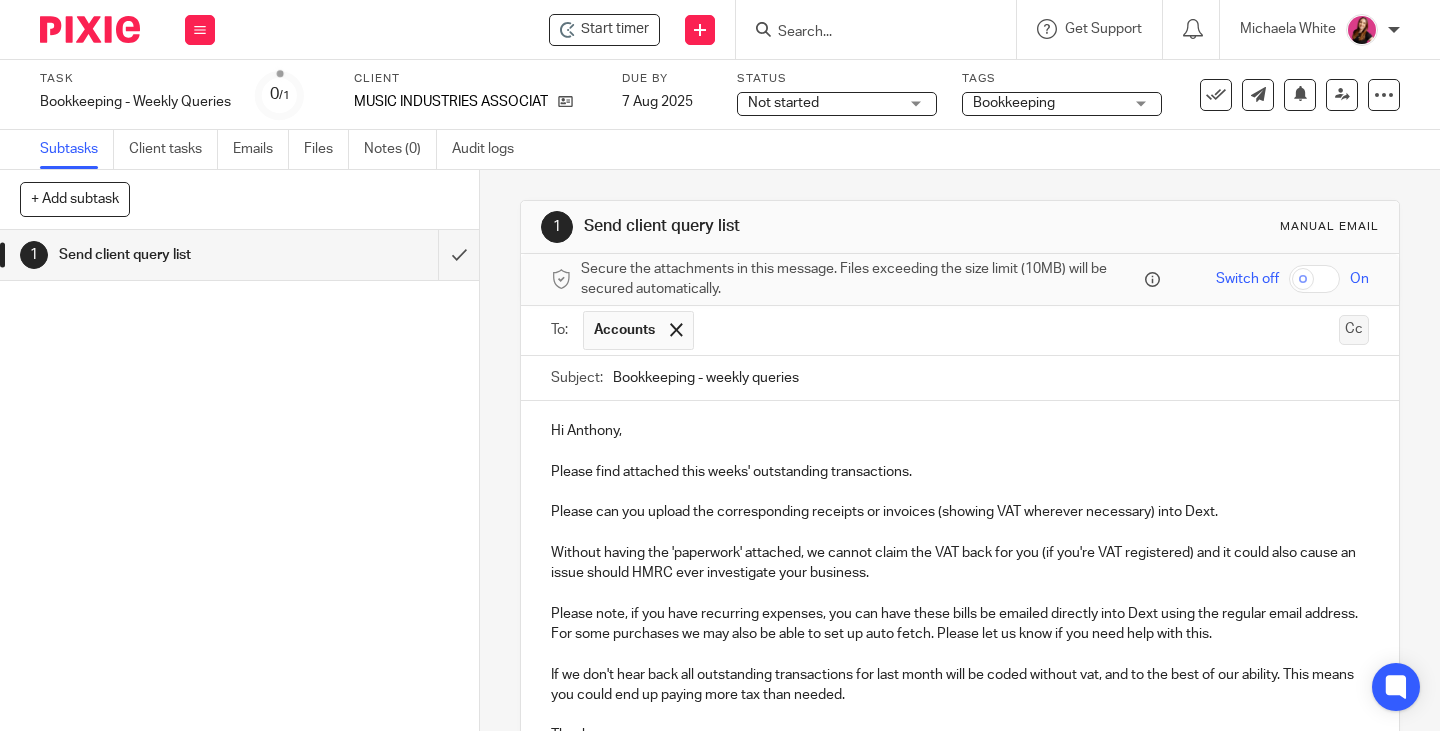 click on "Cc" at bounding box center [1354, 330] 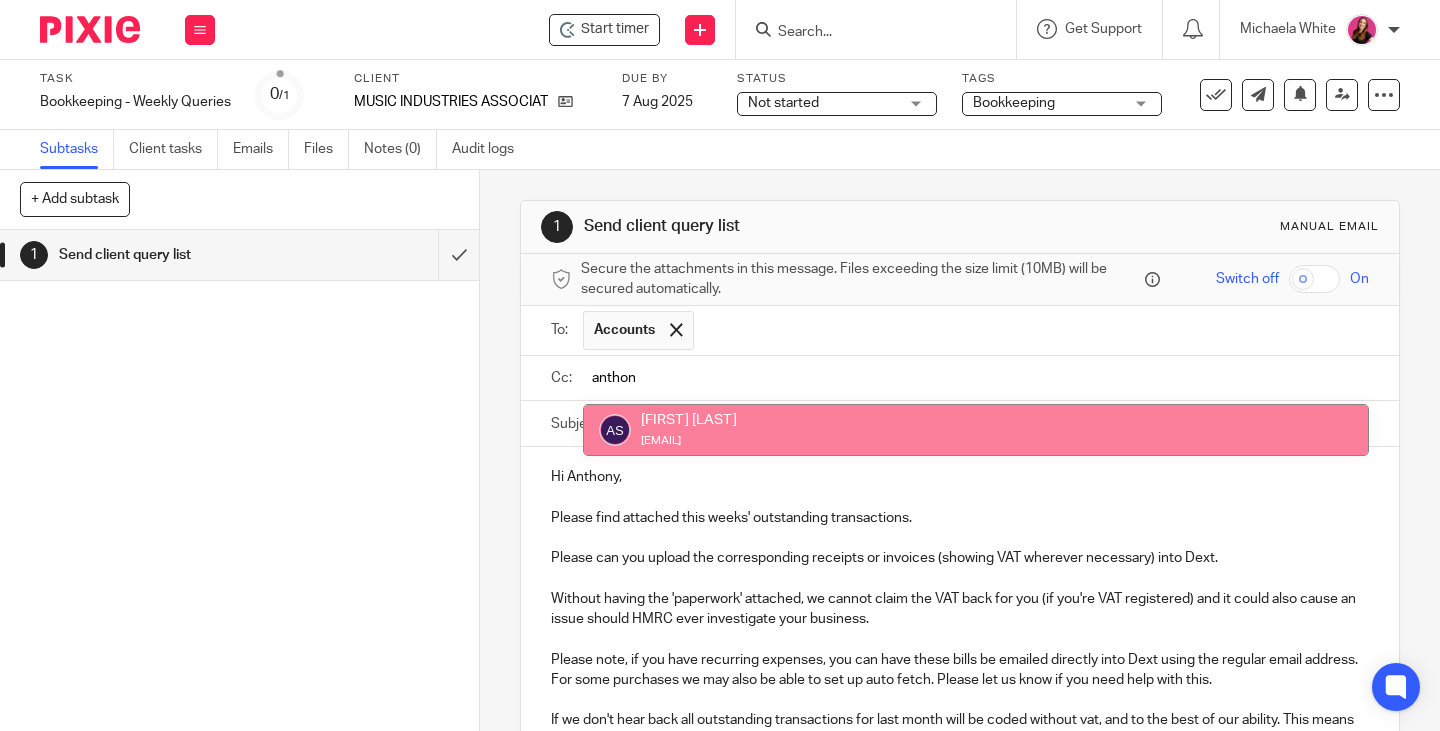 type on "anthon" 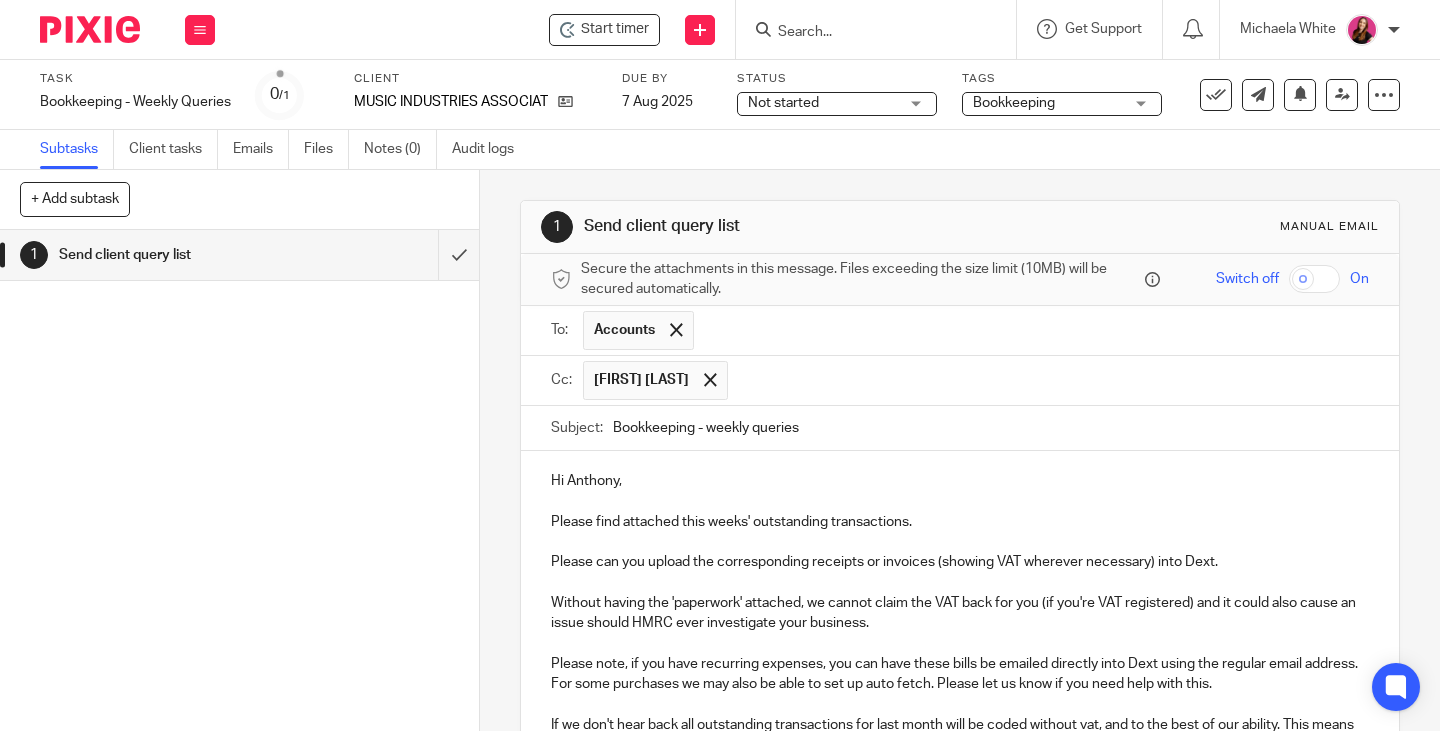 click on "Hi Anthony," at bounding box center (960, 481) 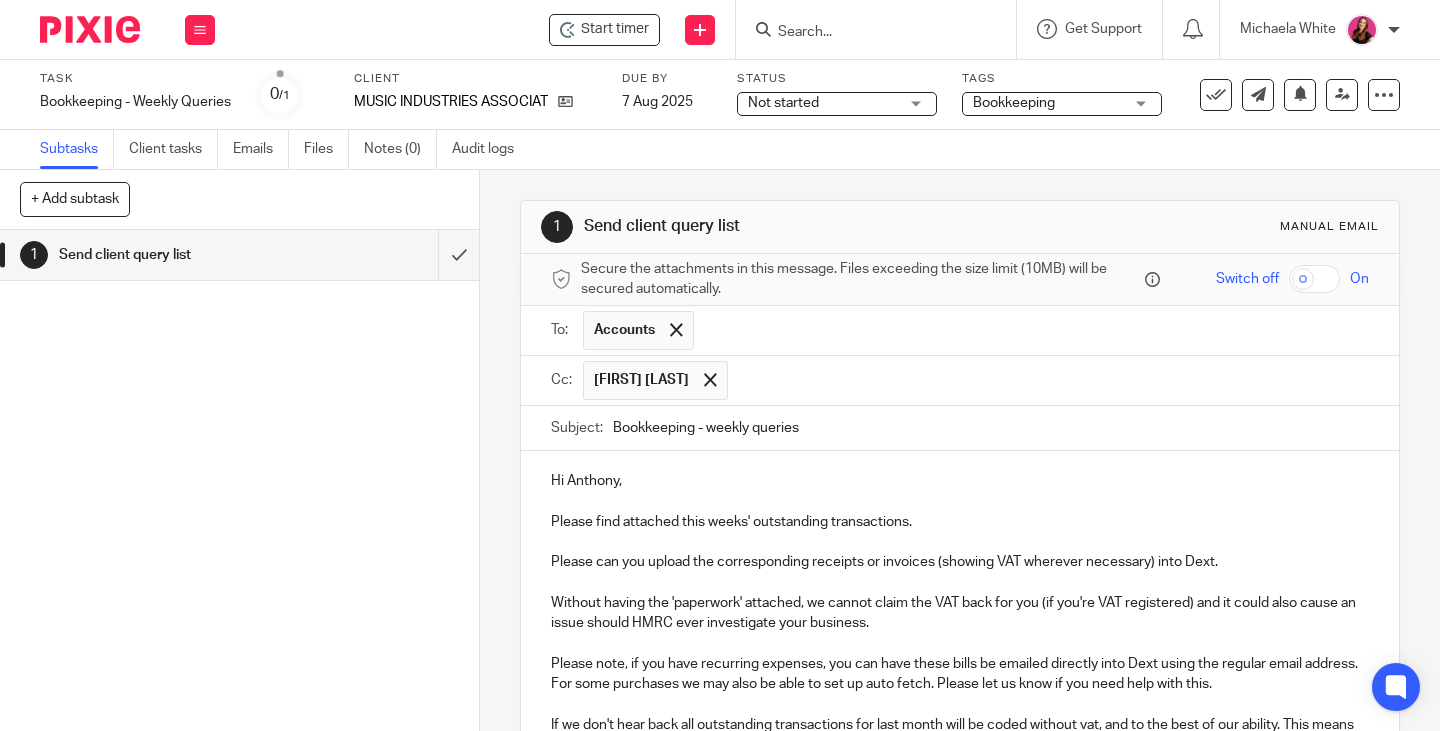type 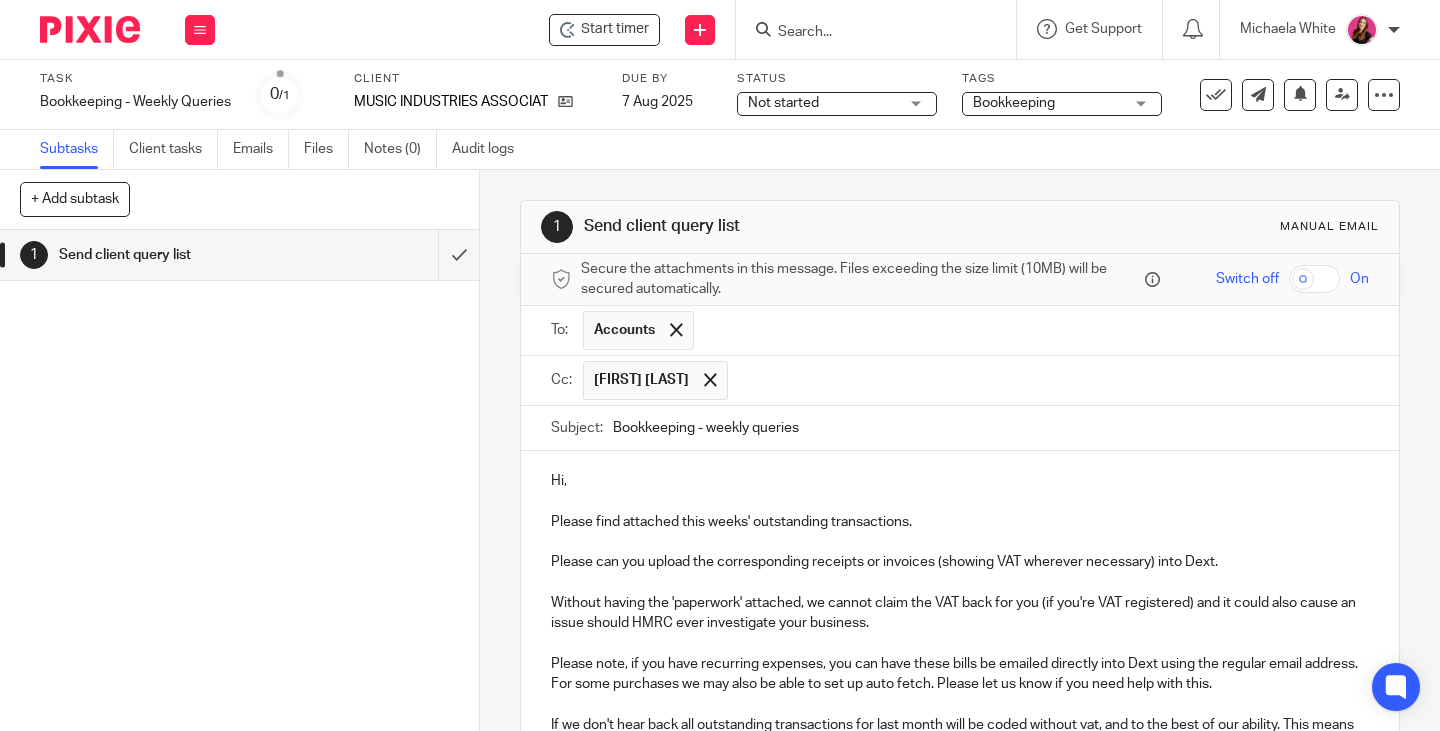 scroll, scrollTop: 279, scrollLeft: 0, axis: vertical 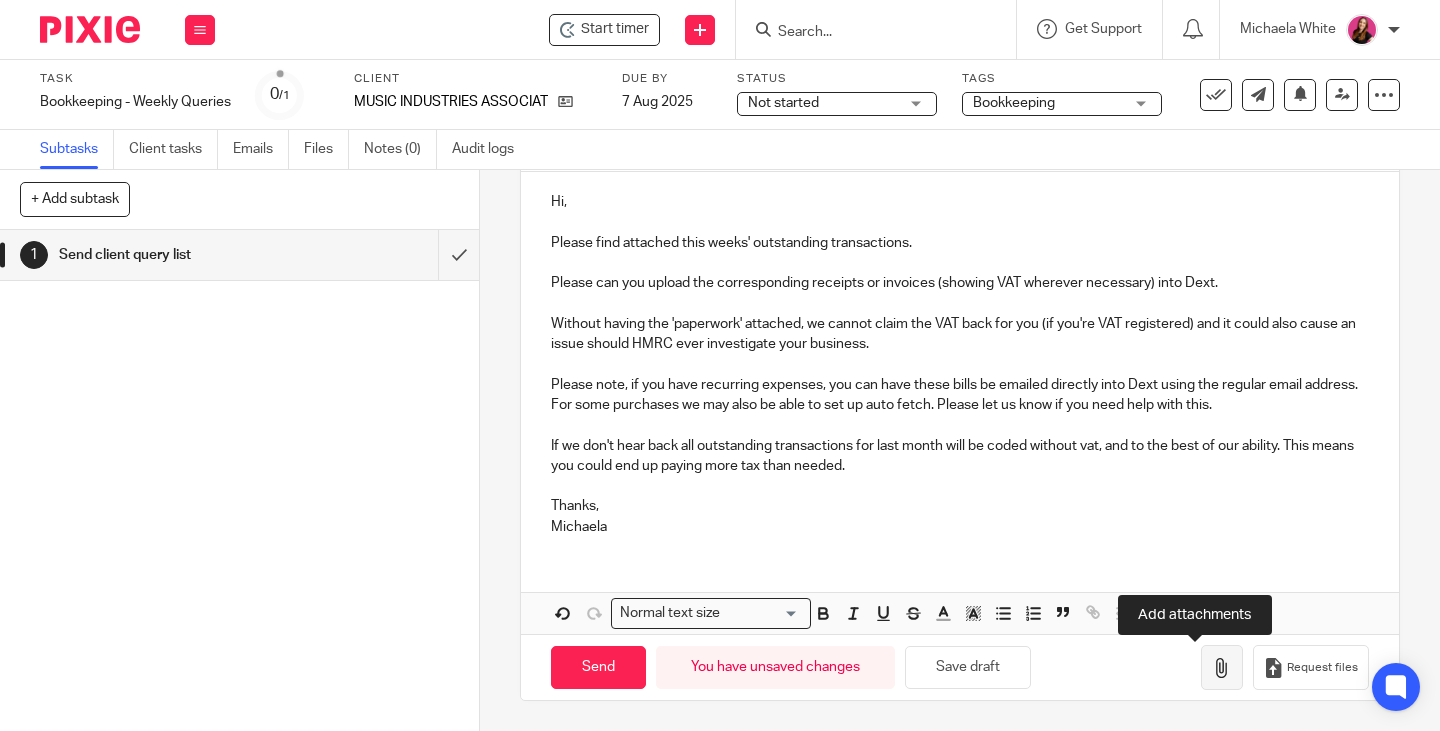 click at bounding box center (1222, 668) 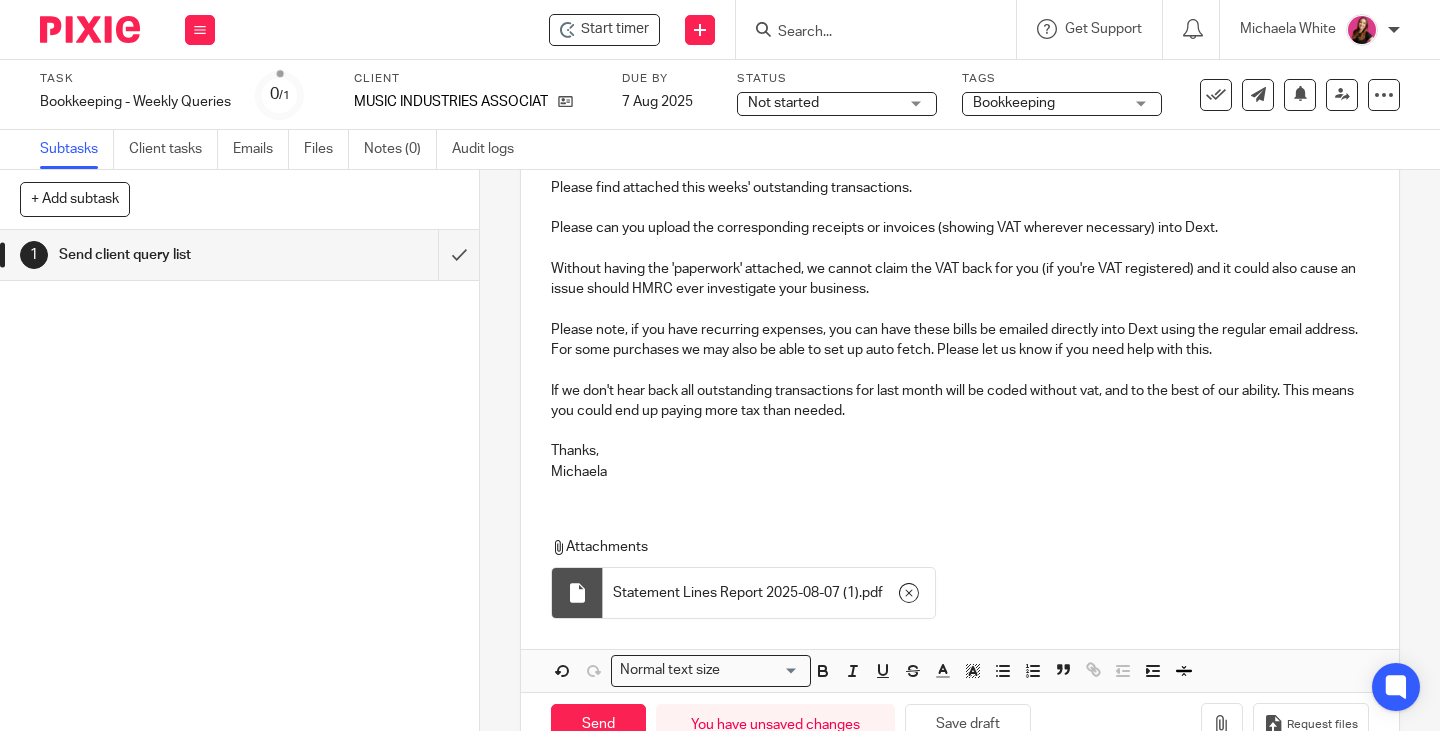 scroll, scrollTop: 391, scrollLeft: 0, axis: vertical 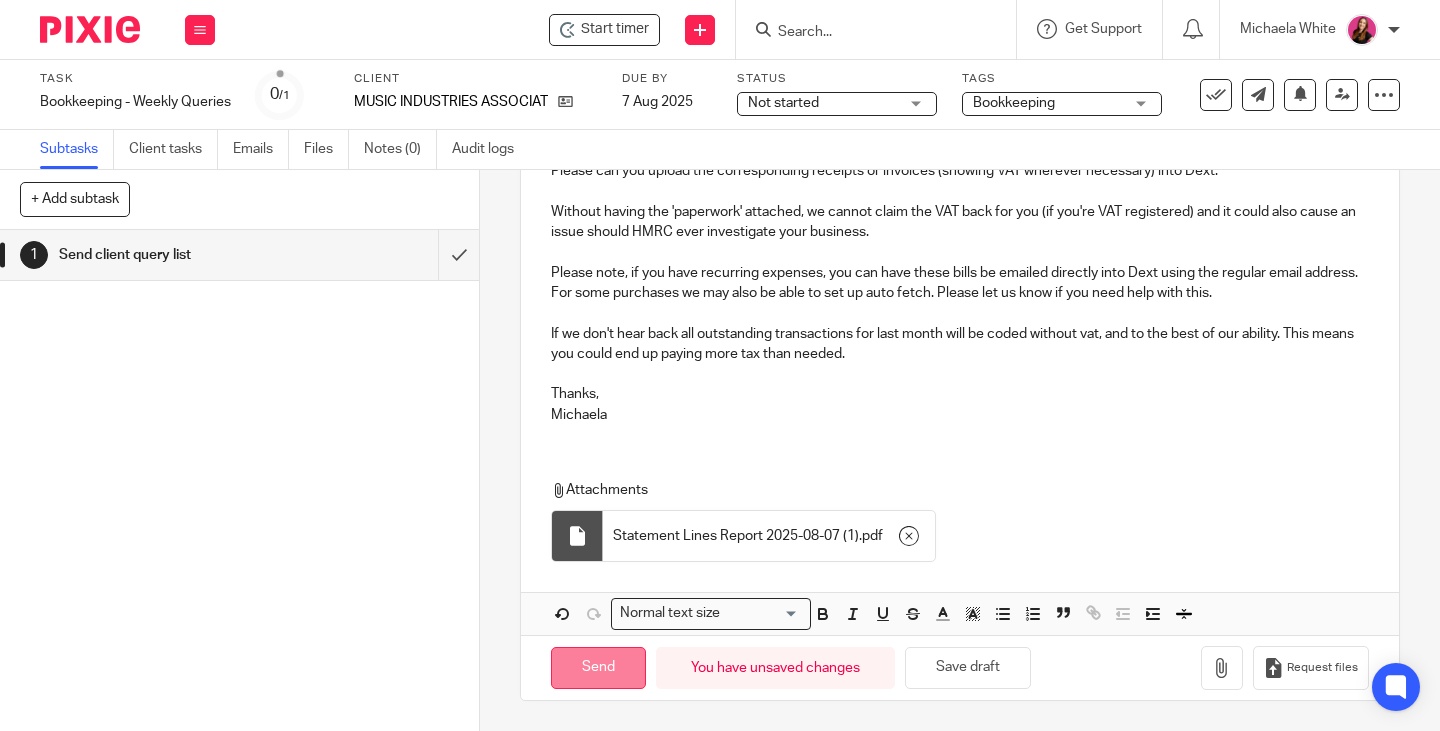 click on "Send" at bounding box center (598, 668) 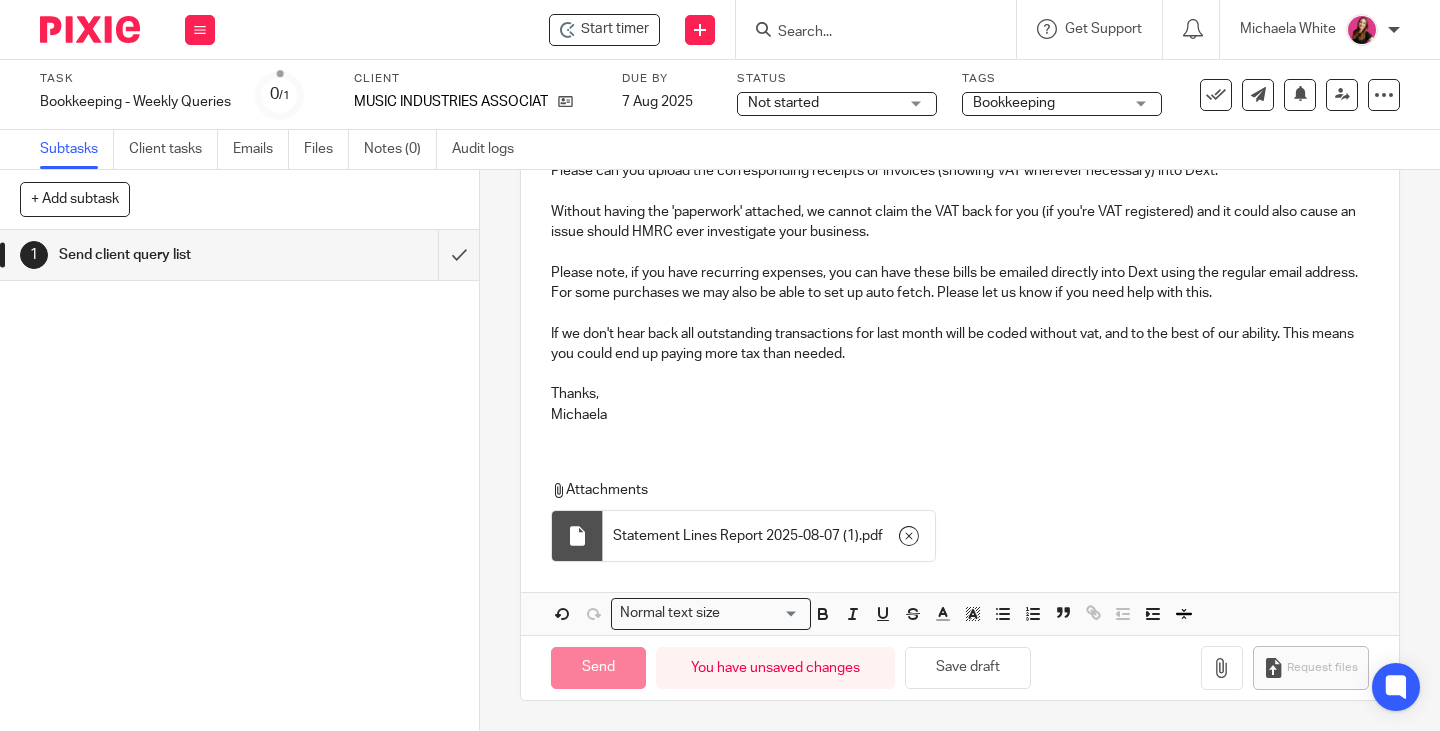 type on "Sent" 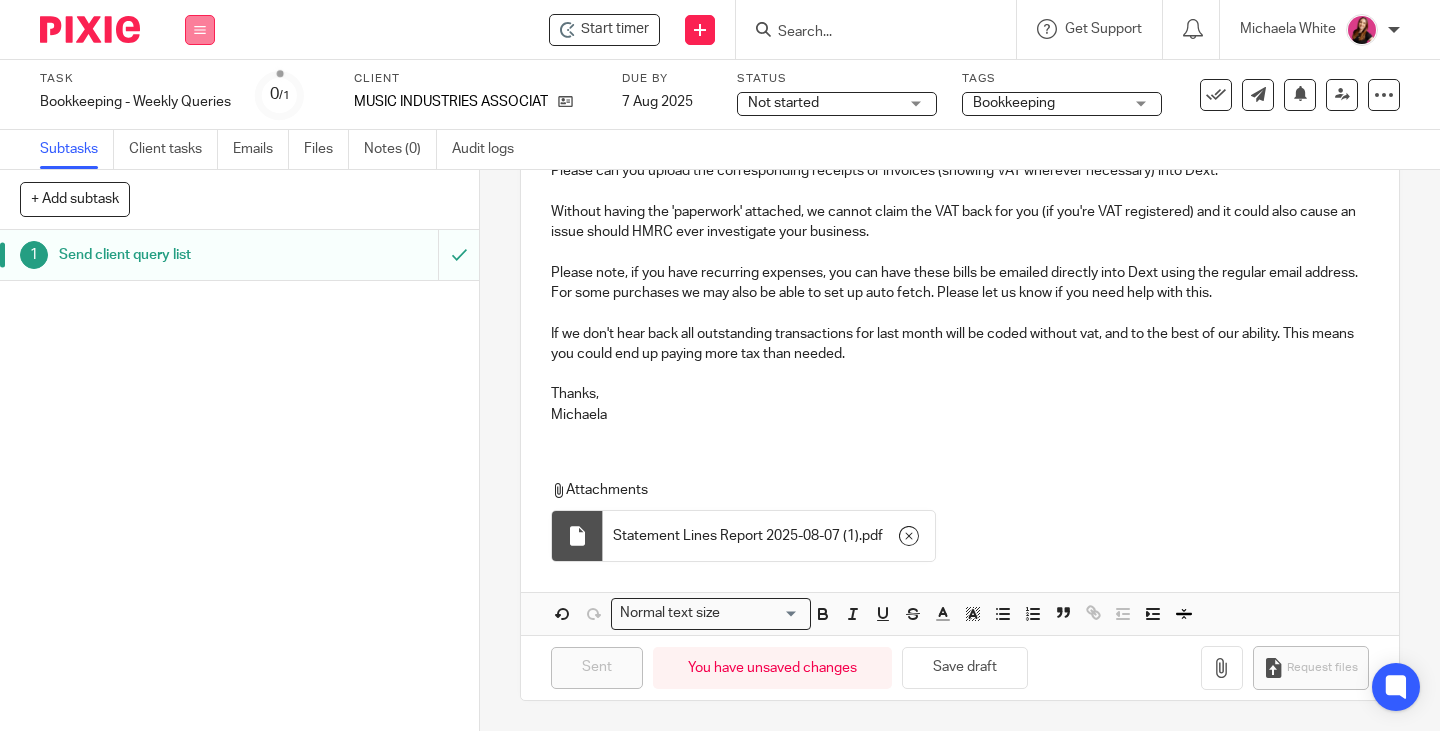click at bounding box center (200, 30) 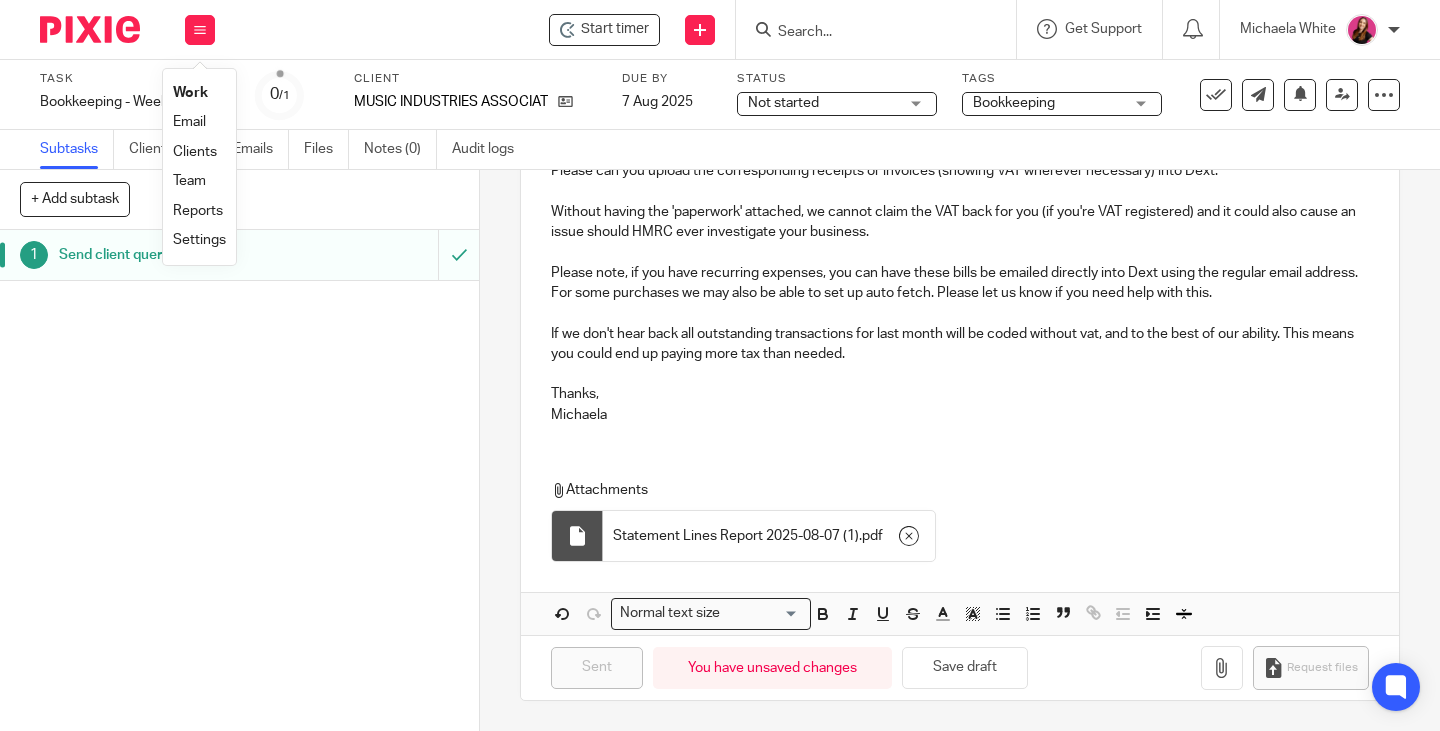 click on "Work" at bounding box center [190, 93] 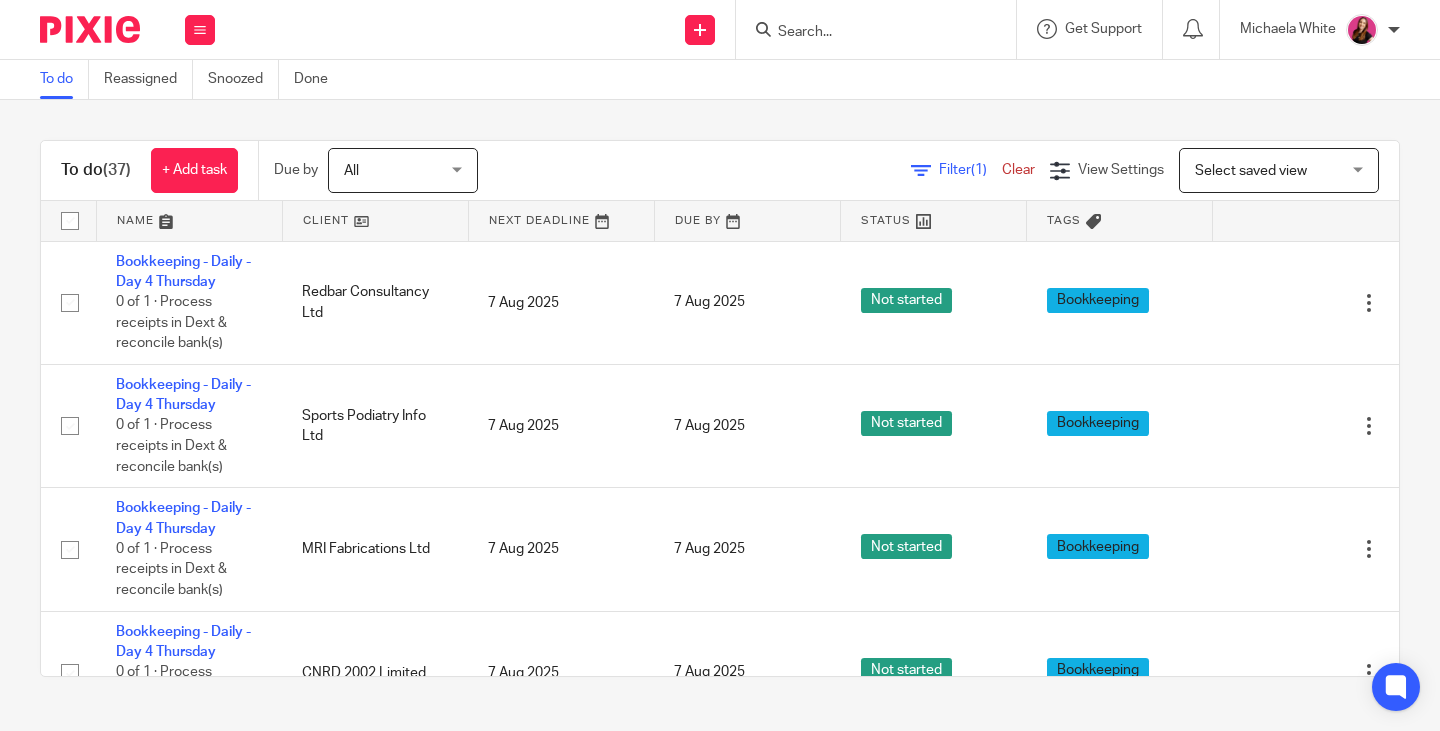 scroll, scrollTop: 0, scrollLeft: 0, axis: both 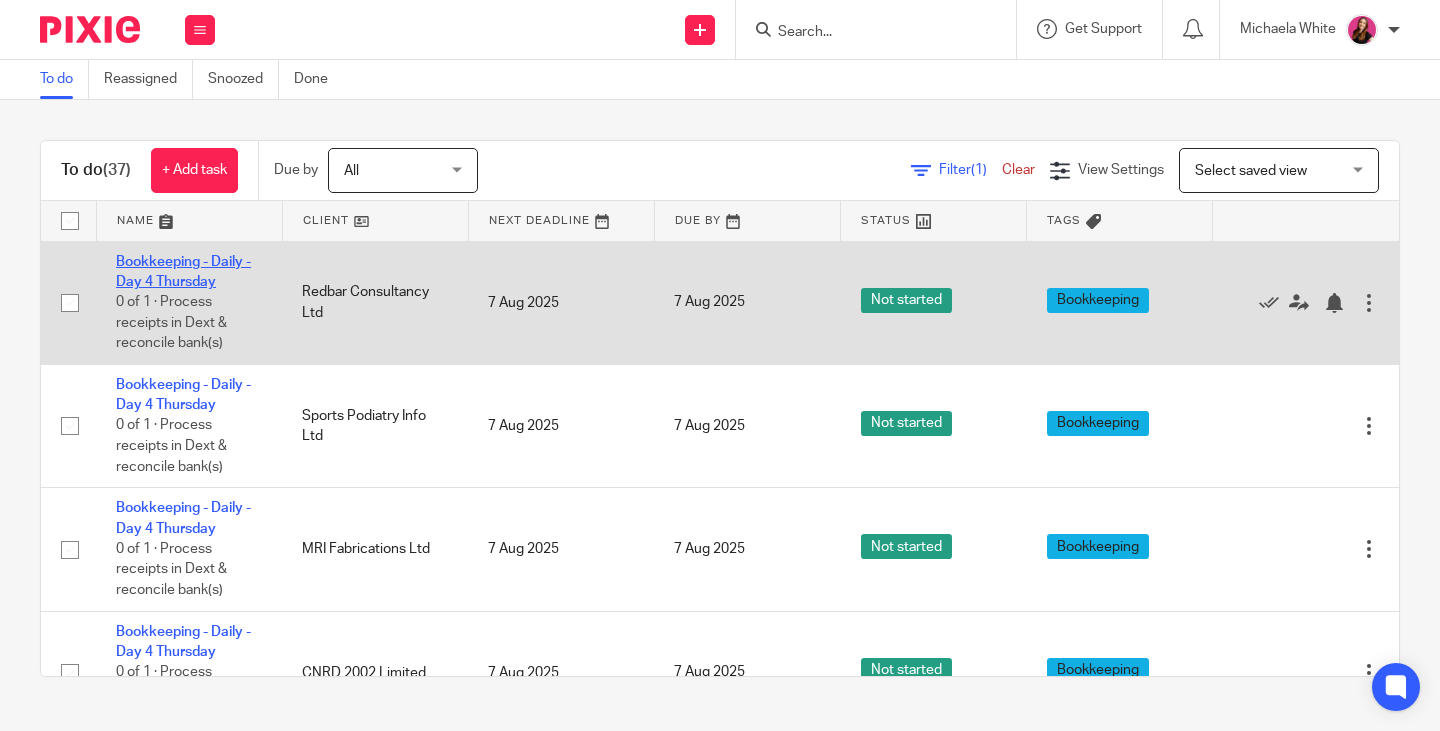 click on "Bookkeeping - Daily - Day 4 Thursday" at bounding box center [183, 272] 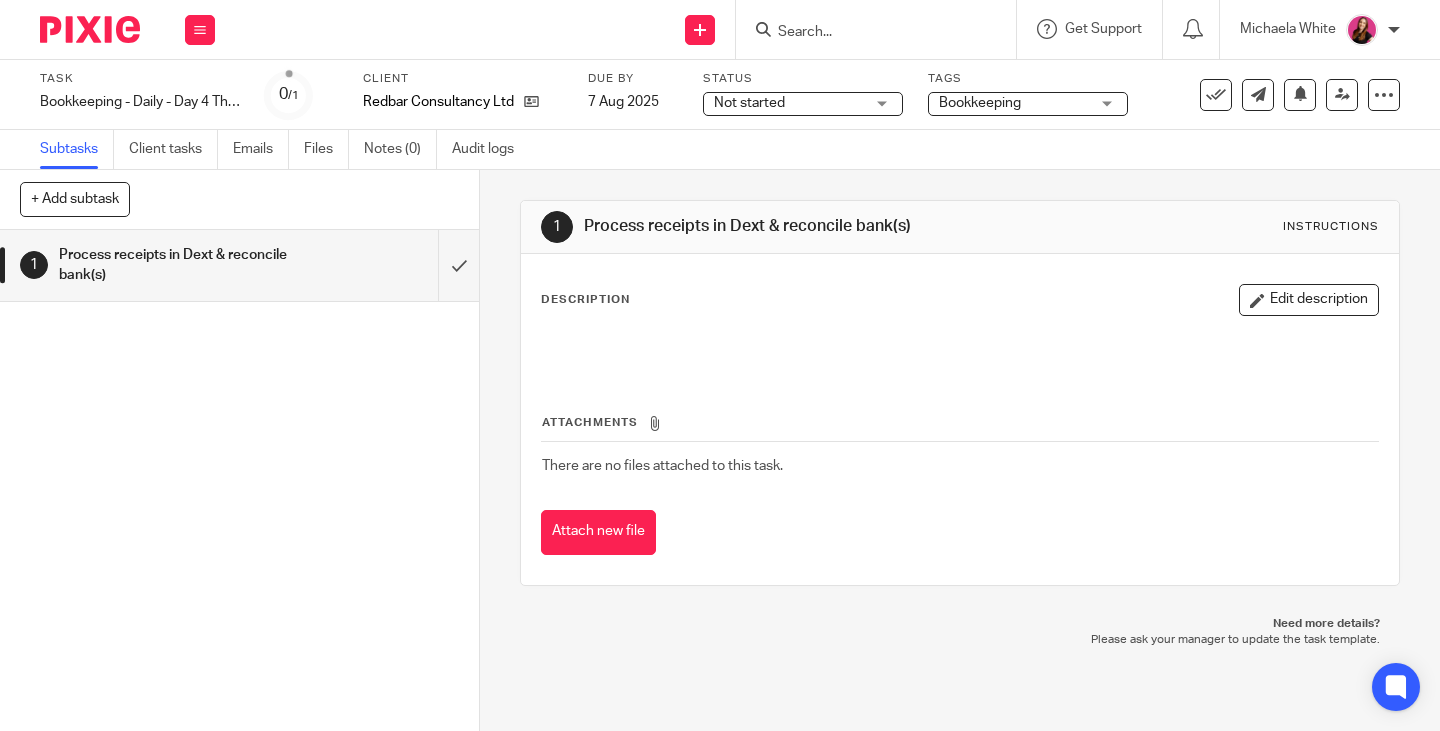 scroll, scrollTop: 0, scrollLeft: 0, axis: both 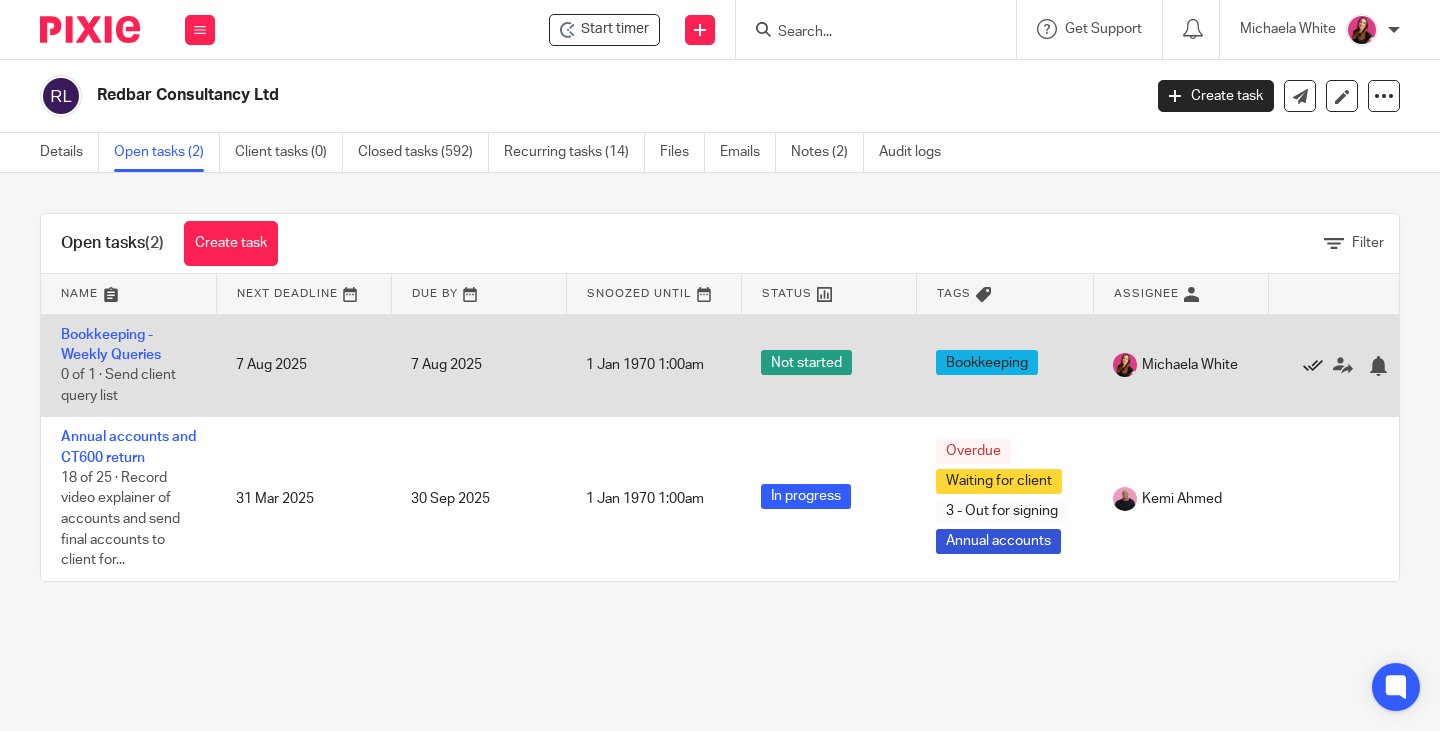 click at bounding box center (1313, 366) 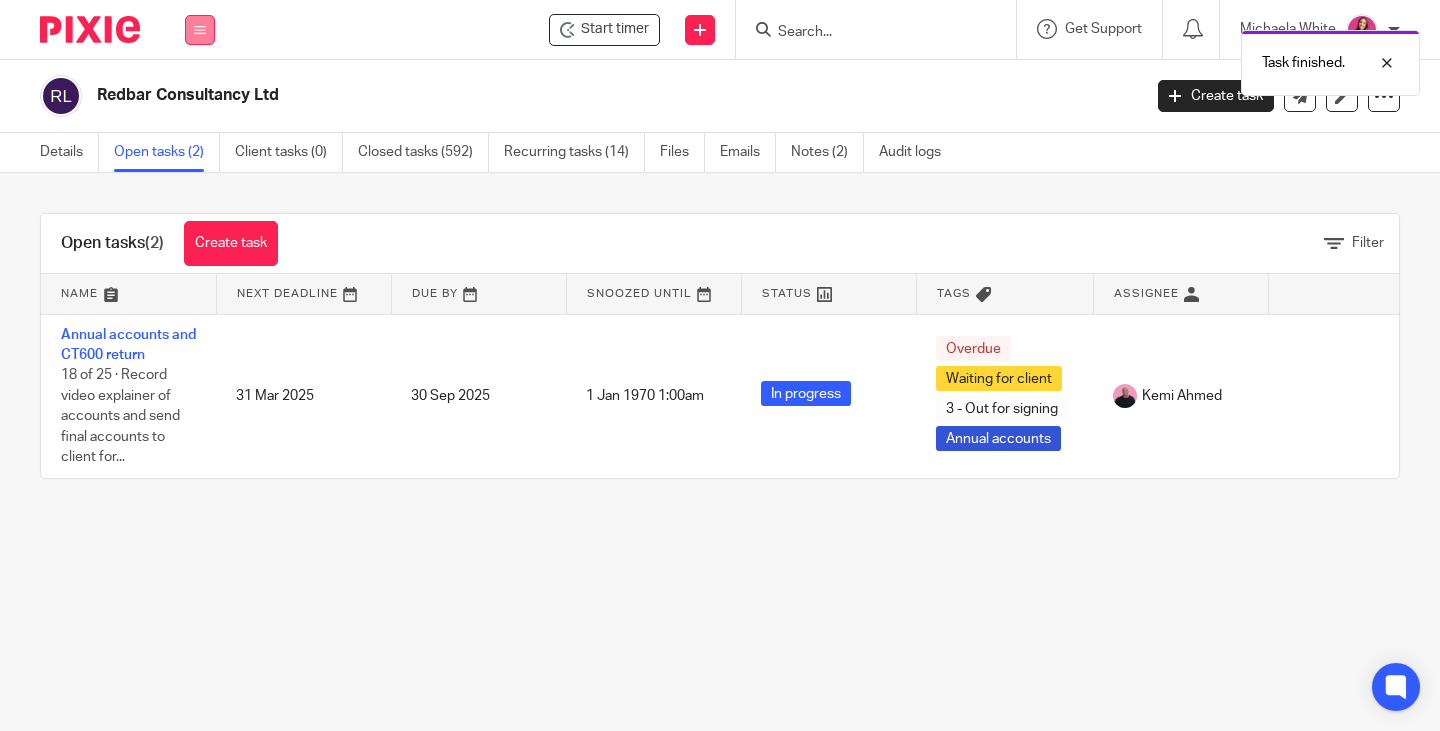 click at bounding box center [200, 30] 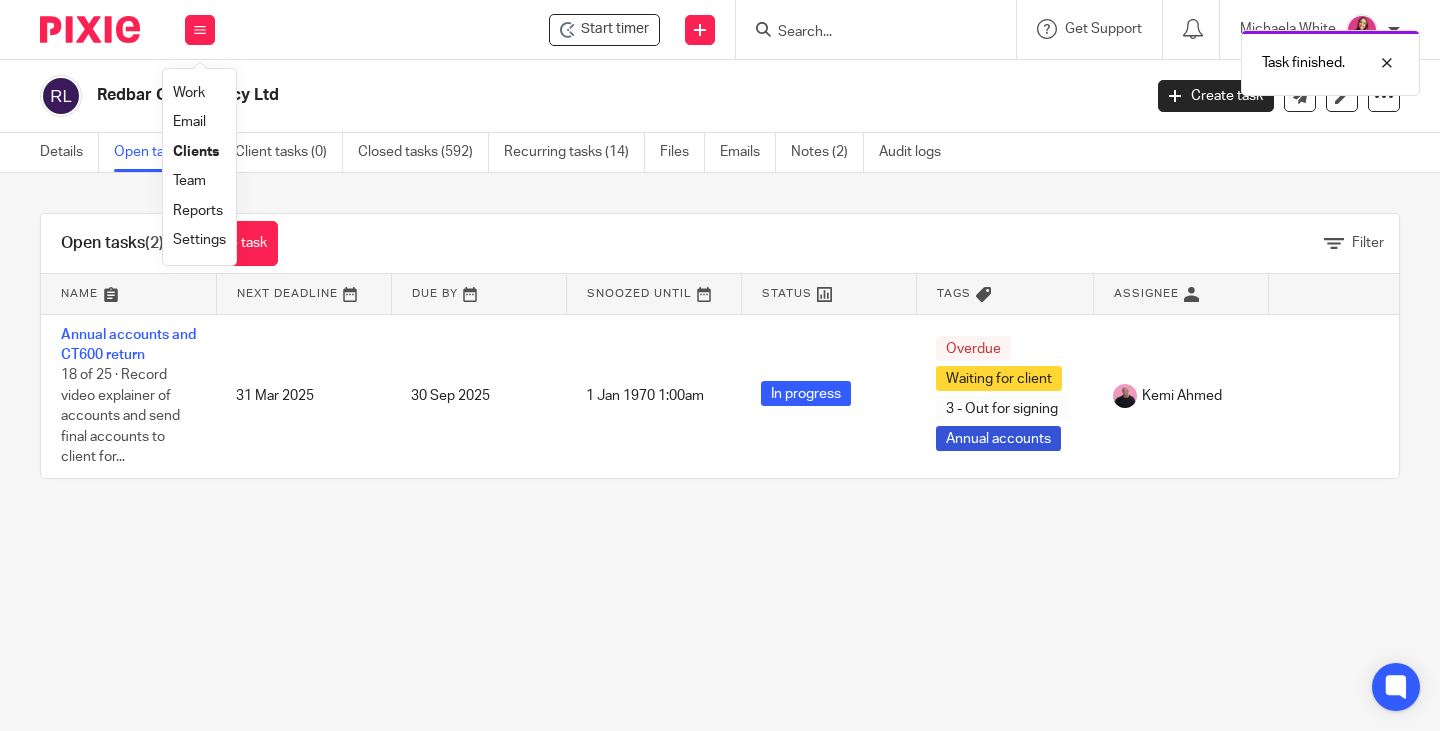 click on "Work" at bounding box center [189, 93] 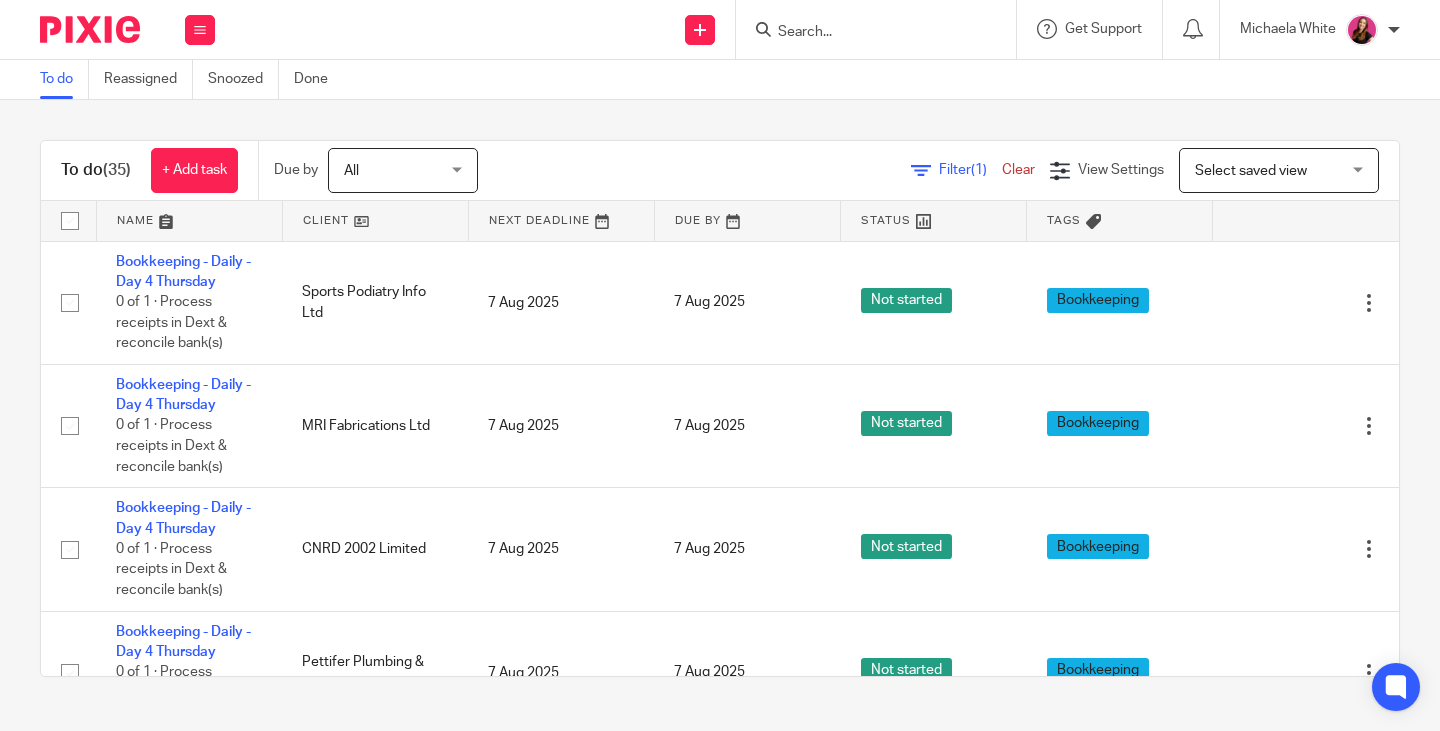 scroll, scrollTop: 0, scrollLeft: 0, axis: both 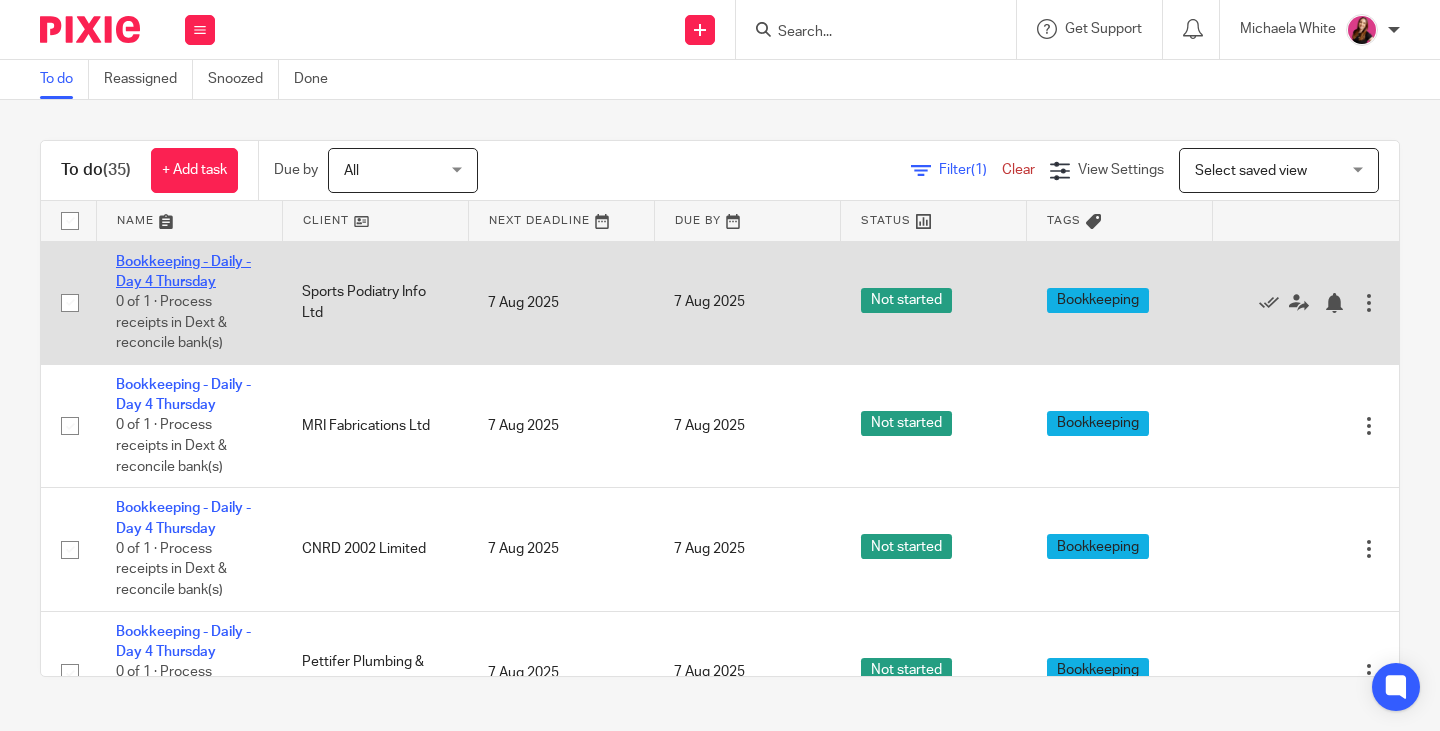 click on "Bookkeeping - Daily - Day 4 Thursday" at bounding box center [183, 272] 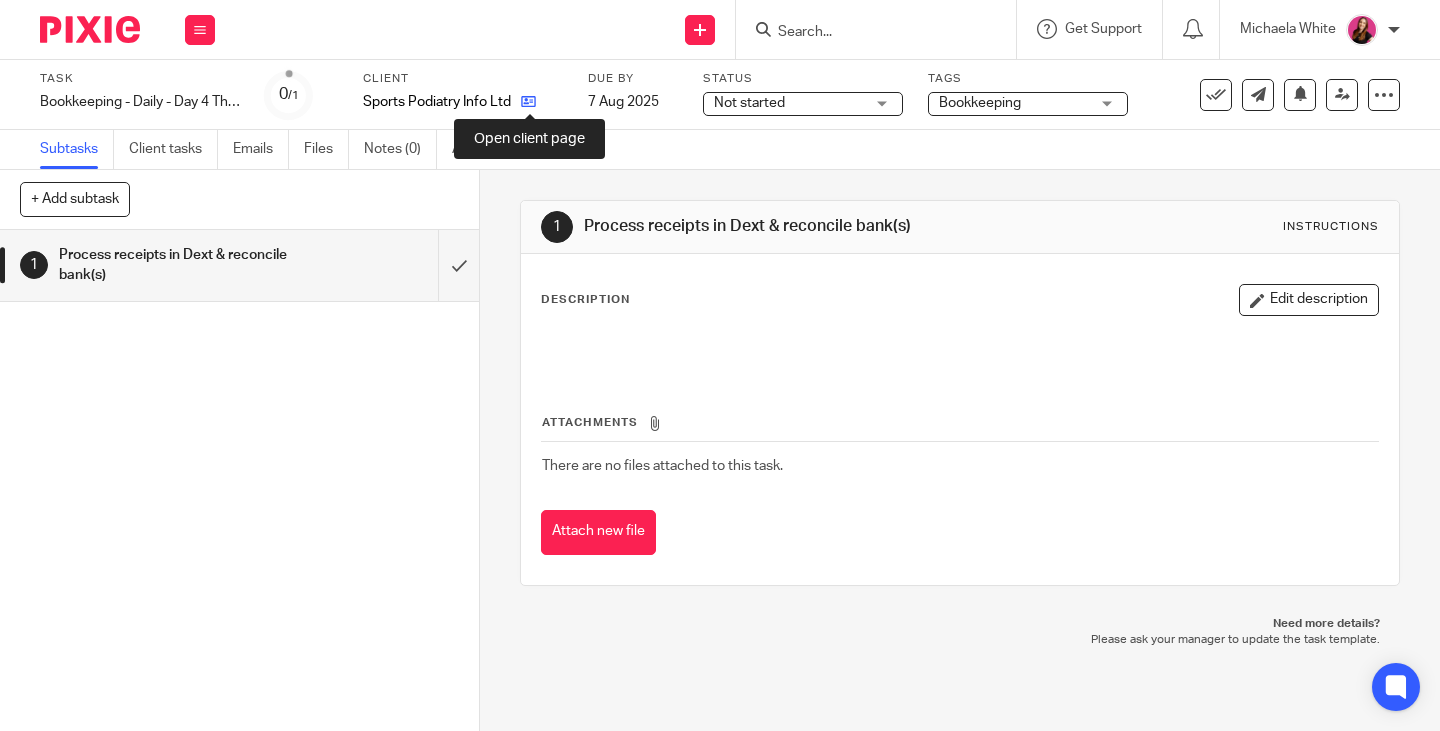 scroll, scrollTop: 0, scrollLeft: 0, axis: both 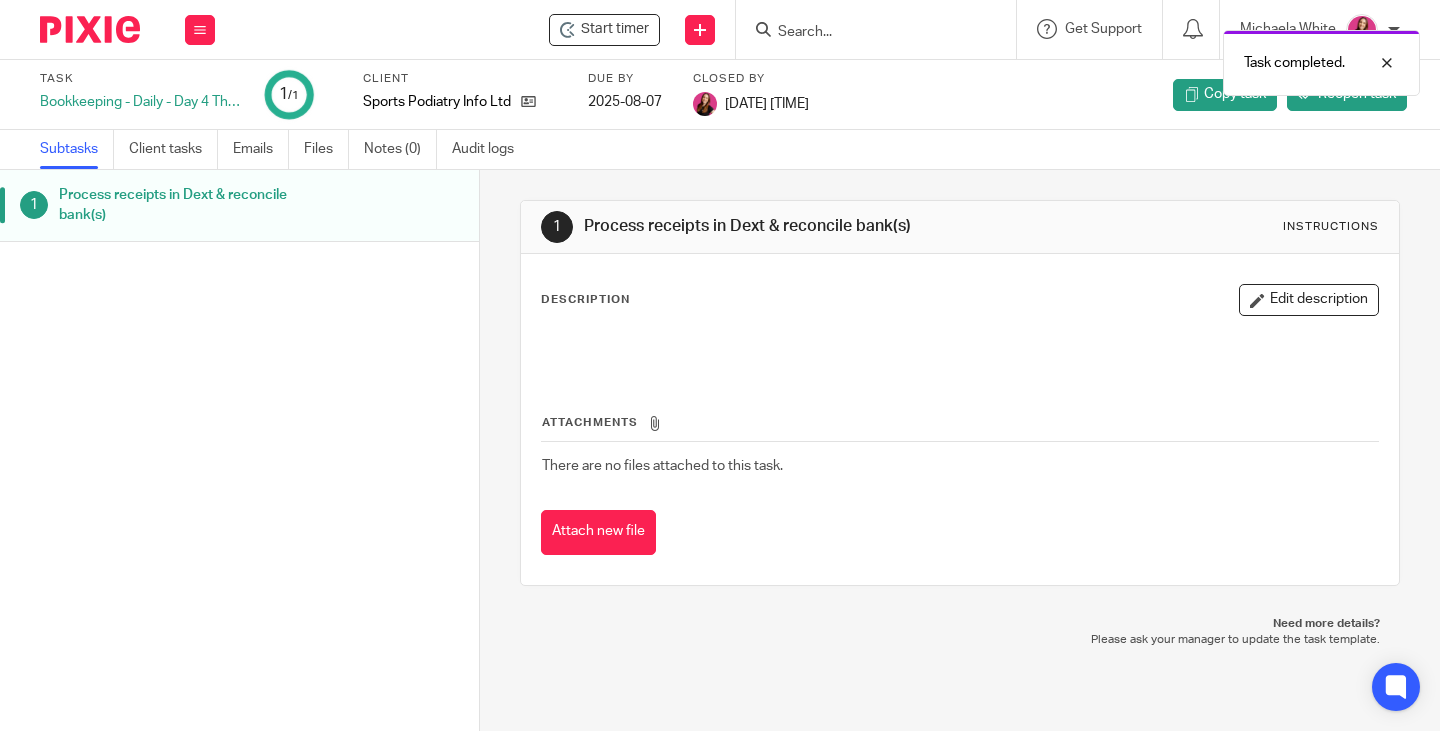 click at bounding box center (528, 101) 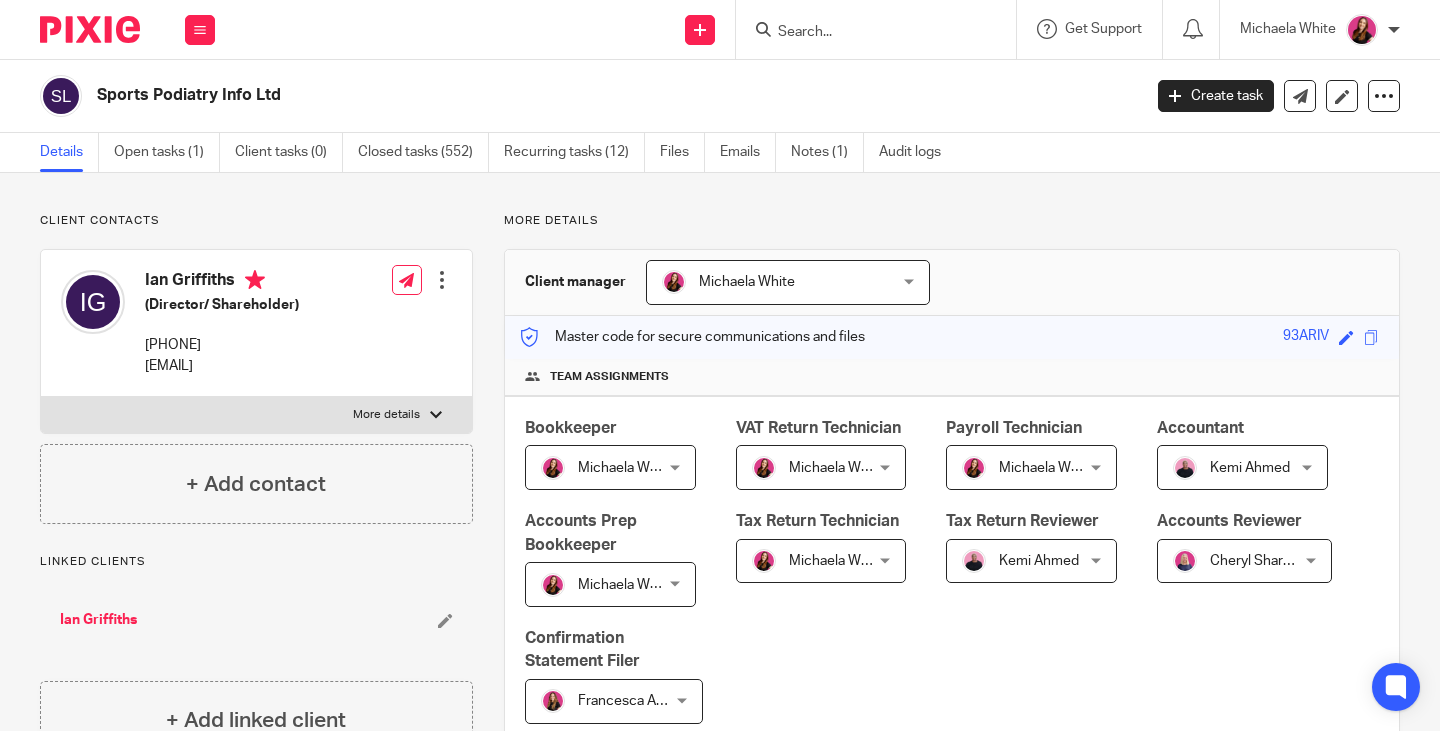 scroll, scrollTop: 0, scrollLeft: 0, axis: both 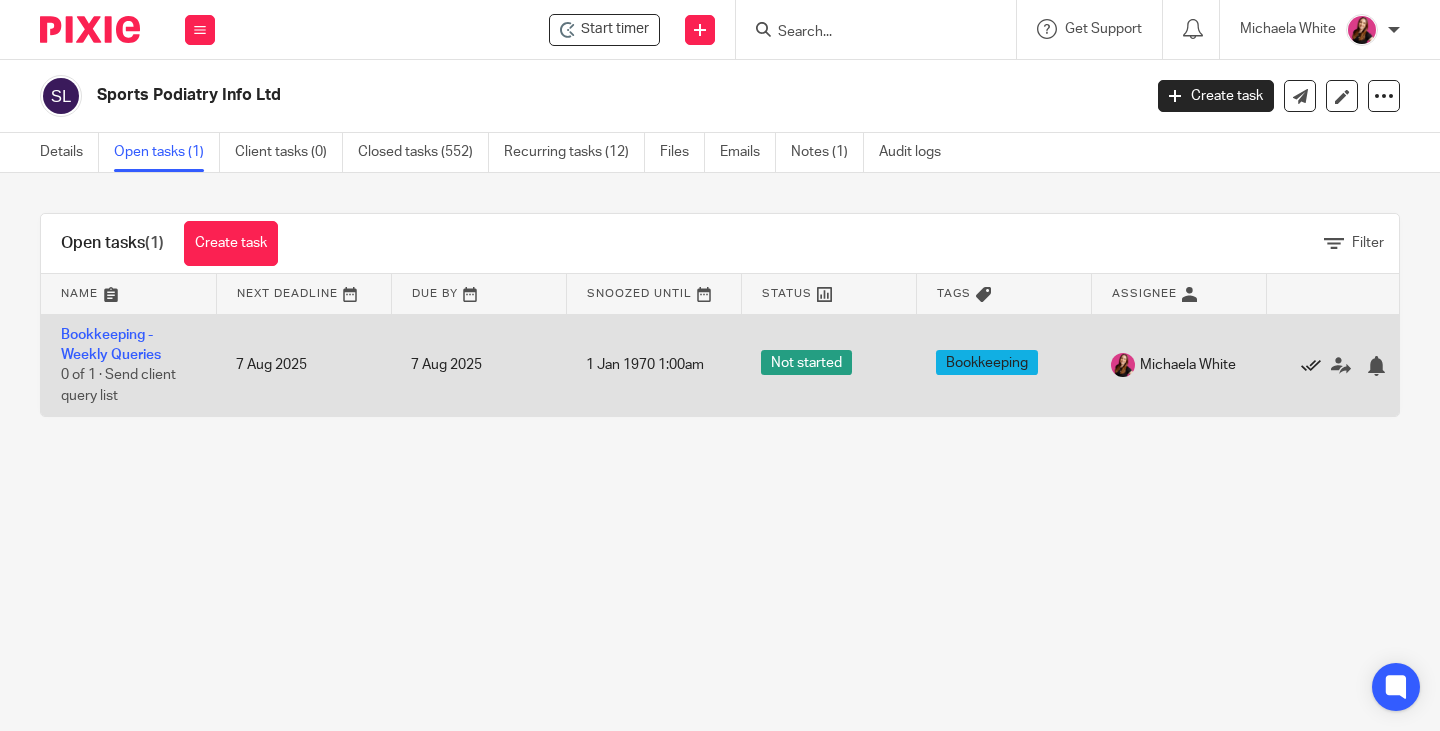 click at bounding box center (1311, 366) 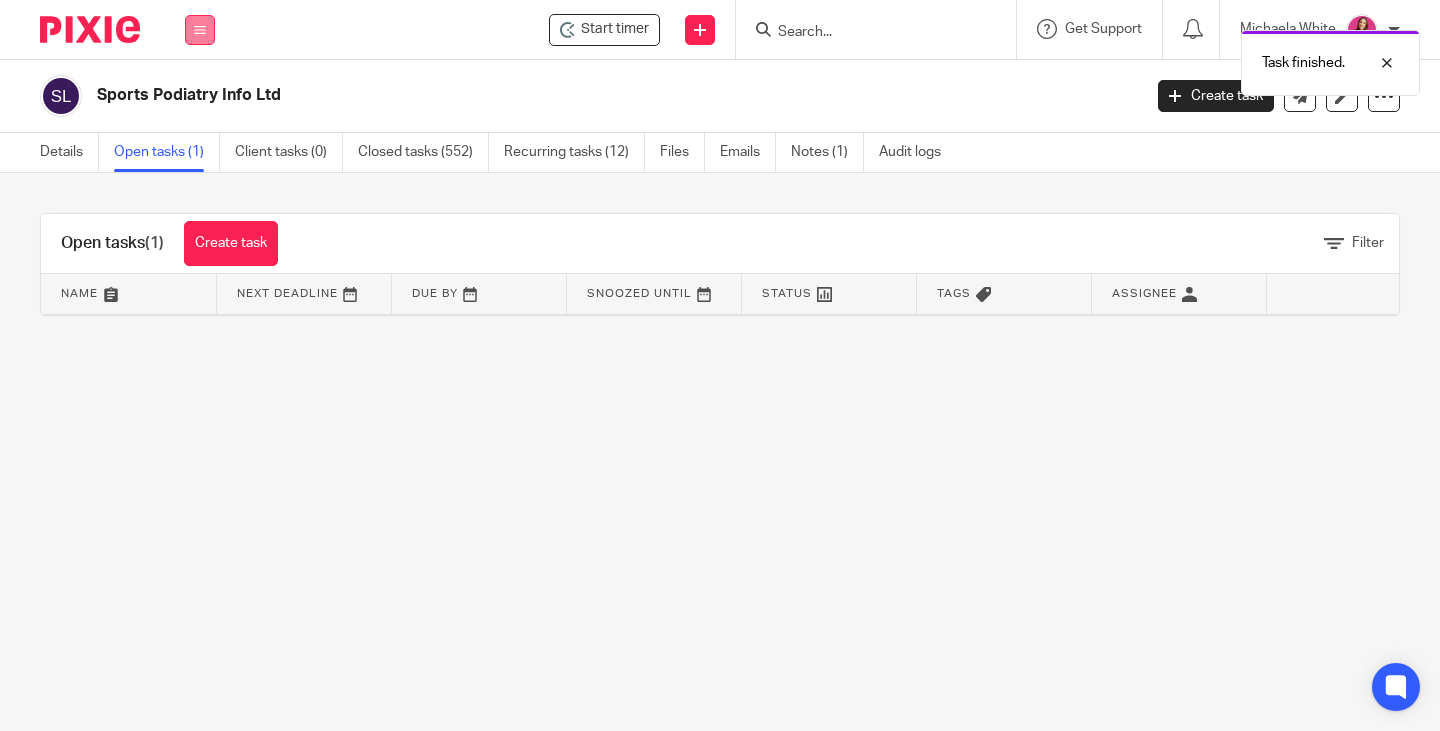 click at bounding box center [200, 30] 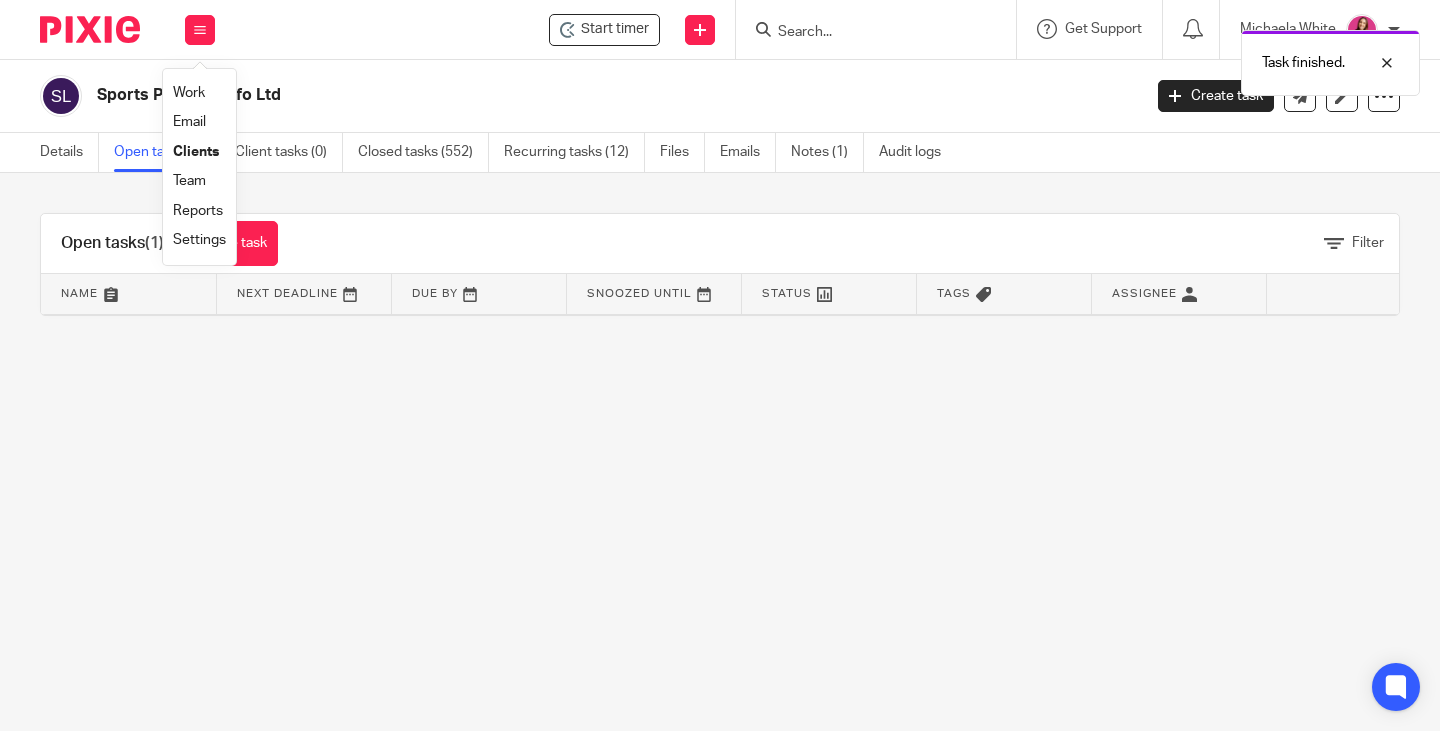 click on "Work" at bounding box center (189, 93) 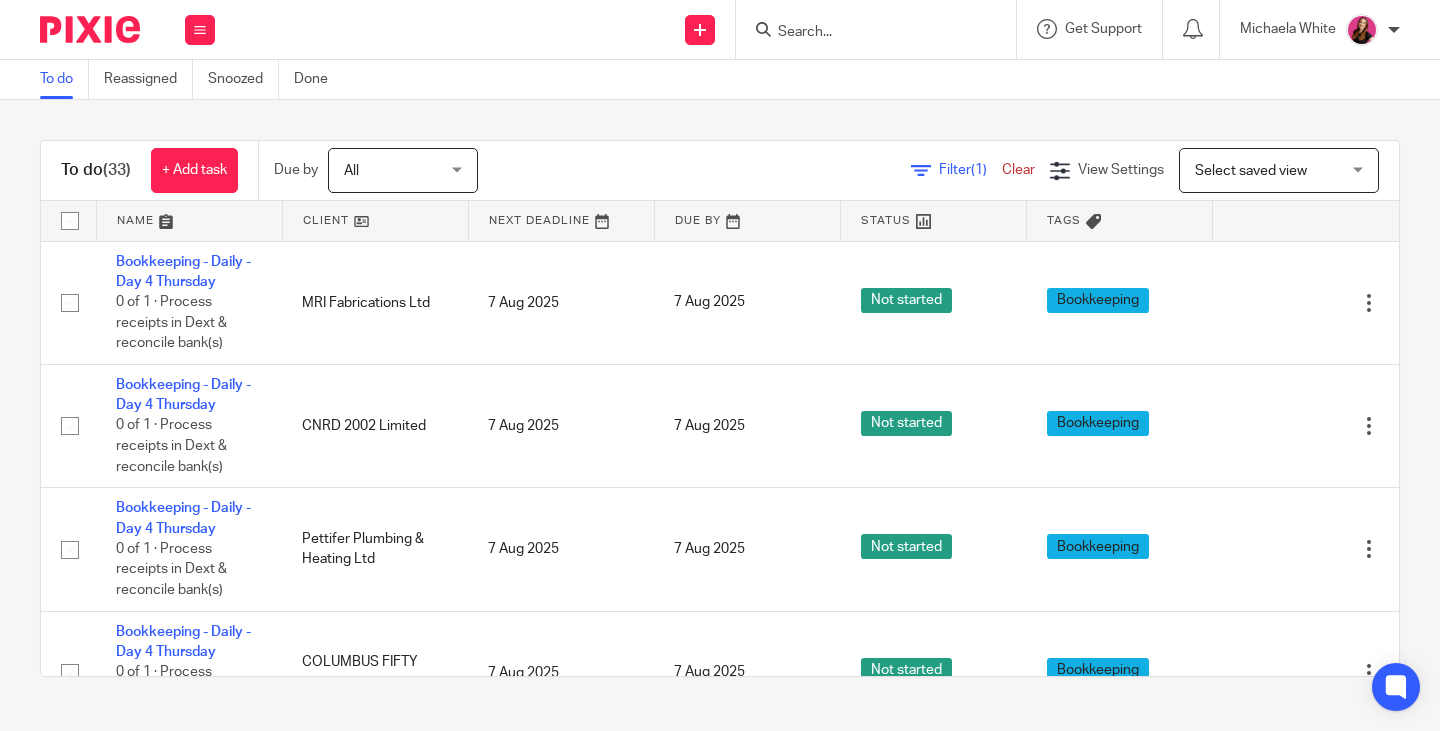 scroll, scrollTop: 0, scrollLeft: 0, axis: both 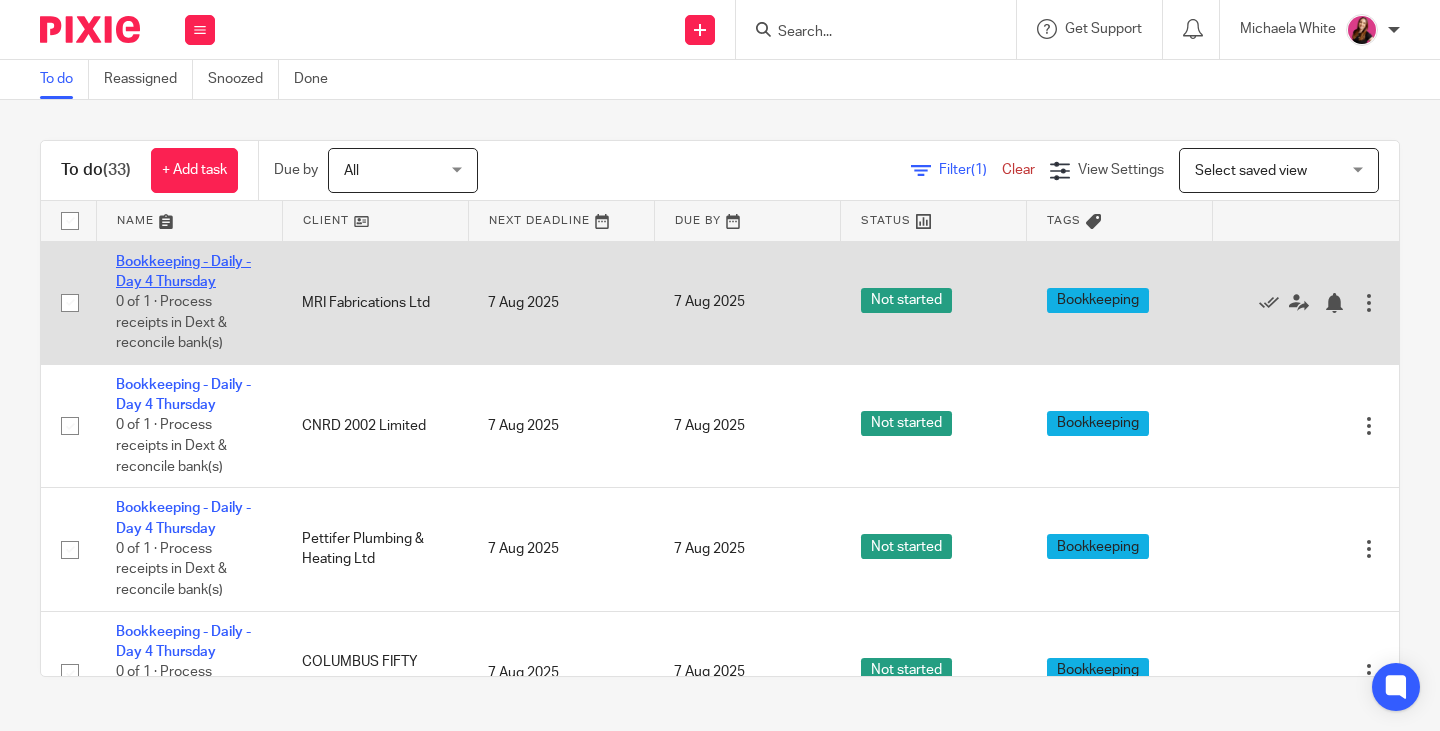 click on "Bookkeeping - Daily - Day 4 Thursday" at bounding box center [183, 272] 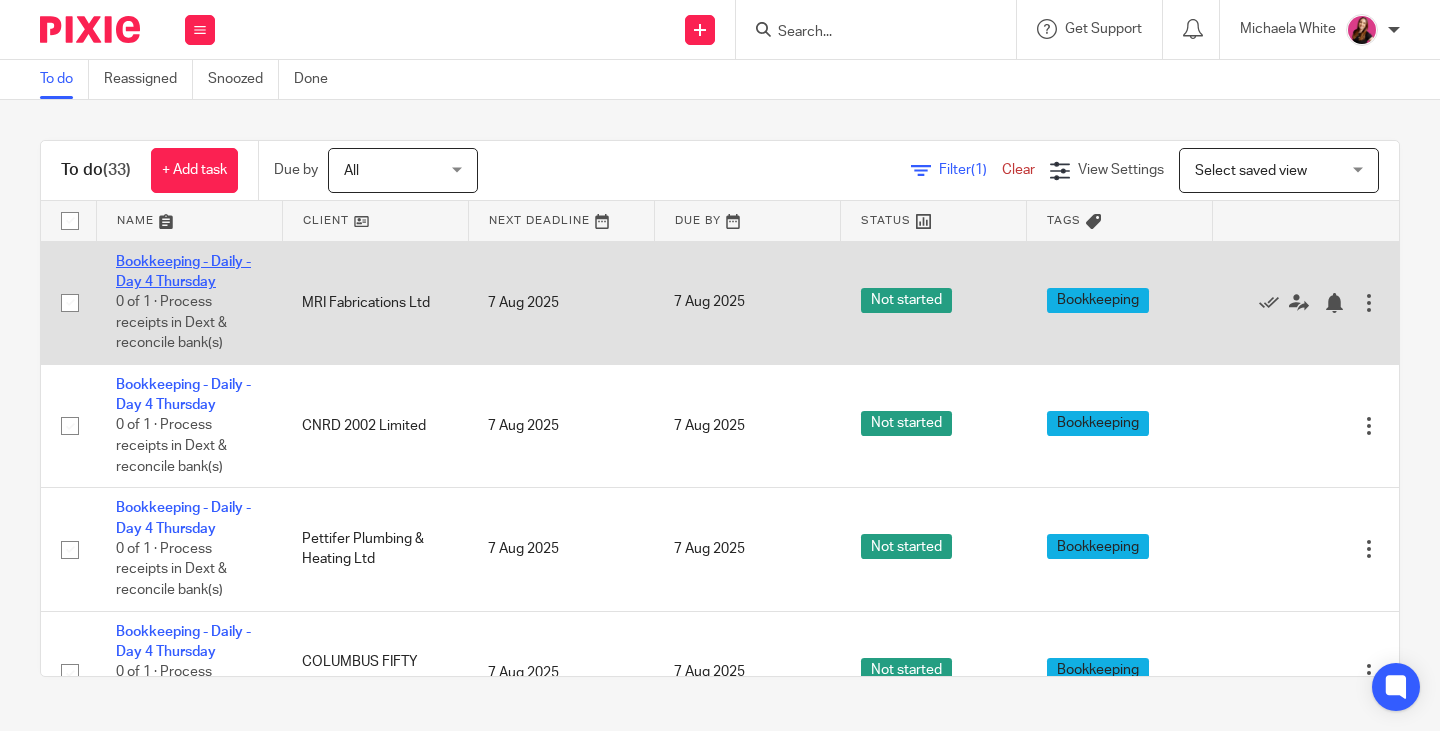 click on "Bookkeeping - Daily - Day 4 Thursday" at bounding box center (183, 272) 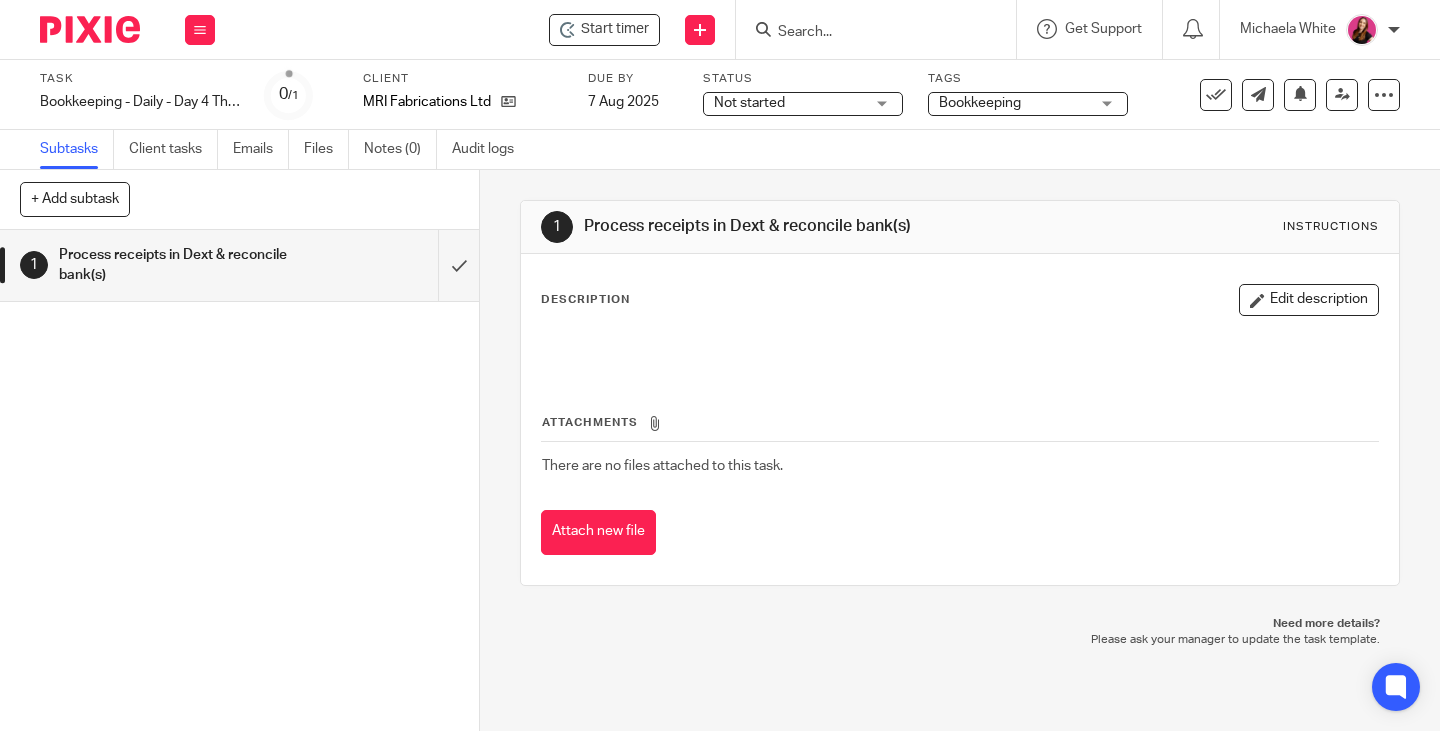 scroll, scrollTop: 0, scrollLeft: 0, axis: both 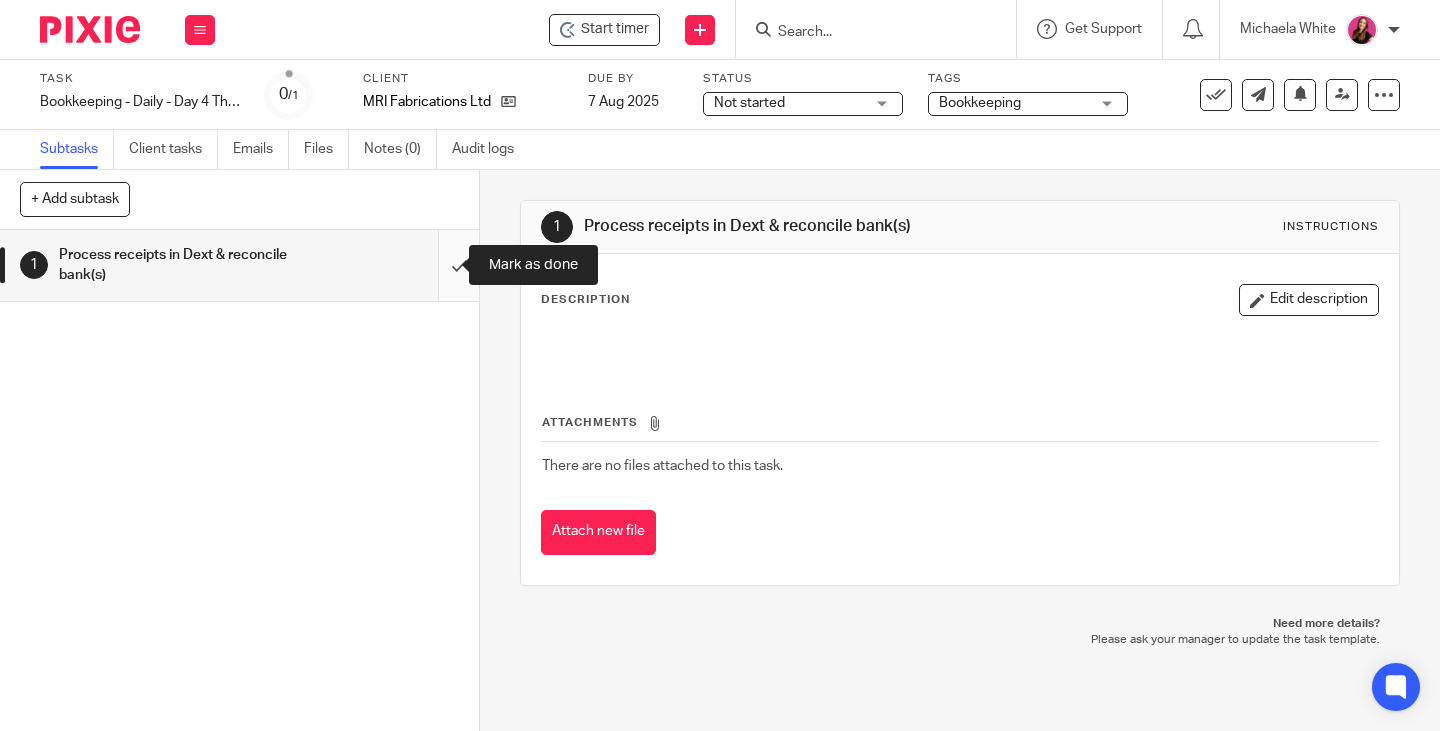 click at bounding box center [239, 265] 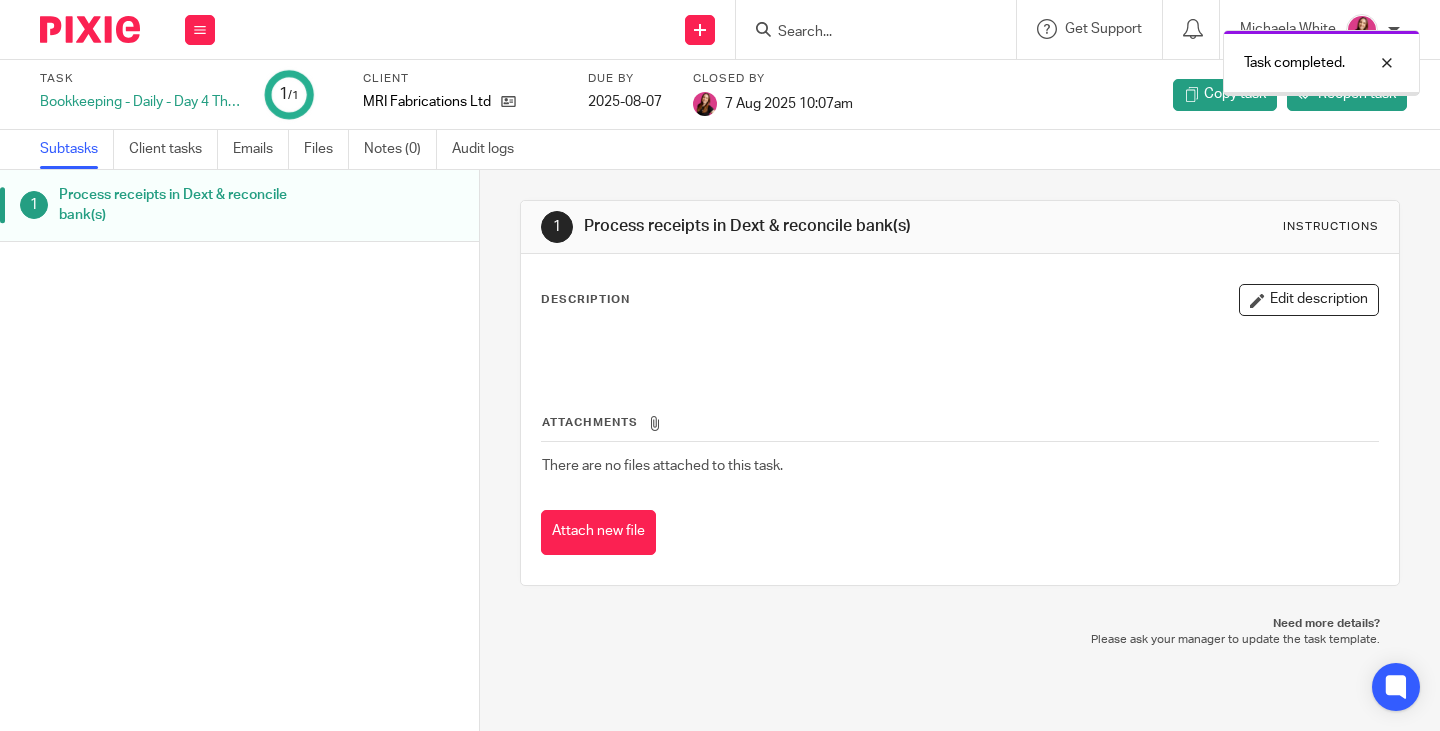 scroll, scrollTop: 0, scrollLeft: 0, axis: both 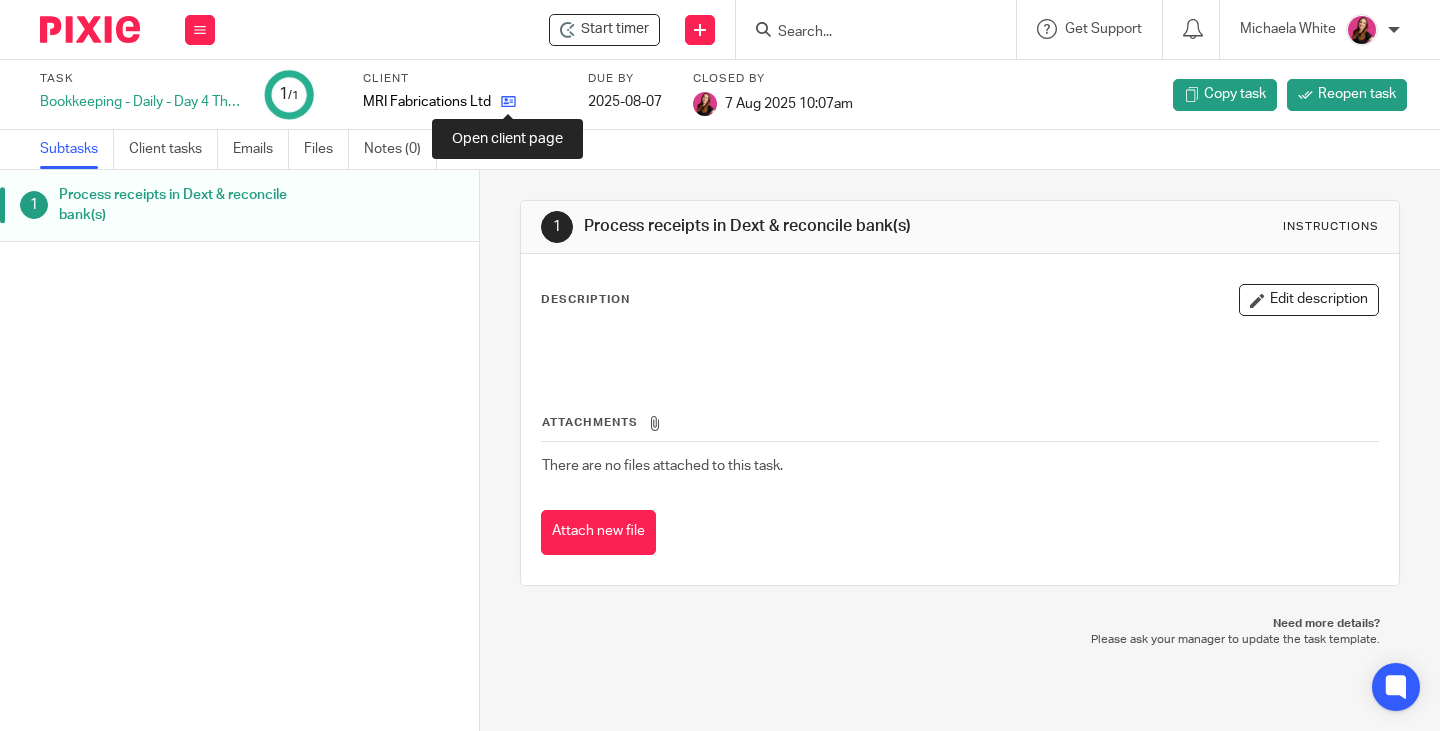 click at bounding box center [508, 101] 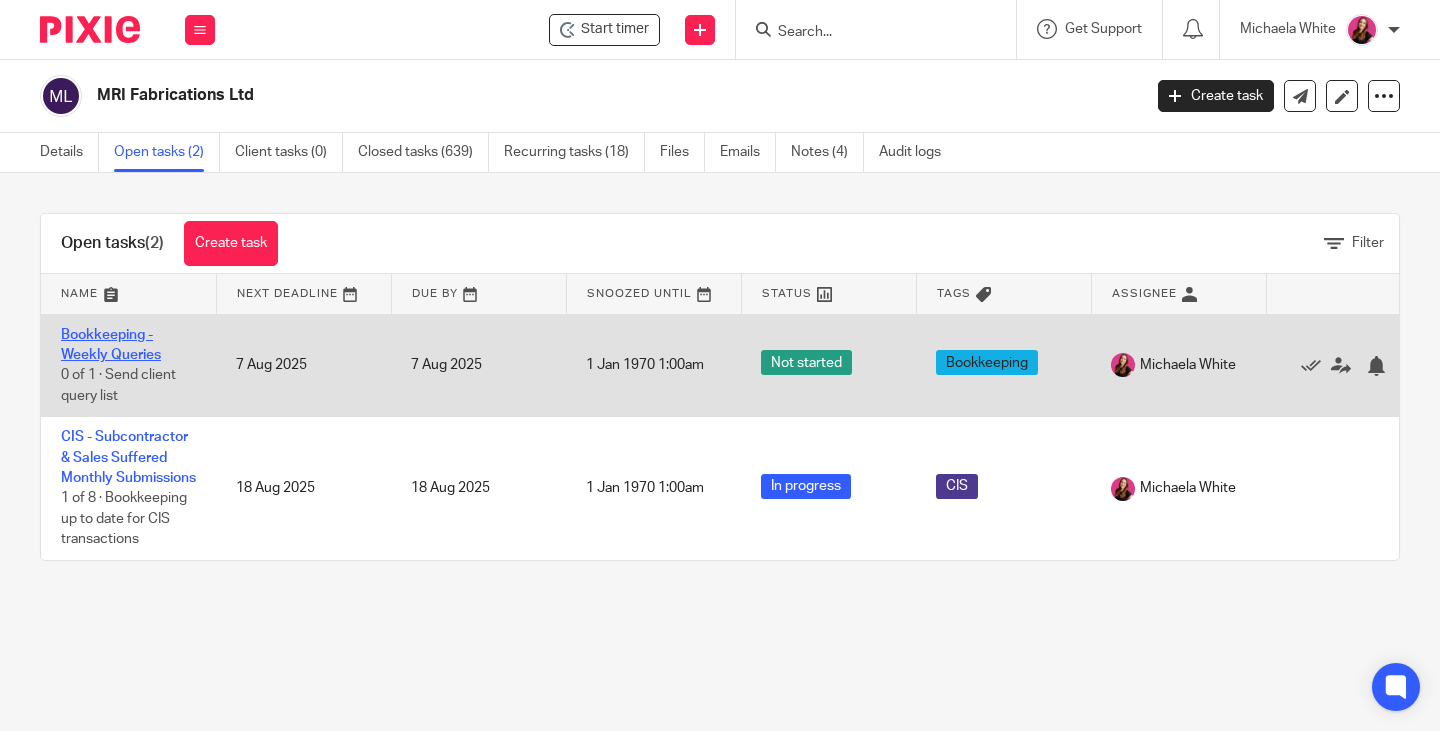 drag, startPoint x: 0, startPoint y: 0, endPoint x: 121, endPoint y: 349, distance: 369.38055 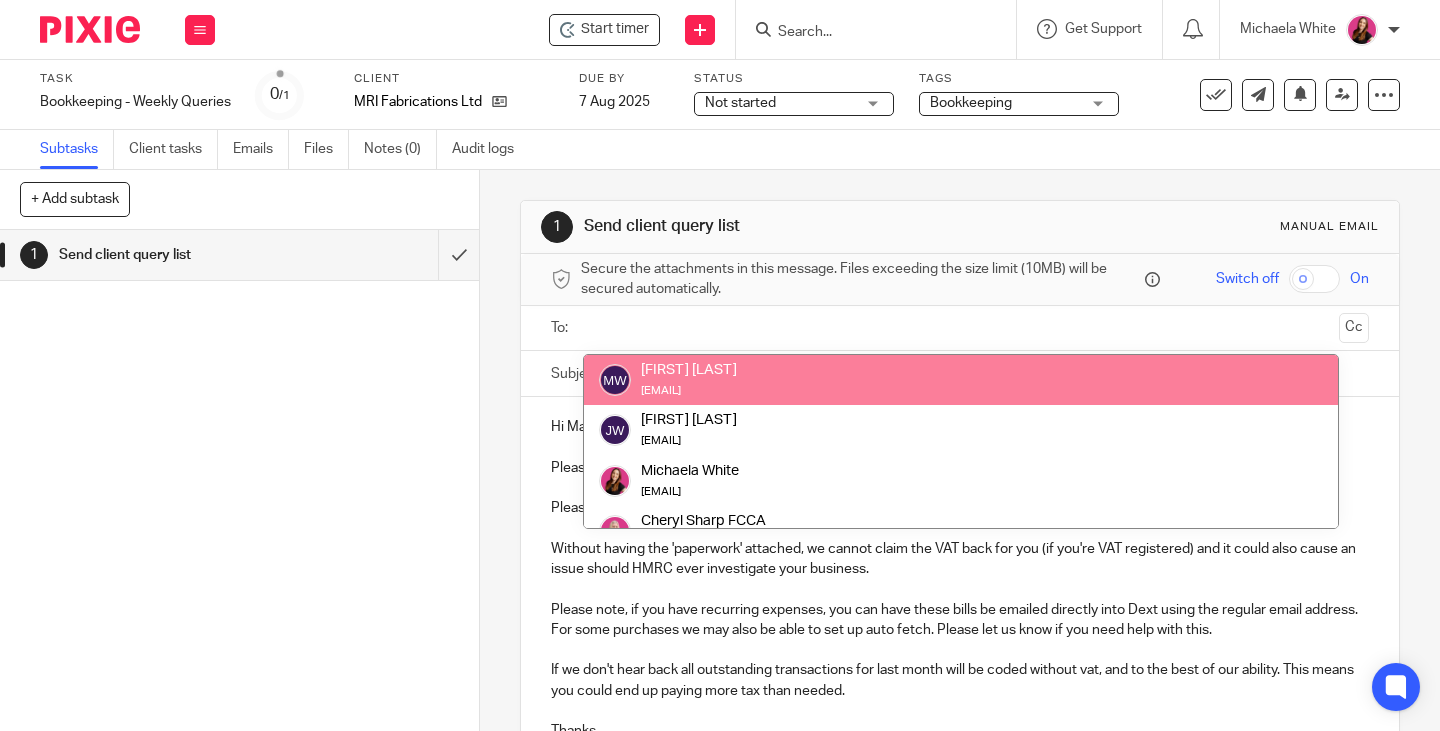 scroll, scrollTop: 0, scrollLeft: 0, axis: both 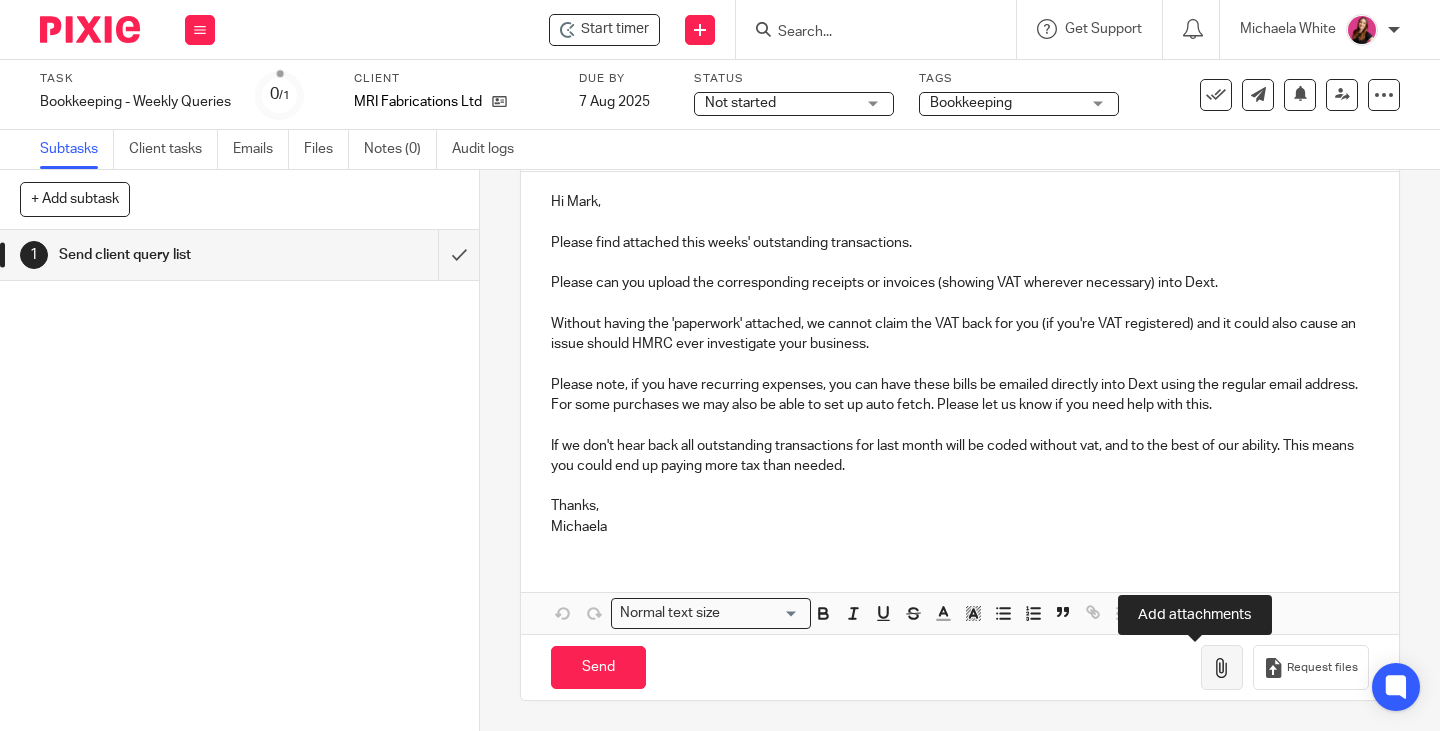 click at bounding box center (1222, 668) 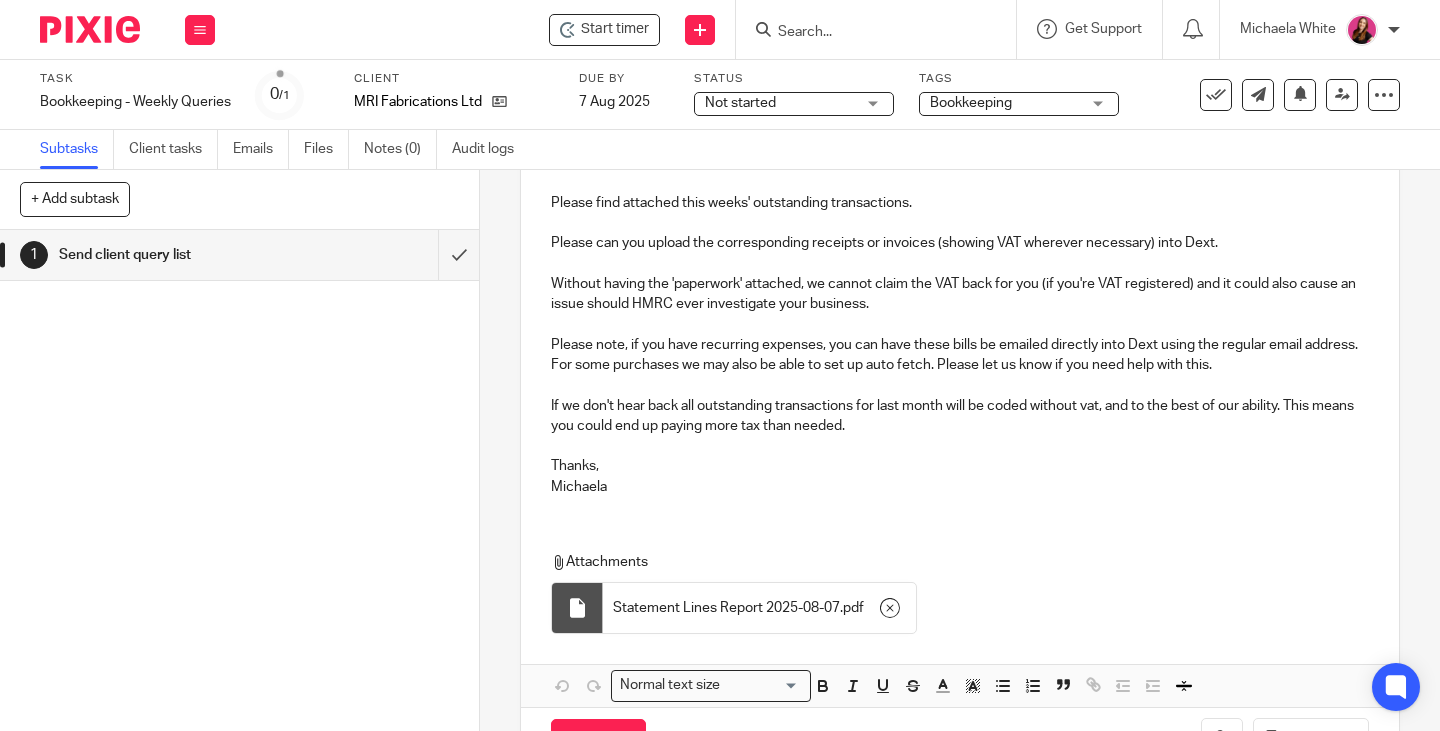 scroll, scrollTop: 341, scrollLeft: 0, axis: vertical 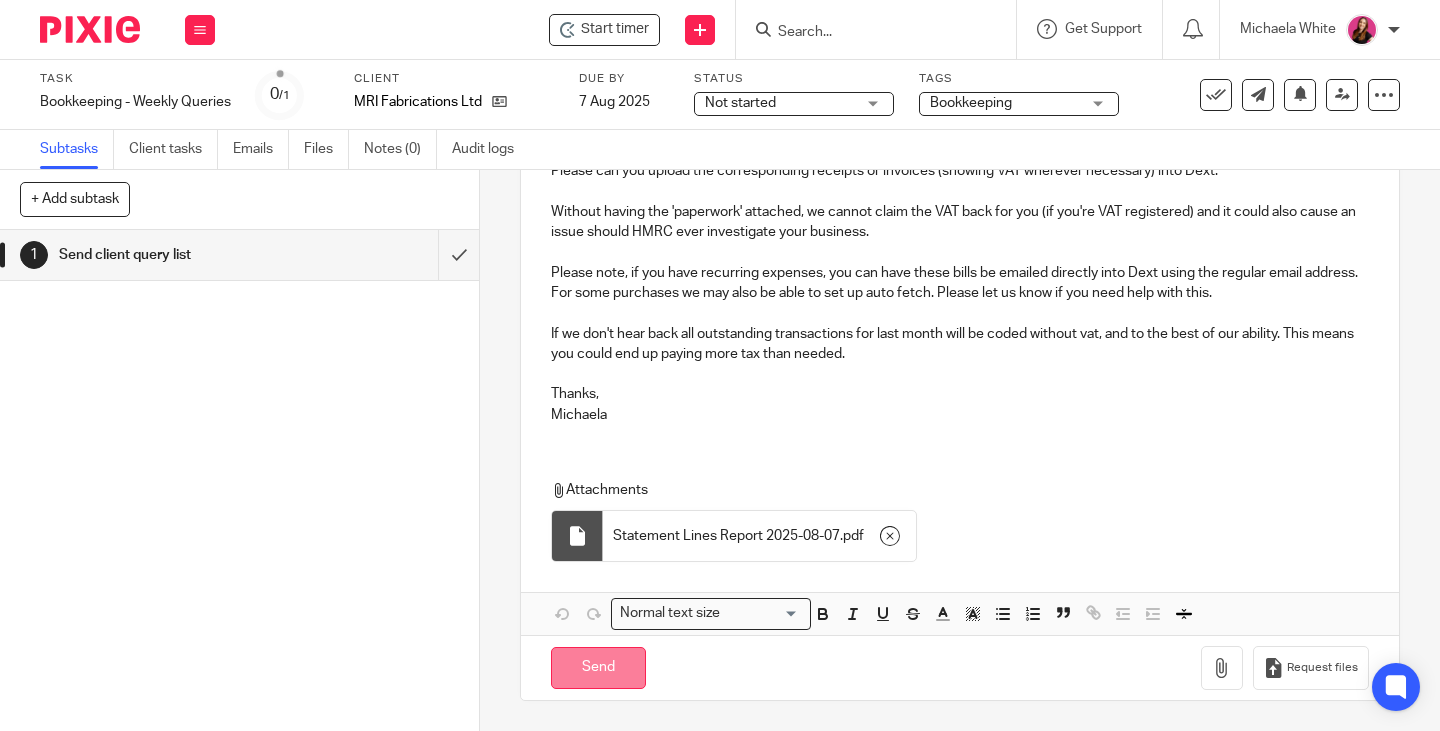 click on "Send" at bounding box center [598, 668] 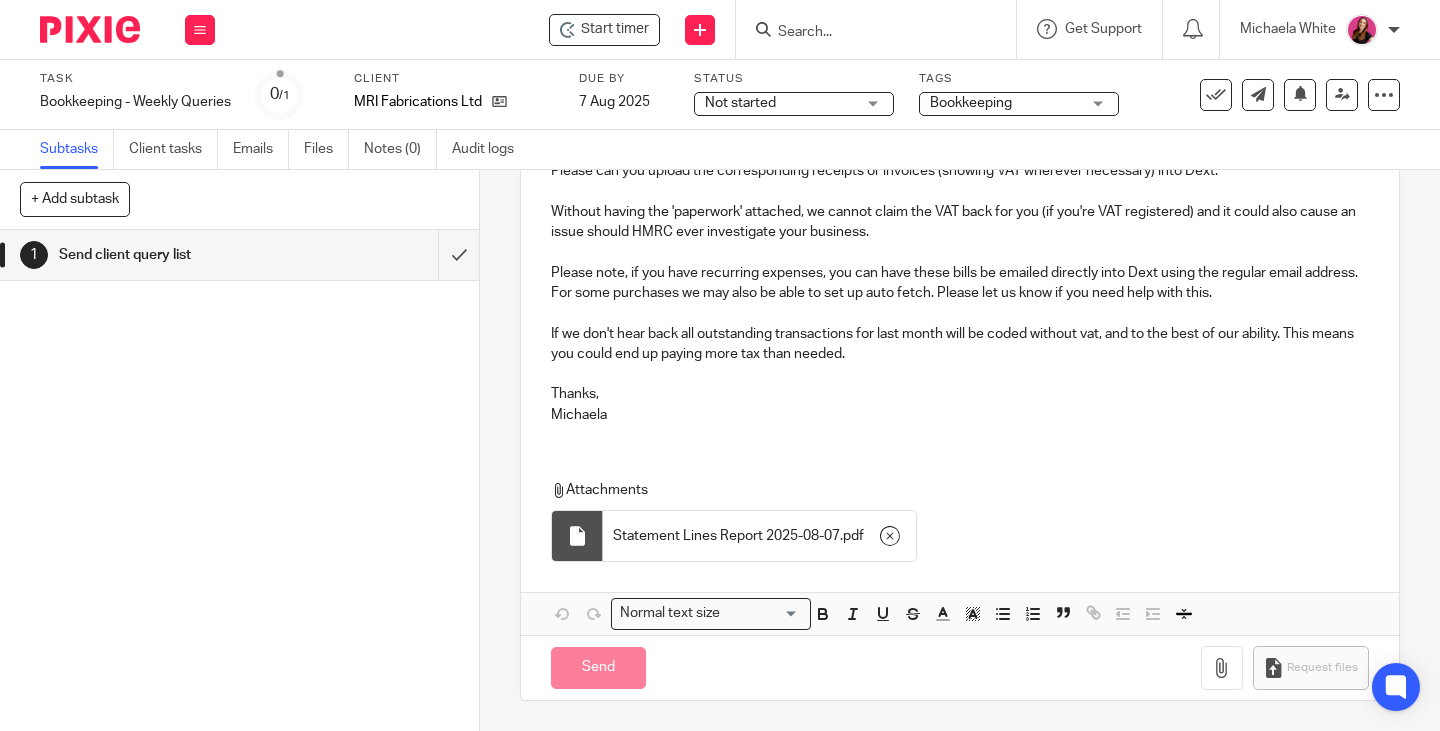 type on "Sent" 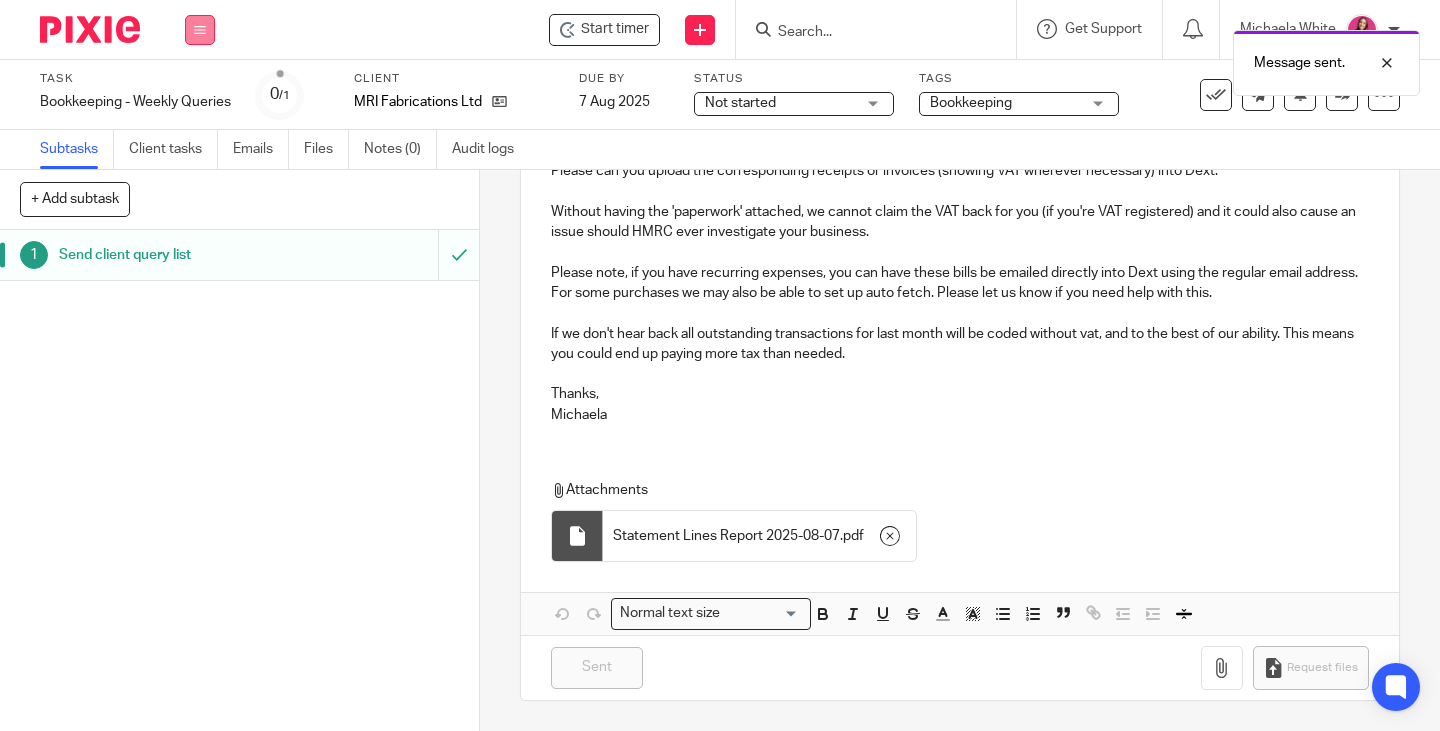 click at bounding box center [200, 30] 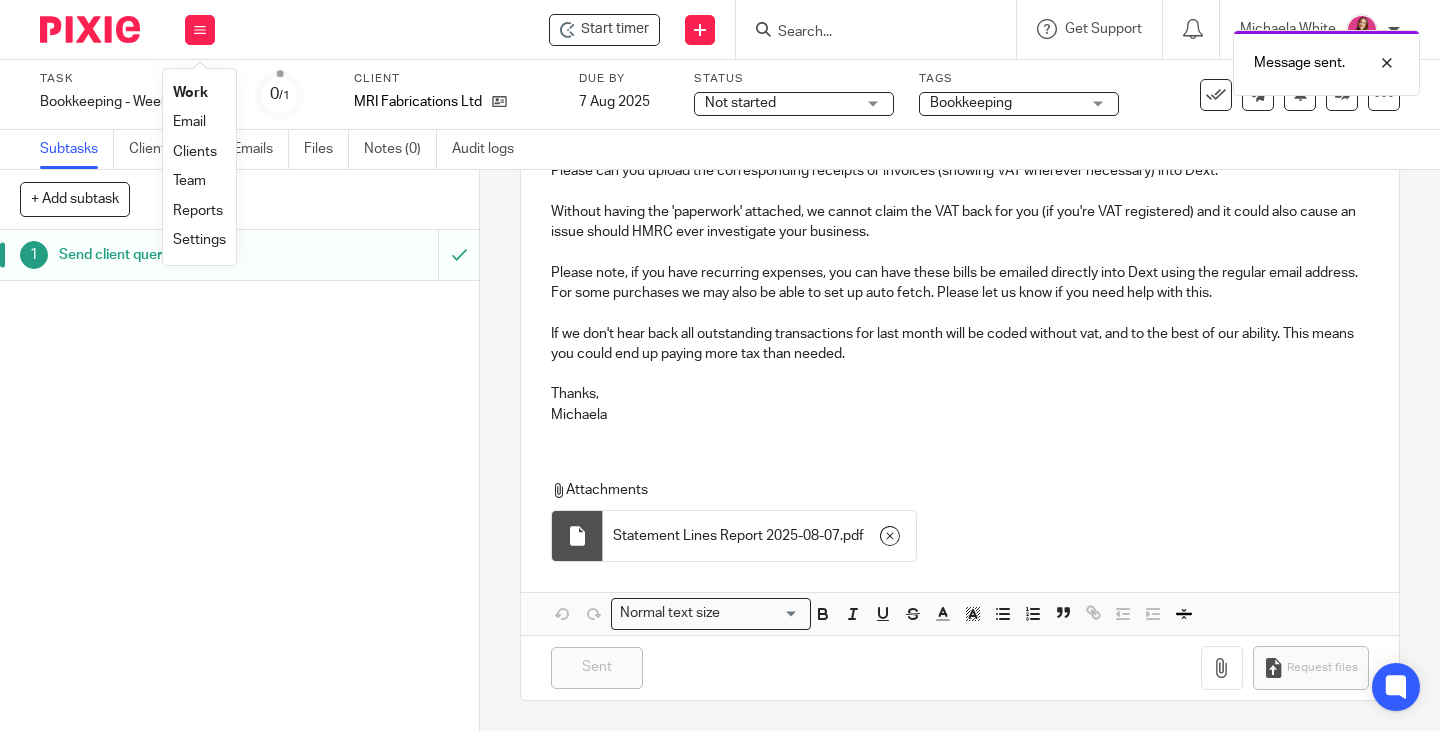 click on "Work" at bounding box center [190, 93] 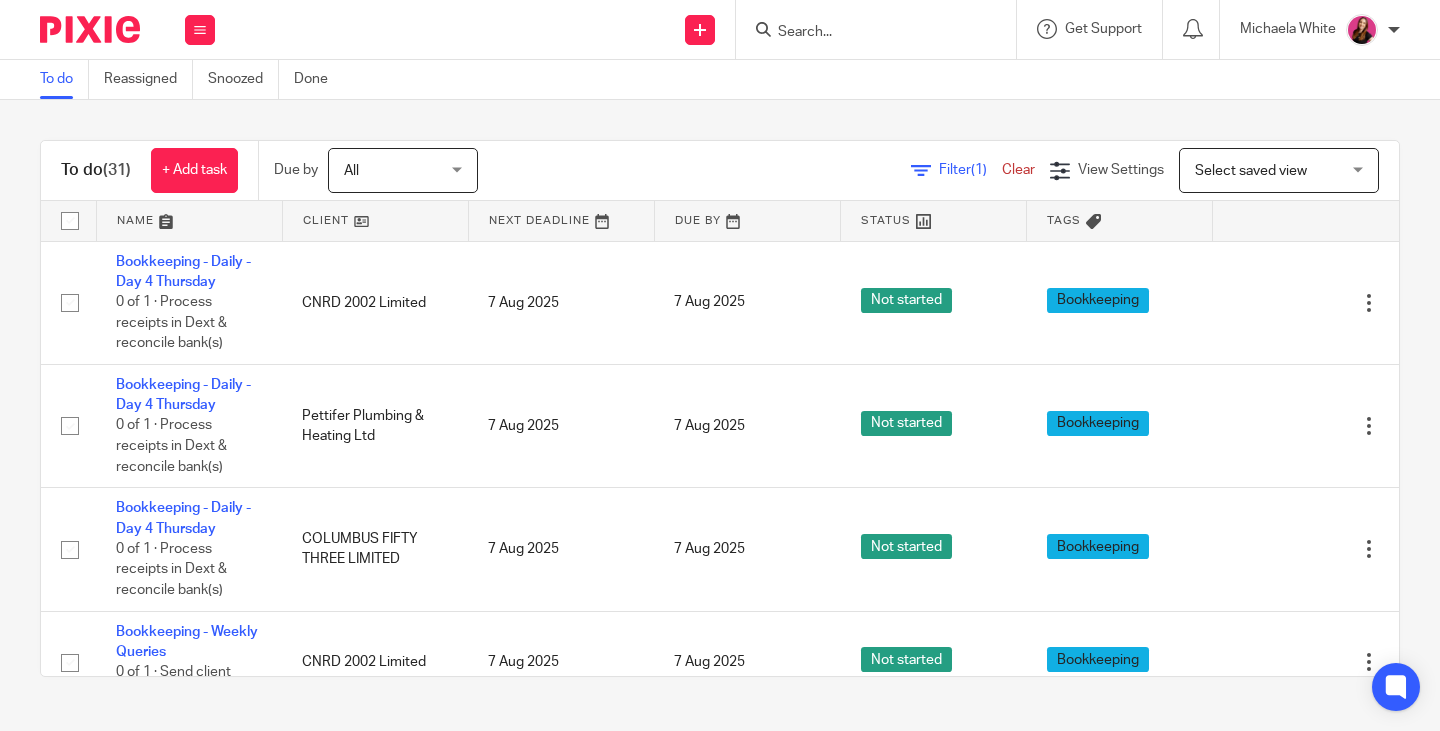scroll, scrollTop: 0, scrollLeft: 0, axis: both 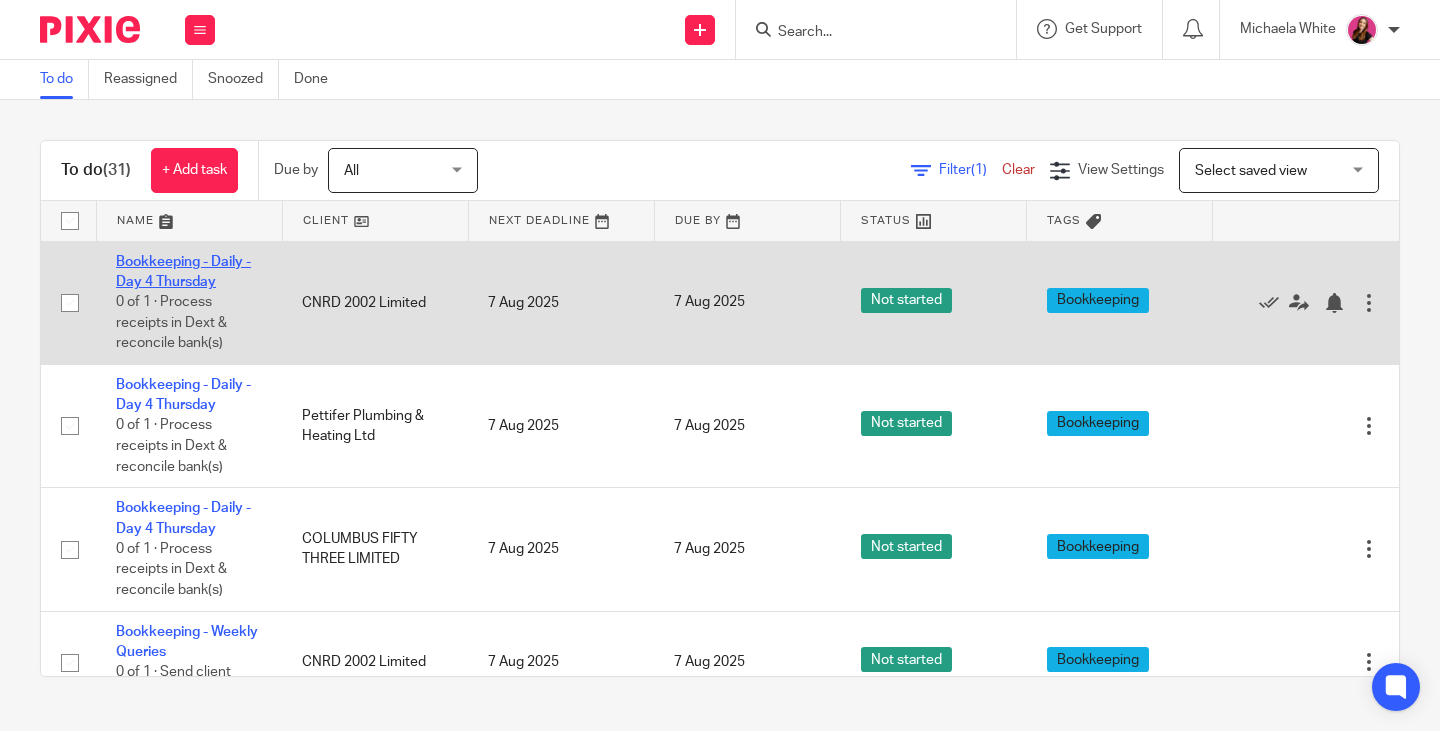 click on "Bookkeeping - Daily - Day 4 Thursday" 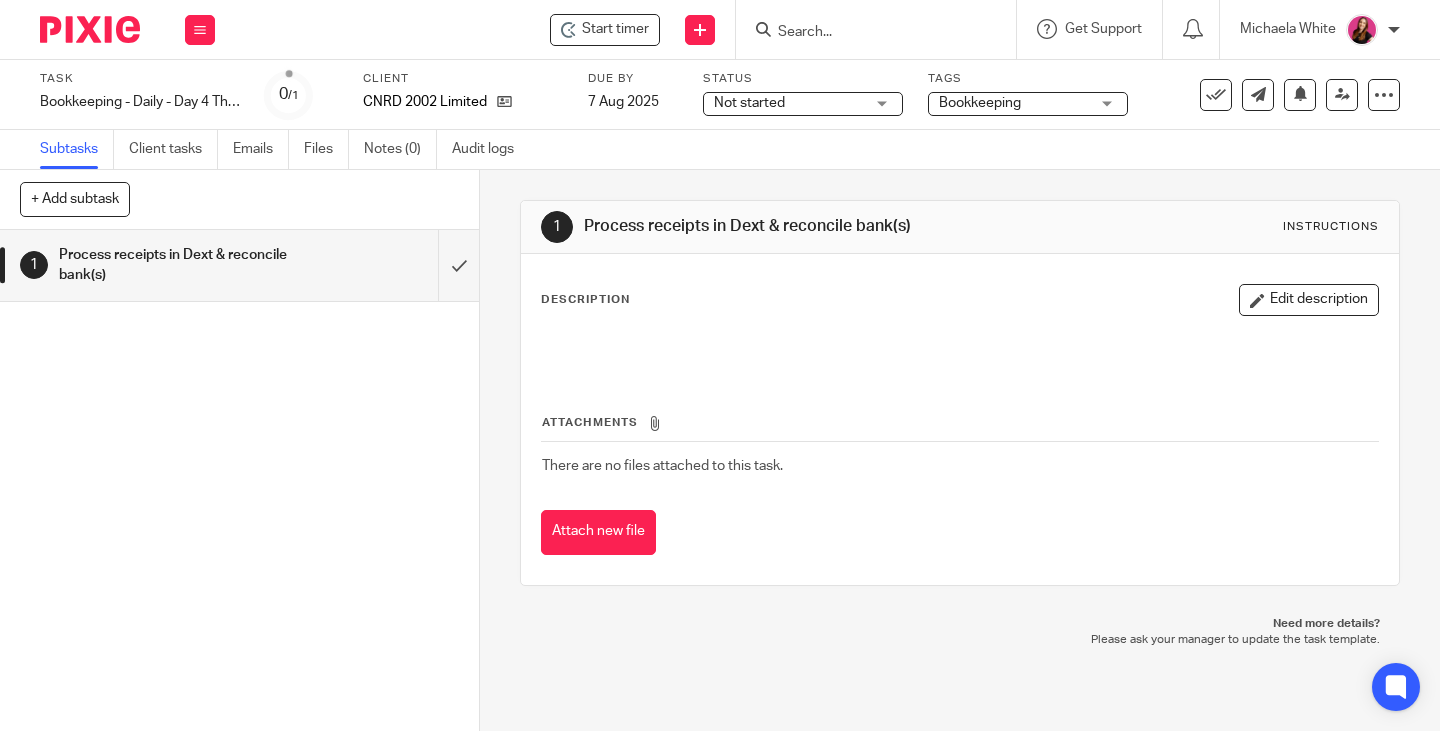 scroll, scrollTop: 0, scrollLeft: 0, axis: both 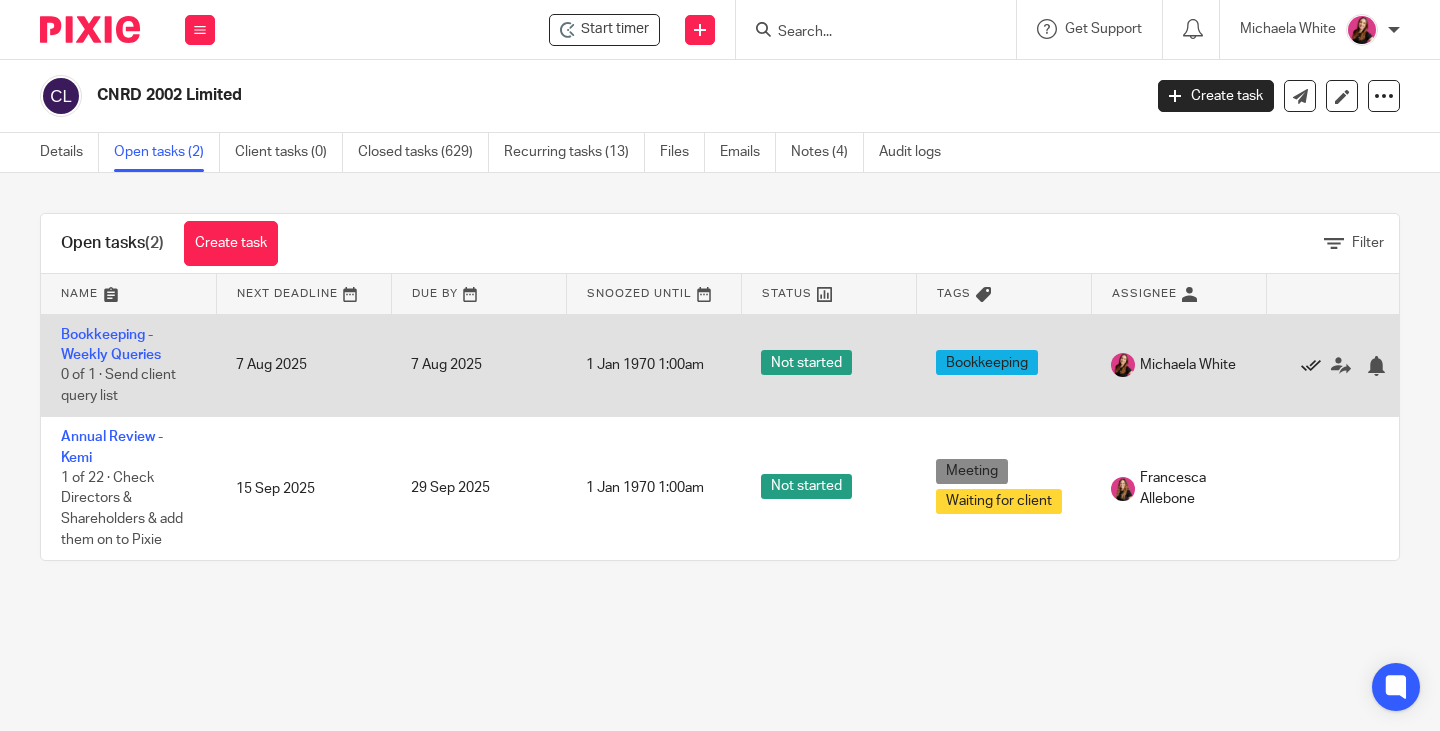 click at bounding box center (1311, 366) 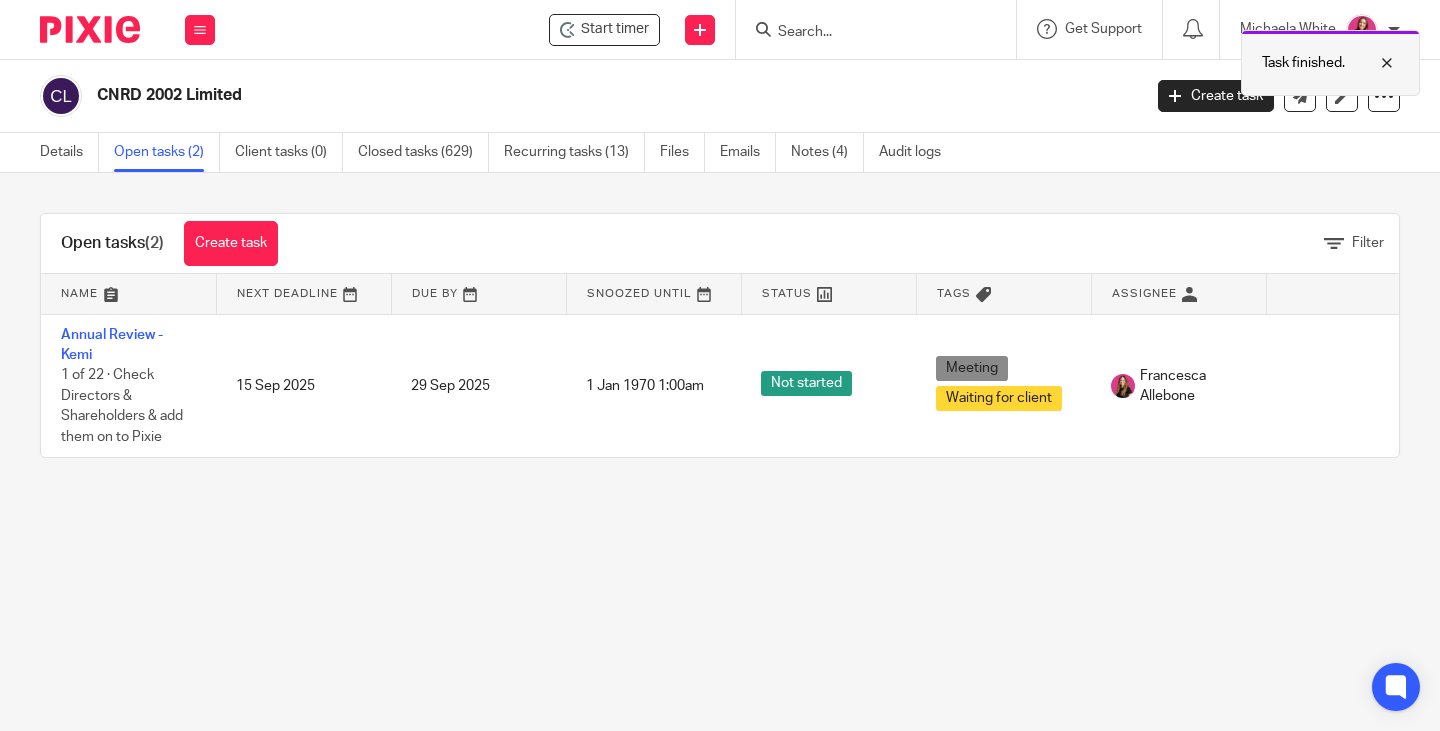 click at bounding box center [1372, 63] 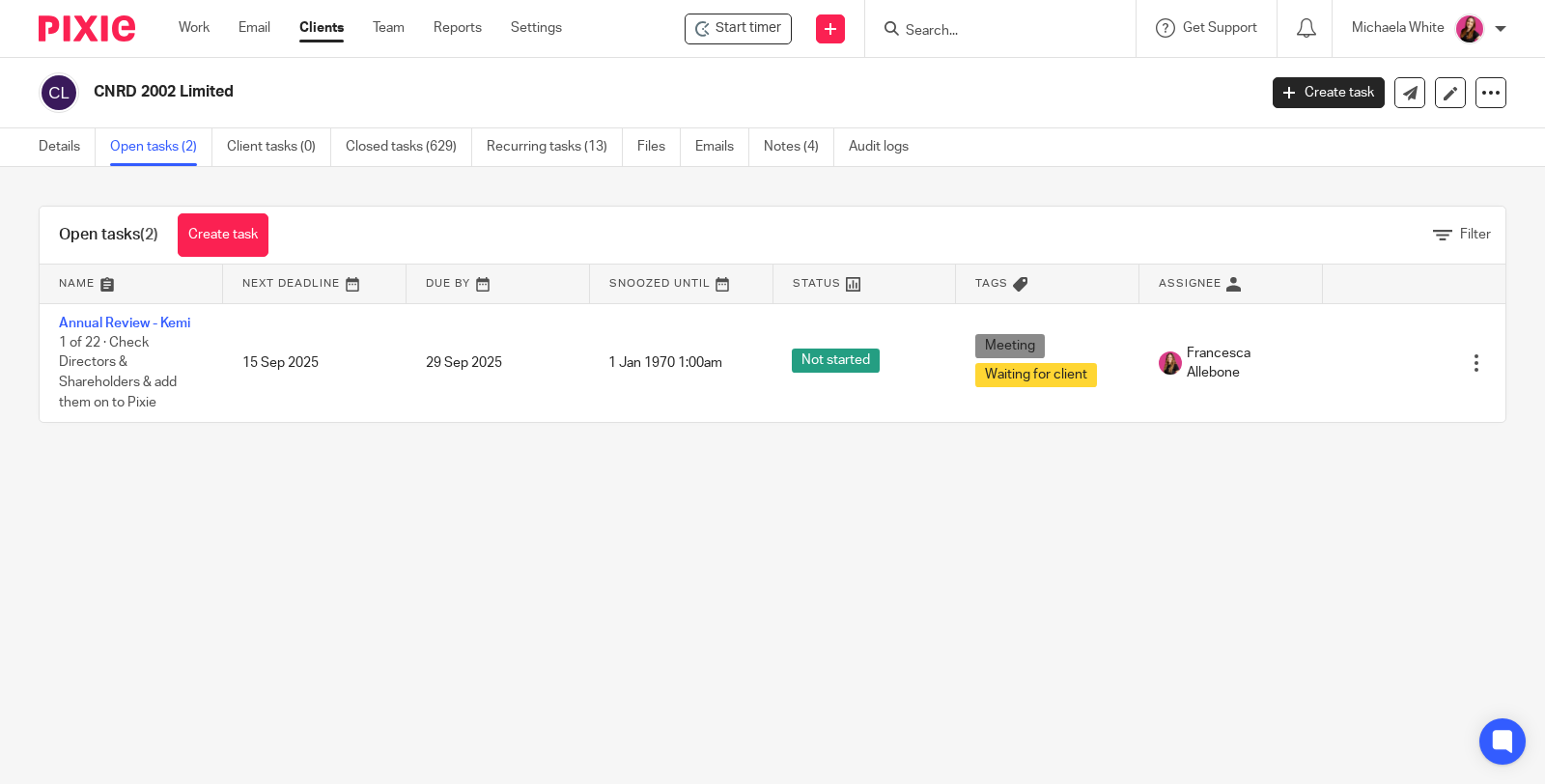 drag, startPoint x: 1355, startPoint y: 1, endPoint x: 857, endPoint y: 585, distance: 767.502 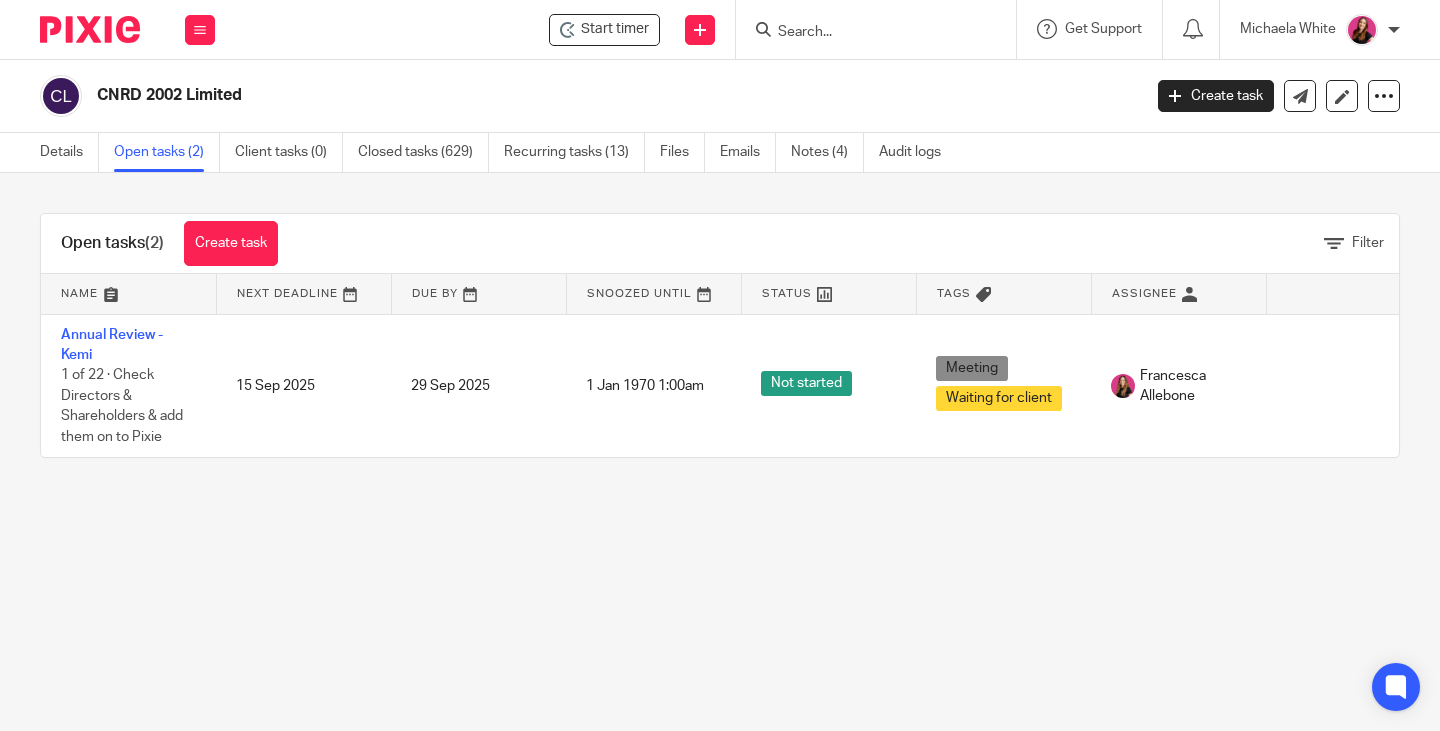 drag, startPoint x: 1562, startPoint y: 5, endPoint x: 931, endPoint y: 545, distance: 830.5185 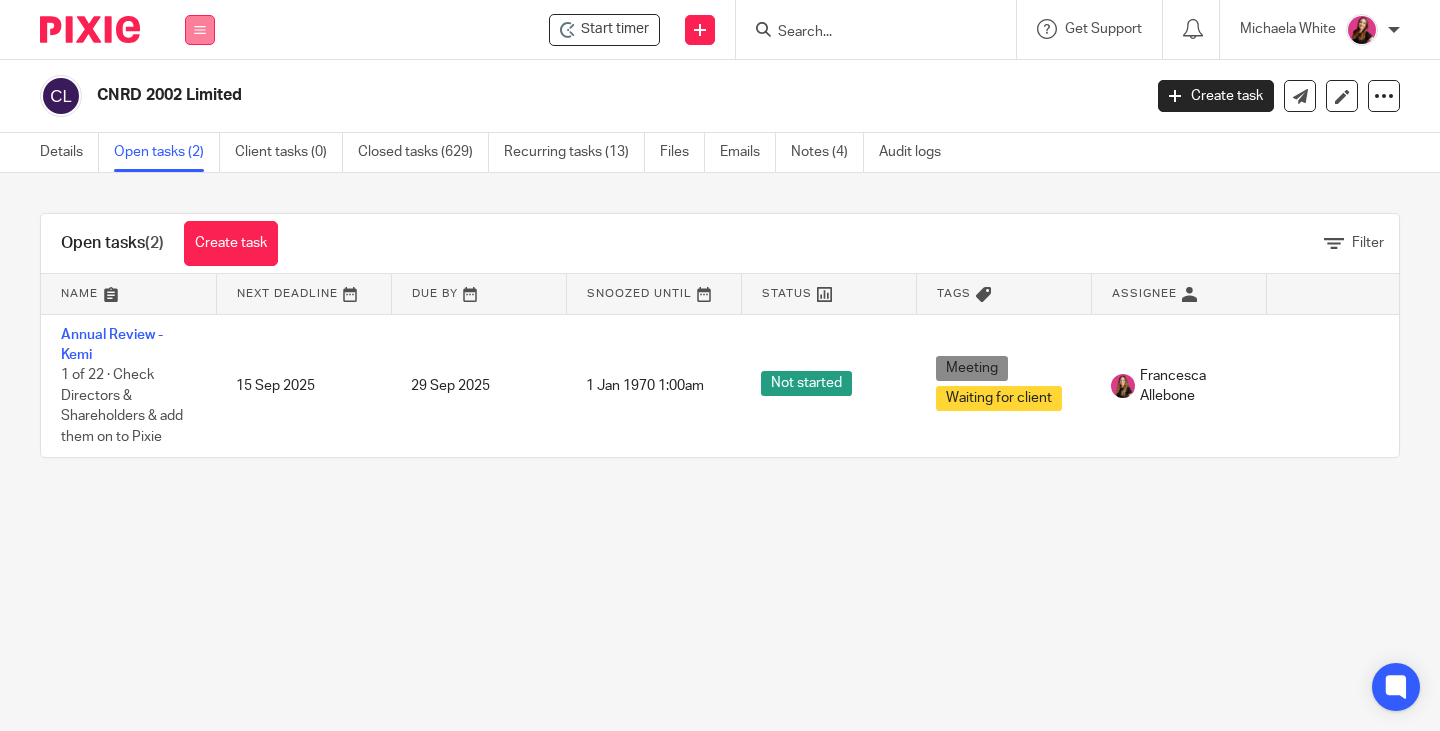 click at bounding box center [200, 30] 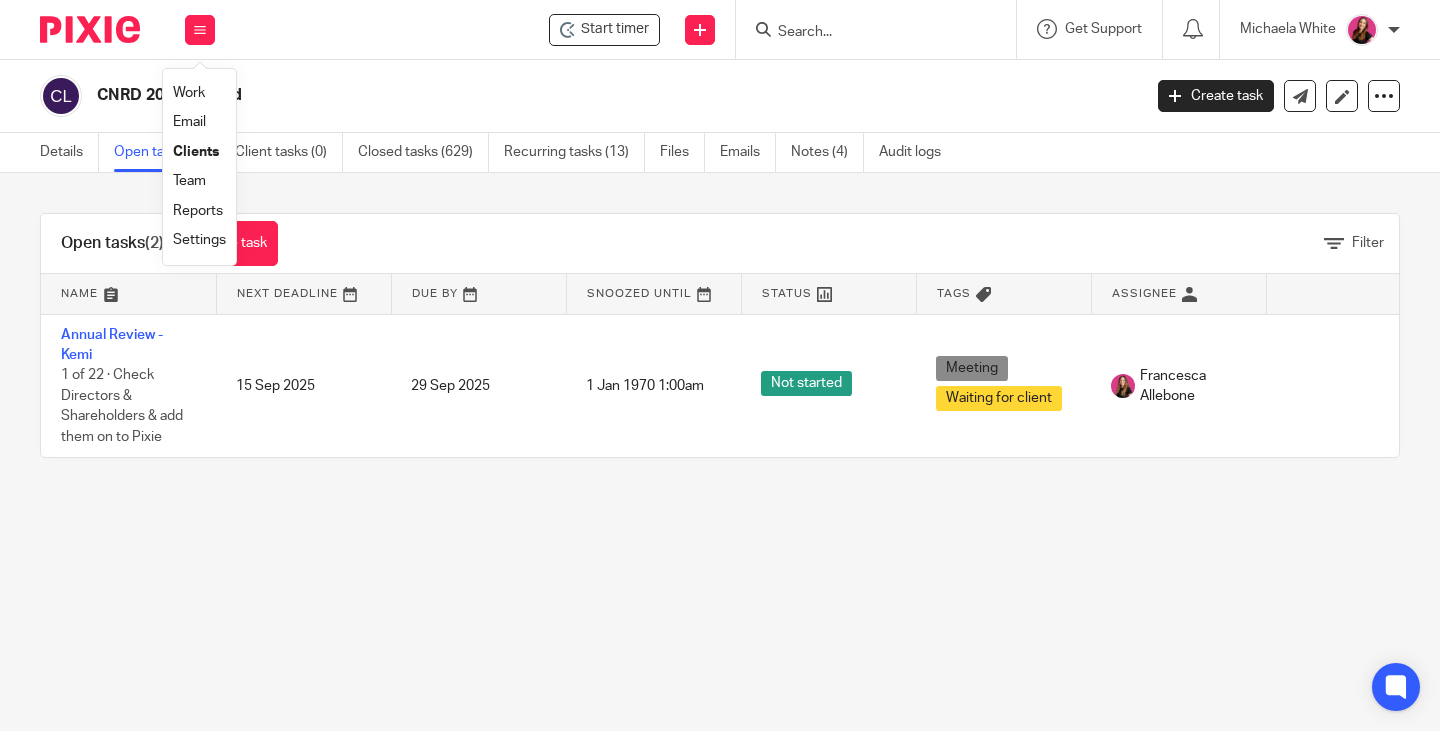 click on "Work" at bounding box center (189, 93) 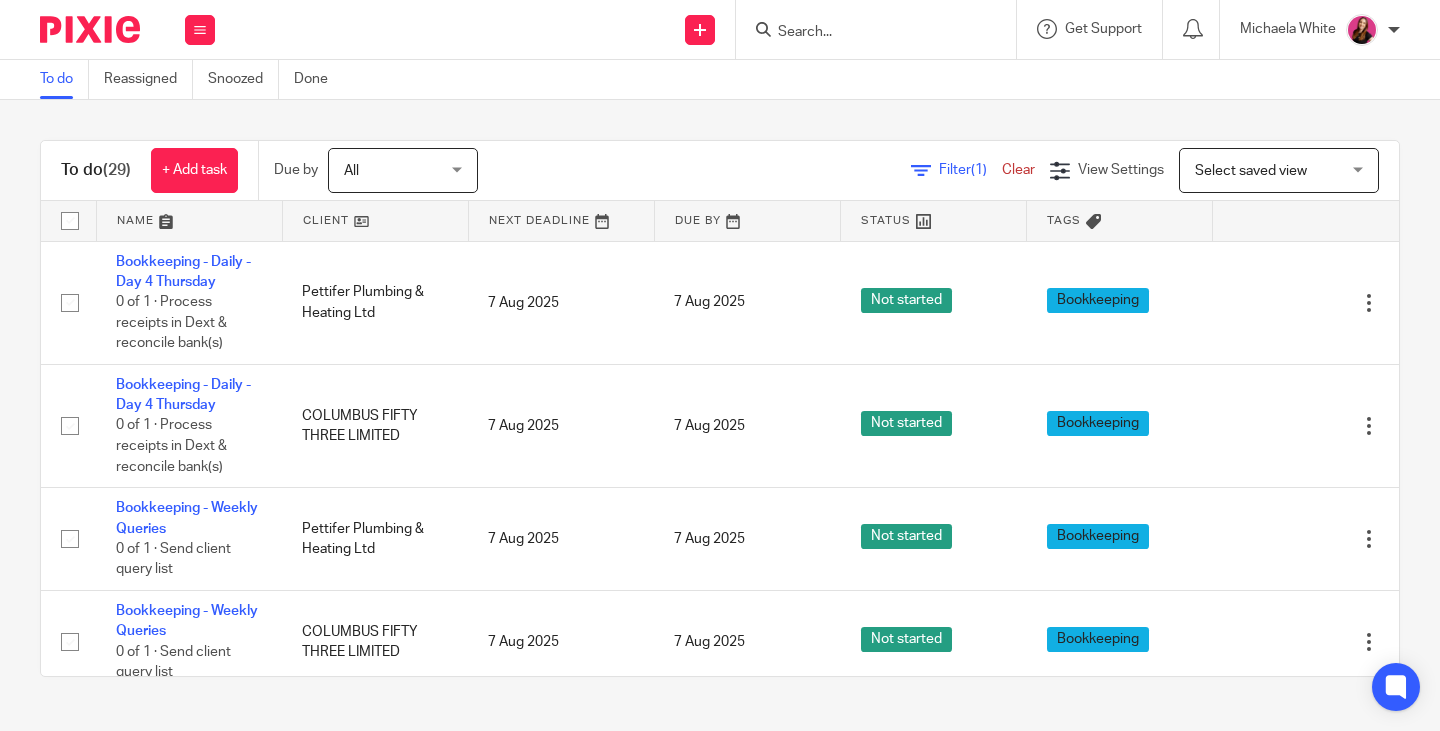 scroll, scrollTop: 0, scrollLeft: 0, axis: both 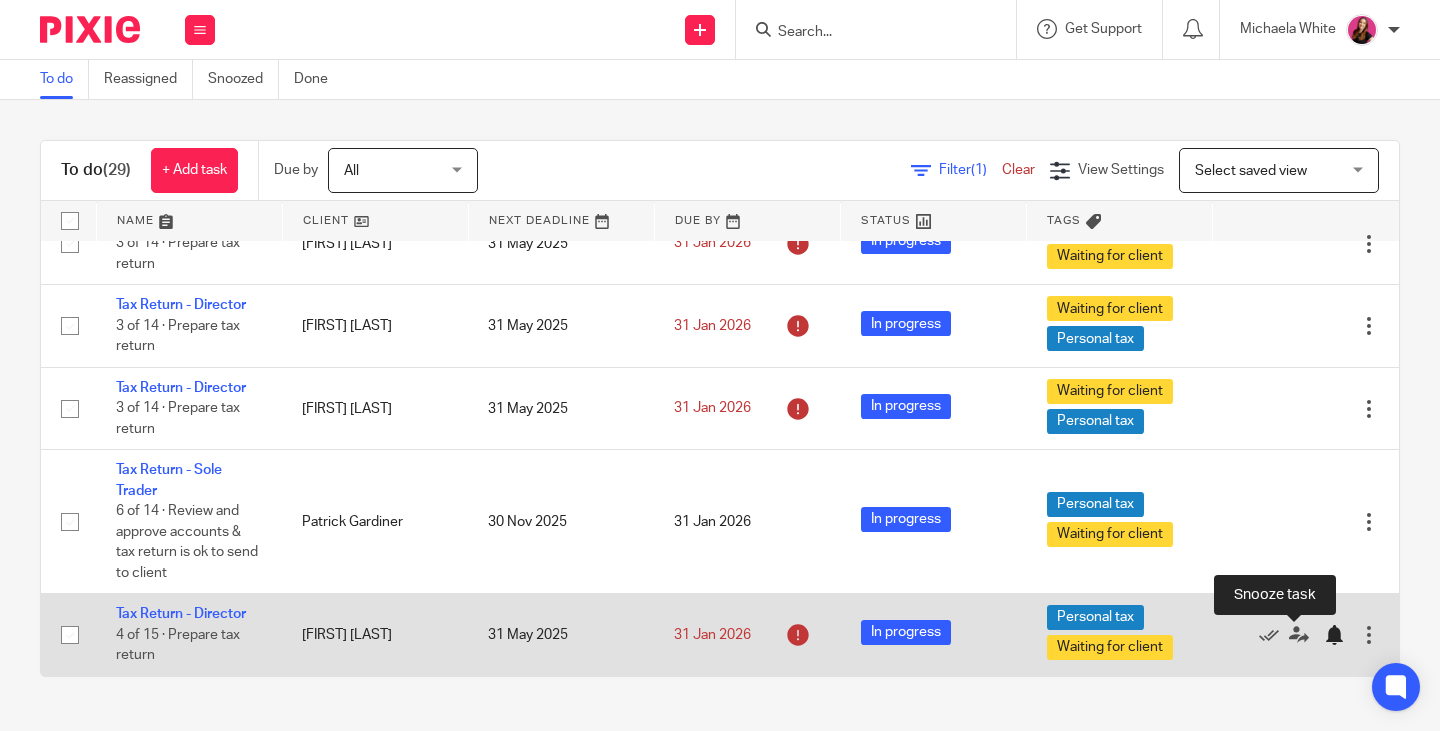 click at bounding box center [1334, 635] 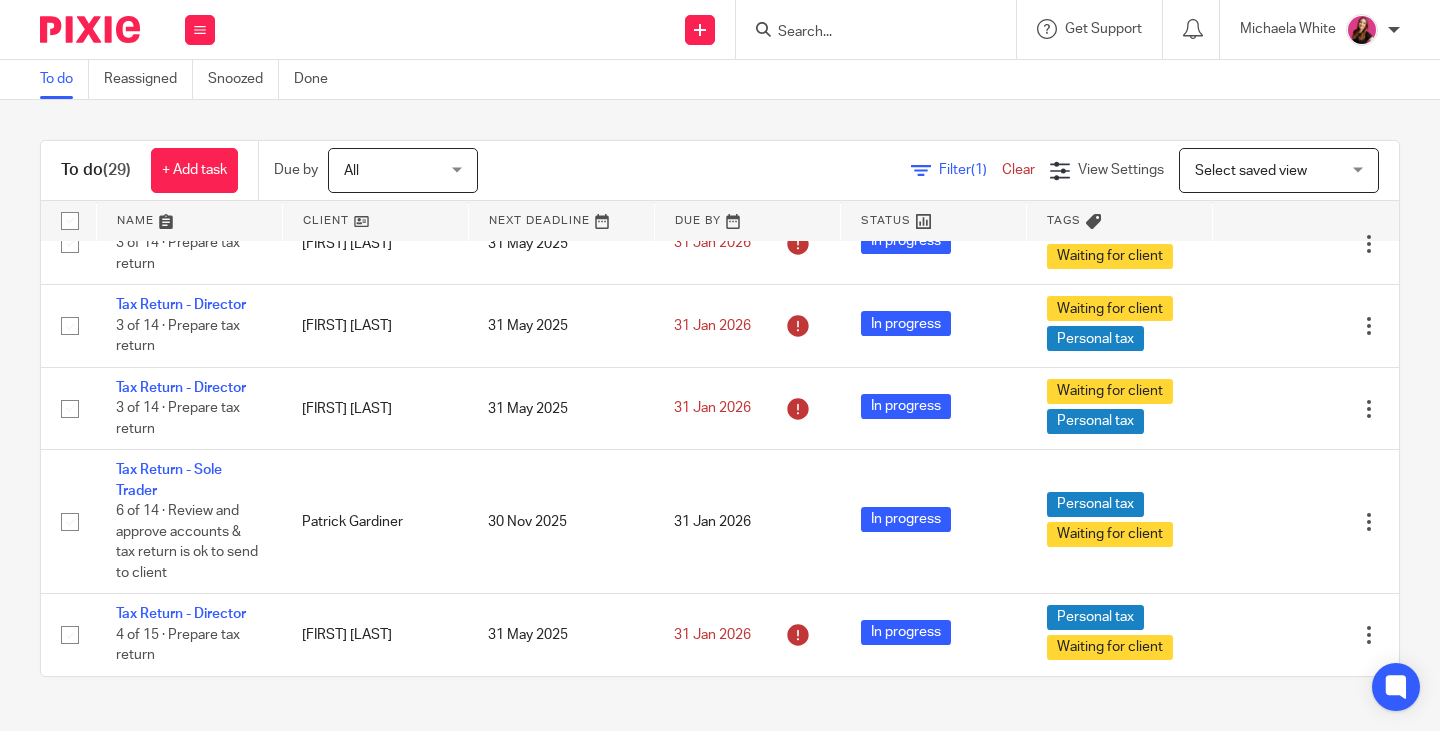 scroll, scrollTop: 2712, scrollLeft: 0, axis: vertical 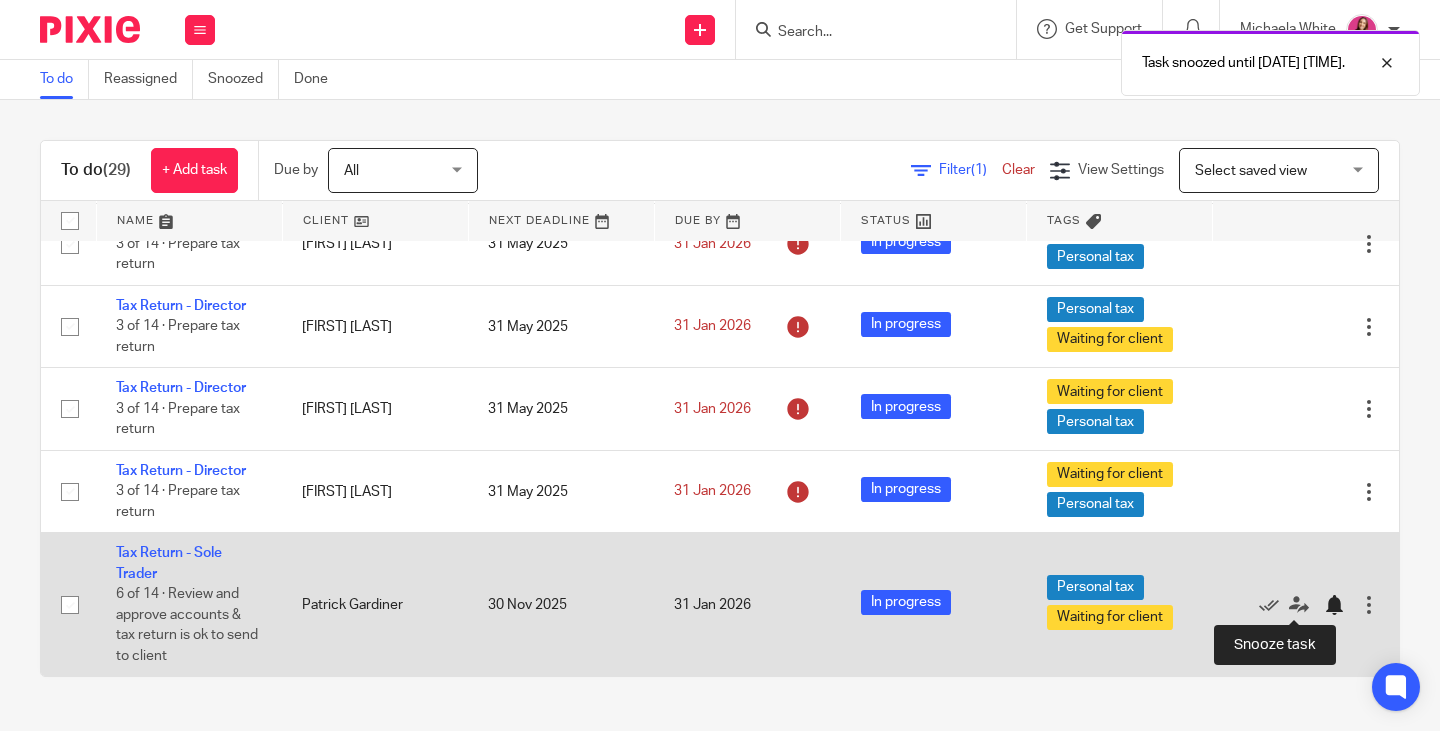 click at bounding box center (1334, 605) 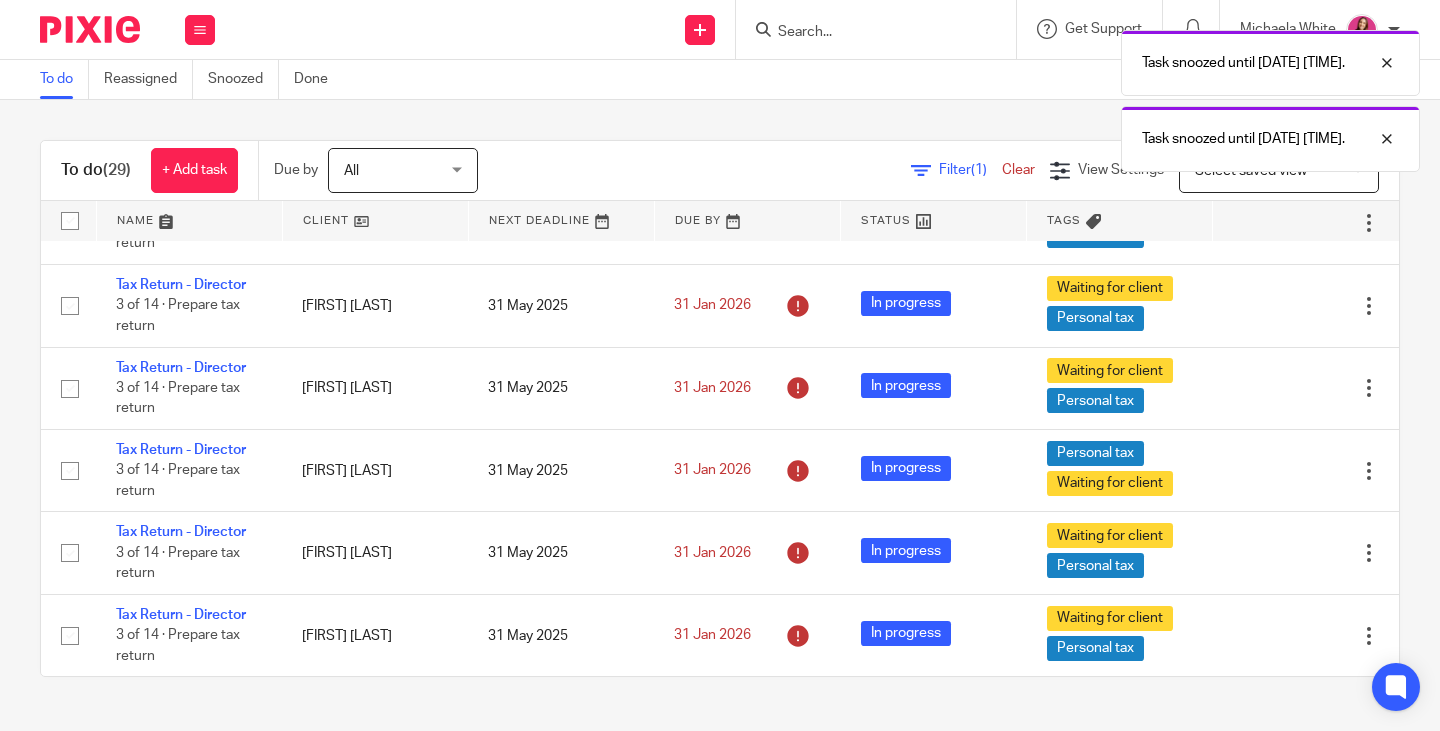 scroll, scrollTop: 2568, scrollLeft: 0, axis: vertical 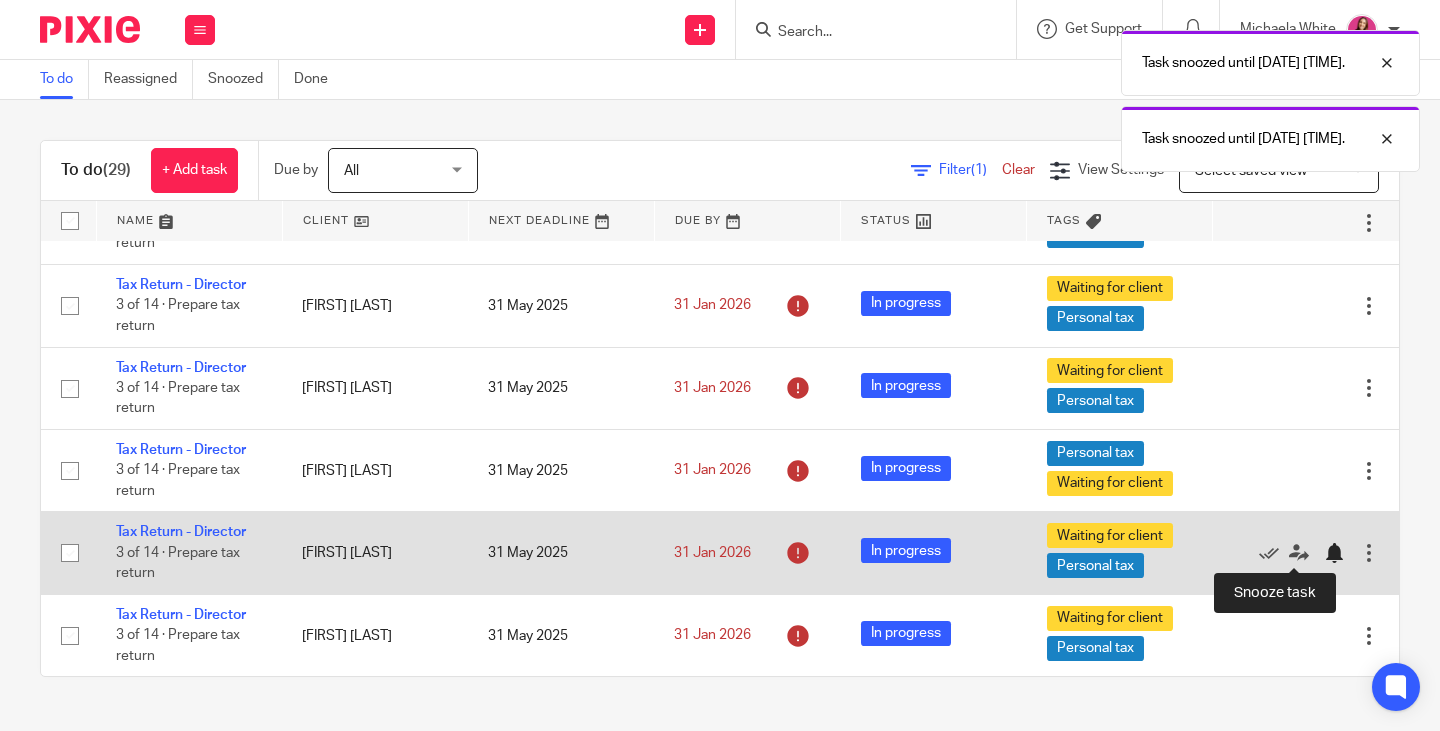 click at bounding box center [1334, 553] 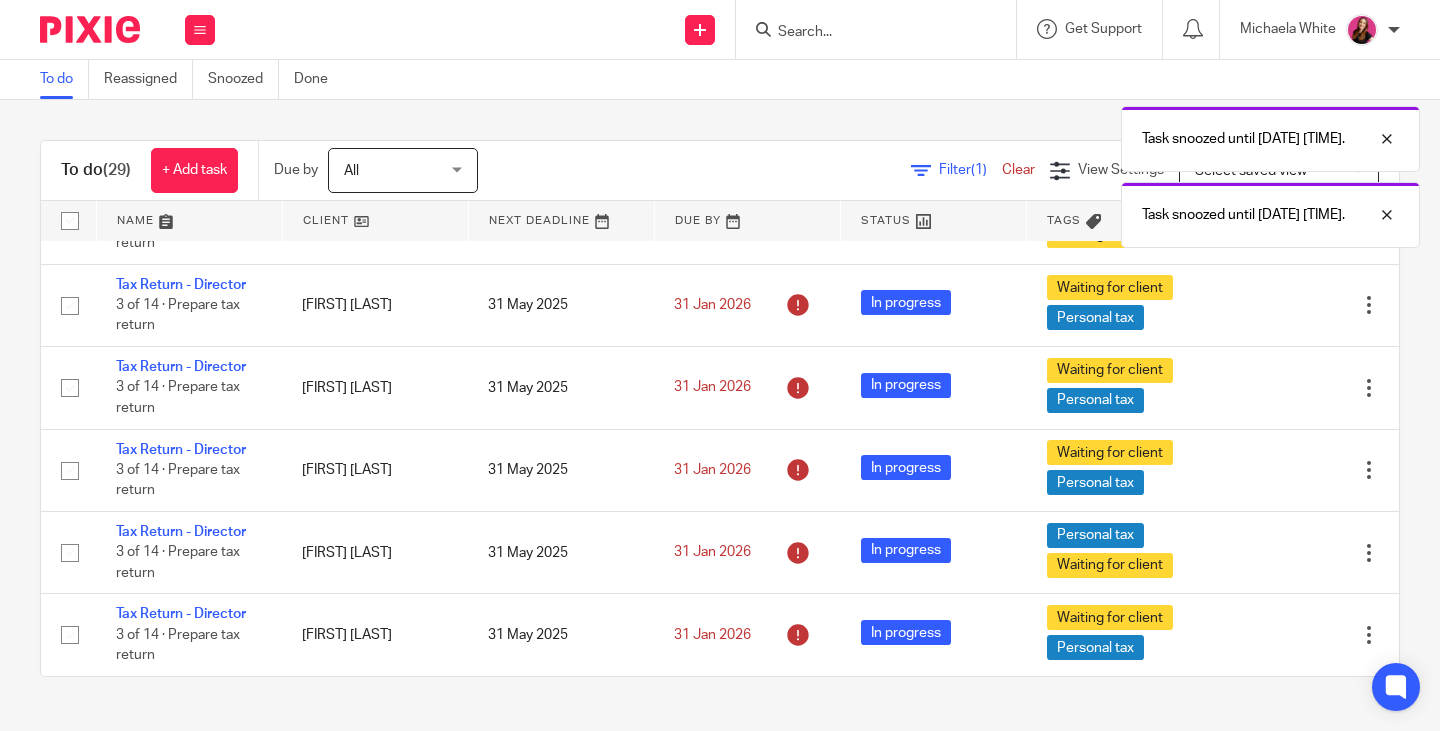 scroll, scrollTop: 2485, scrollLeft: 0, axis: vertical 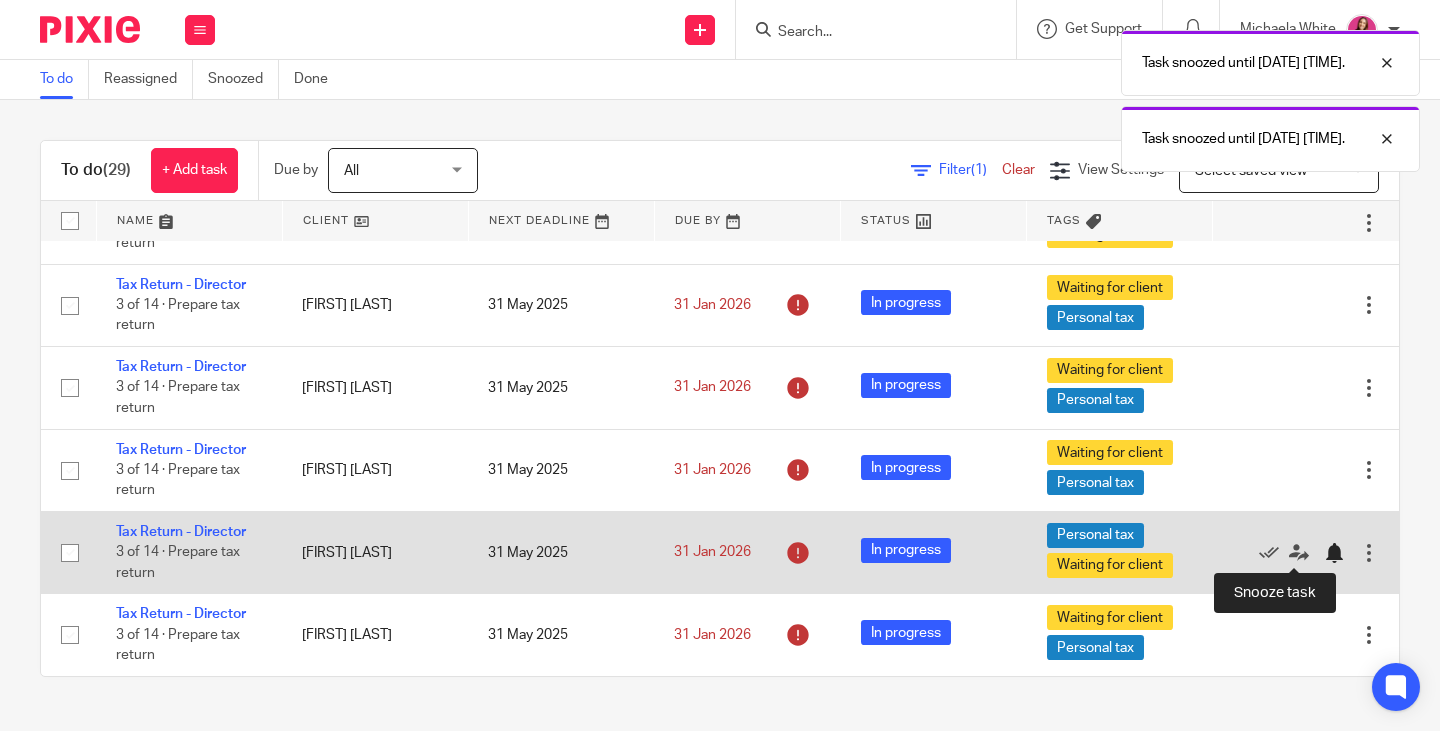 click at bounding box center (1334, 553) 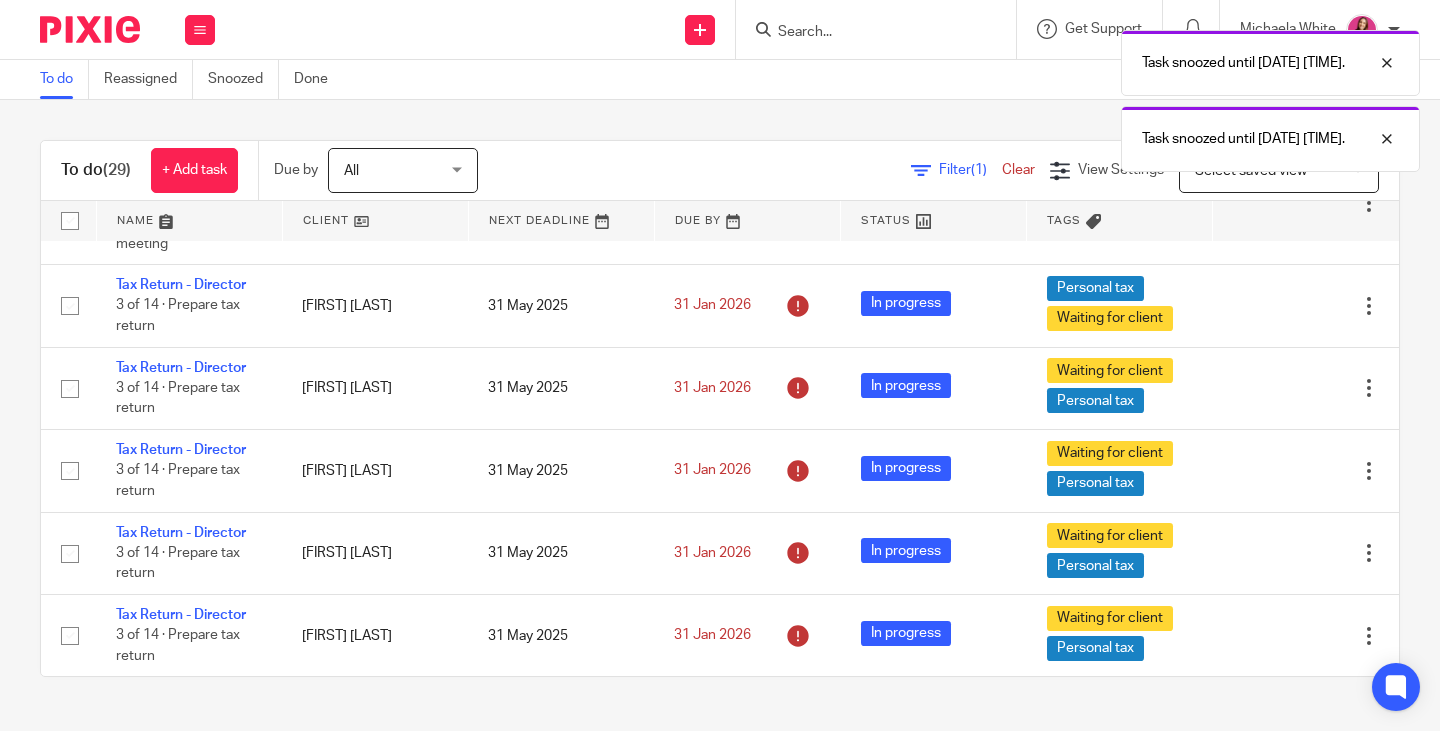 scroll, scrollTop: 2403, scrollLeft: 0, axis: vertical 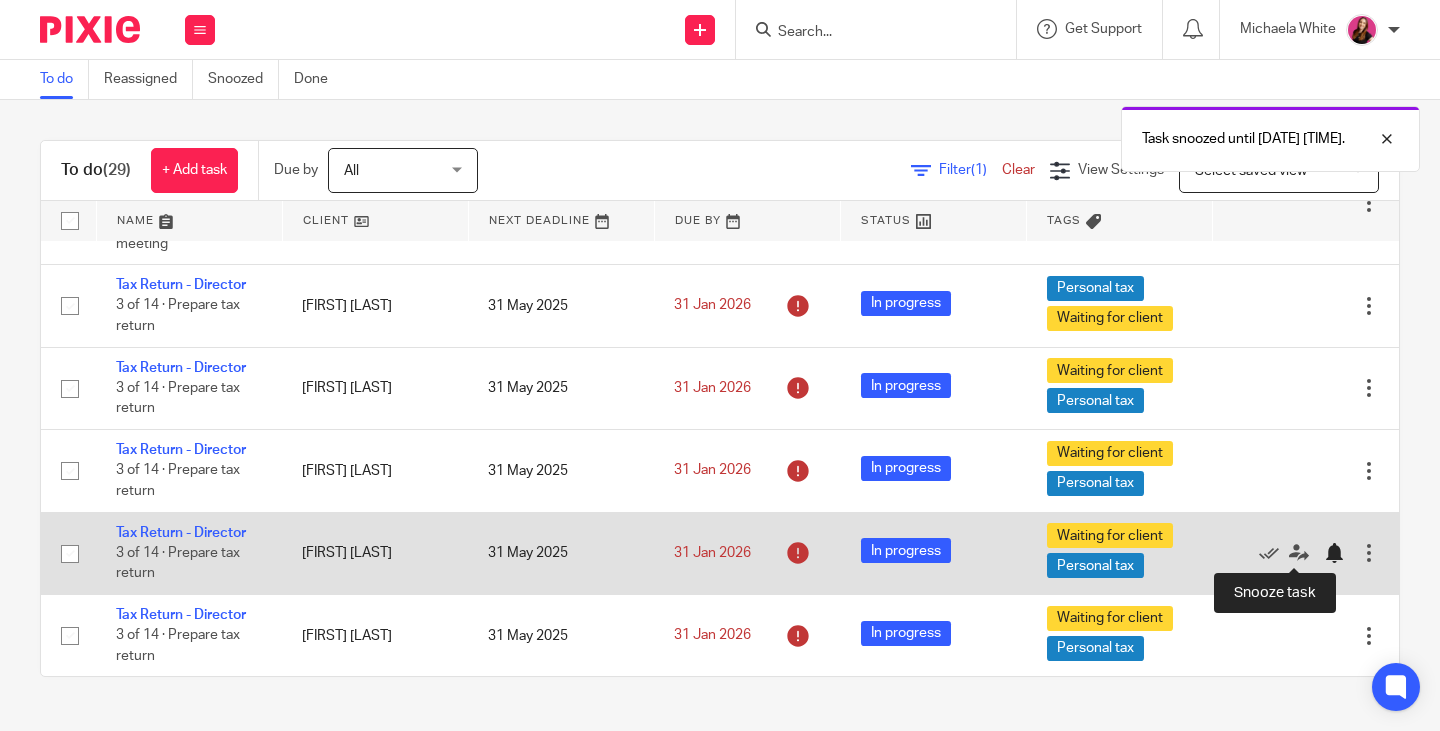click at bounding box center [1334, 553] 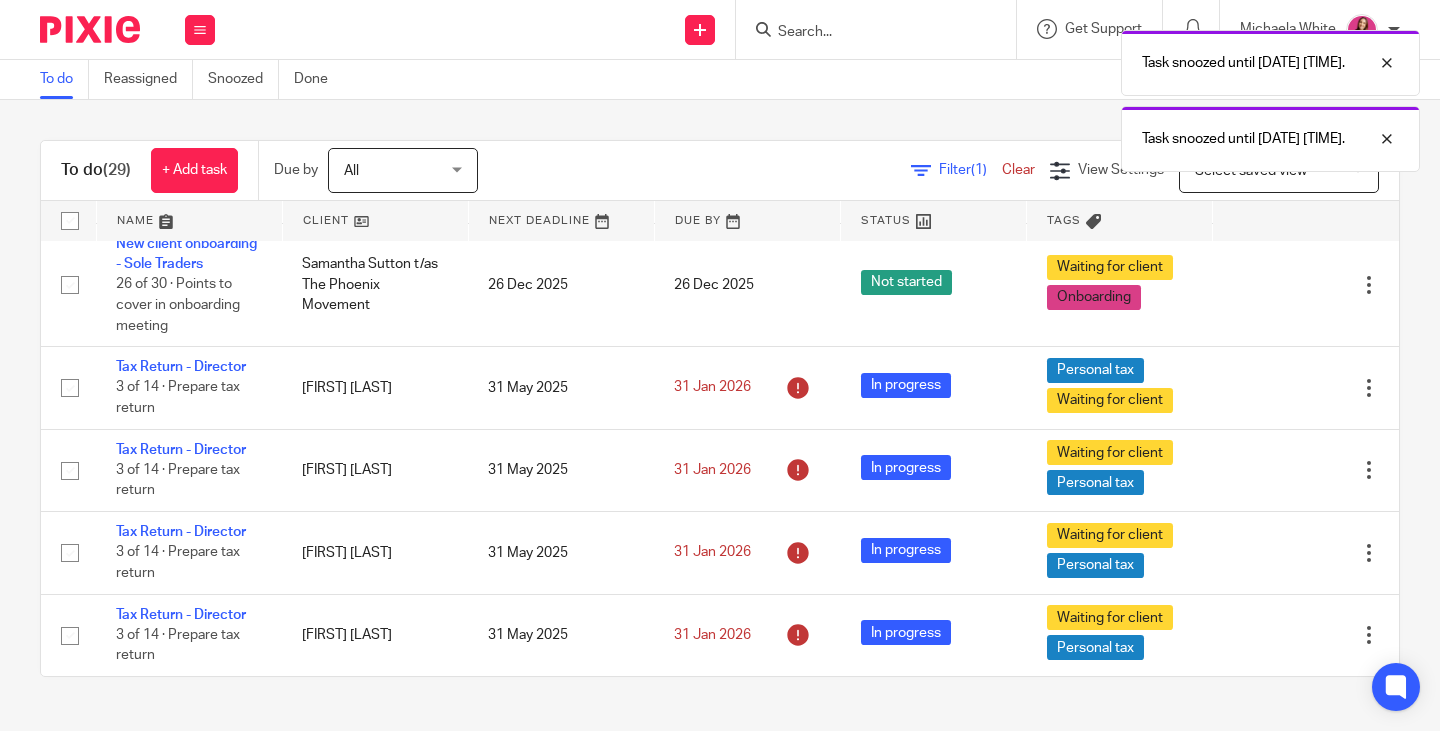 scroll, scrollTop: 2320, scrollLeft: 0, axis: vertical 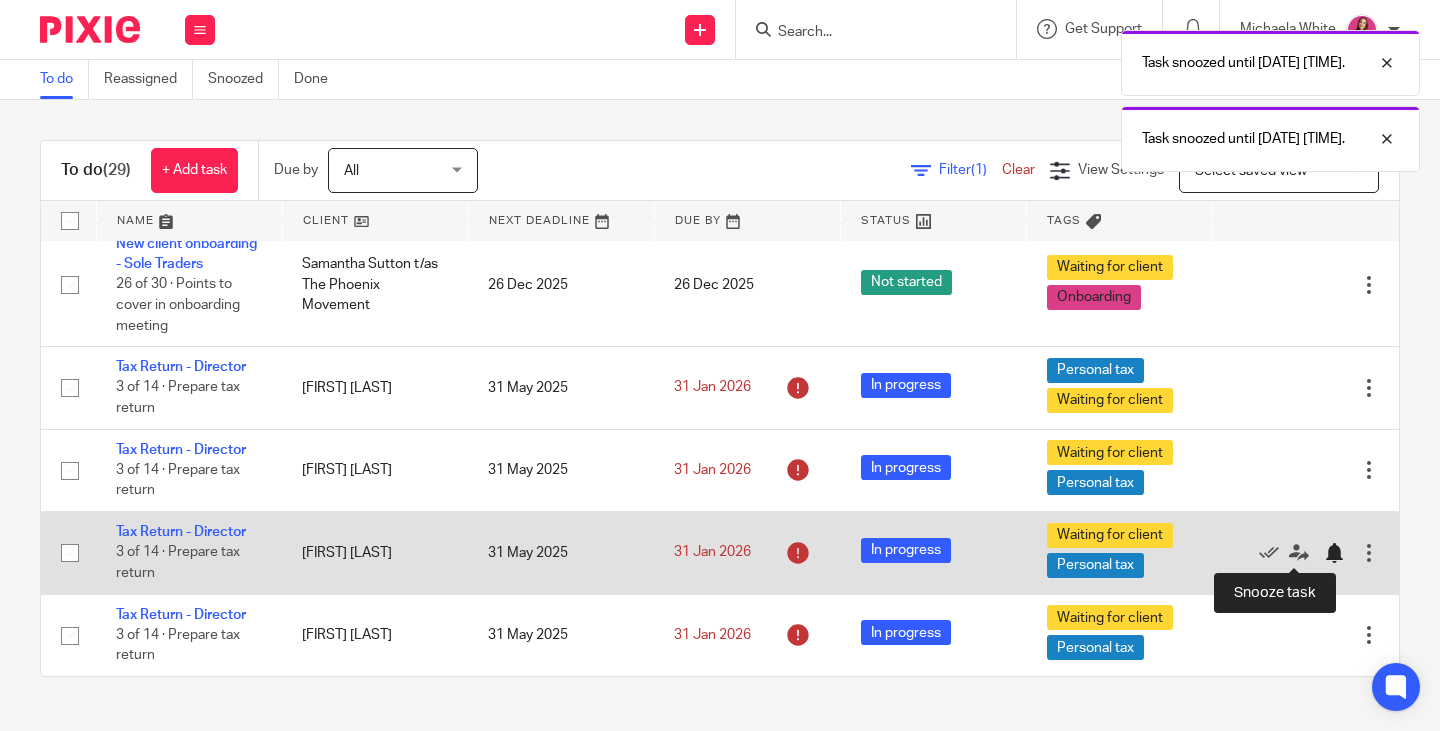 click at bounding box center (1334, 553) 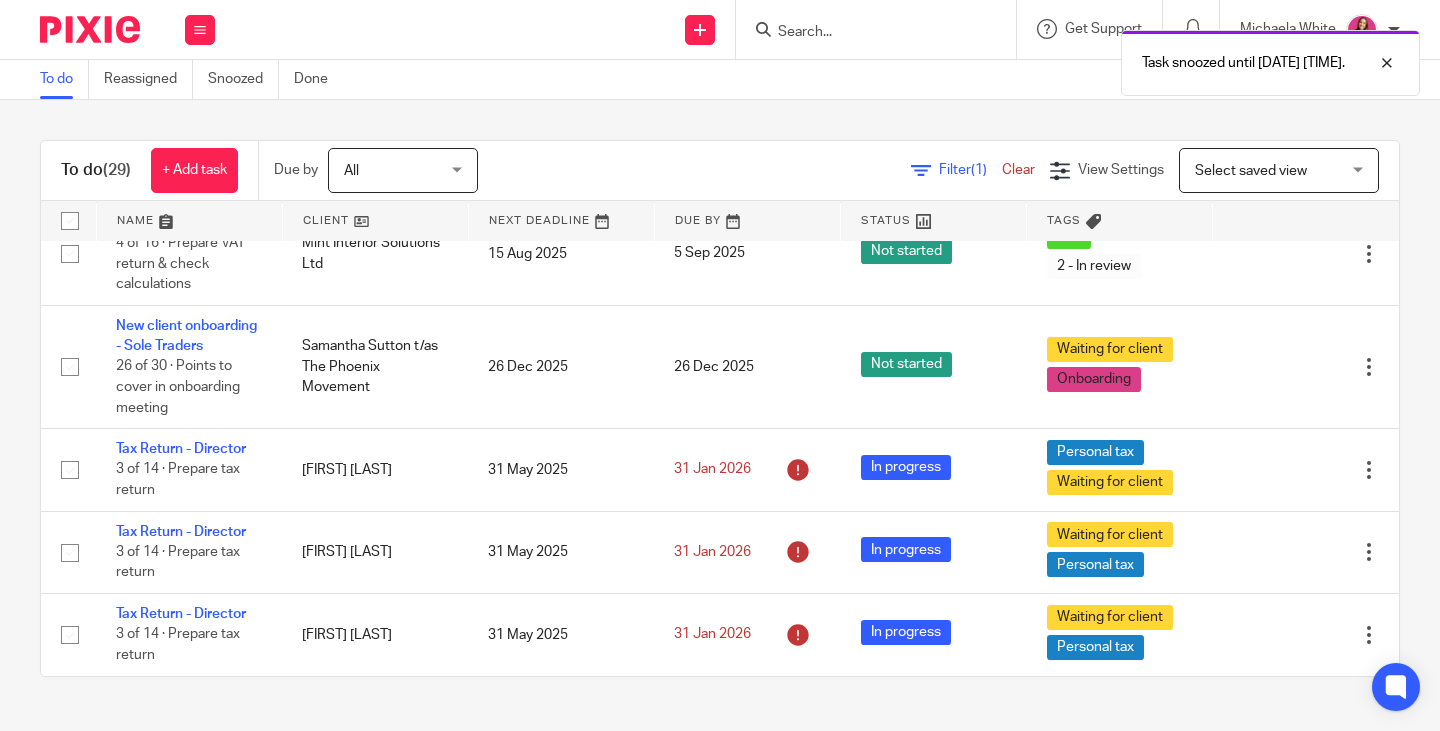 scroll, scrollTop: 2238, scrollLeft: 0, axis: vertical 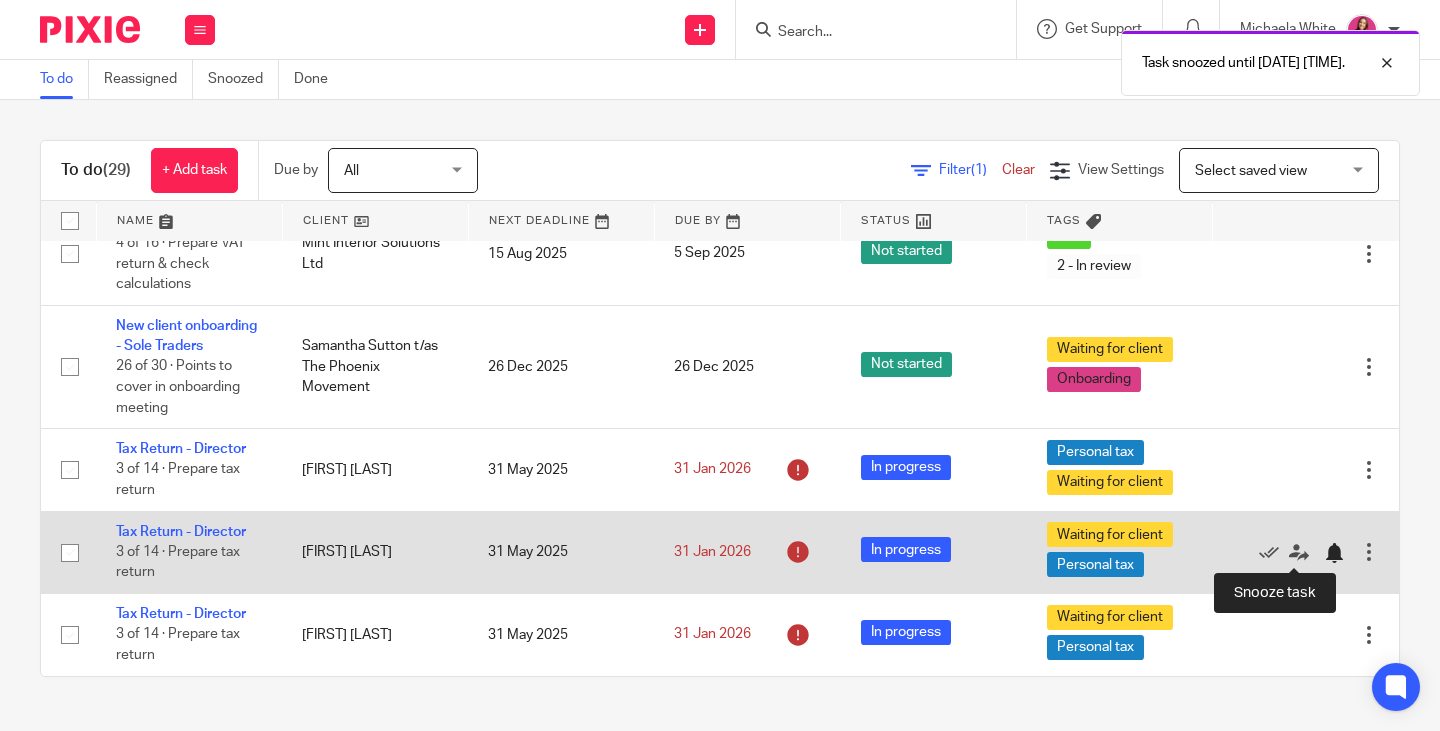 click at bounding box center [1334, 553] 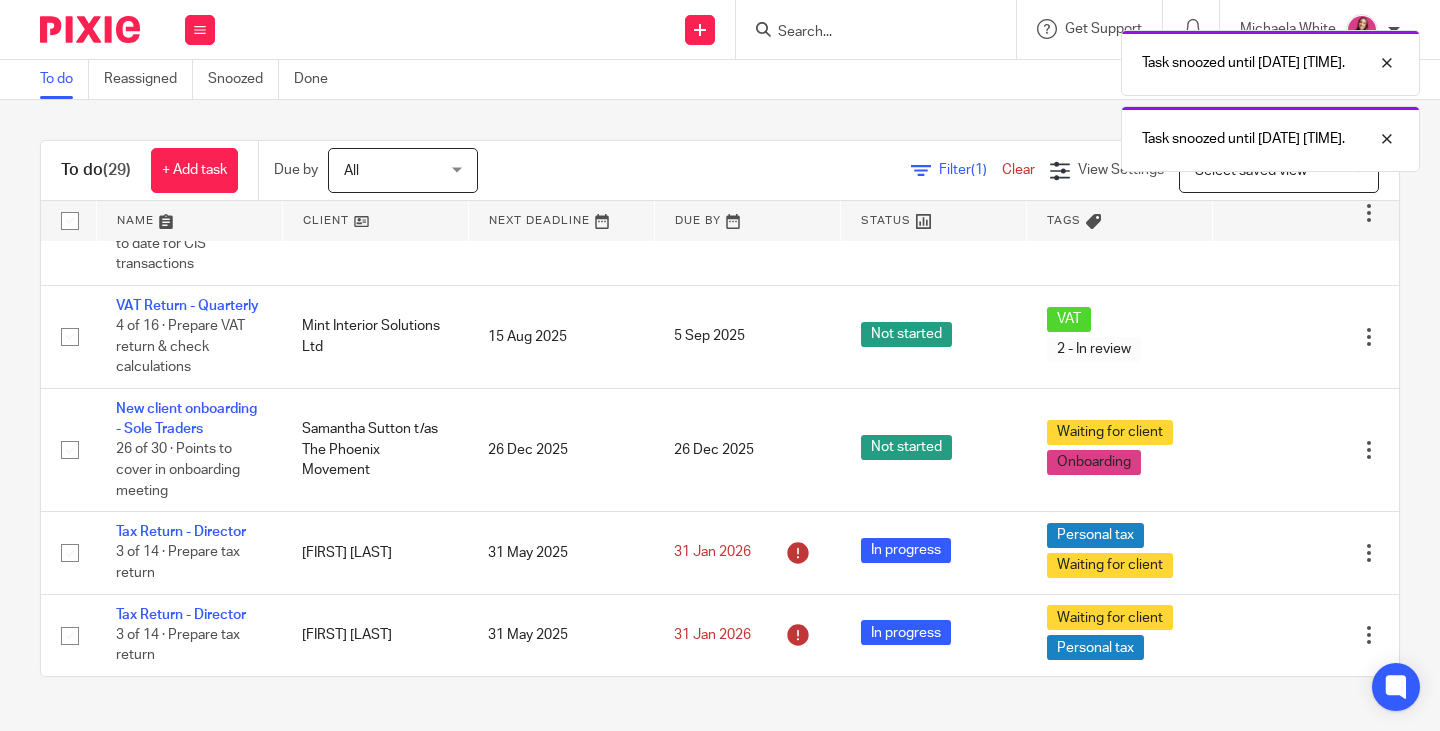 scroll, scrollTop: 2155, scrollLeft: 0, axis: vertical 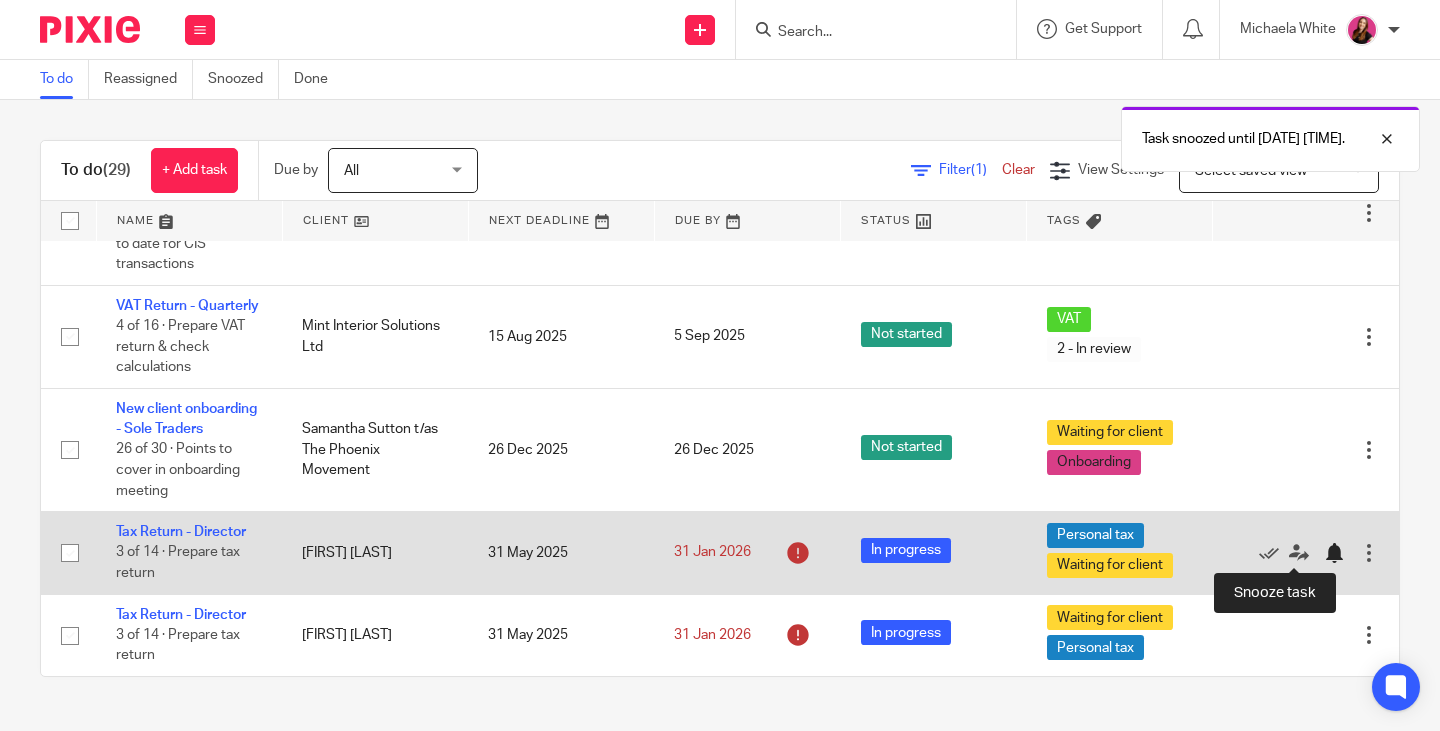 click at bounding box center [1334, 553] 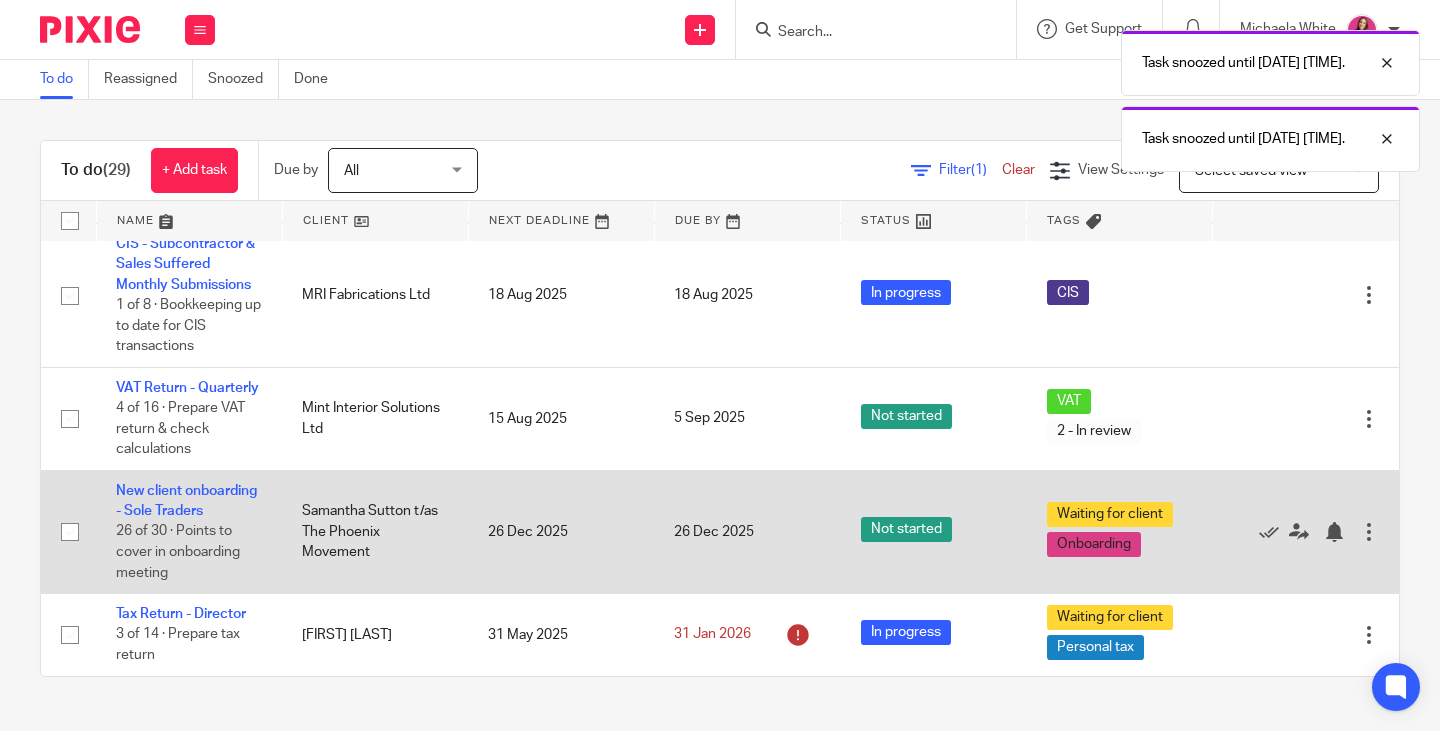 scroll, scrollTop: 2073, scrollLeft: 0, axis: vertical 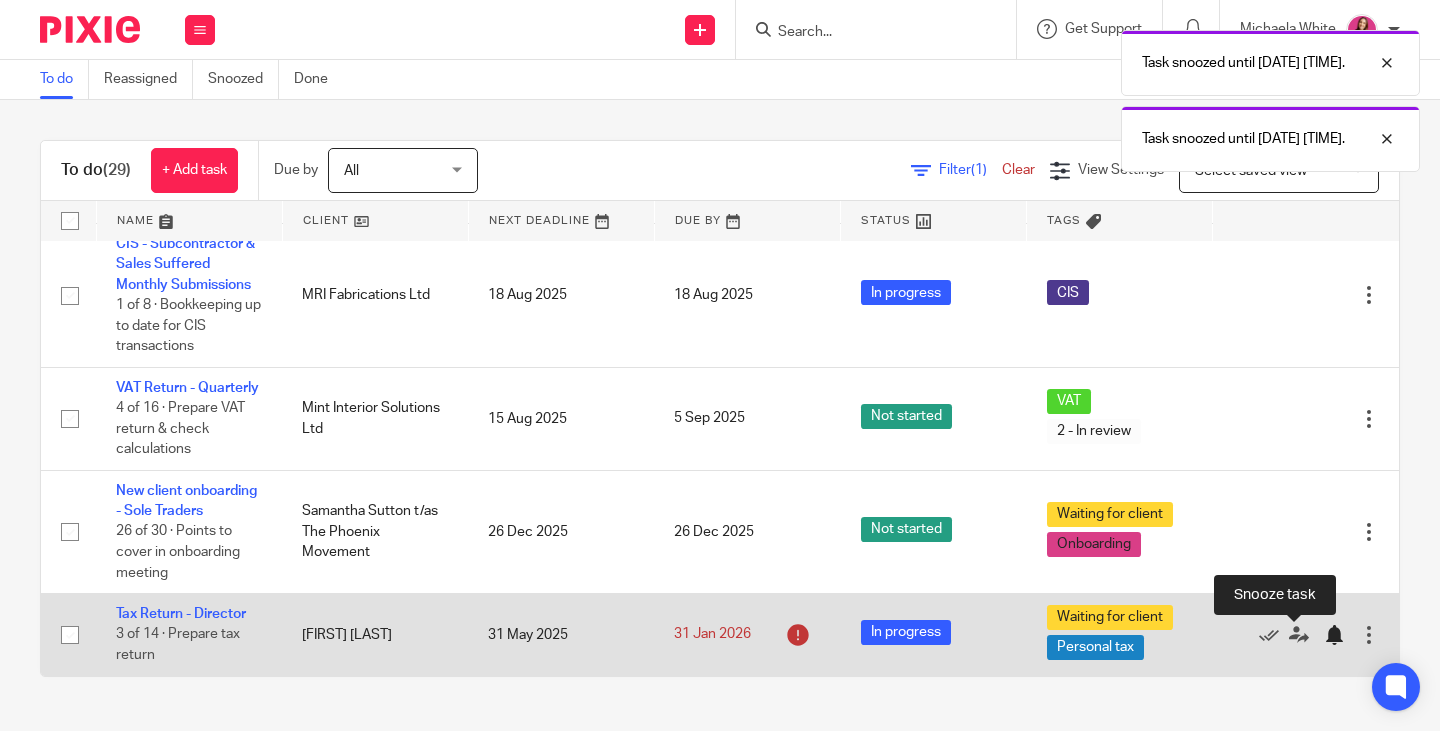 click at bounding box center (1334, 635) 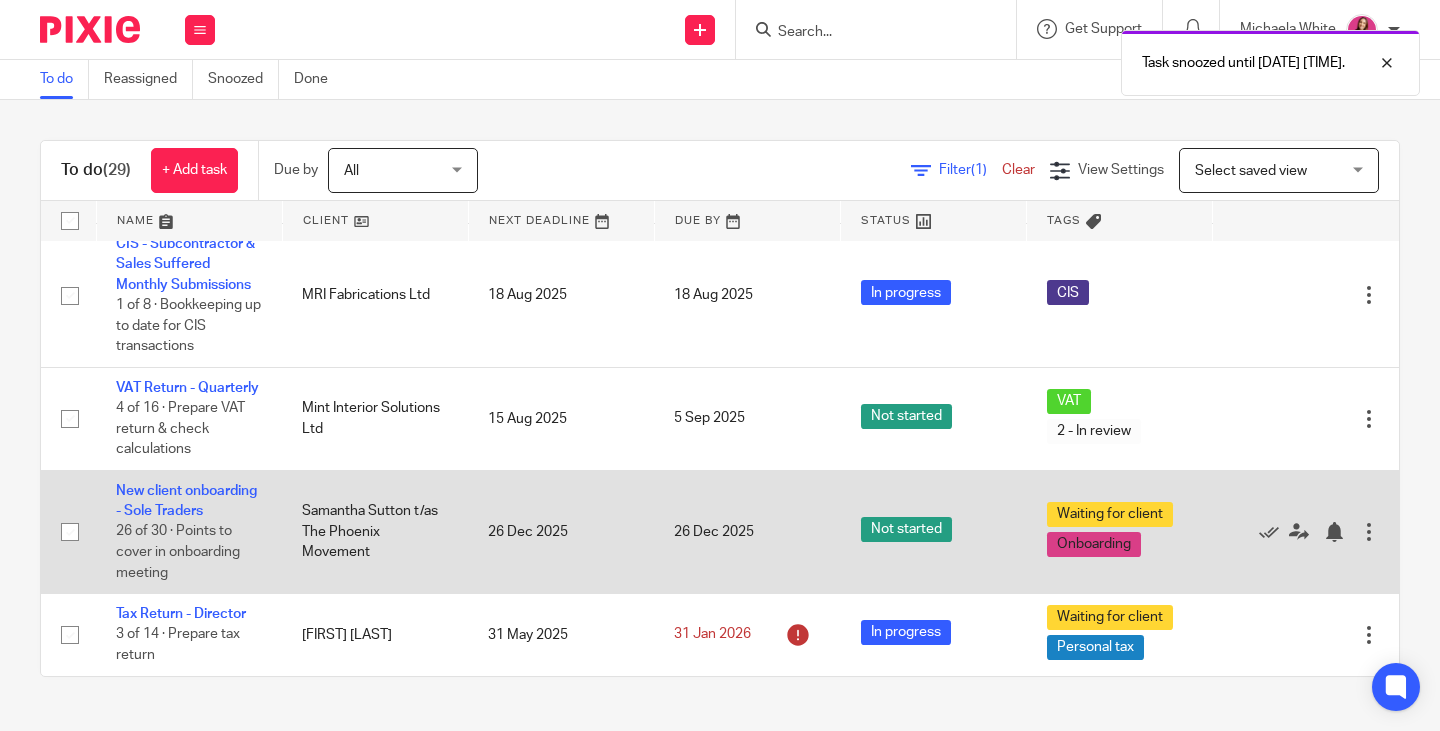 scroll, scrollTop: 1990, scrollLeft: 0, axis: vertical 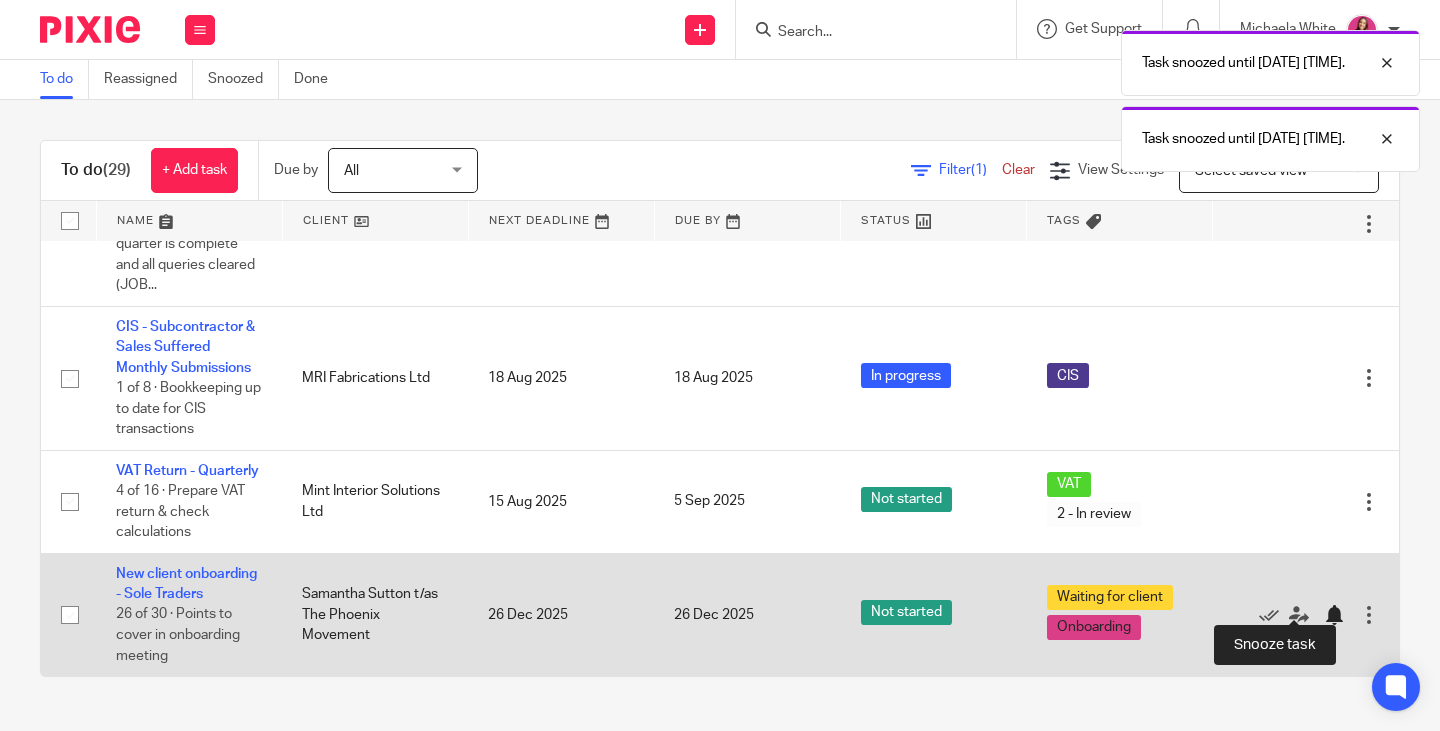 click at bounding box center [1334, 615] 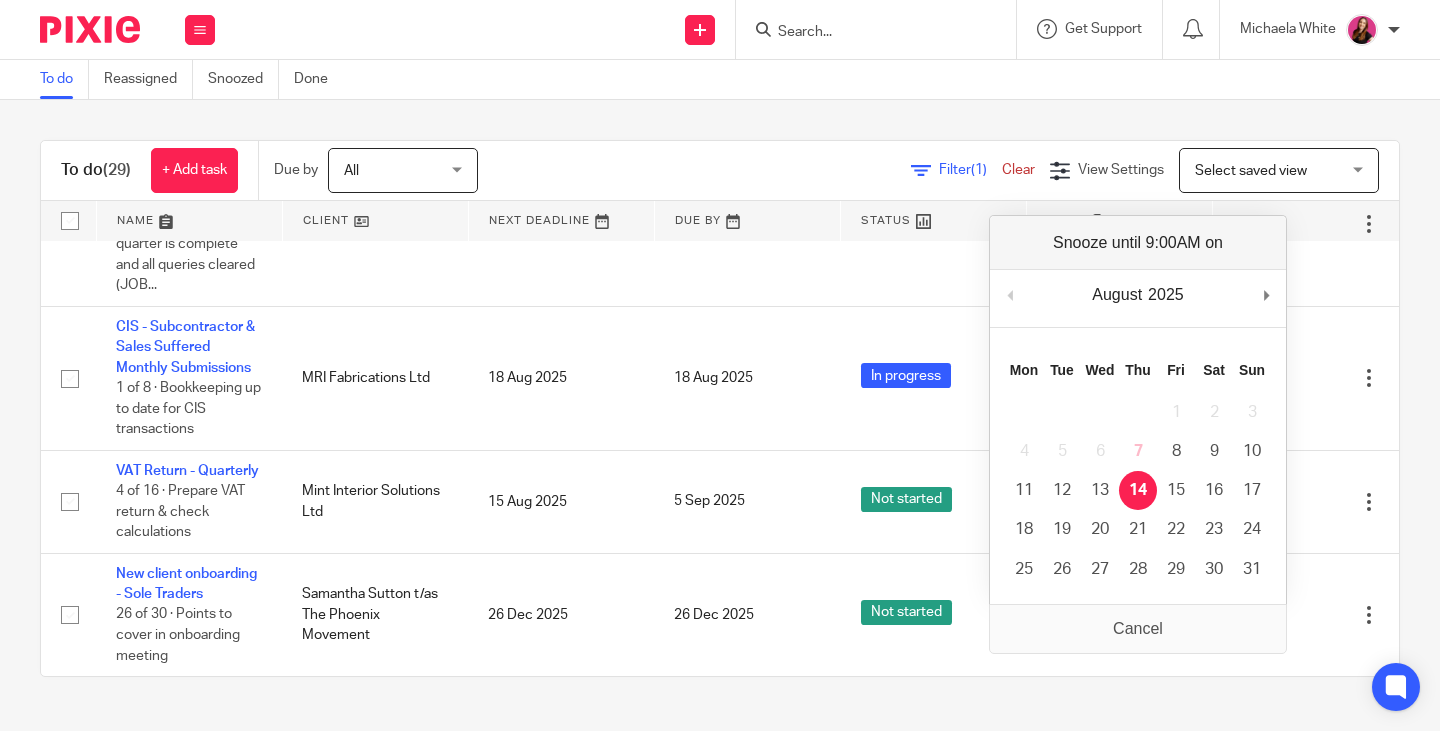 scroll, scrollTop: 1847, scrollLeft: 0, axis: vertical 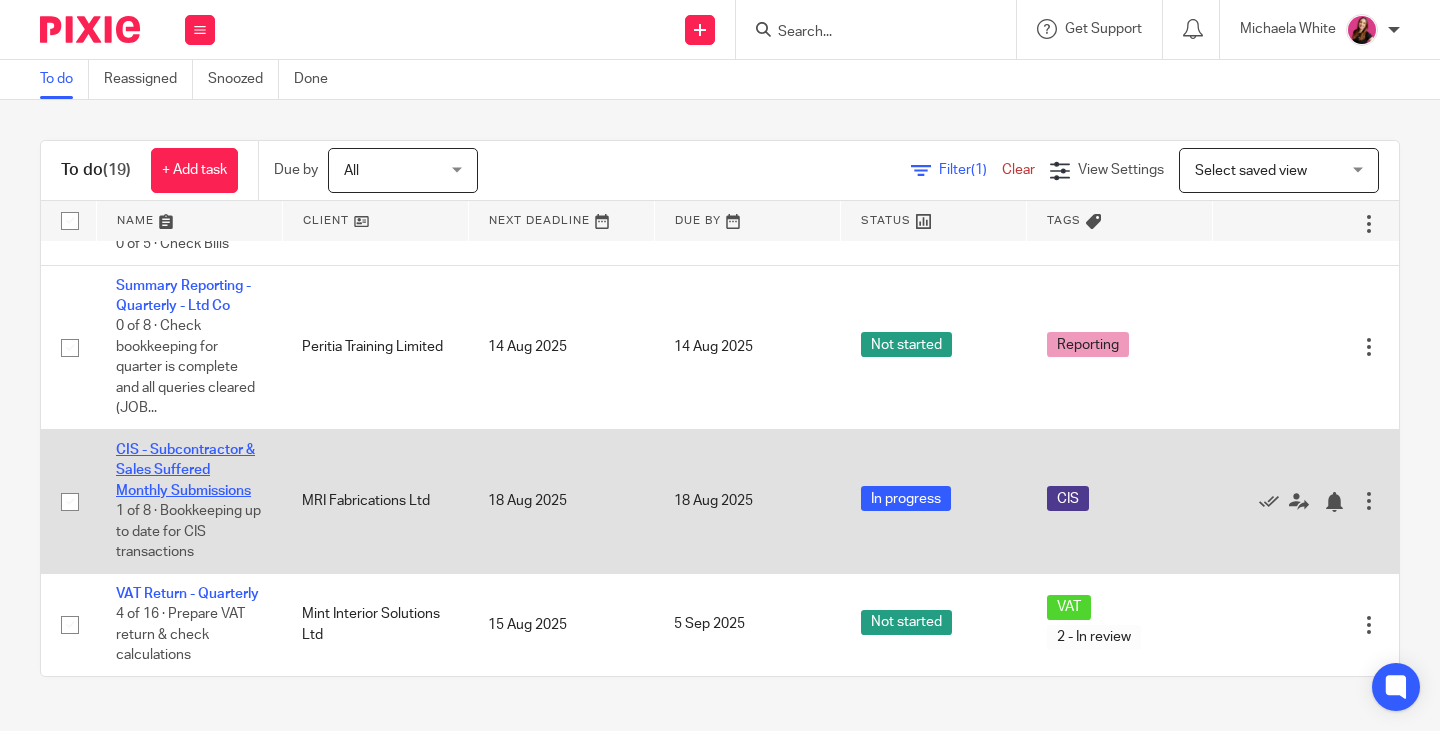 click on "CIS - Subcontractor & Sales Suffered Monthly Submissions" at bounding box center (185, 470) 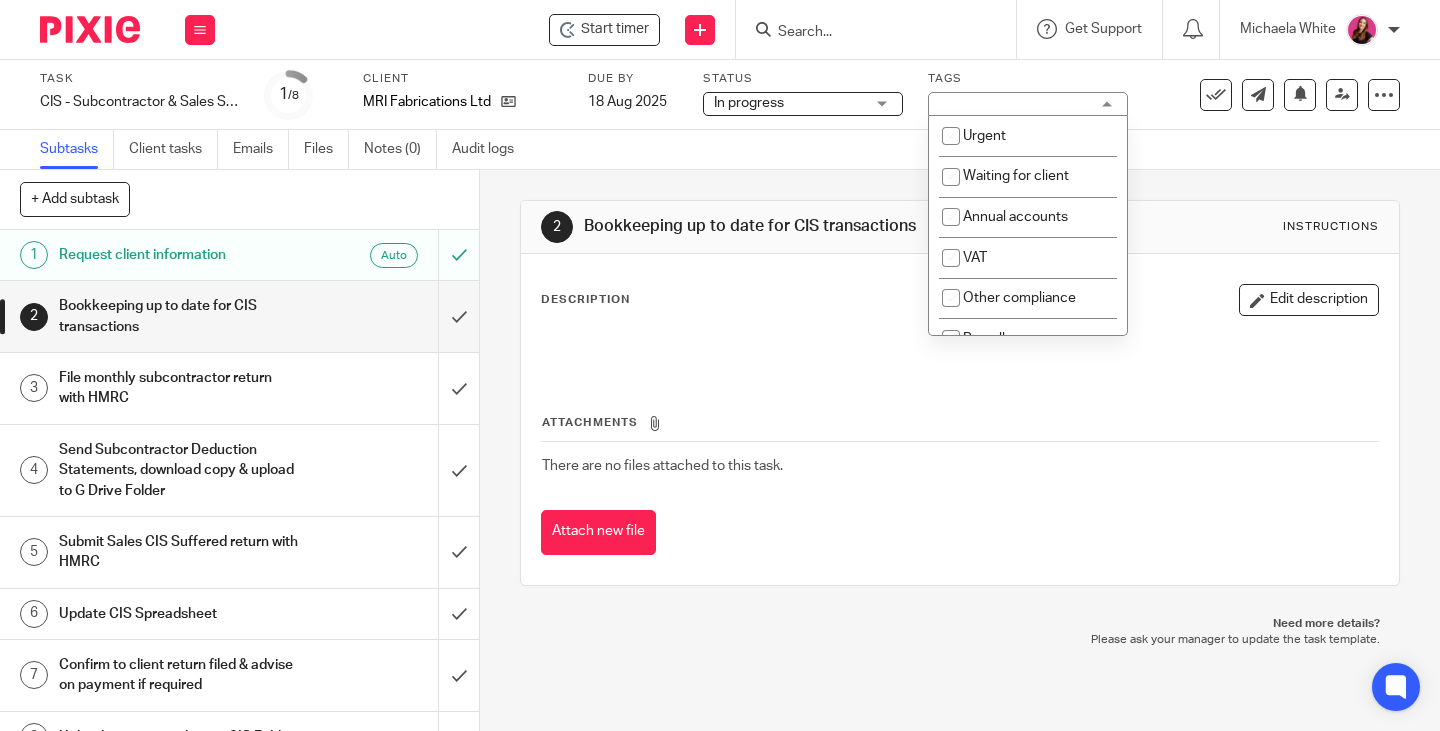 scroll, scrollTop: 0, scrollLeft: 0, axis: both 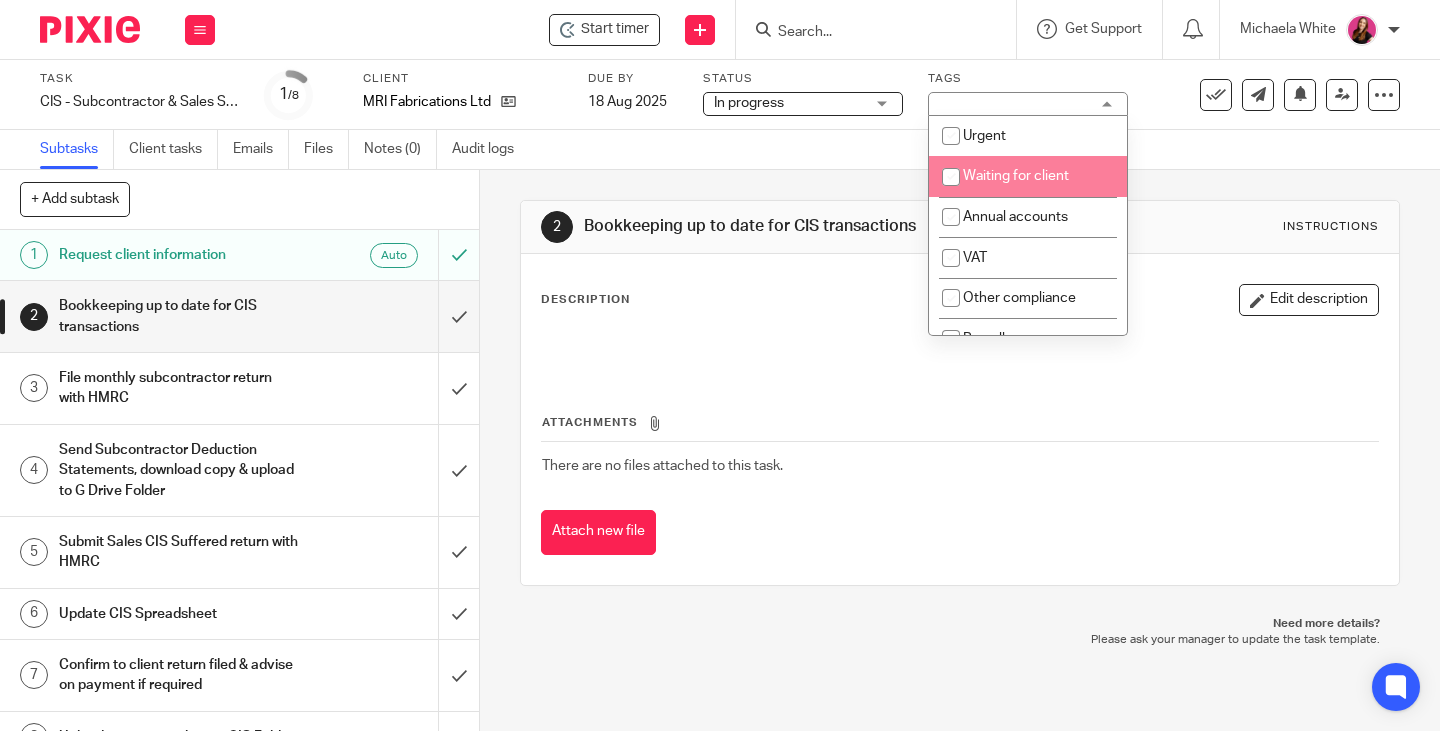 click on "Waiting for client" at bounding box center [1028, 176] 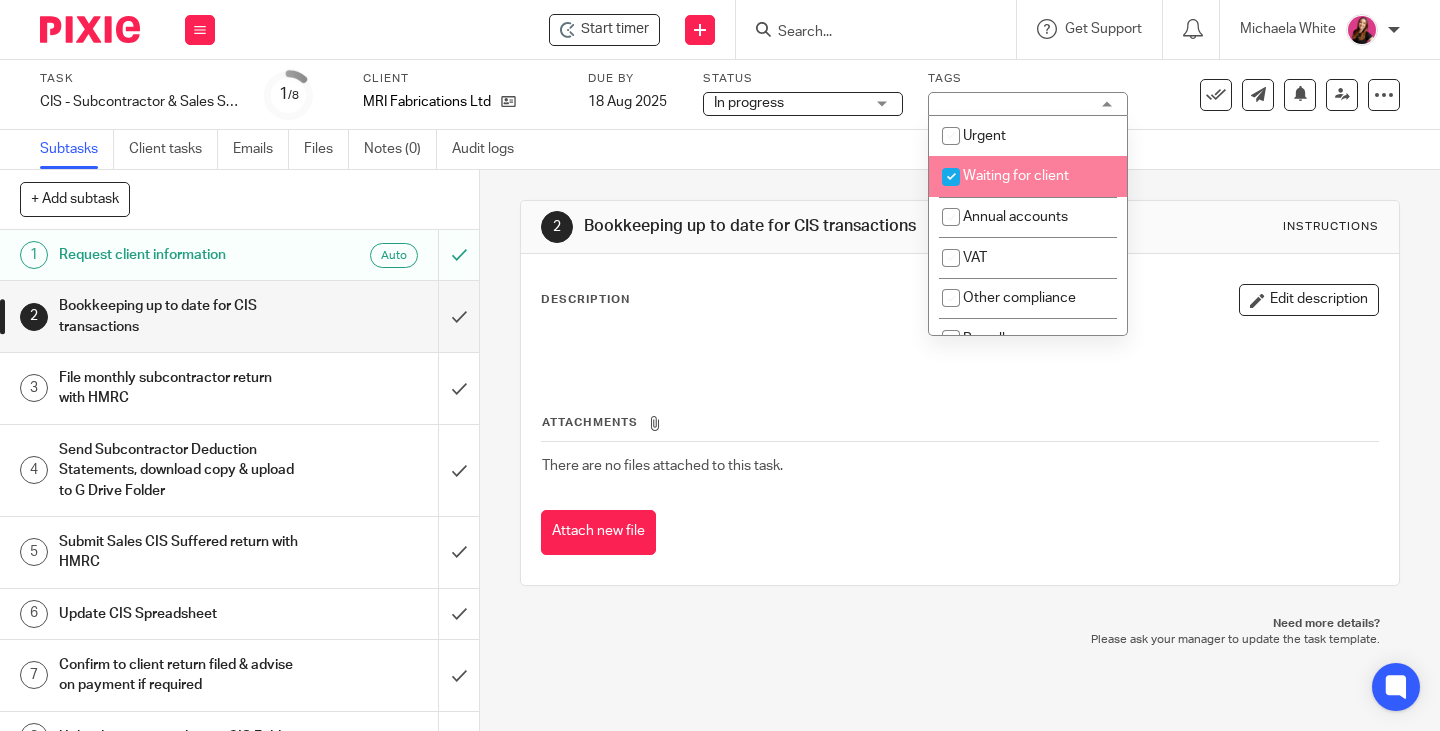checkbox on "true" 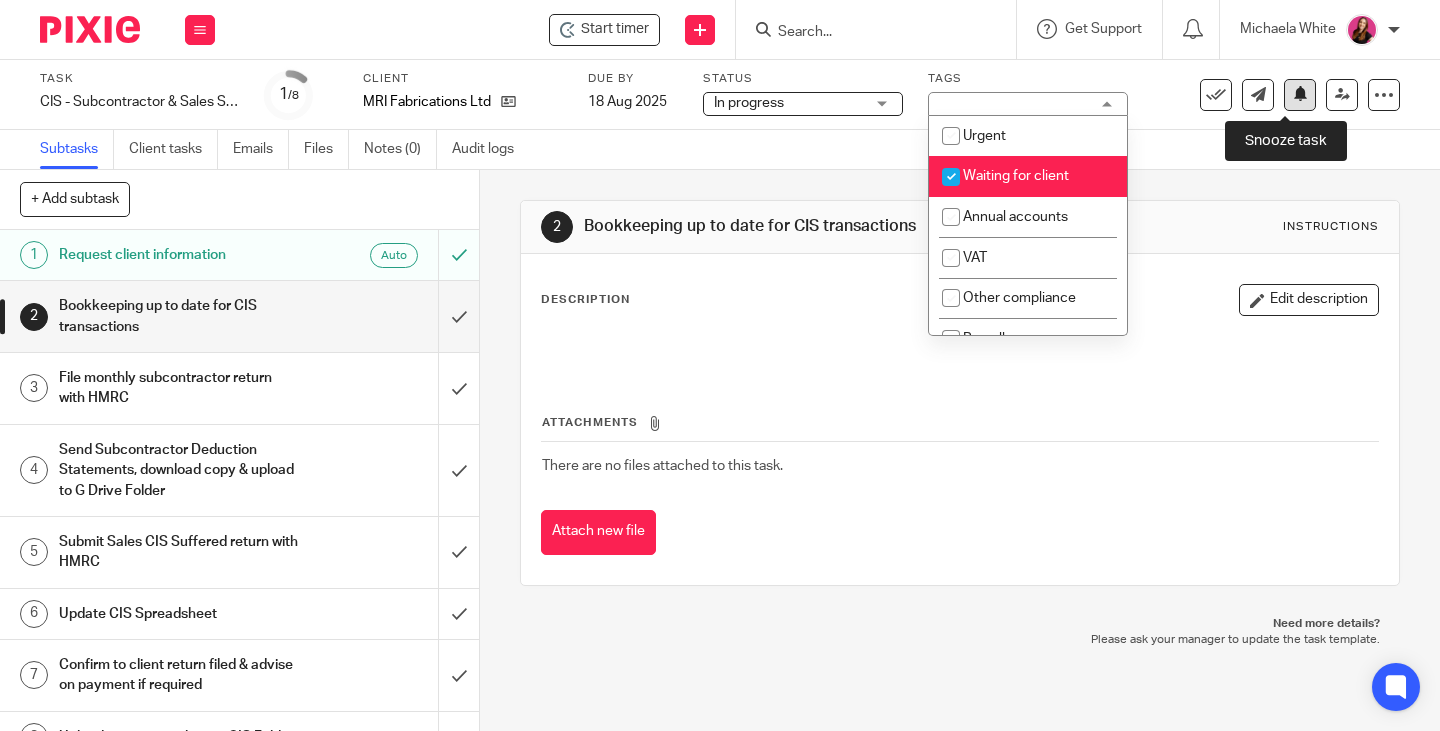 click at bounding box center [1300, 95] 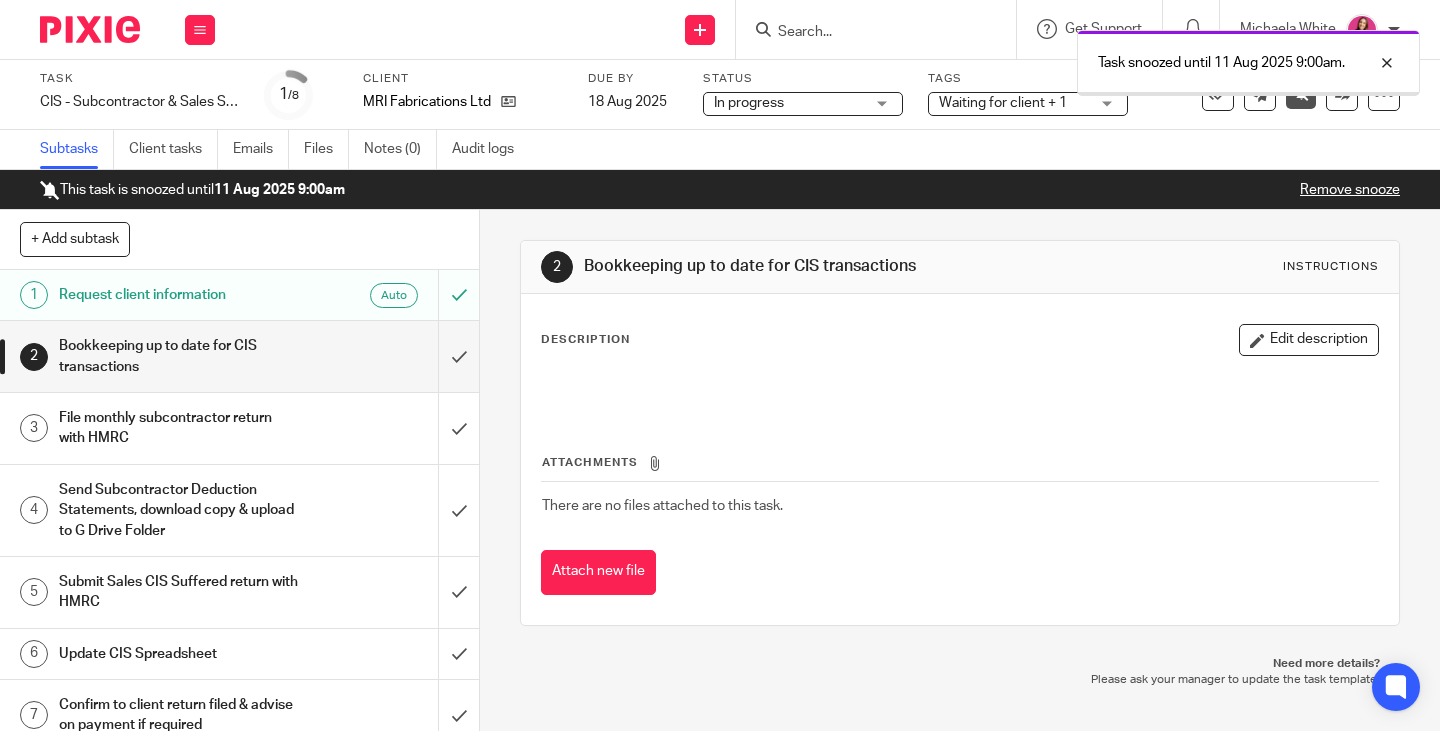 scroll, scrollTop: 0, scrollLeft: 0, axis: both 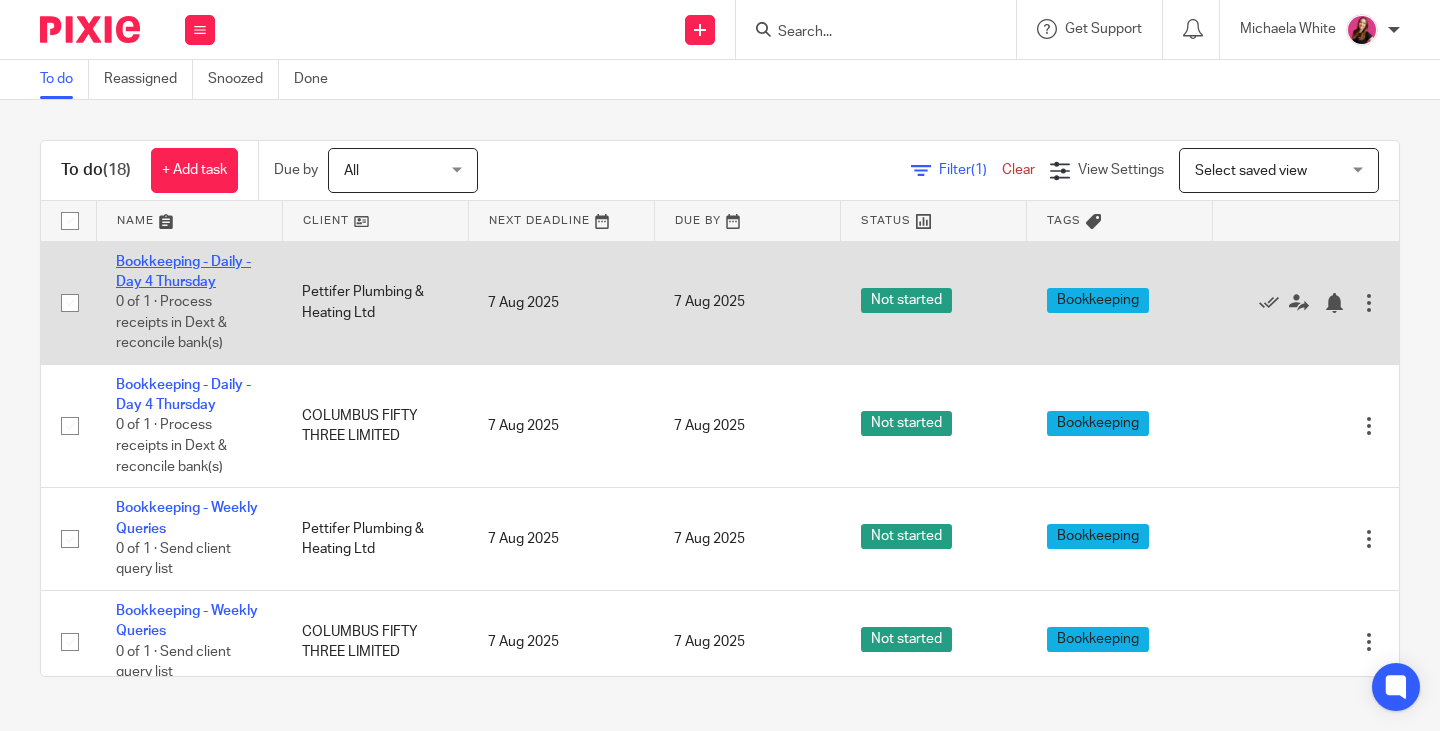 click on "Bookkeeping - Daily - Day 4 Thursday" at bounding box center [183, 272] 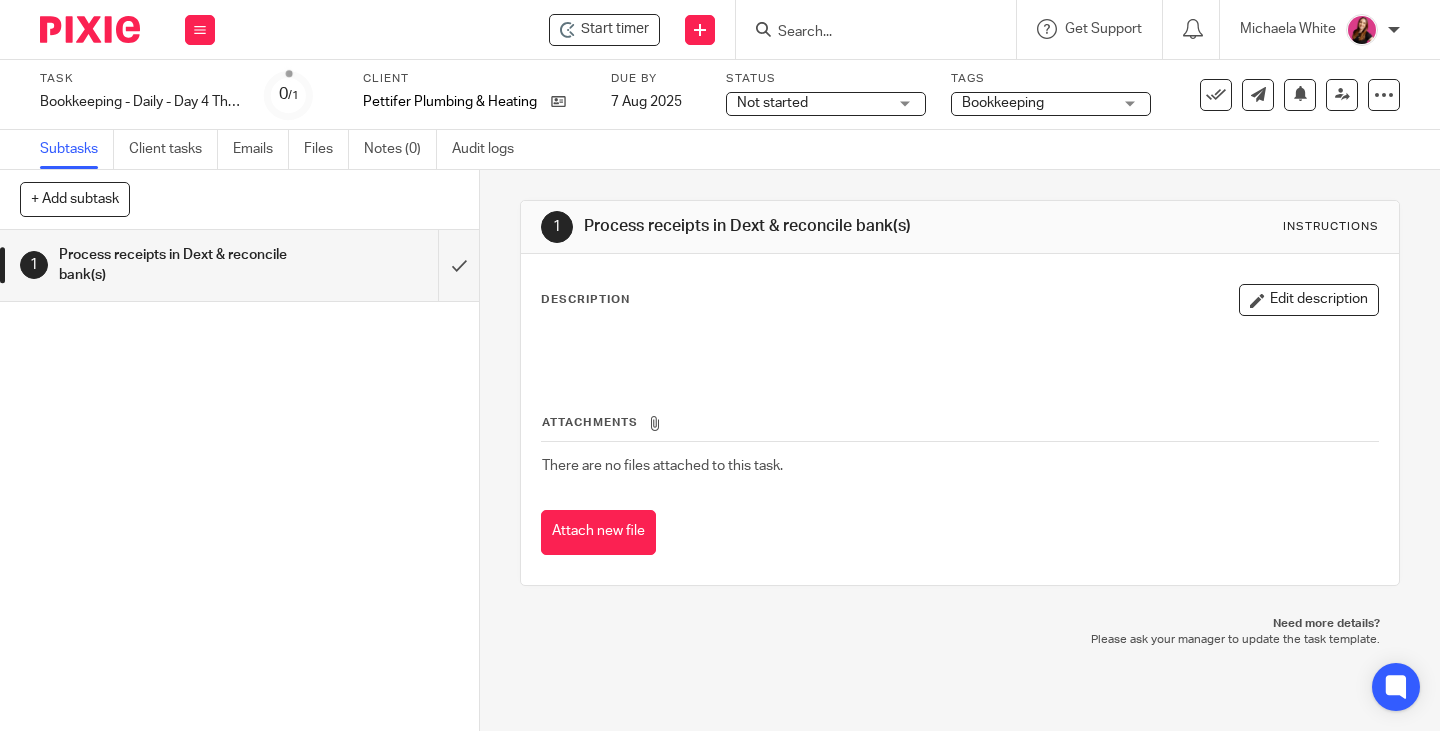scroll, scrollTop: 0, scrollLeft: 0, axis: both 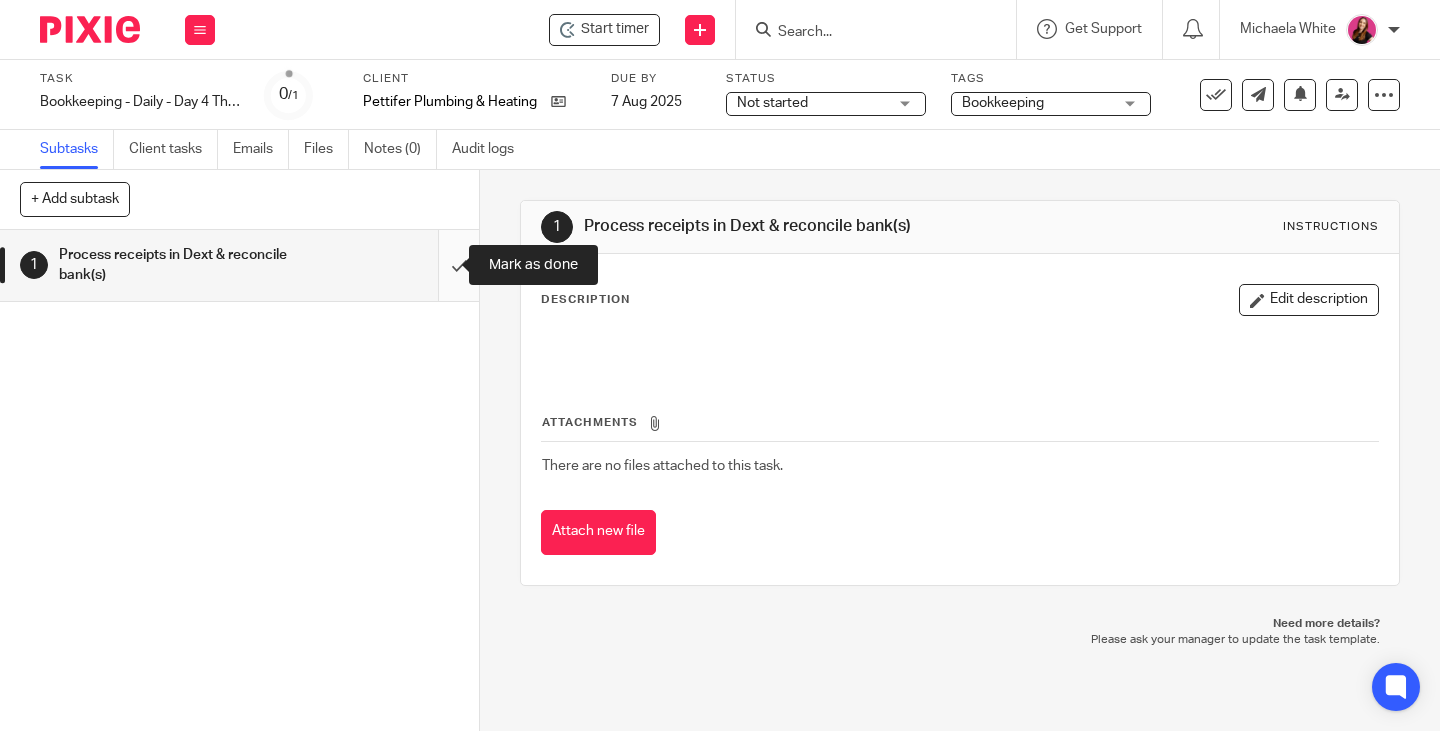 drag, startPoint x: 440, startPoint y: 267, endPoint x: 444, endPoint y: 251, distance: 16.492422 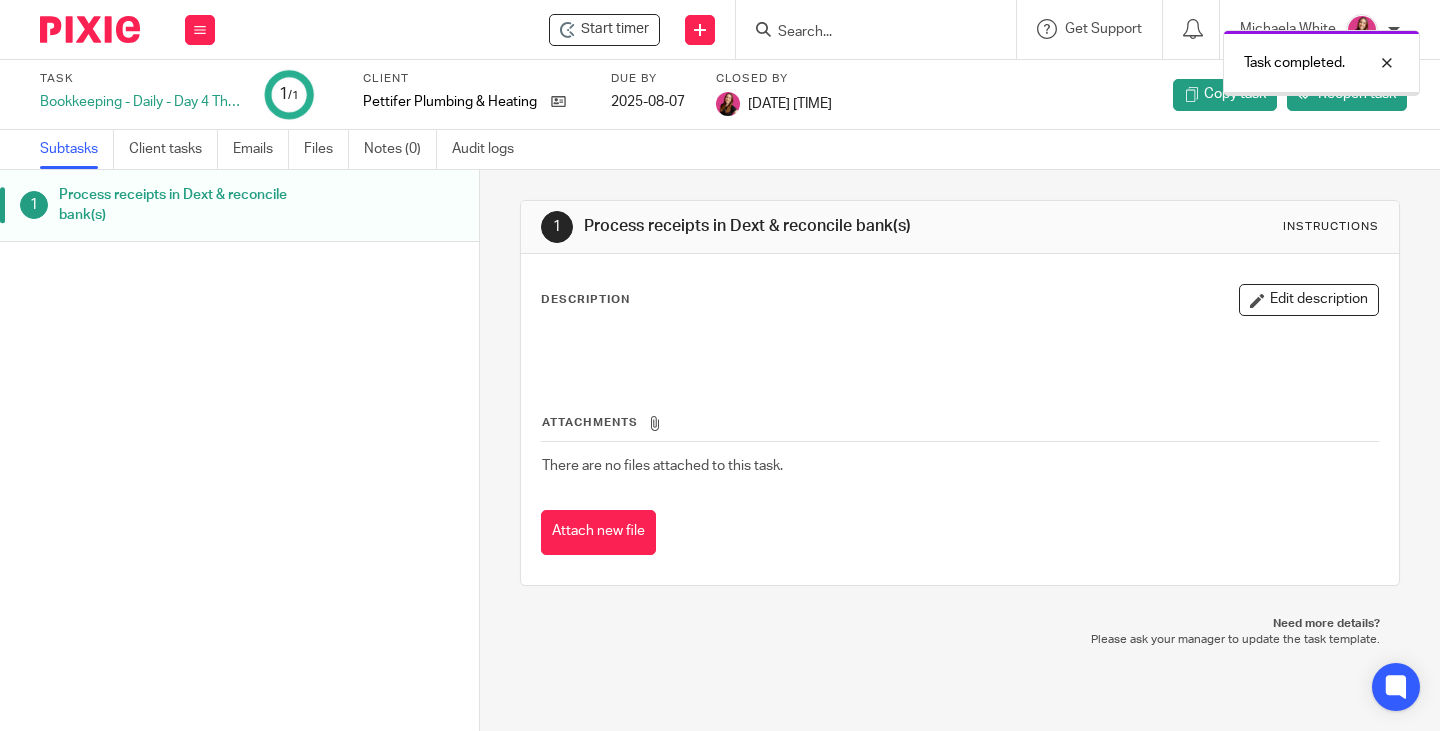 scroll, scrollTop: 0, scrollLeft: 0, axis: both 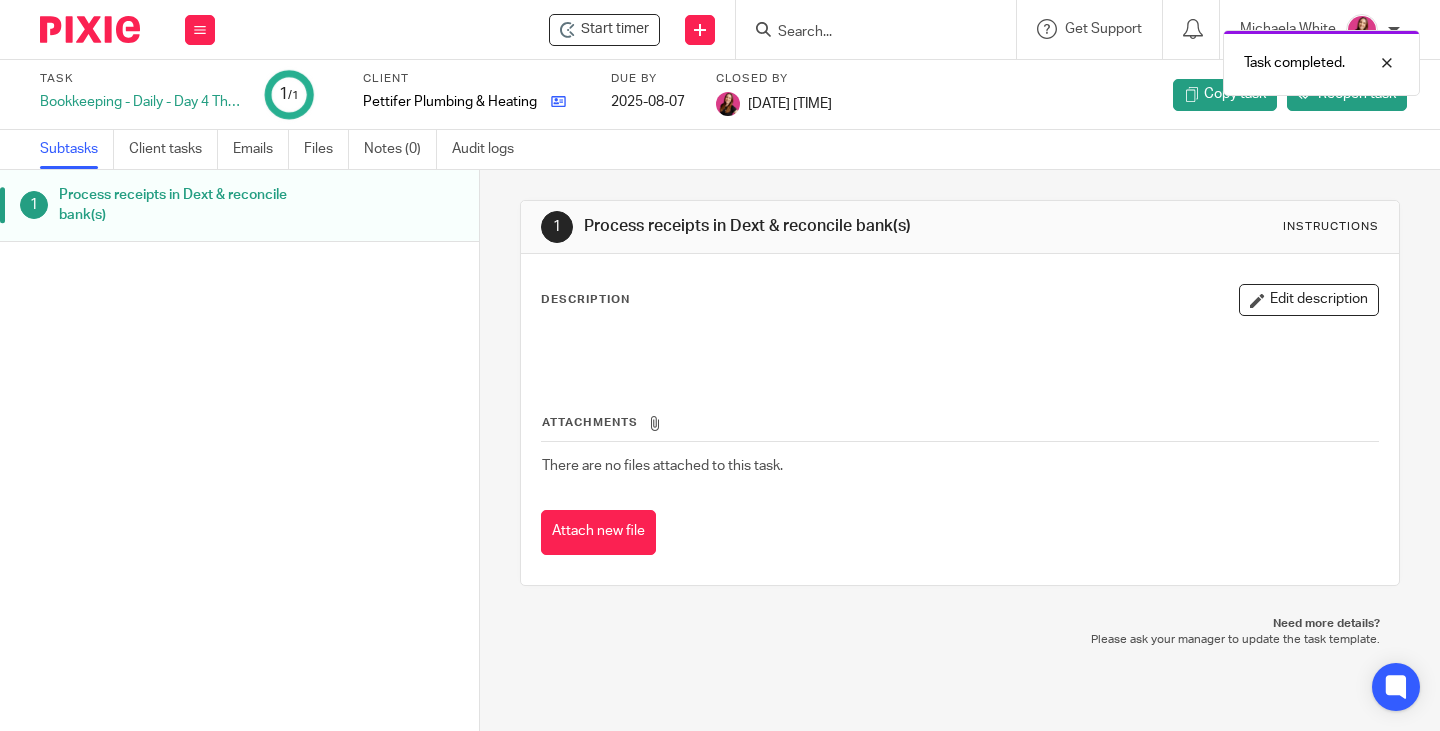 click at bounding box center (558, 101) 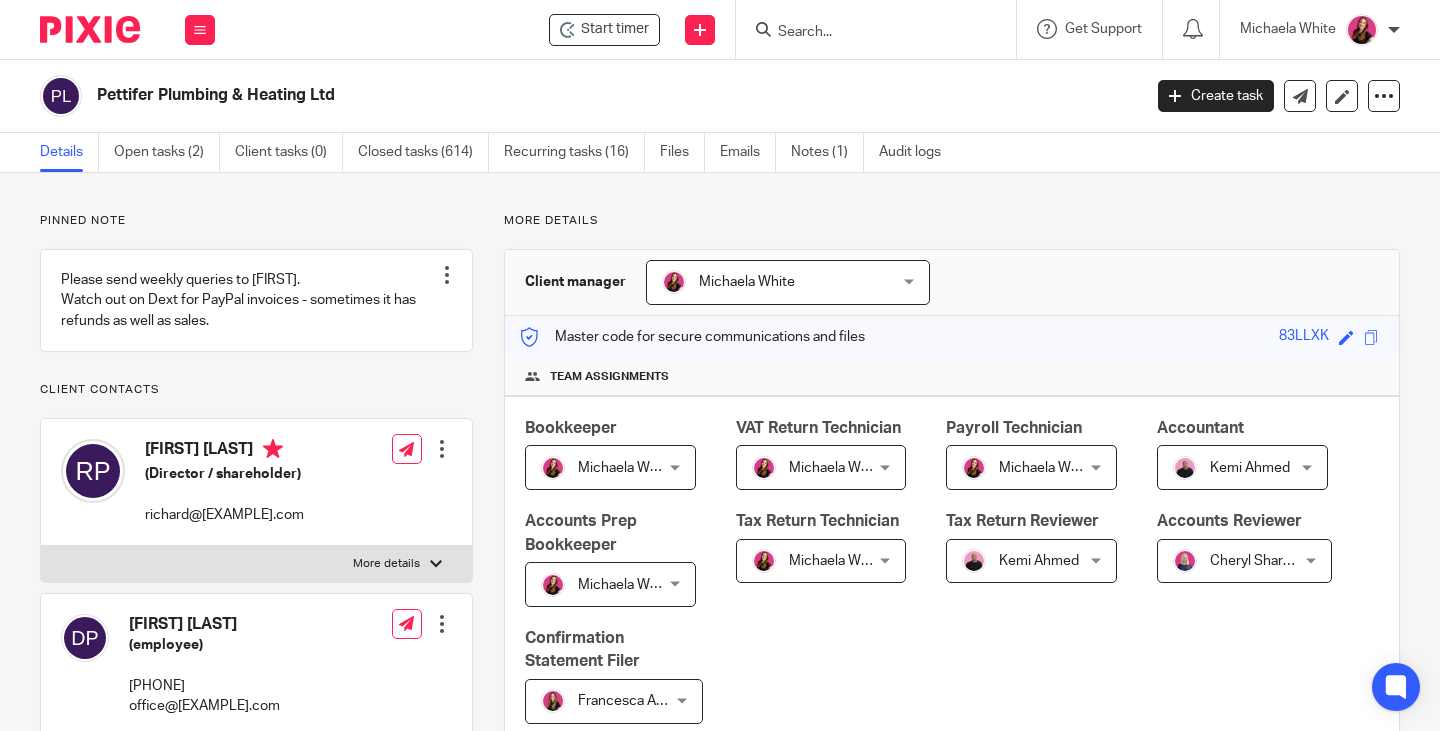 scroll, scrollTop: 0, scrollLeft: 0, axis: both 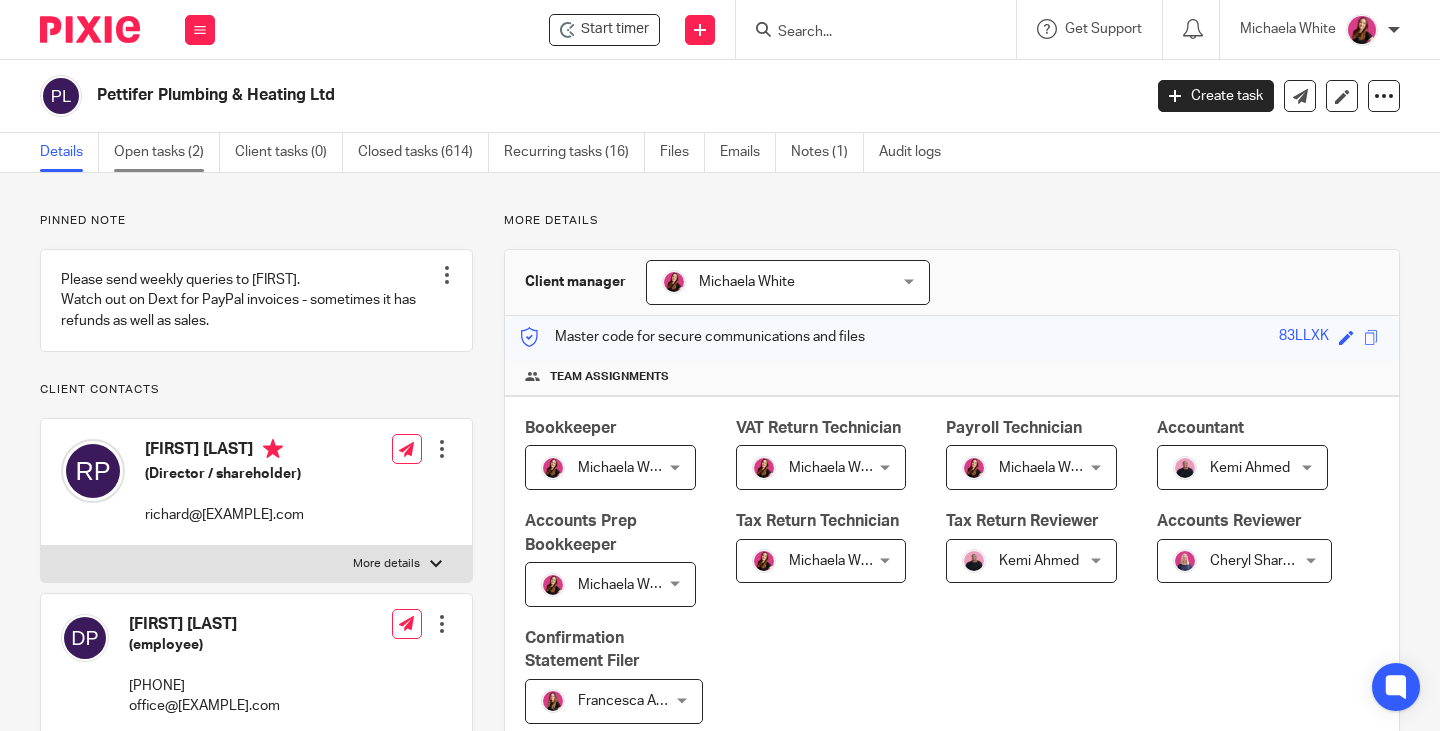 click on "Open tasks (2)" at bounding box center (167, 152) 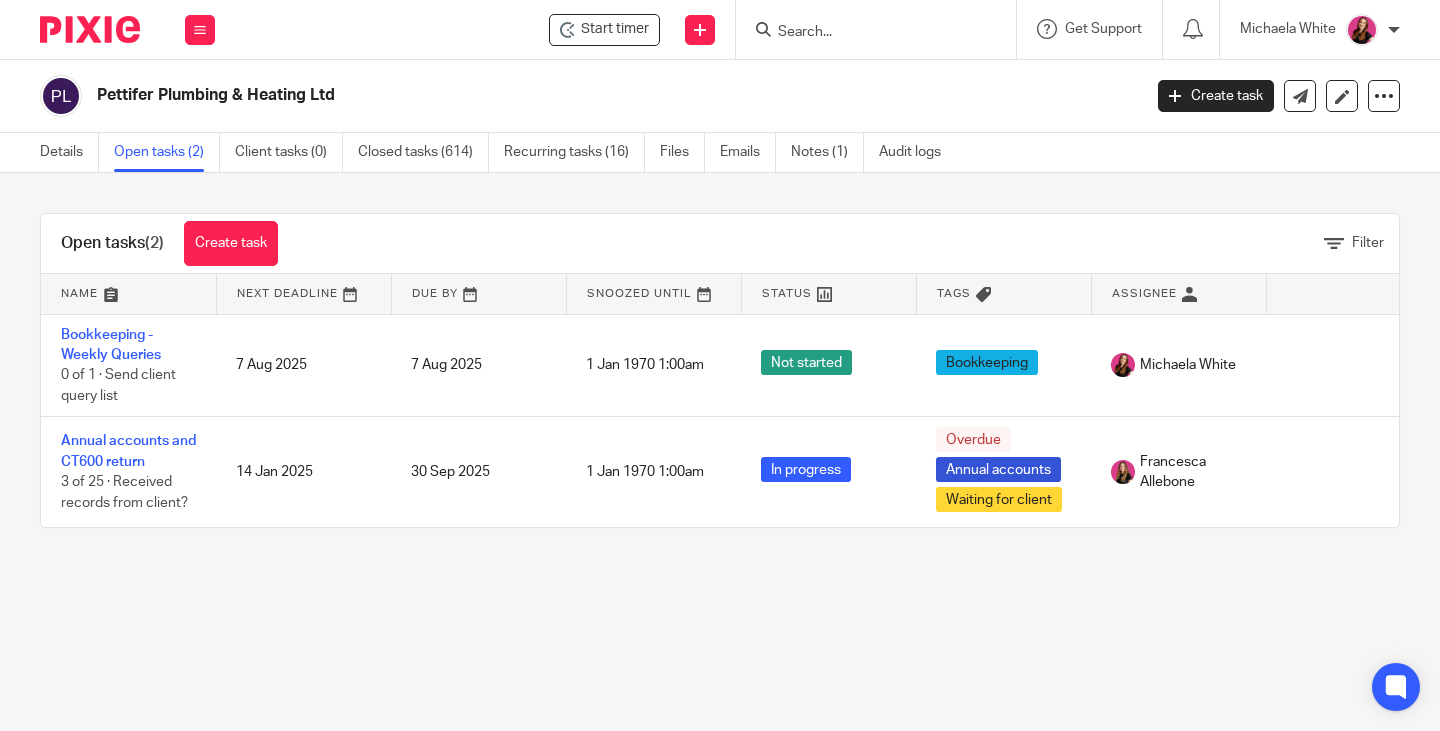scroll, scrollTop: 0, scrollLeft: 0, axis: both 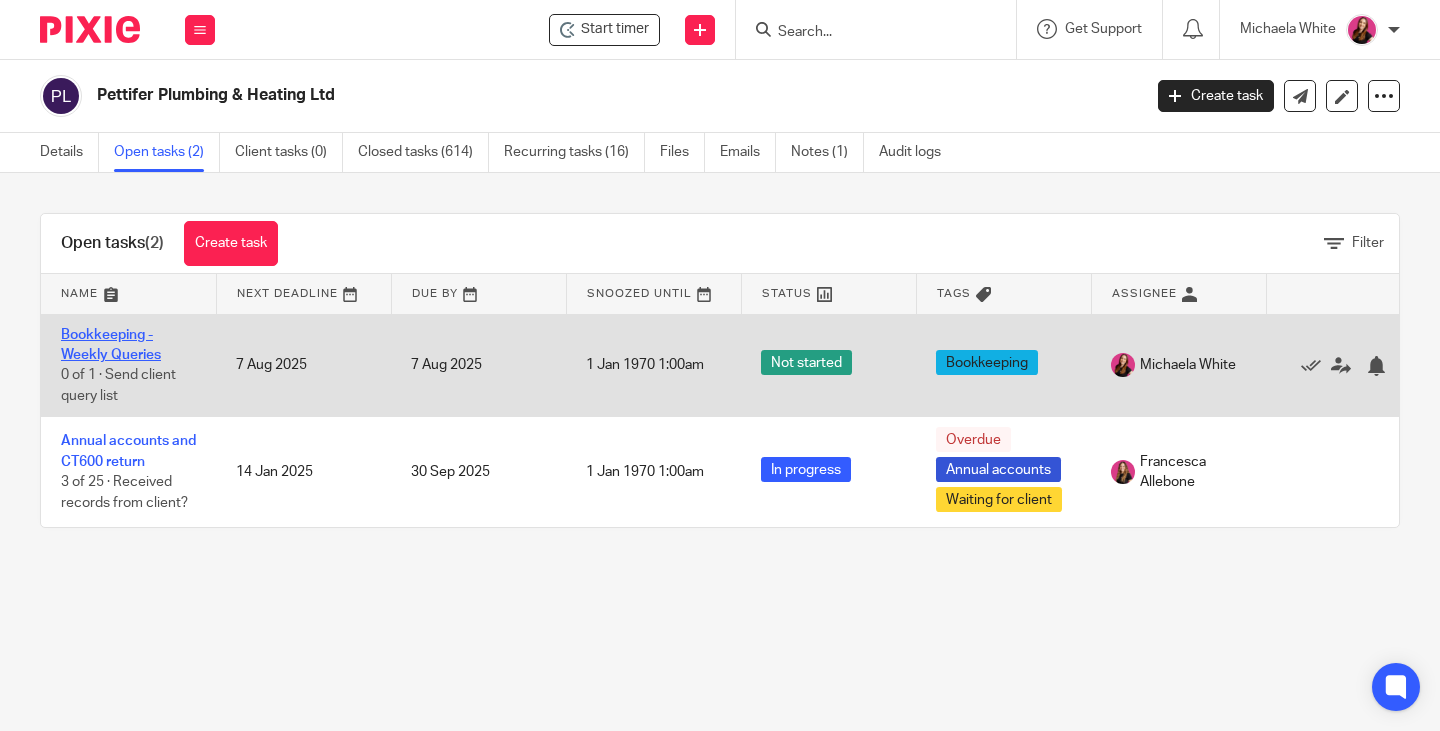 click on "Bookkeeping - Weekly Queries" at bounding box center [111, 345] 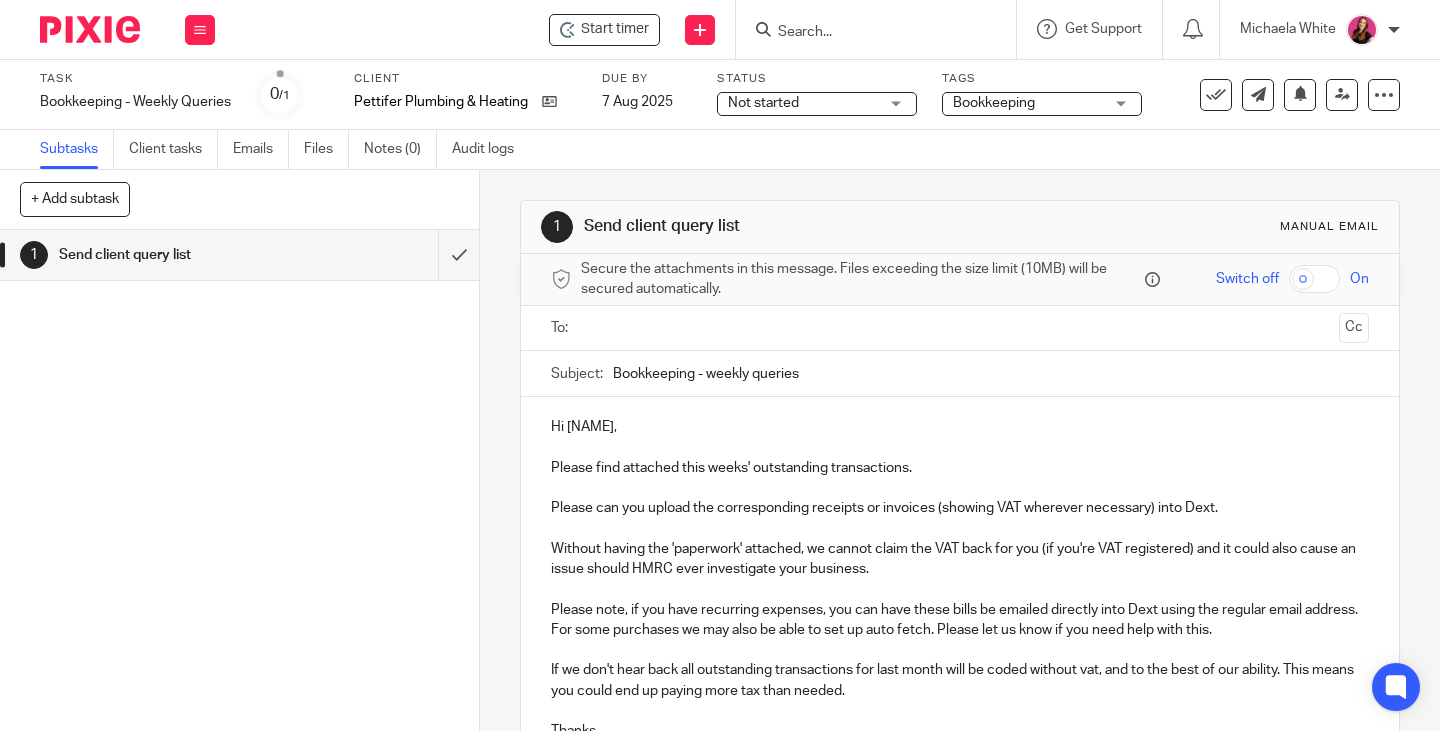 scroll, scrollTop: 0, scrollLeft: 0, axis: both 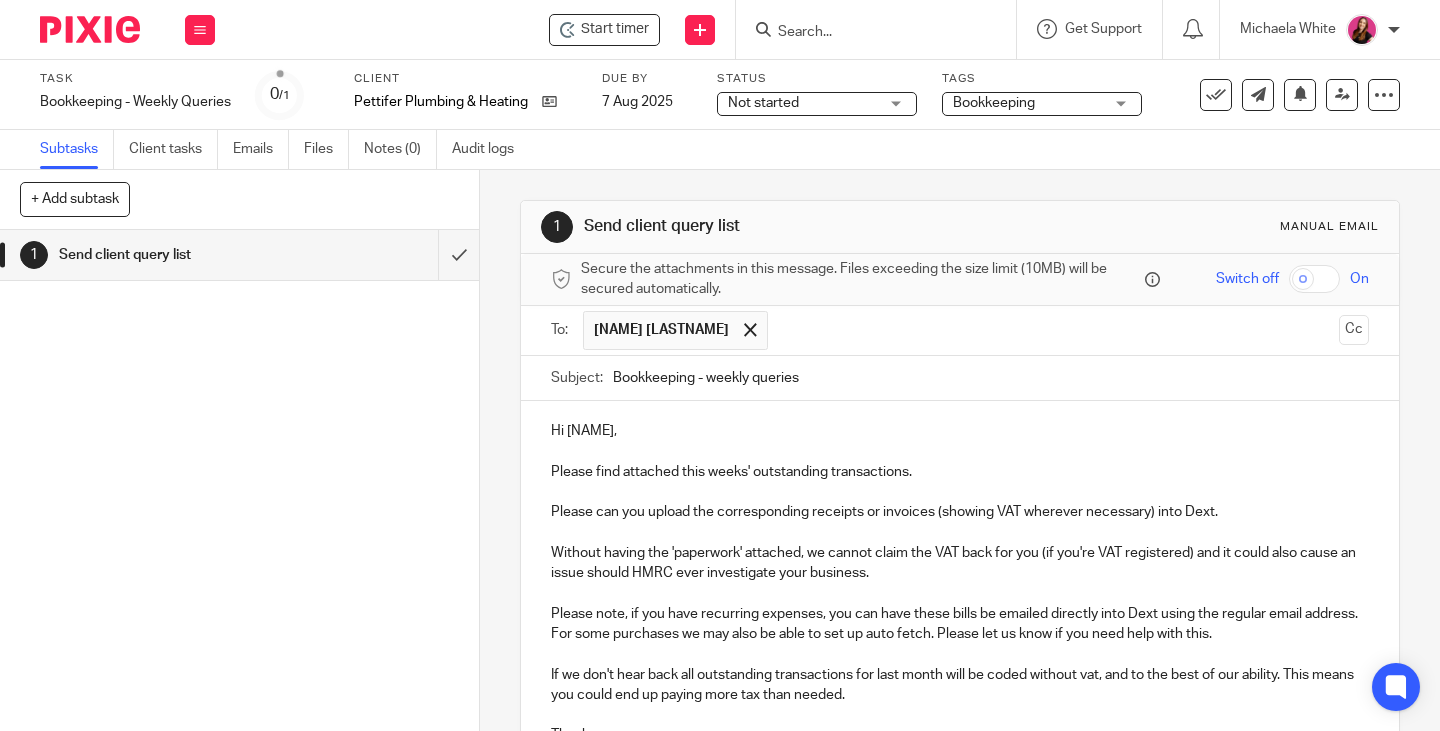 click on "Hi Richard," at bounding box center (960, 431) 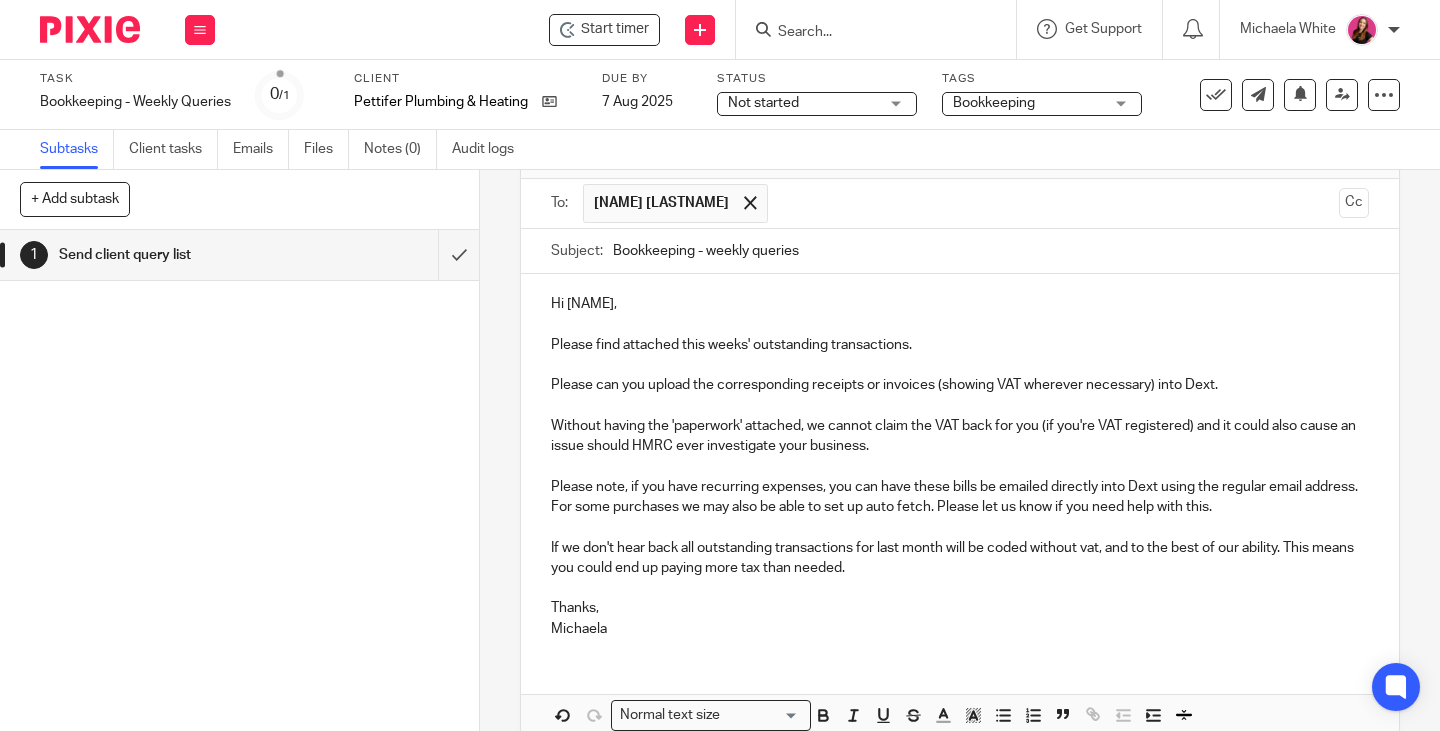 scroll, scrollTop: 229, scrollLeft: 0, axis: vertical 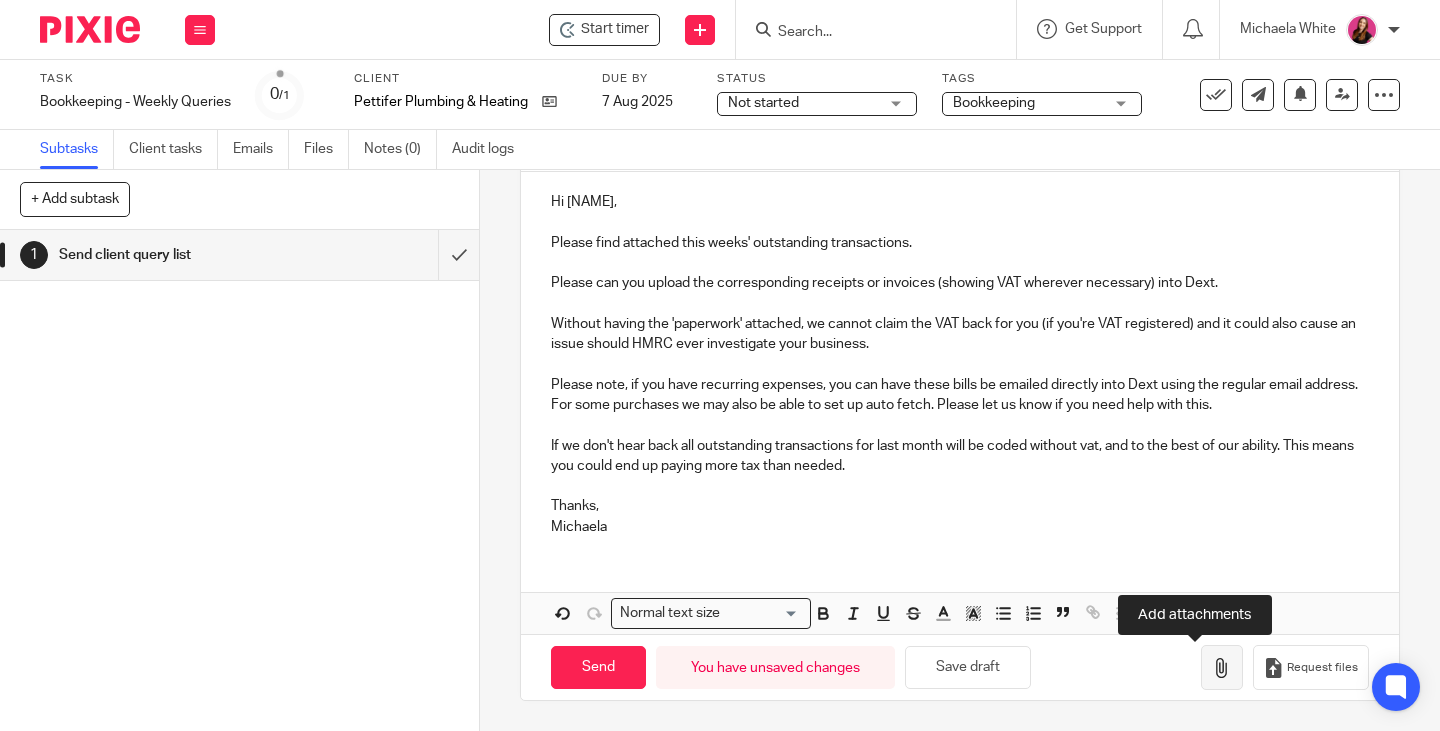 click at bounding box center [1222, 668] 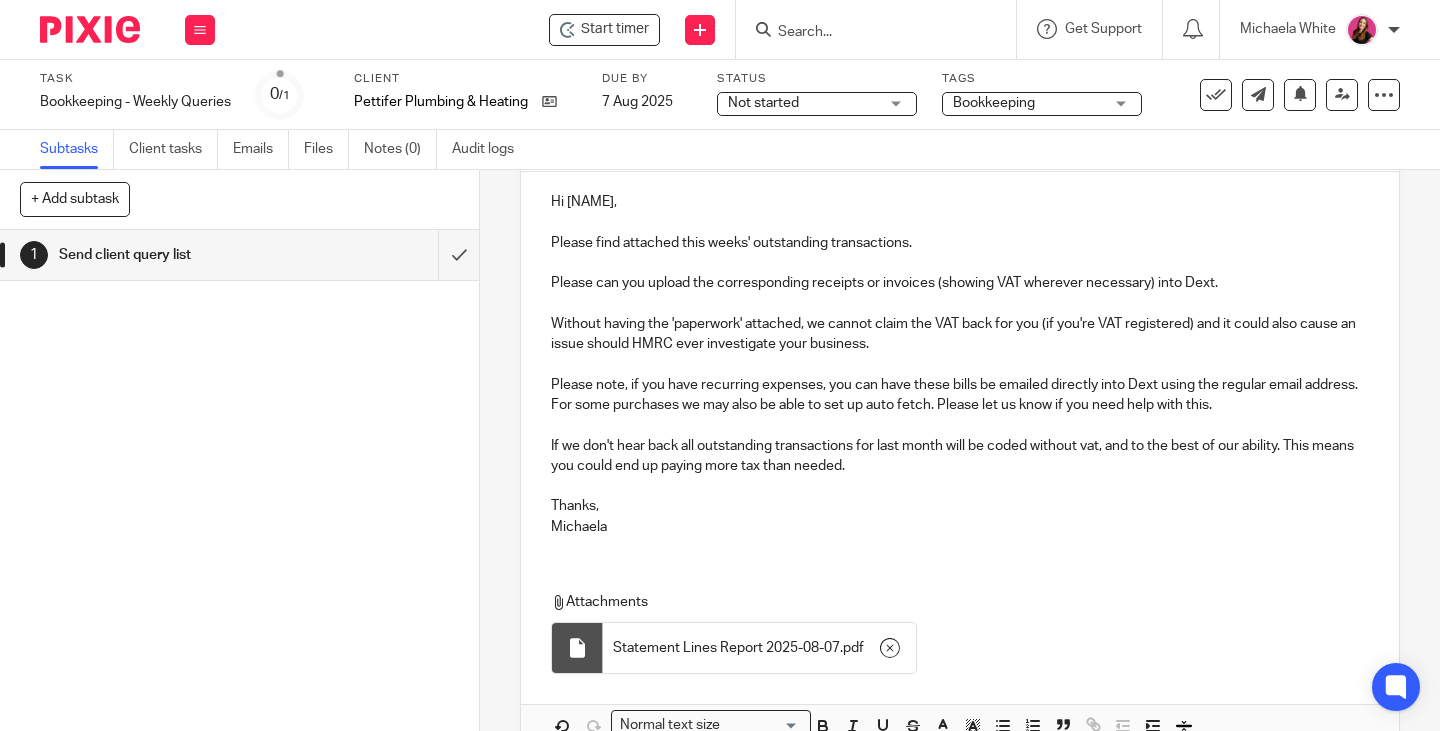 scroll, scrollTop: 341, scrollLeft: 0, axis: vertical 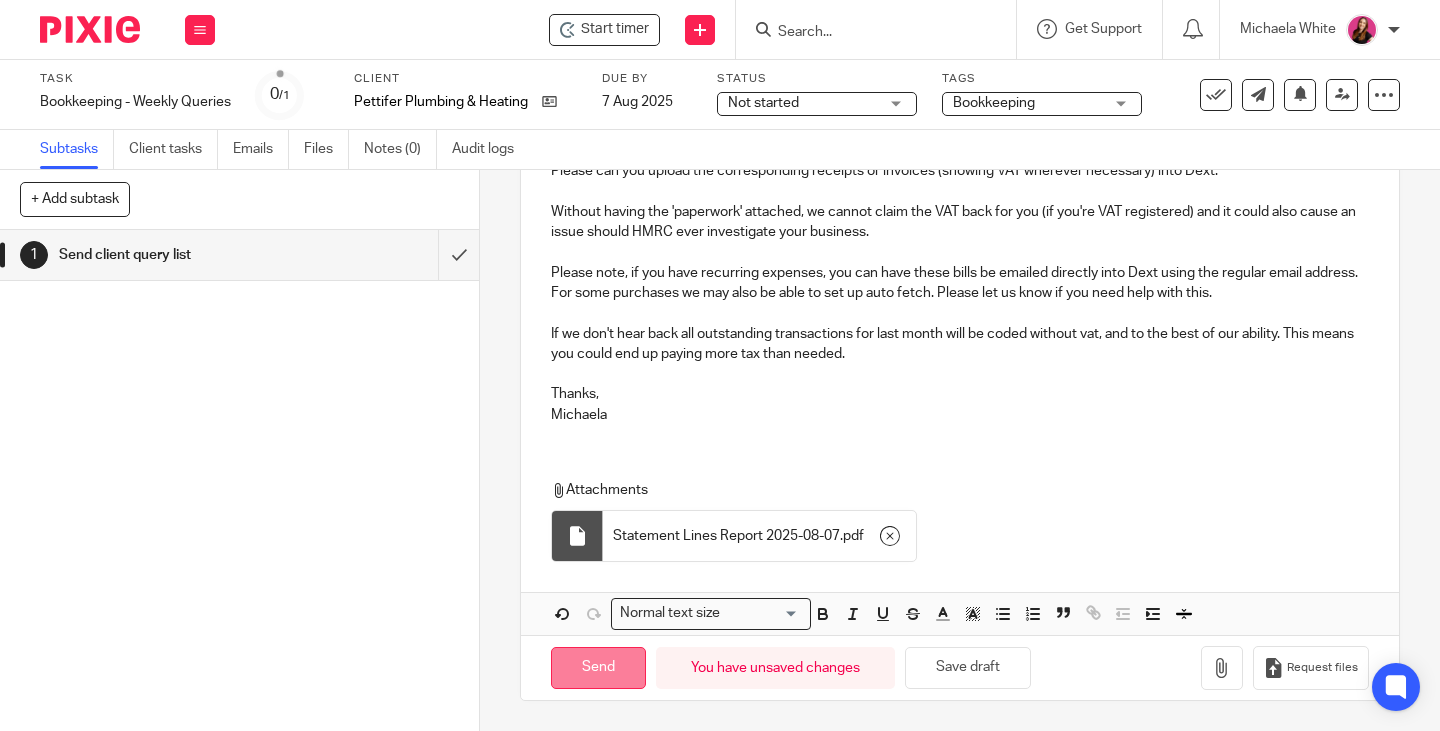 click on "Send" at bounding box center (598, 668) 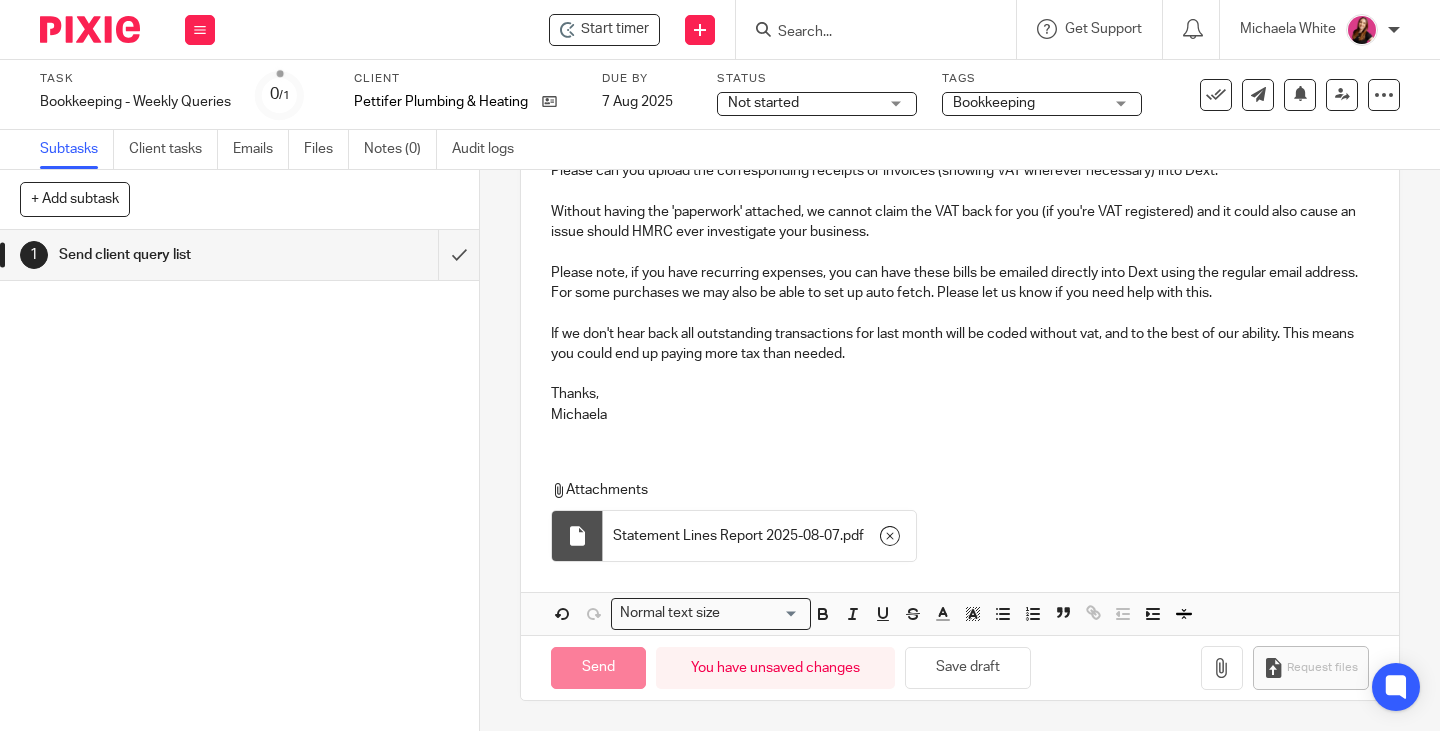 type on "Sent" 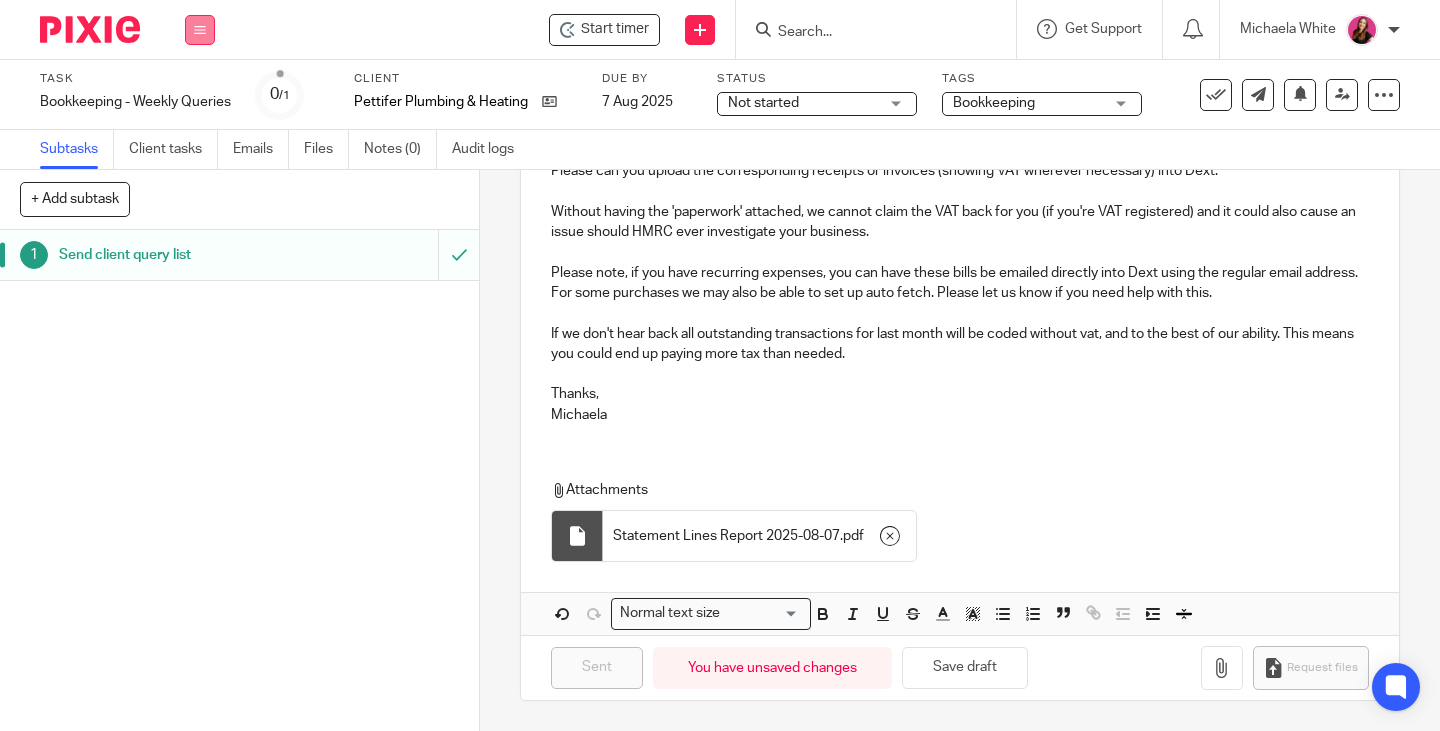 drag, startPoint x: 208, startPoint y: 37, endPoint x: 200, endPoint y: 57, distance: 21.540659 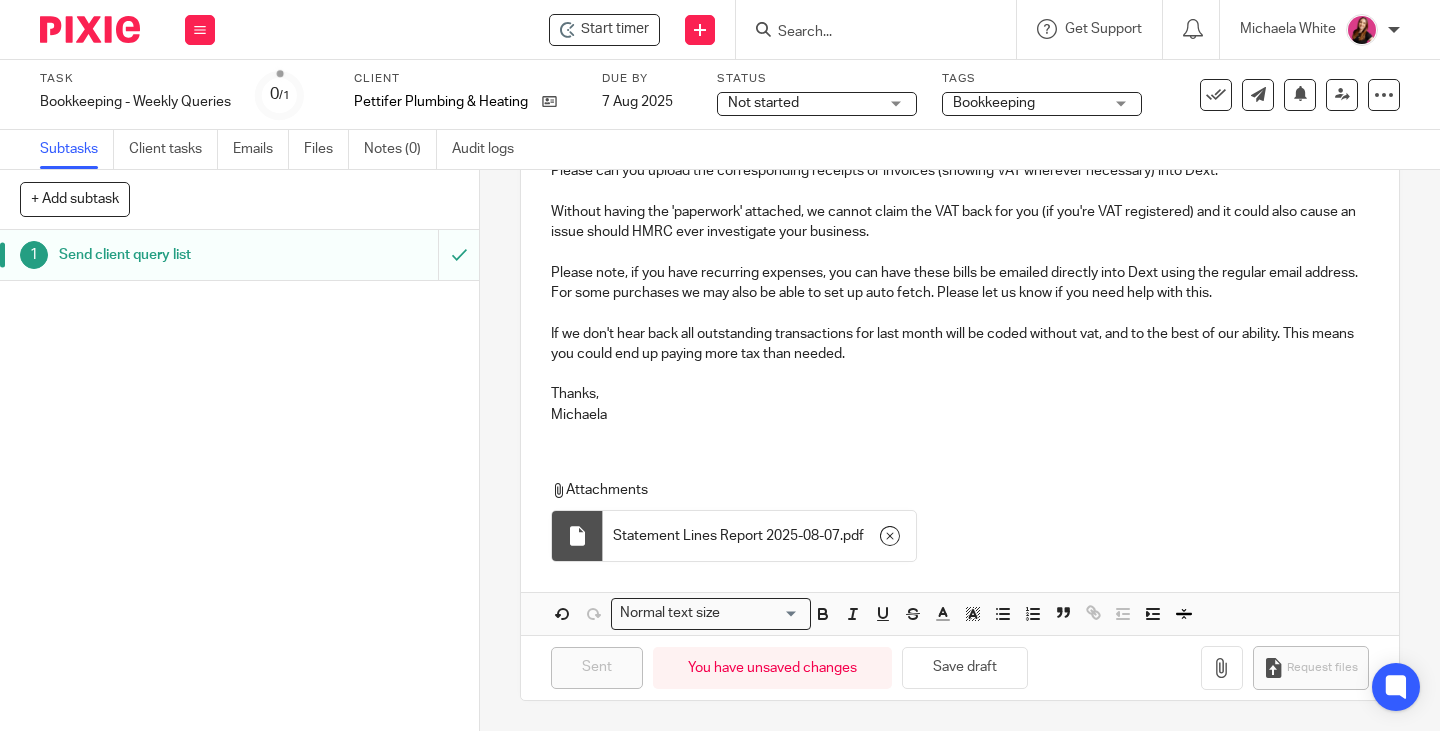click at bounding box center [200, 30] 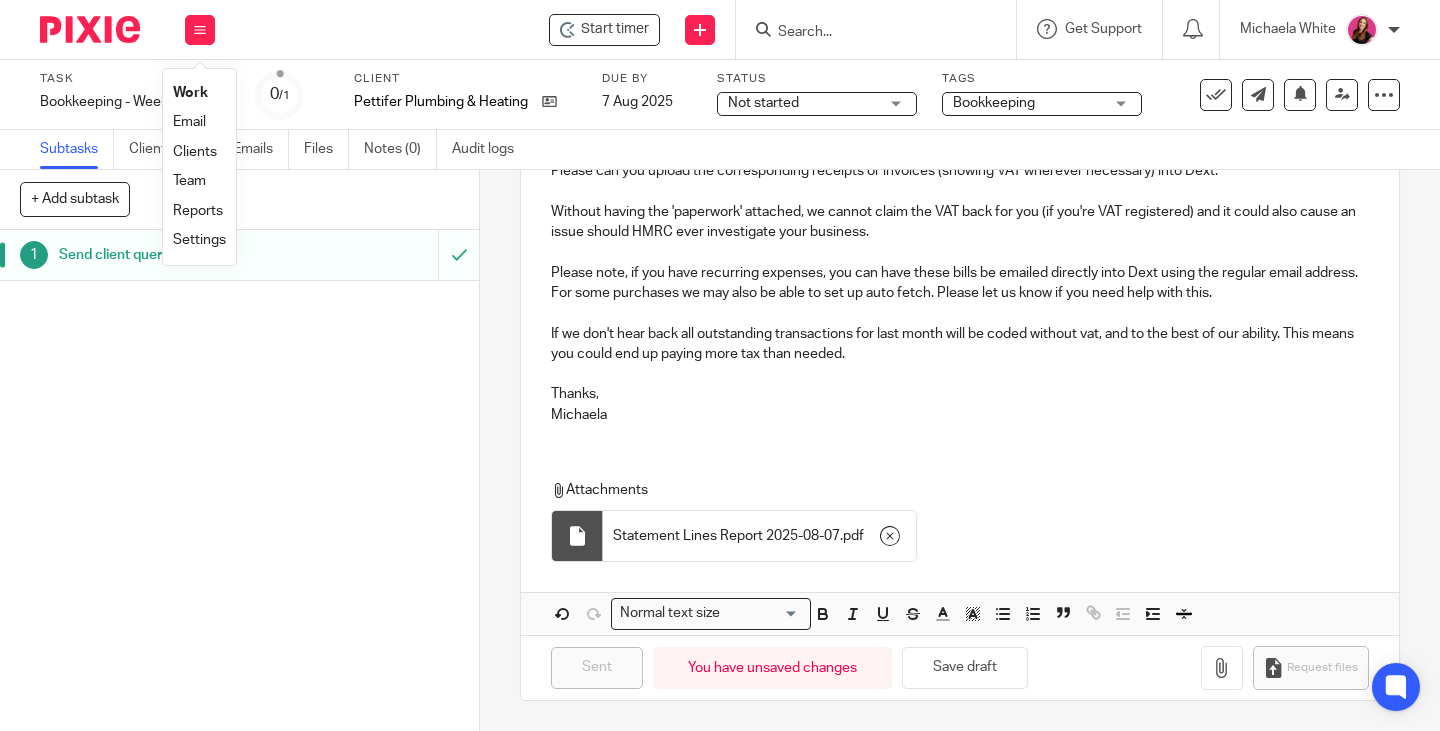click on "Work" at bounding box center [190, 93] 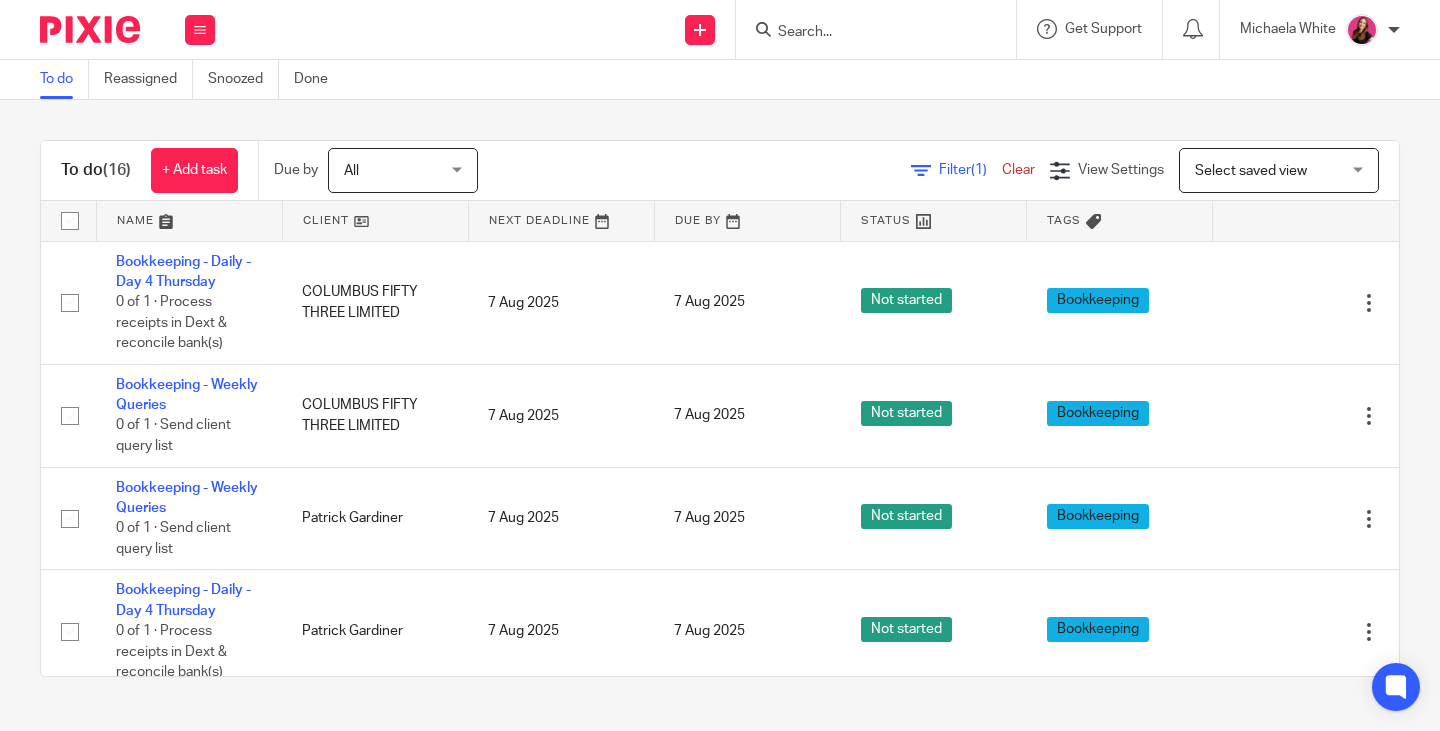 scroll, scrollTop: 0, scrollLeft: 0, axis: both 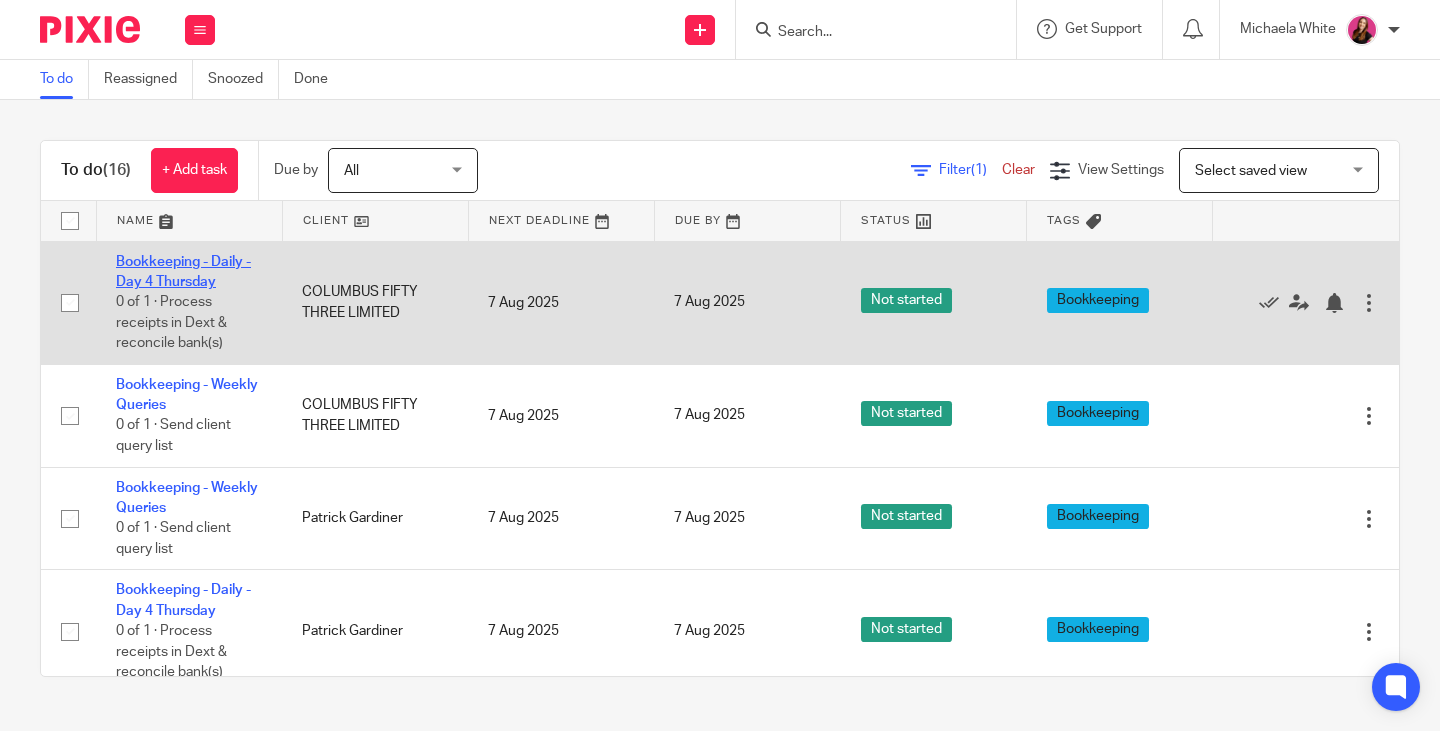 click on "Bookkeeping - Daily - Day 4 Thursday" at bounding box center [183, 272] 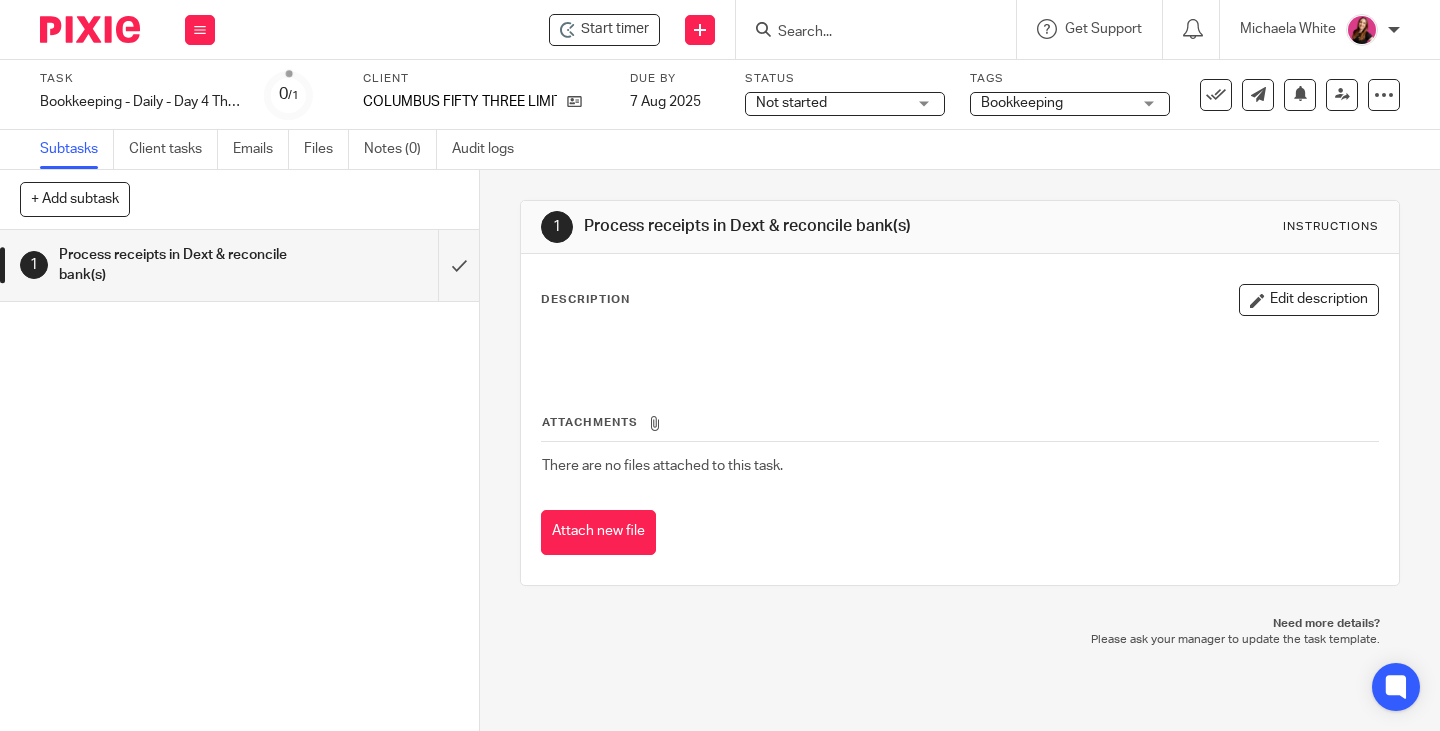 scroll, scrollTop: 0, scrollLeft: 0, axis: both 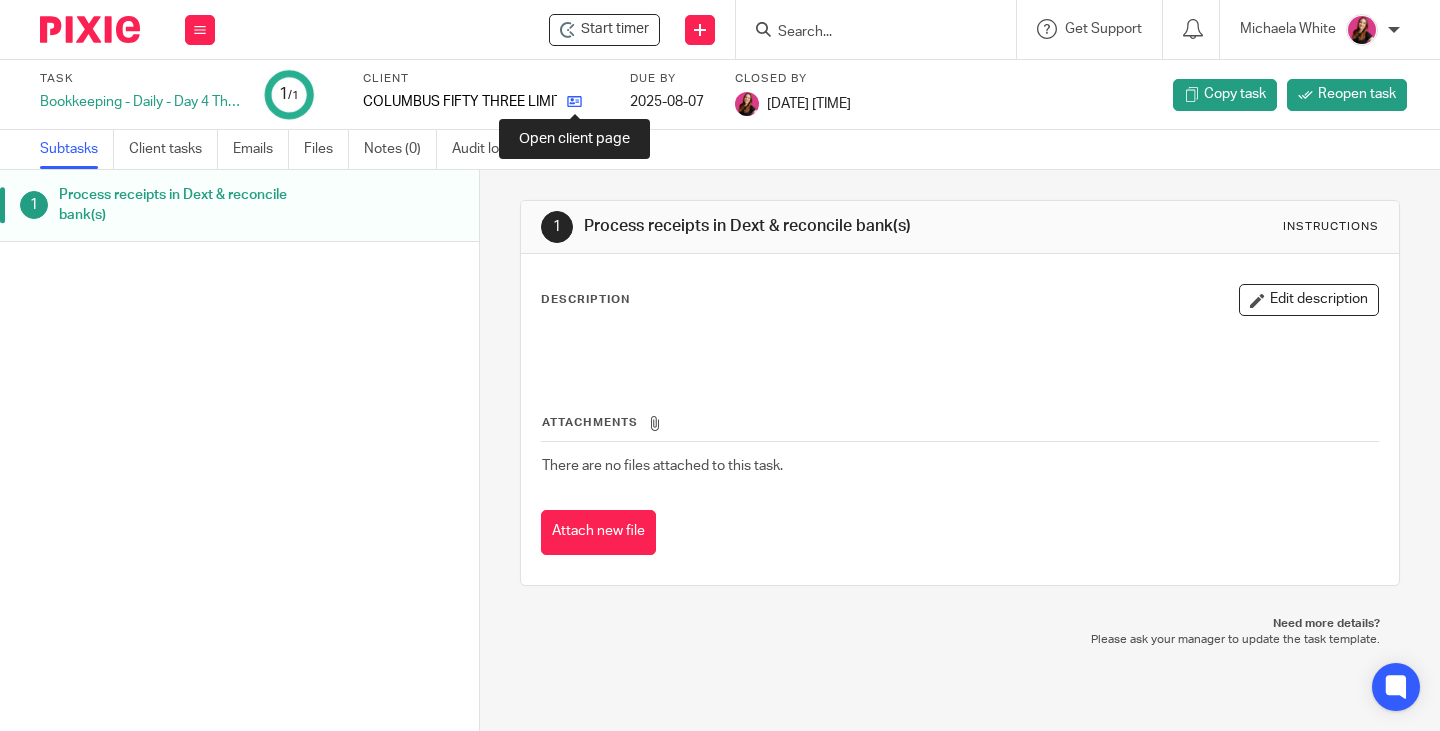 click at bounding box center [574, 101] 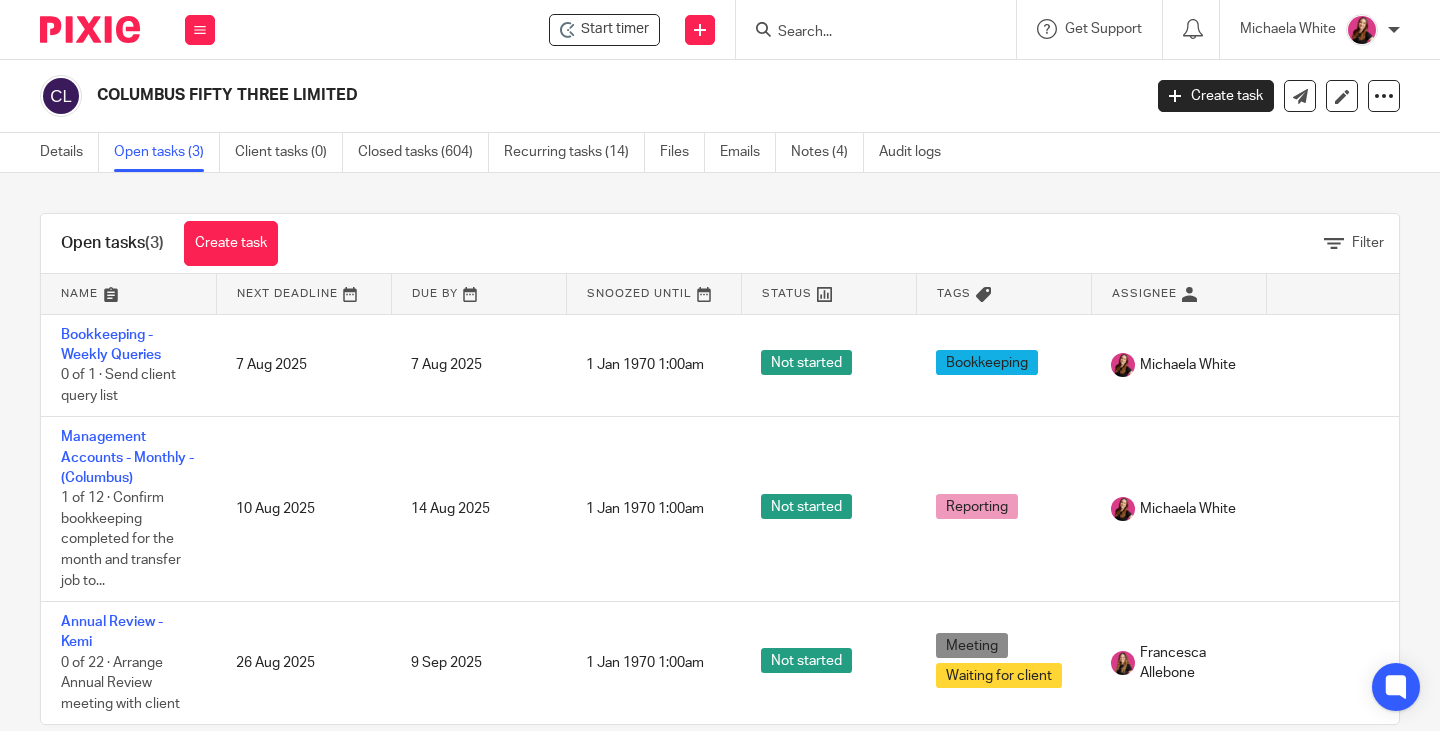 scroll, scrollTop: 0, scrollLeft: 0, axis: both 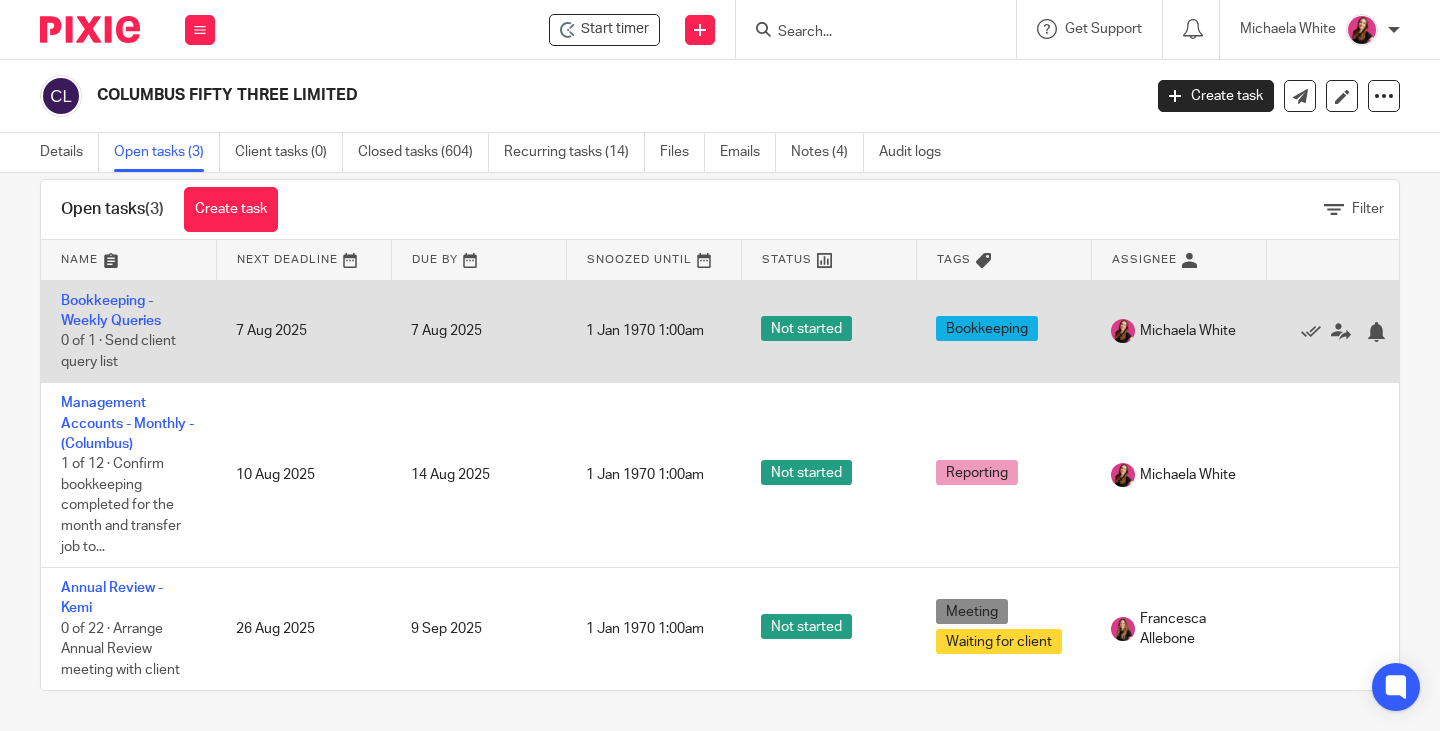 click on "Bookkeeping - Weekly Queries
0
of
1 ·
Send client query list" at bounding box center (128, 331) 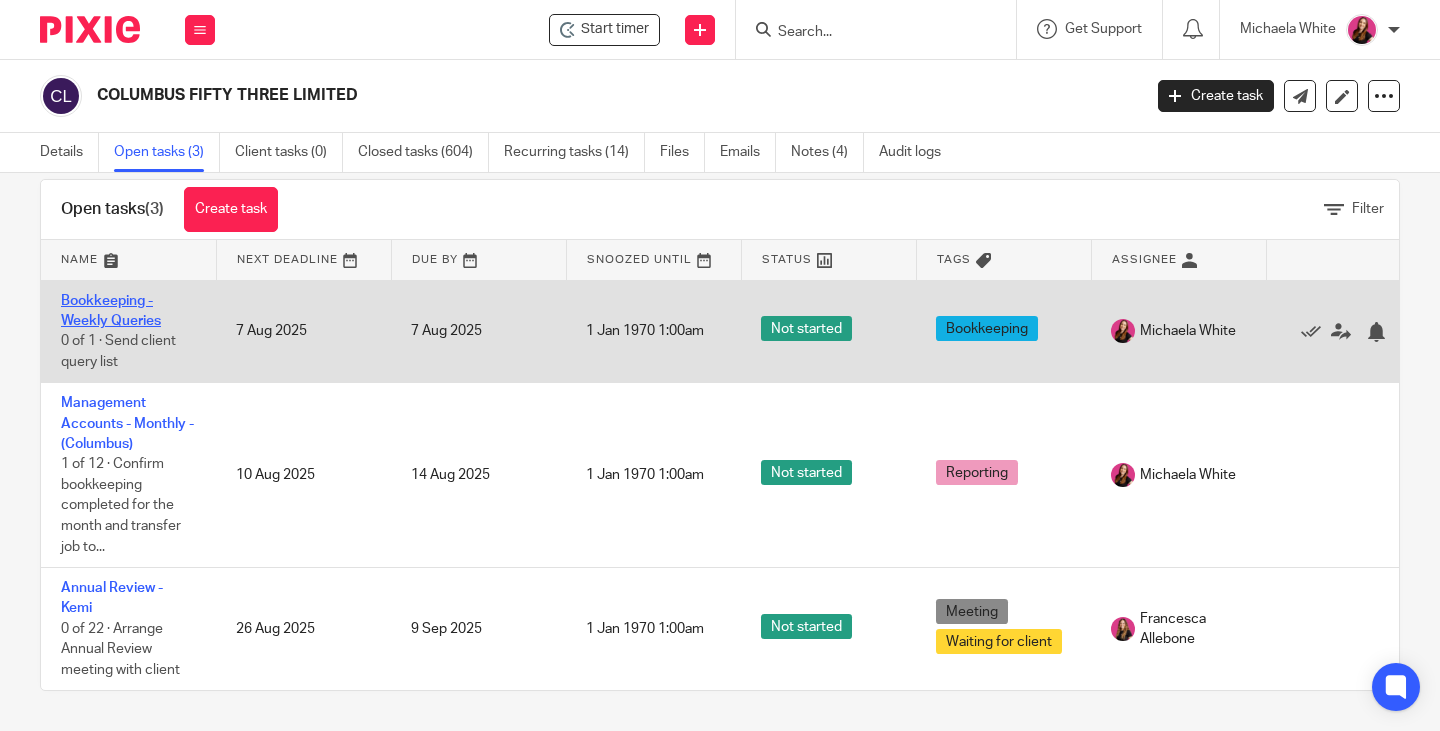 click on "Bookkeeping - Weekly Queries" at bounding box center (111, 311) 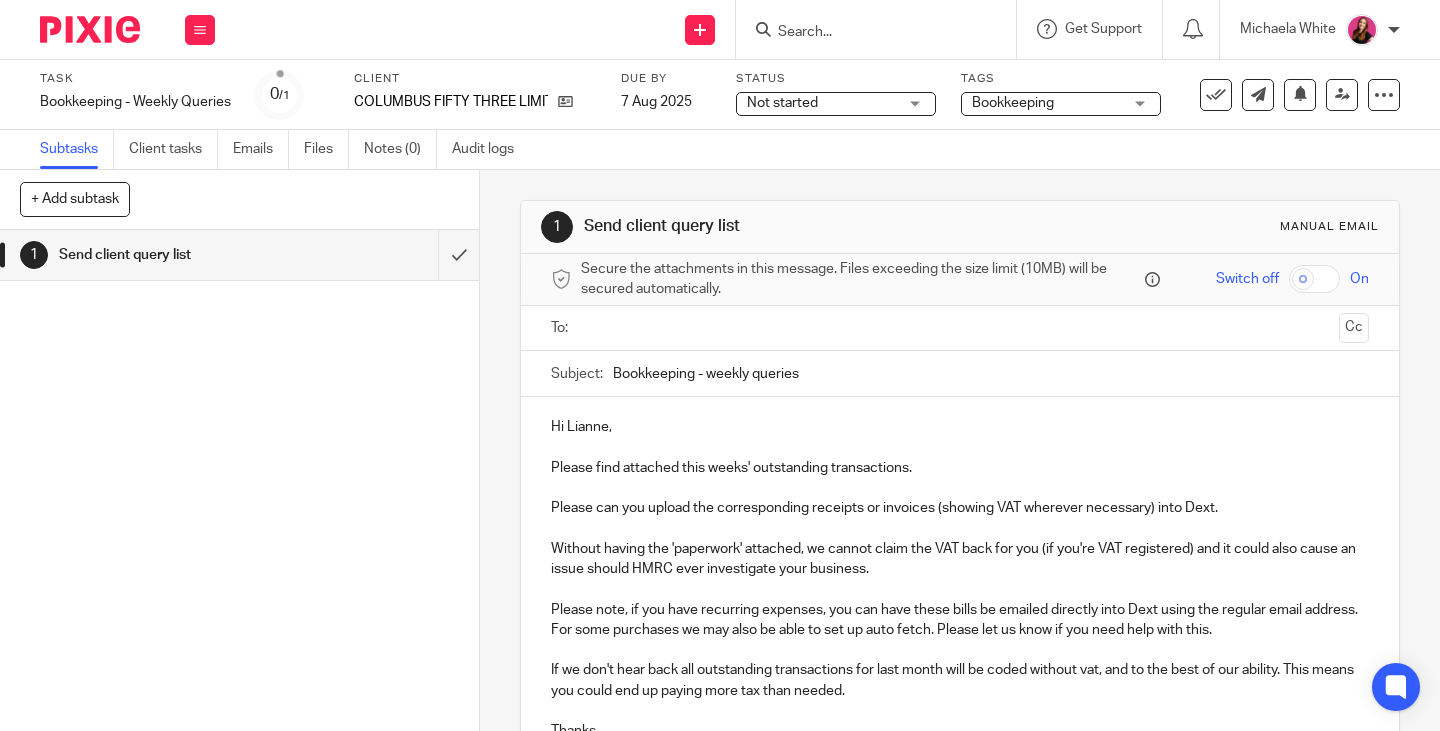 scroll, scrollTop: 0, scrollLeft: 0, axis: both 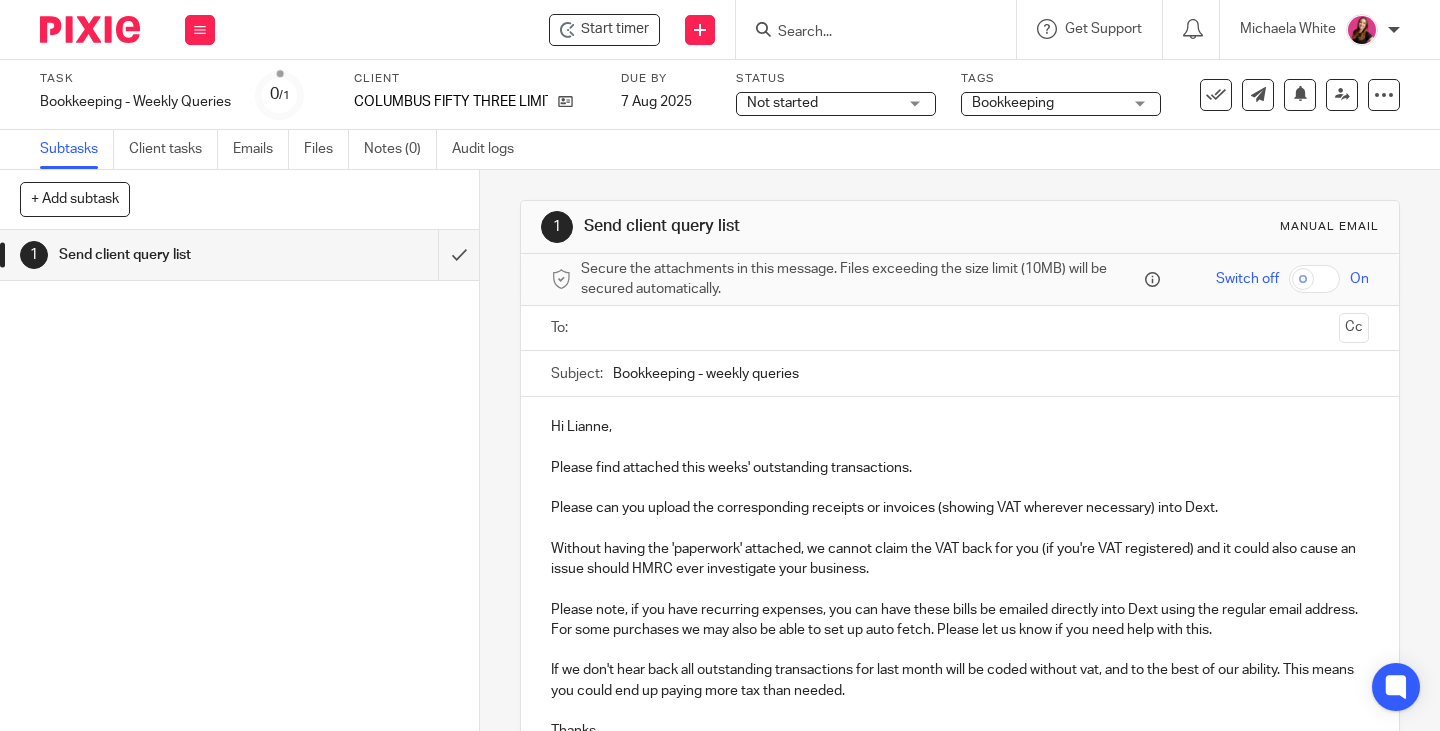 click at bounding box center [961, 328] 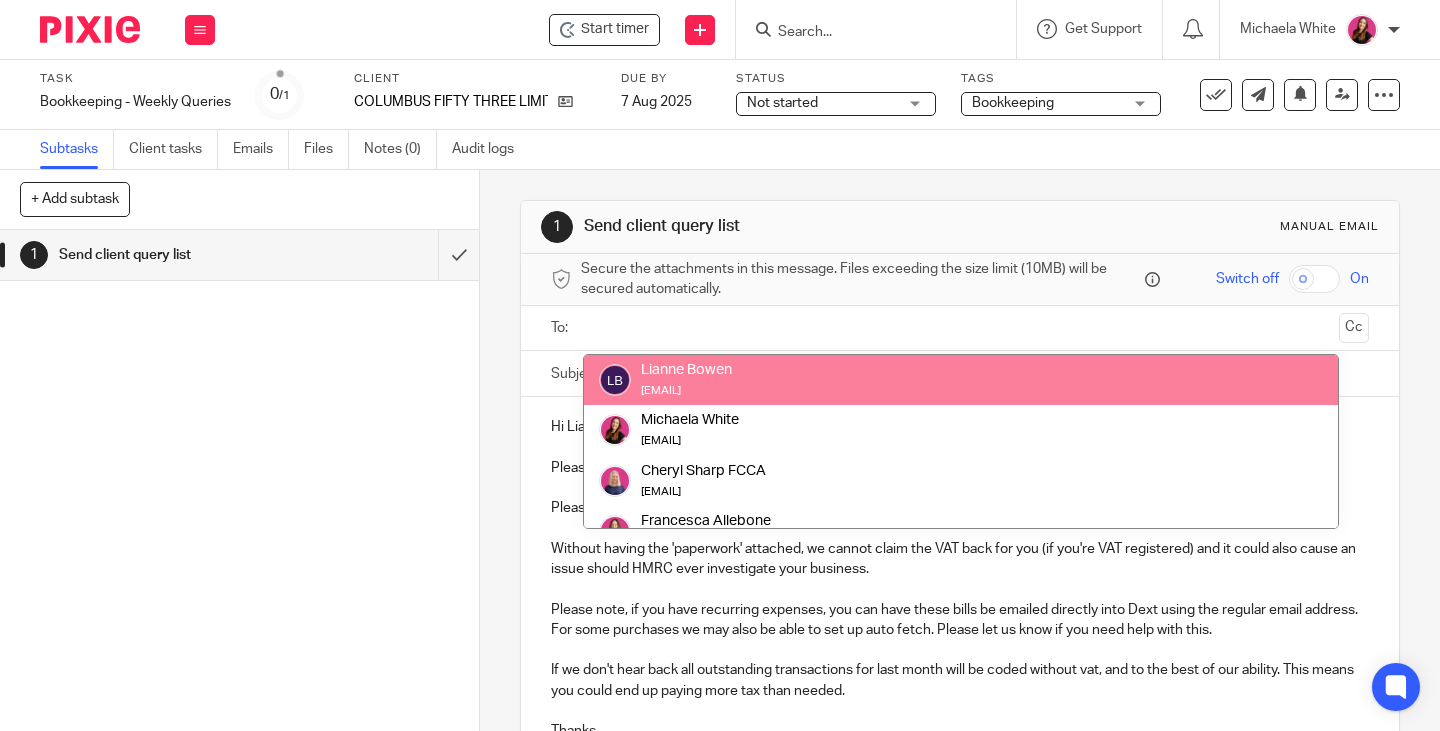 drag, startPoint x: 771, startPoint y: 380, endPoint x: 781, endPoint y: 379, distance: 10.049875 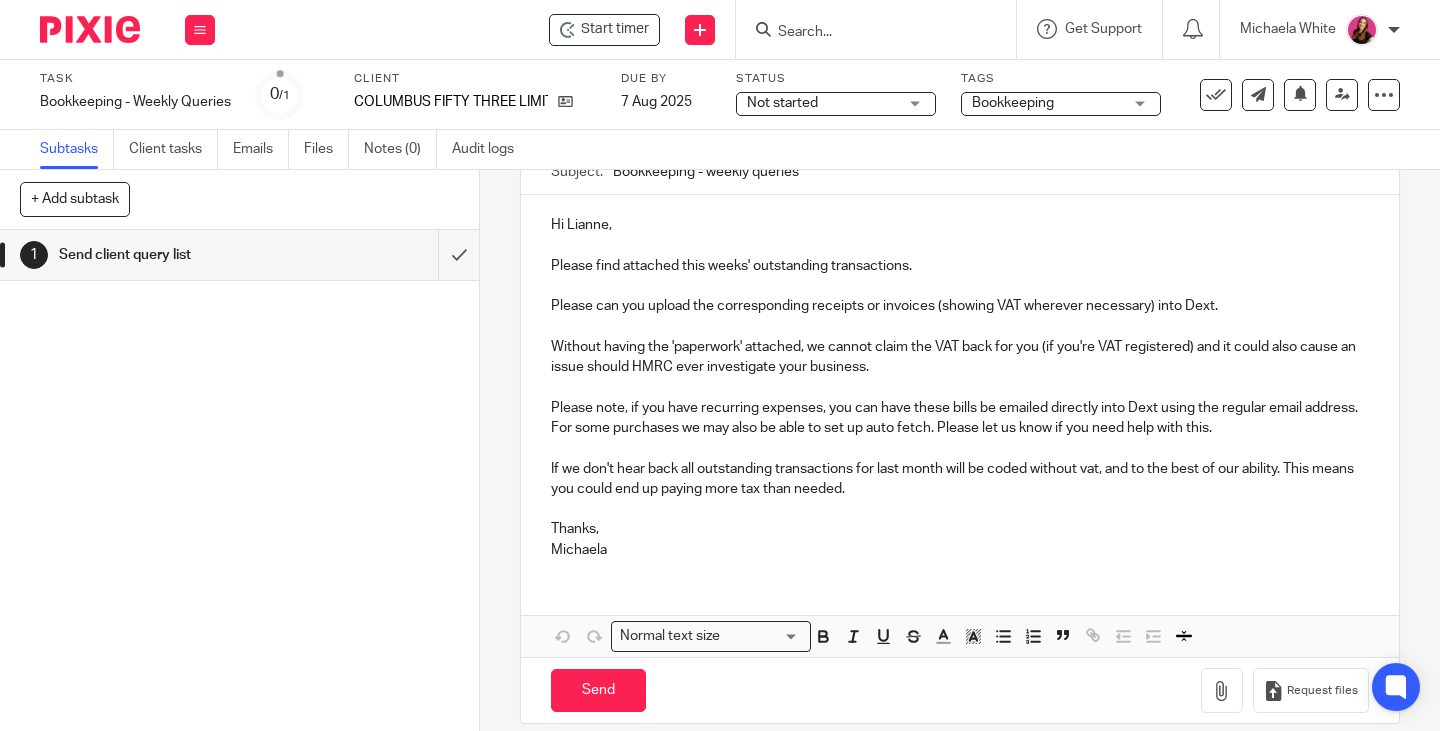scroll, scrollTop: 229, scrollLeft: 0, axis: vertical 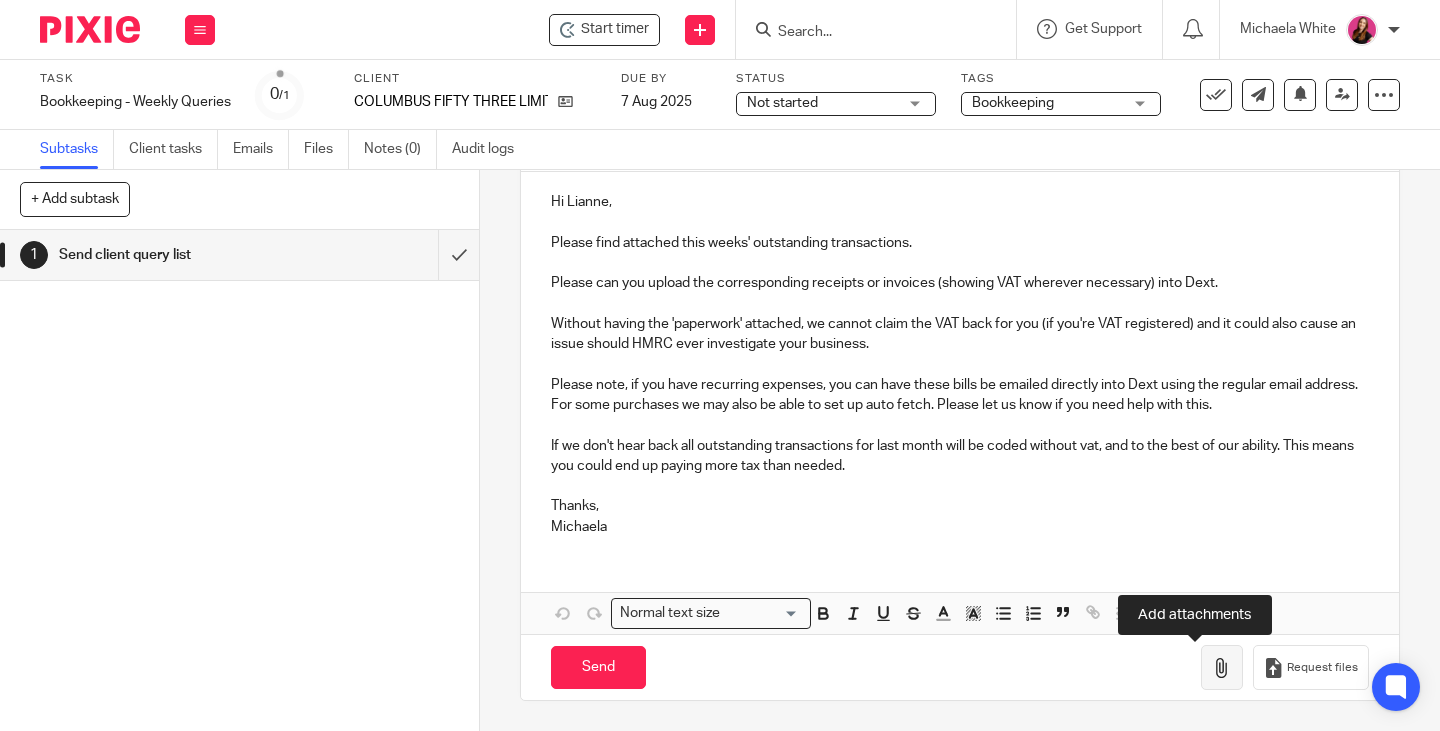 click at bounding box center (1222, 667) 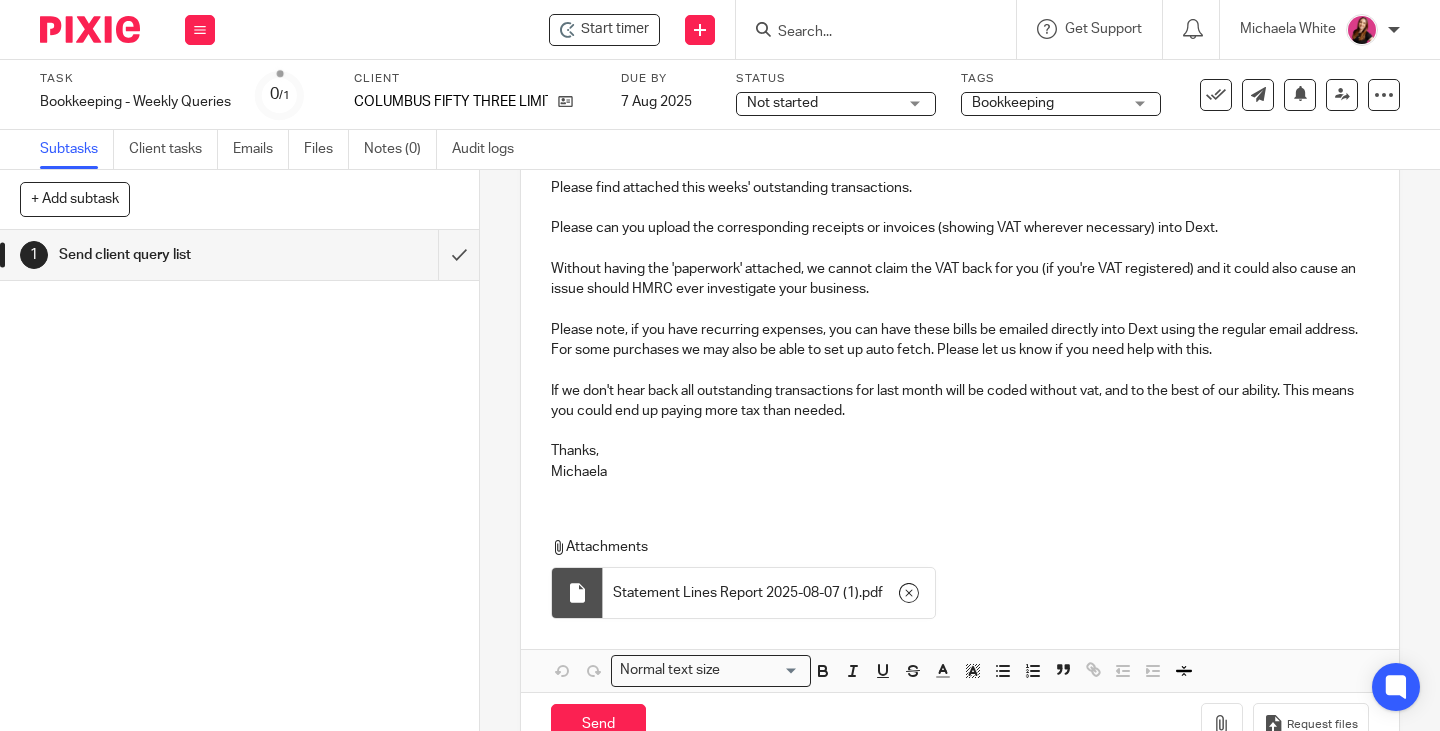 scroll, scrollTop: 341, scrollLeft: 0, axis: vertical 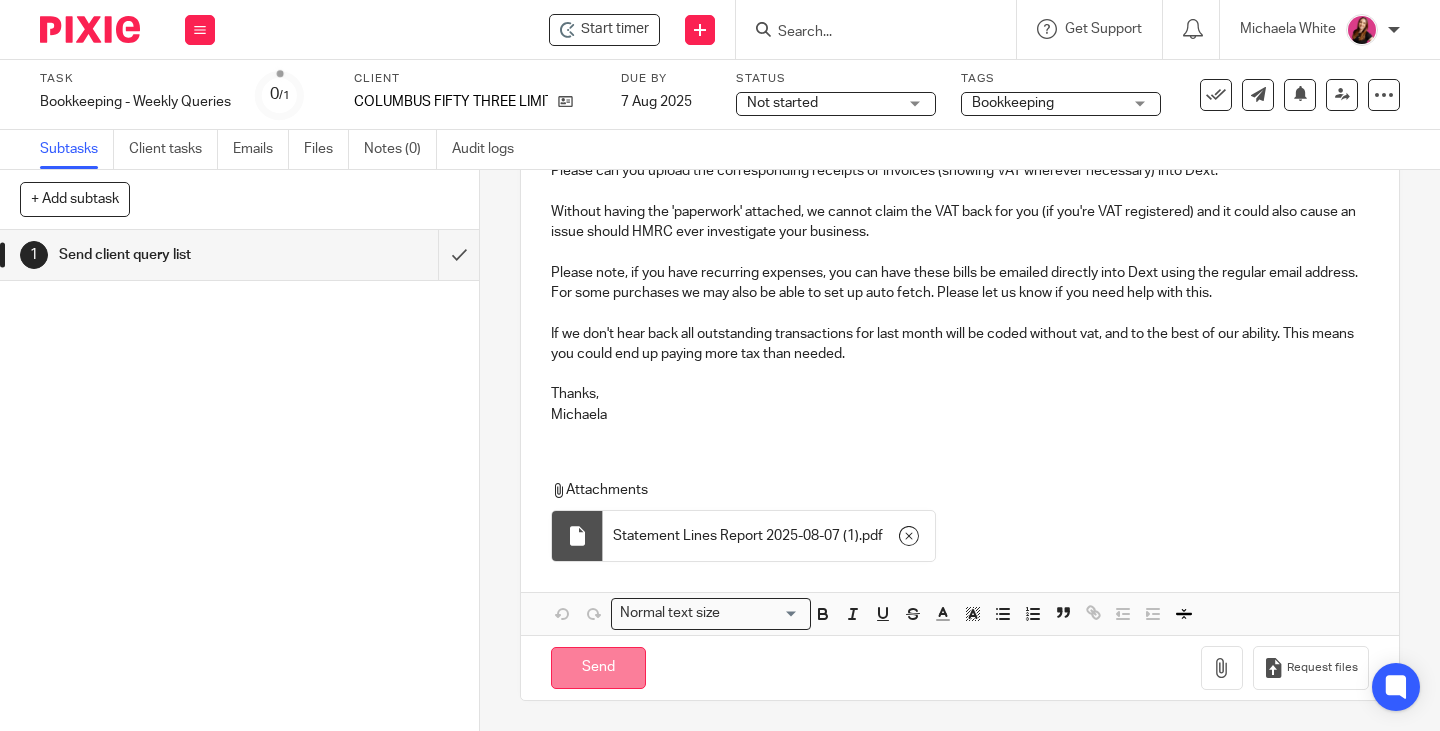 click on "Send" at bounding box center [598, 668] 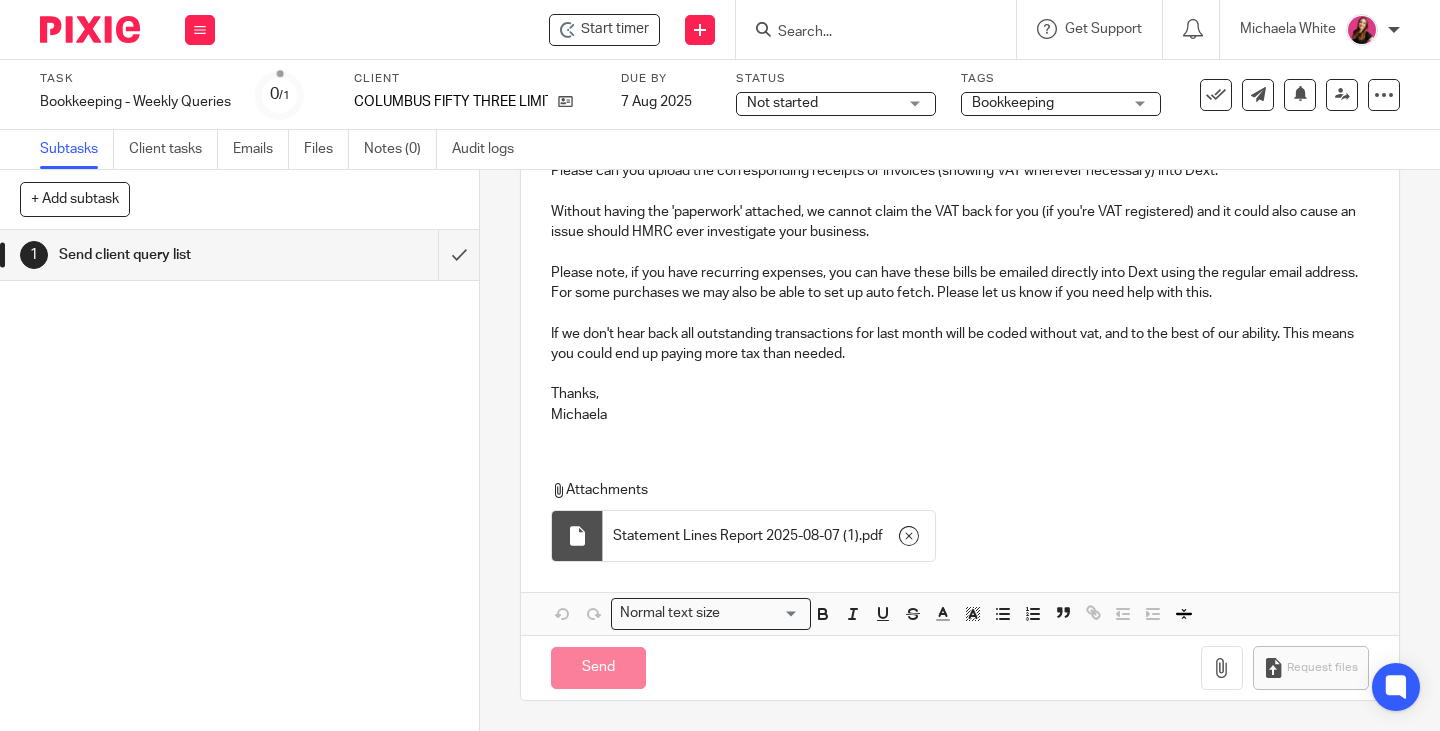 type on "Sent" 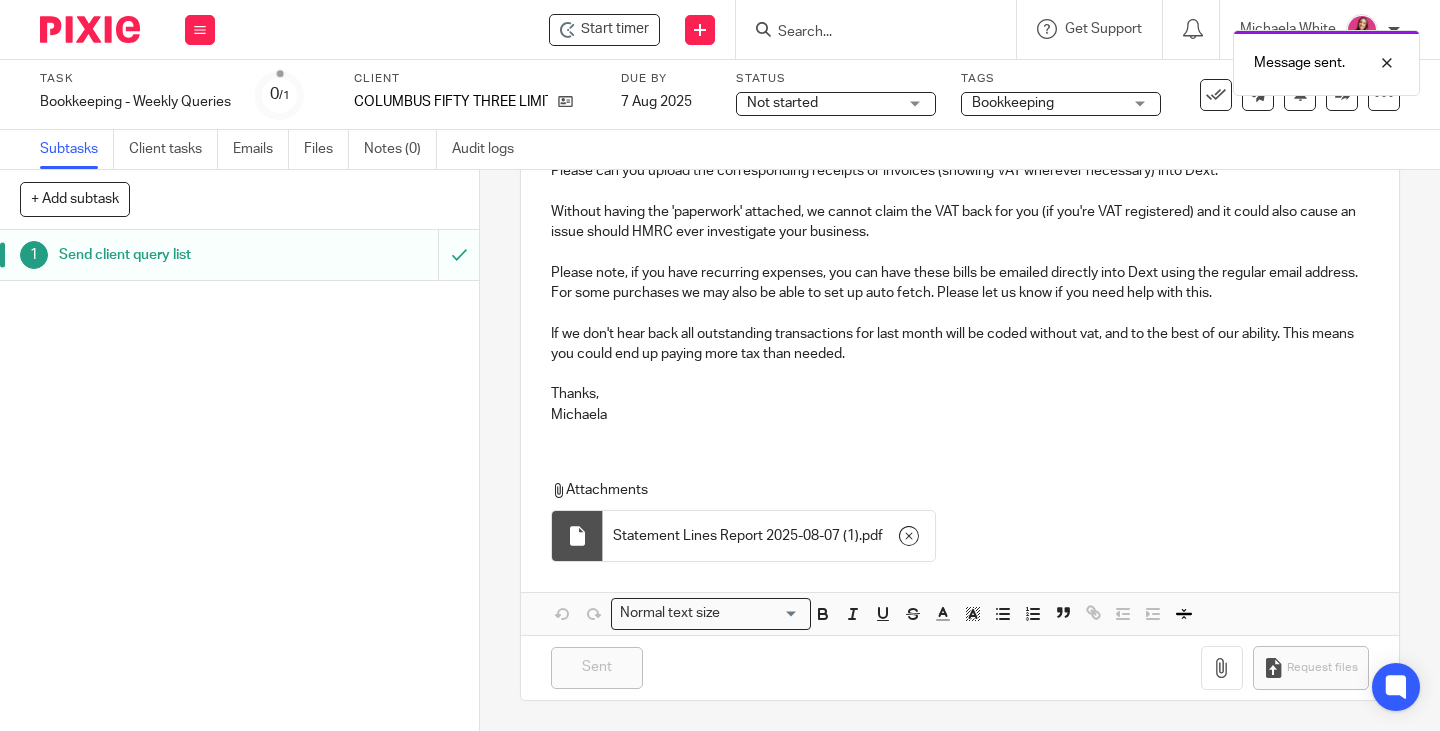 click on "Attachments
Statement Lines Report 2025-08-07 (1) . pdf" at bounding box center (953, 526) 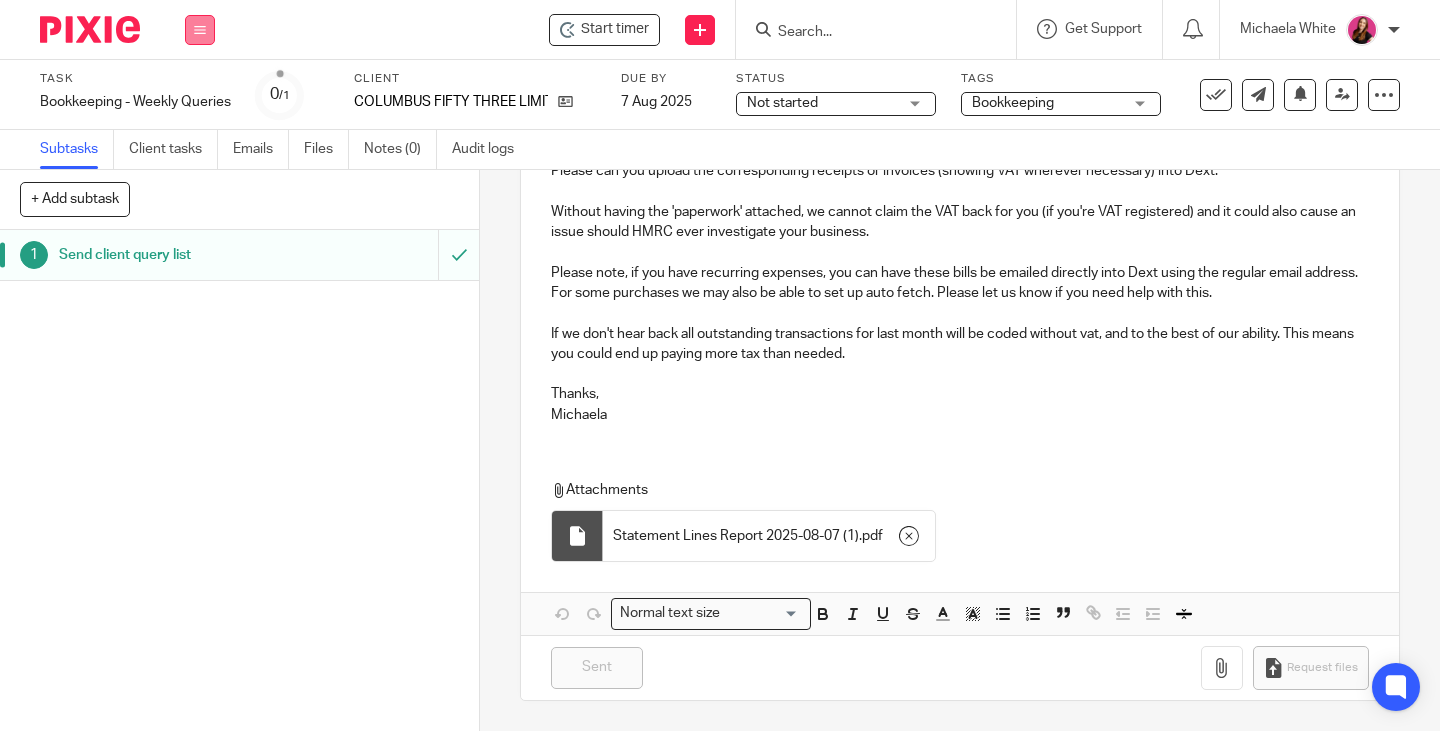click at bounding box center [200, 30] 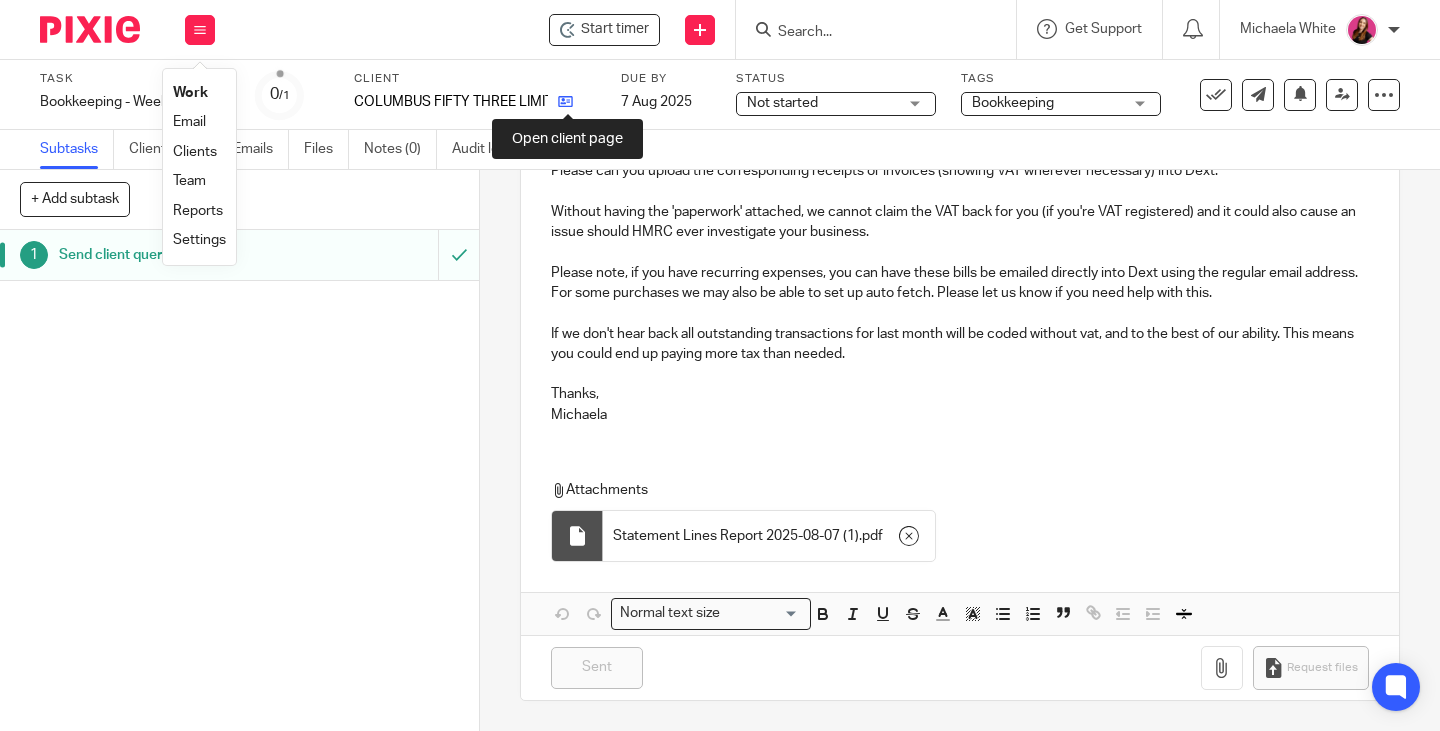click at bounding box center [565, 101] 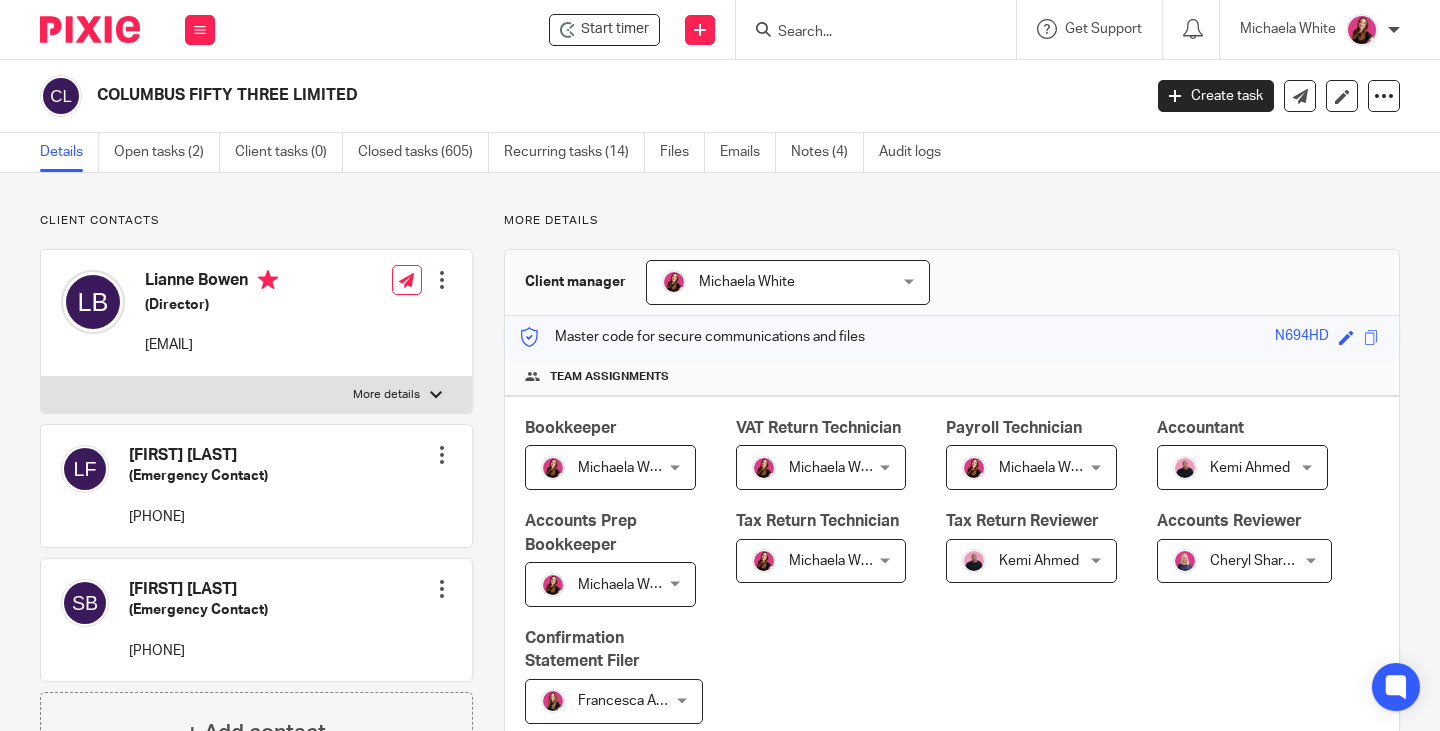 scroll, scrollTop: 0, scrollLeft: 0, axis: both 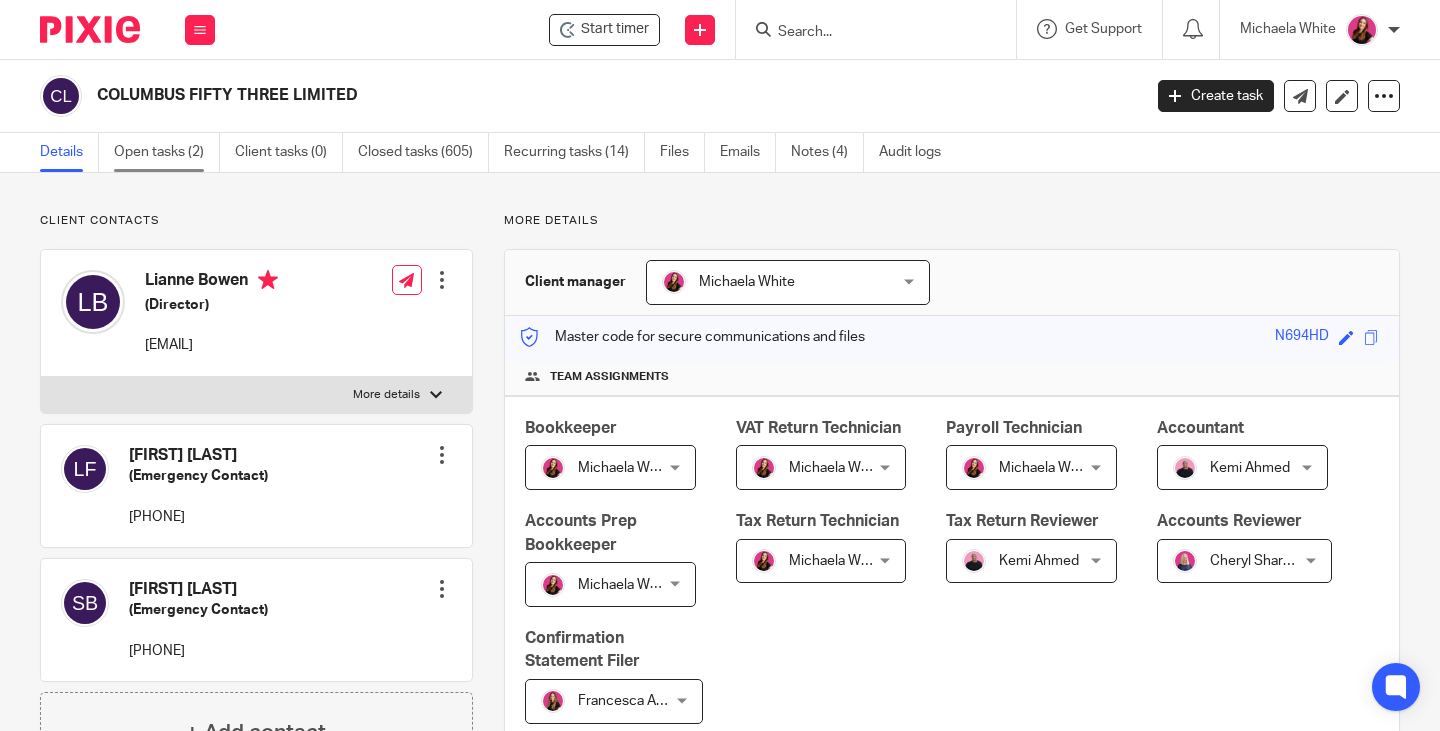 click on "Open tasks (2)" at bounding box center (167, 152) 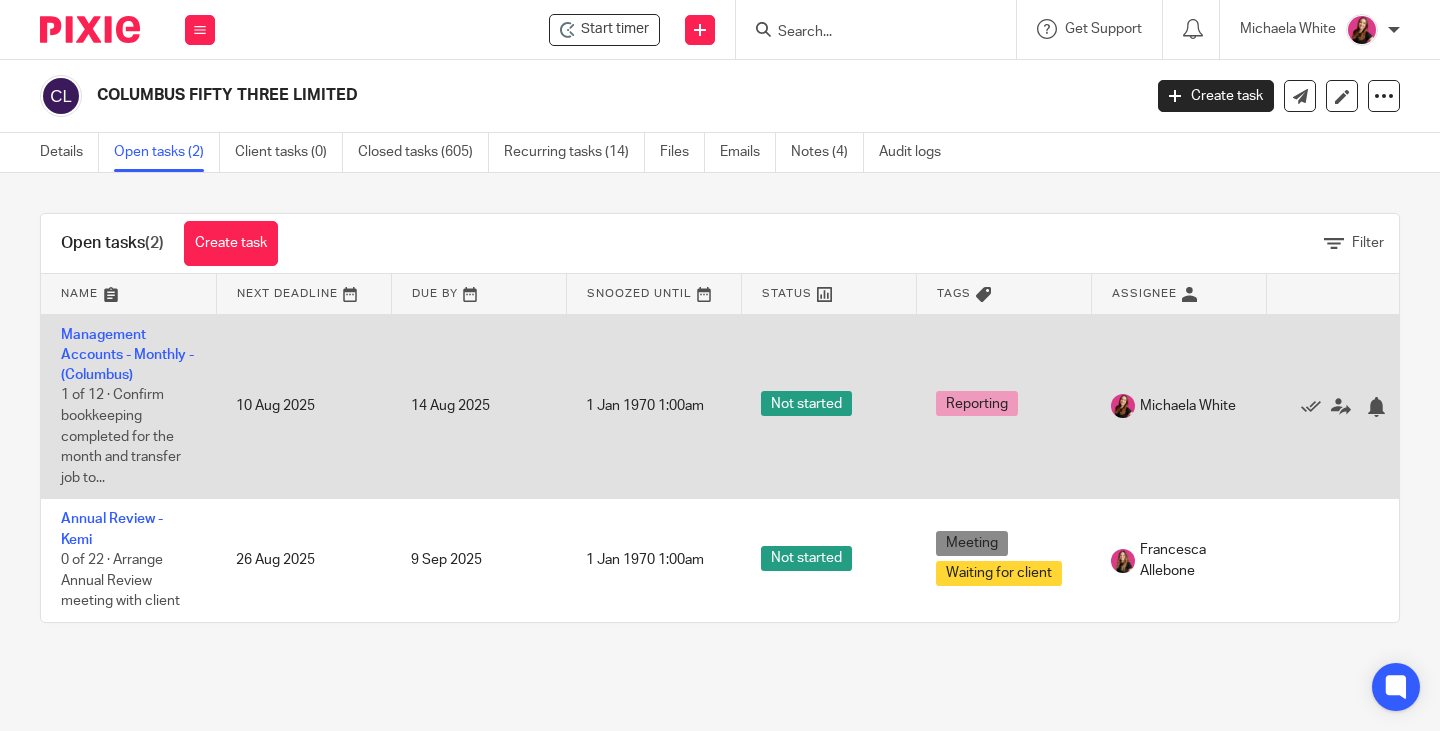 scroll, scrollTop: 0, scrollLeft: 0, axis: both 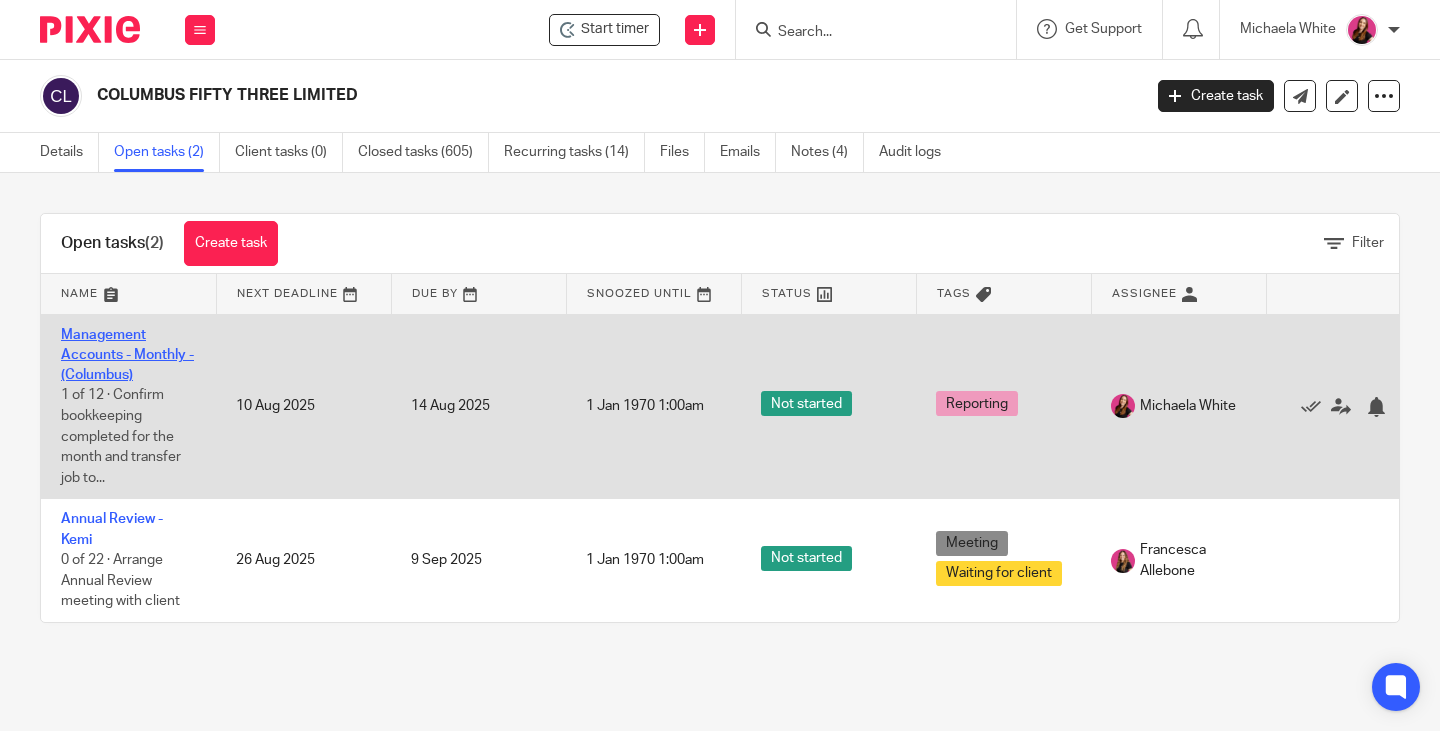 click on "Management Accounts - Monthly - (Columbus)" at bounding box center [127, 355] 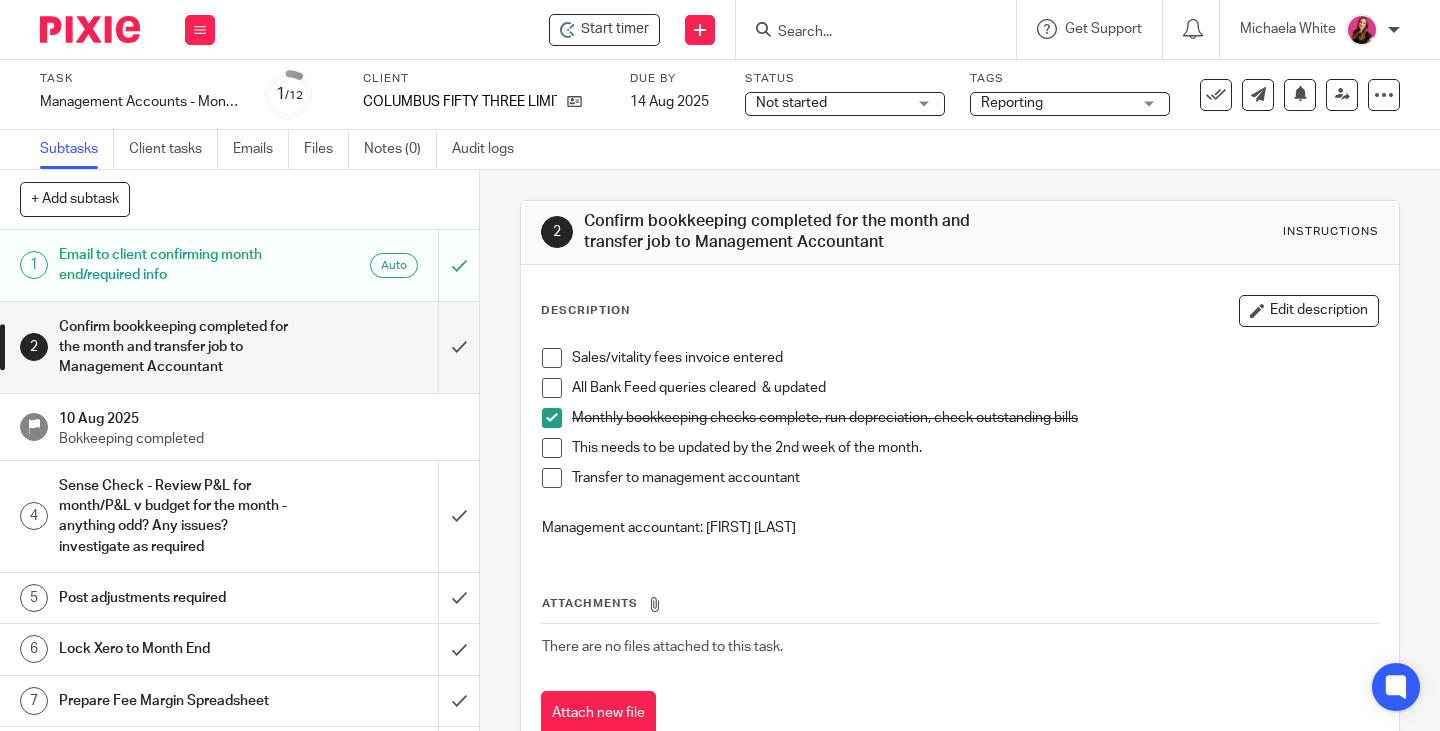 scroll, scrollTop: 0, scrollLeft: 0, axis: both 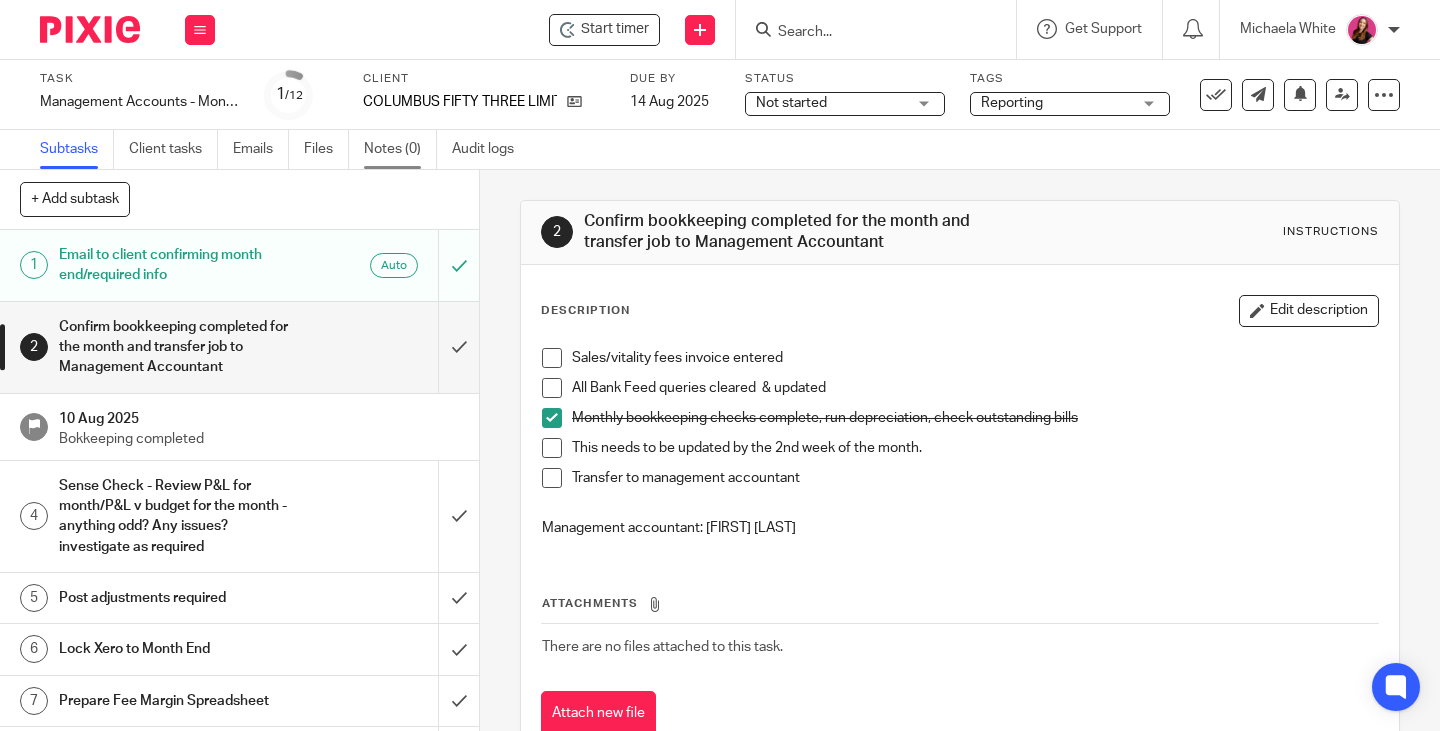 click on "Notes (0)" at bounding box center [400, 149] 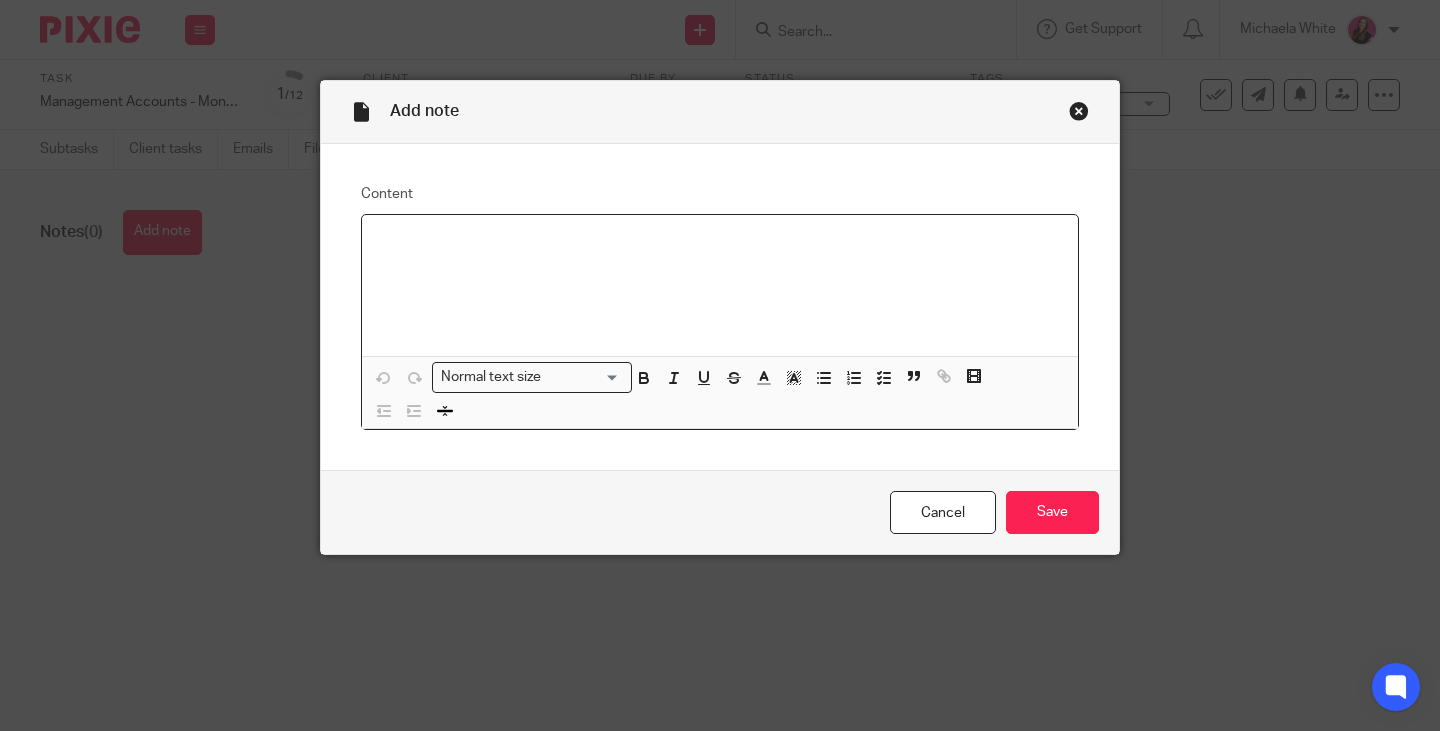 scroll, scrollTop: 0, scrollLeft: 0, axis: both 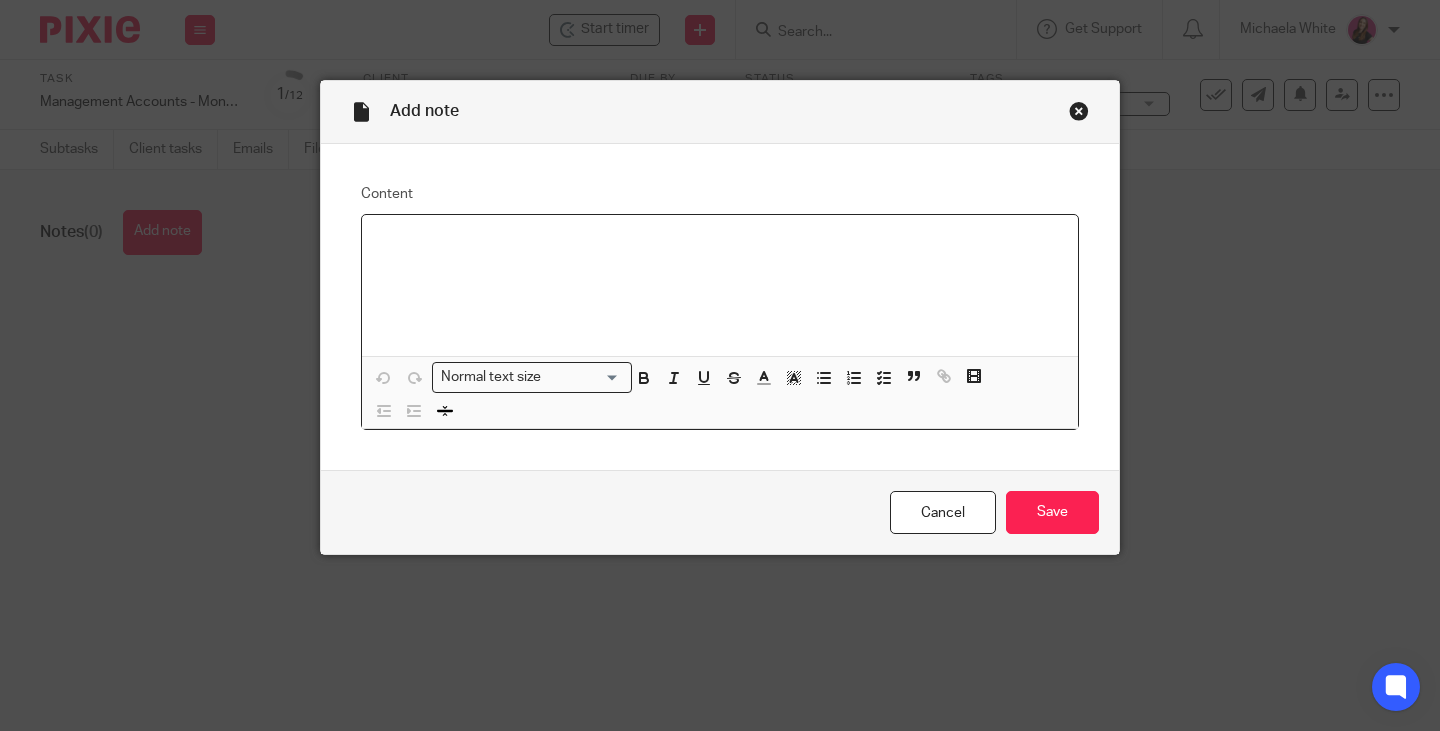 type 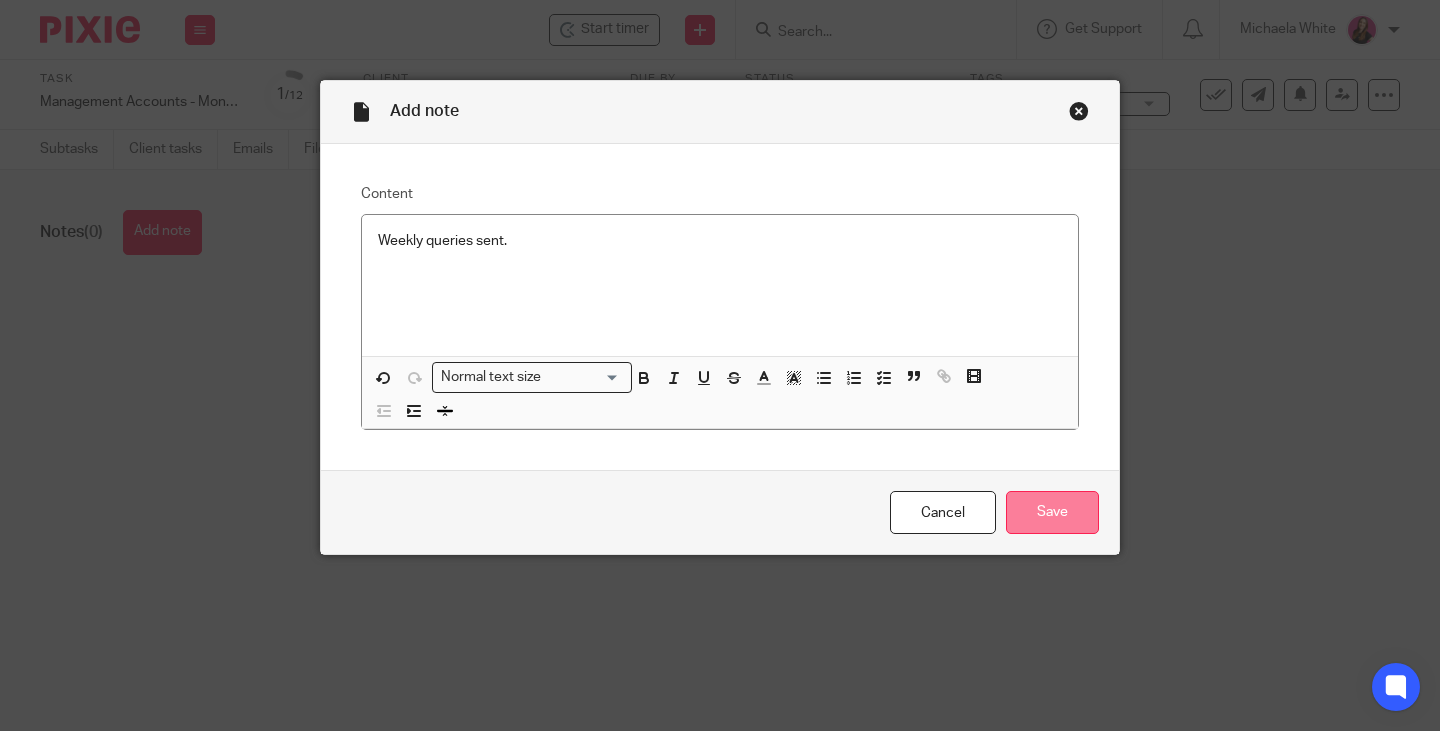 click on "Save" at bounding box center [1052, 512] 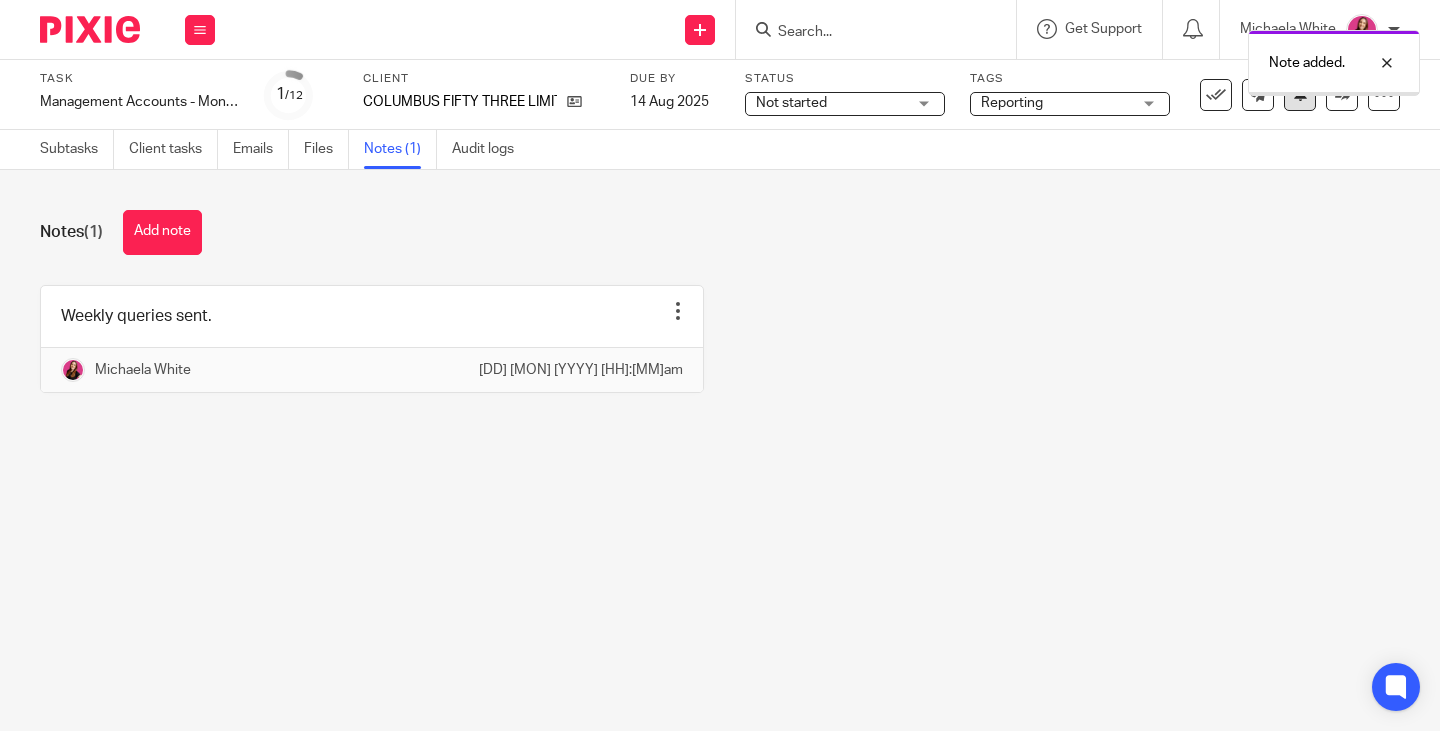 scroll, scrollTop: 0, scrollLeft: 0, axis: both 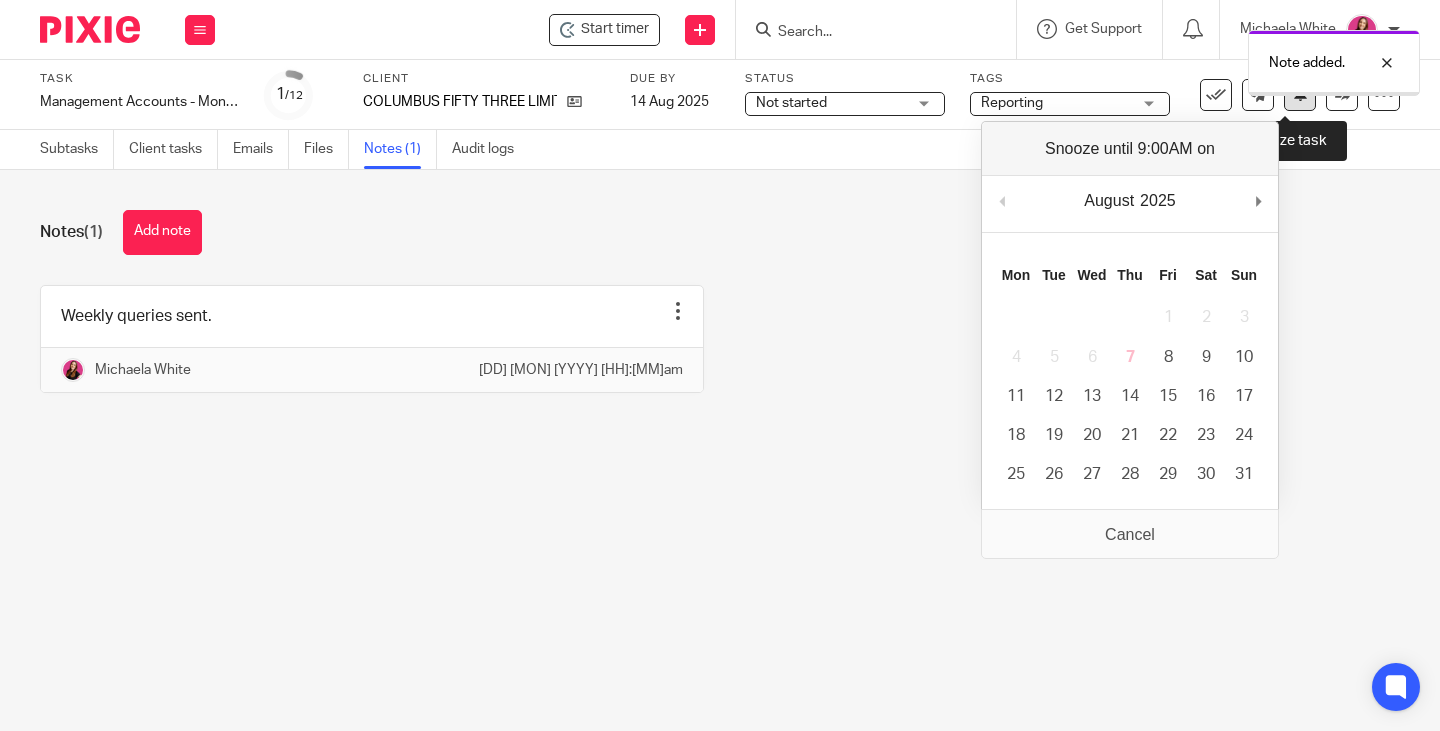 click at bounding box center (1300, 95) 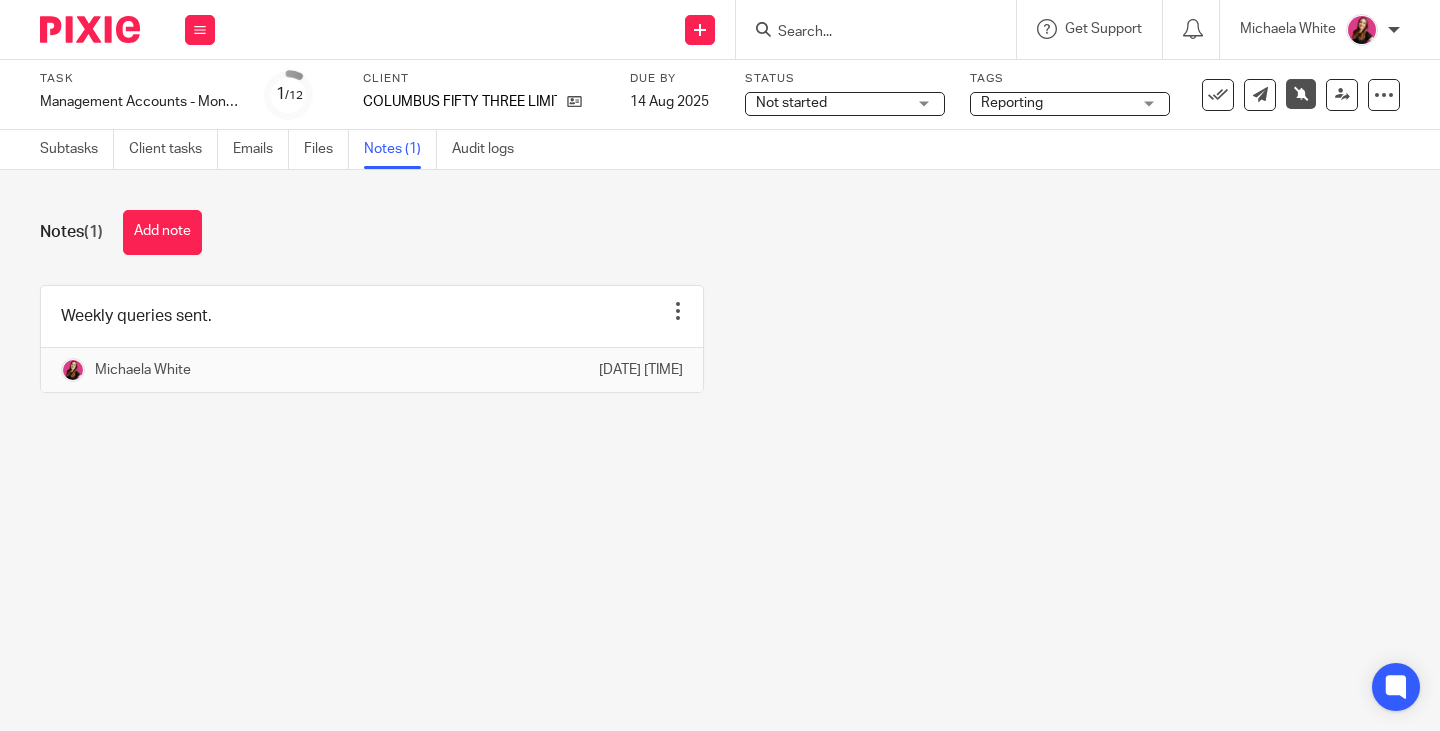 scroll, scrollTop: 0, scrollLeft: 0, axis: both 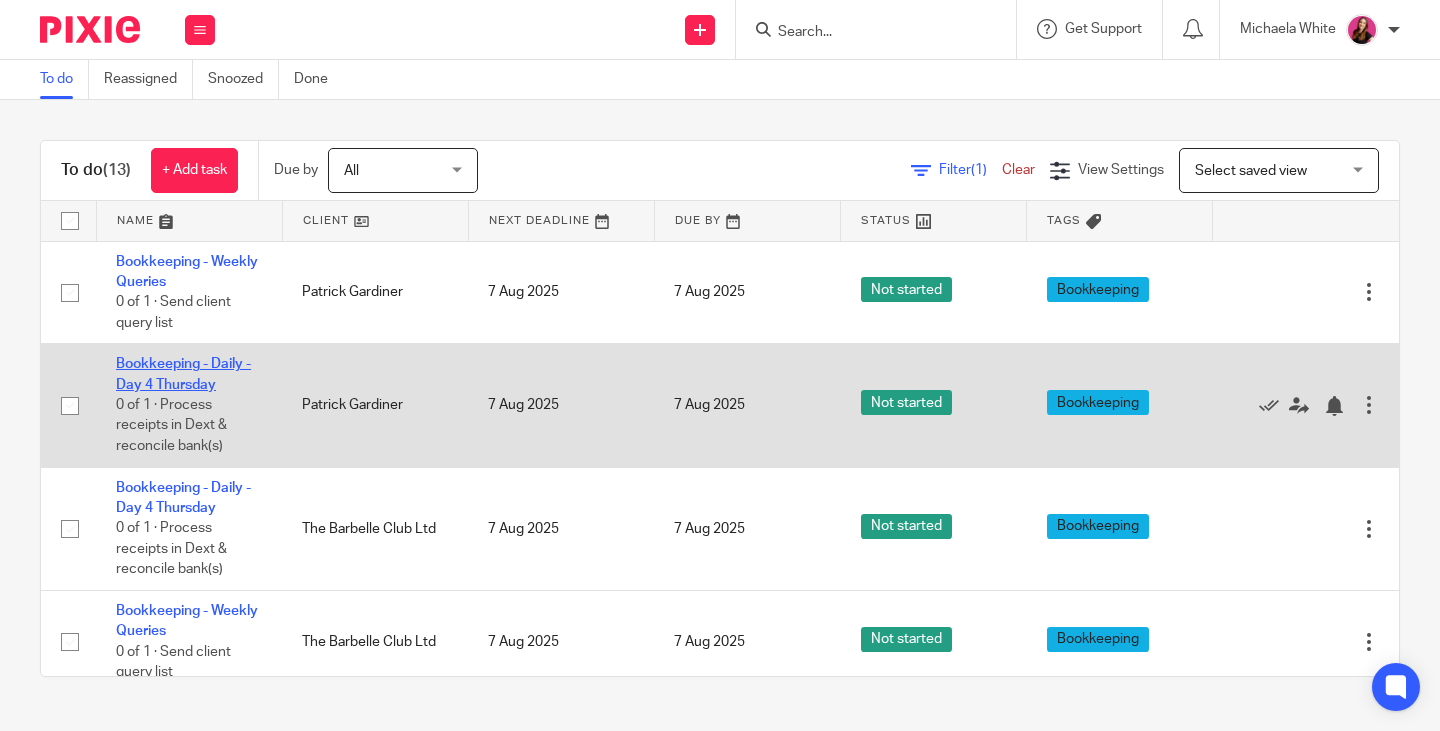 click on "Bookkeeping - Daily - Day 4 Thursday" at bounding box center (183, 374) 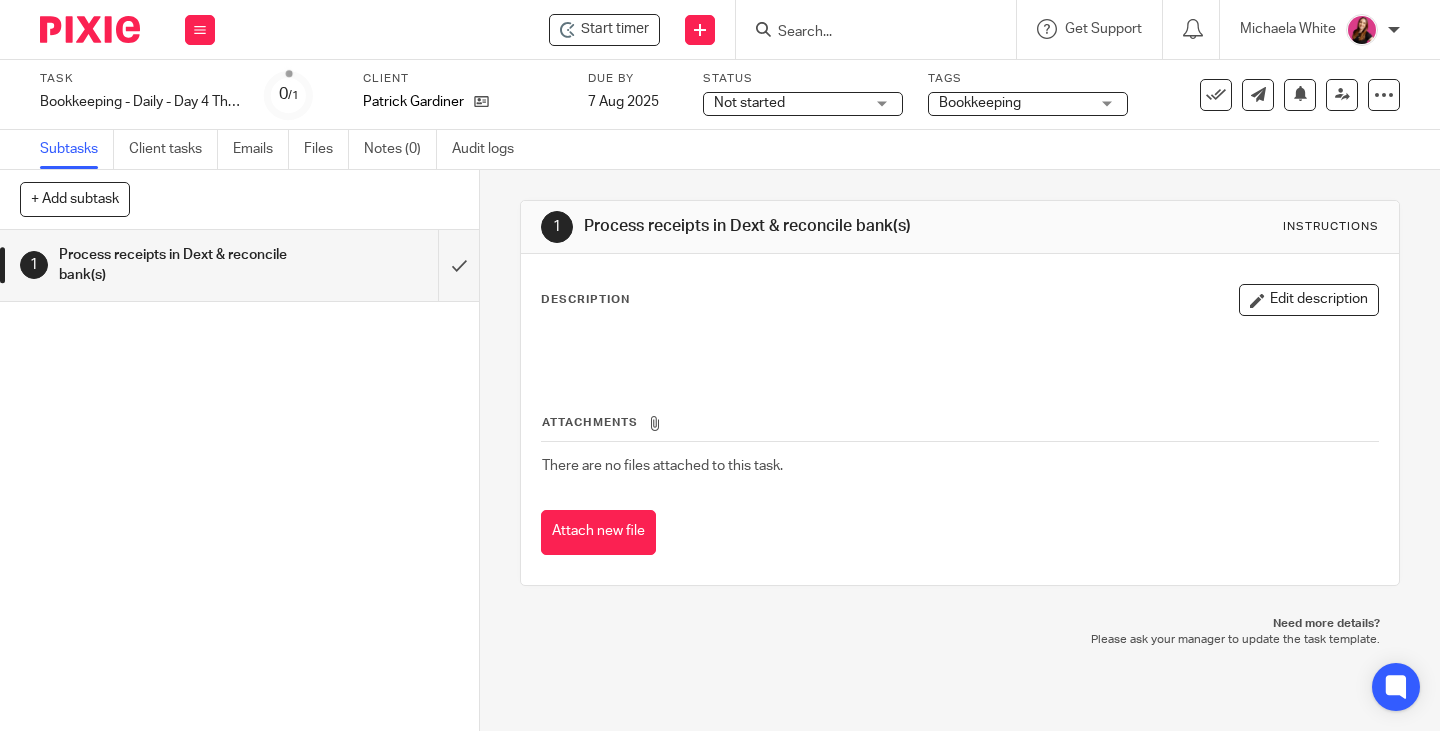 scroll, scrollTop: 0, scrollLeft: 0, axis: both 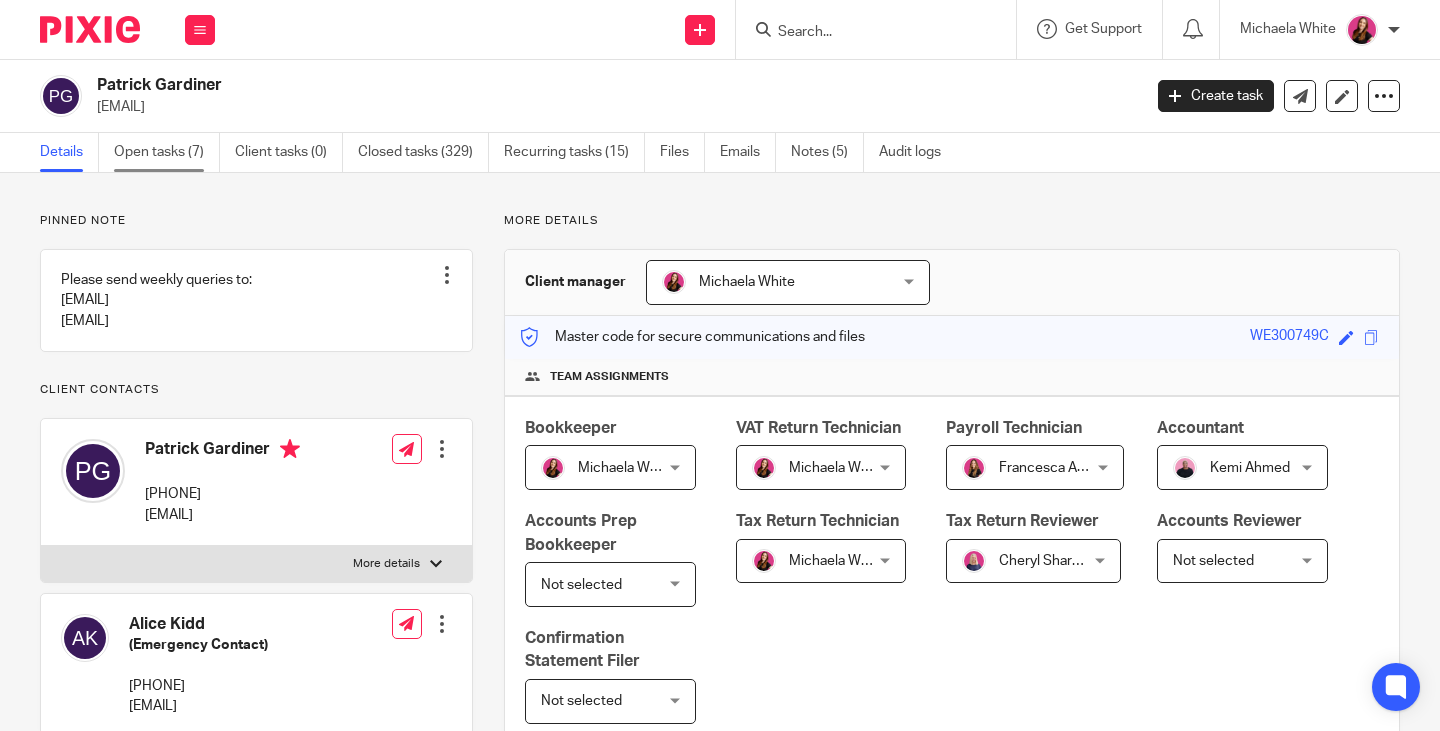 click on "Open tasks (7)" at bounding box center (167, 152) 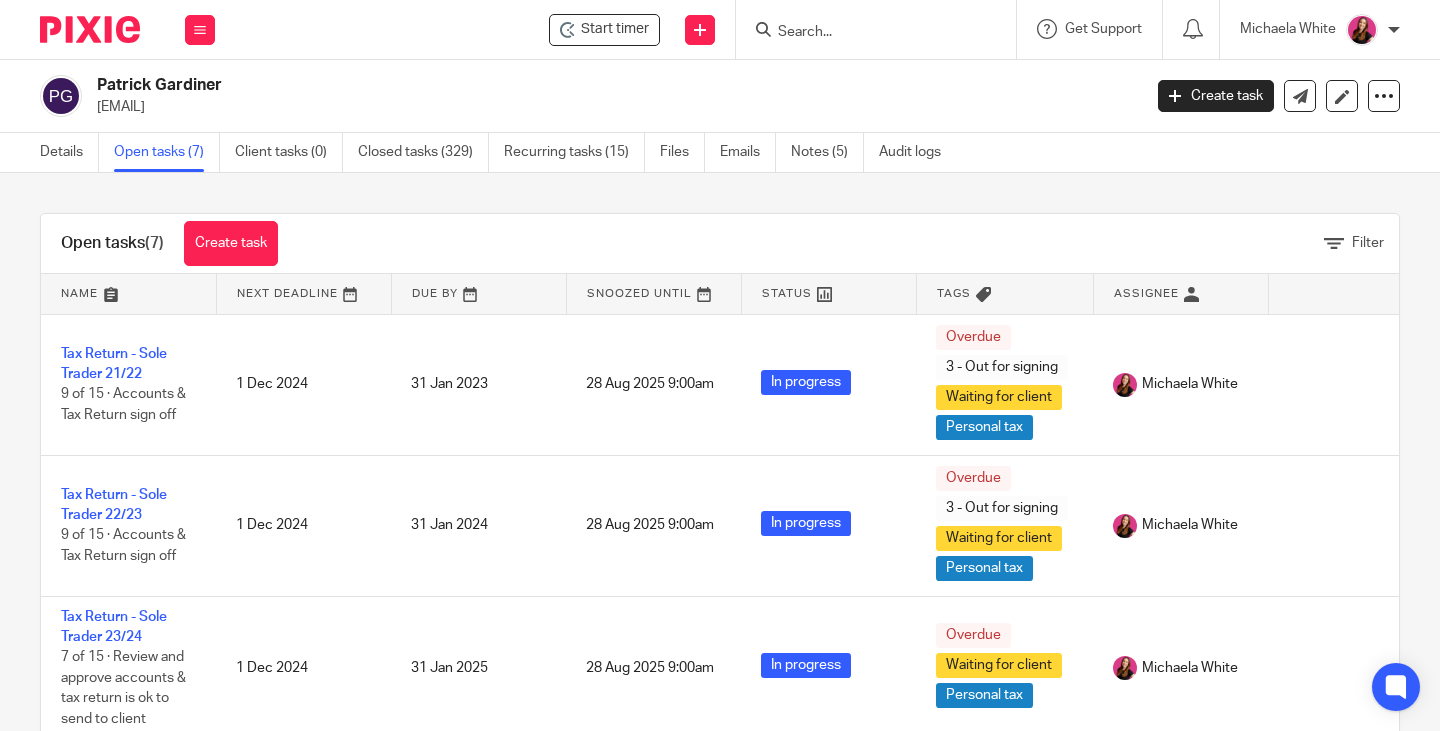 scroll, scrollTop: 0, scrollLeft: 0, axis: both 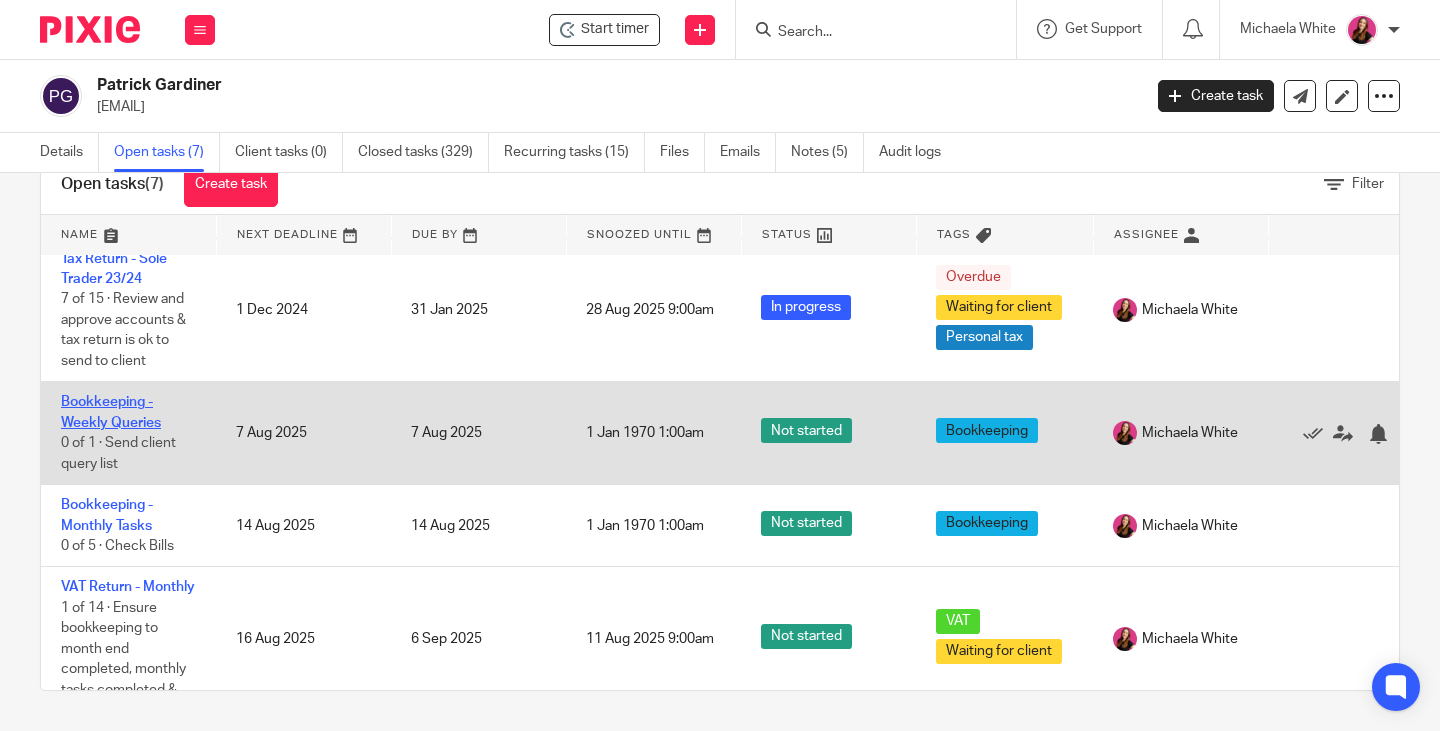 click on "Bookkeeping - Weekly Queries" at bounding box center [111, 412] 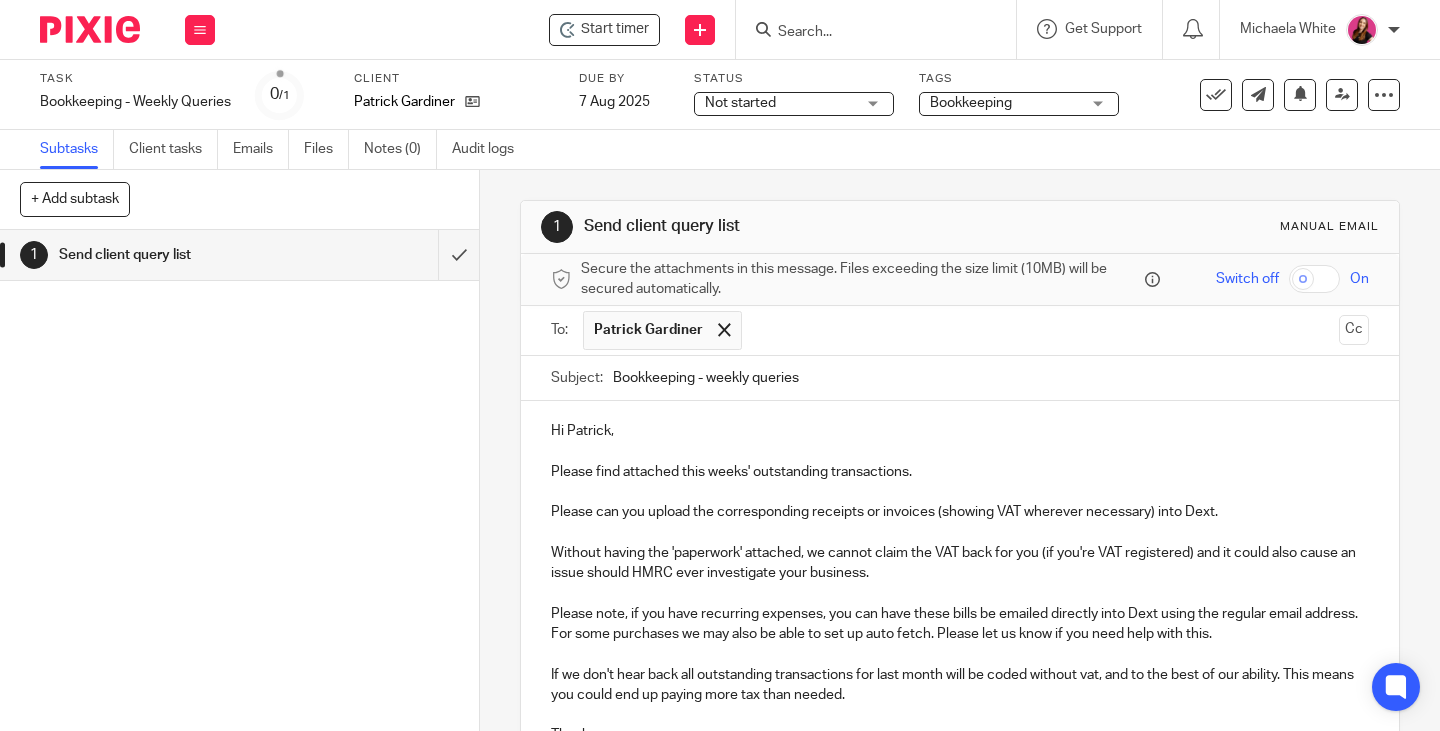 scroll, scrollTop: 0, scrollLeft: 0, axis: both 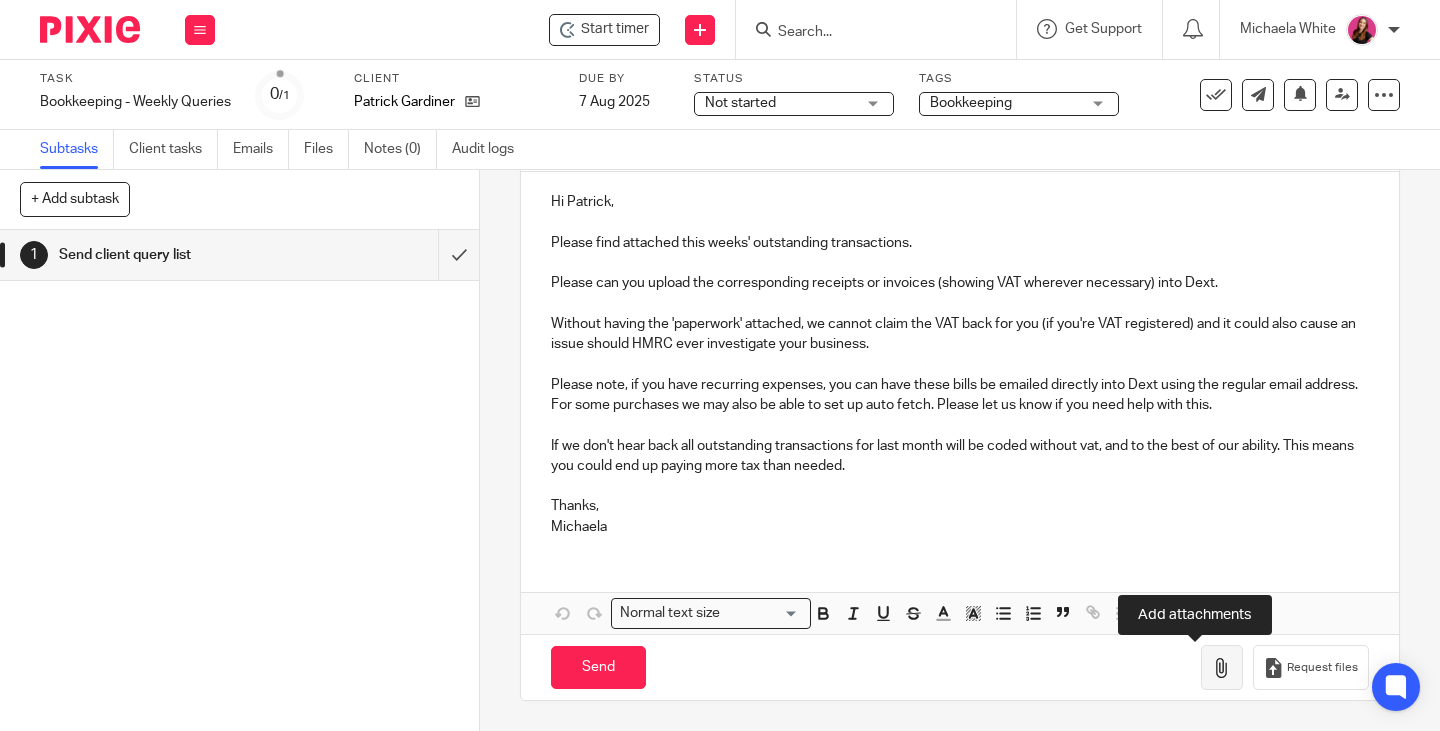 click at bounding box center (1222, 668) 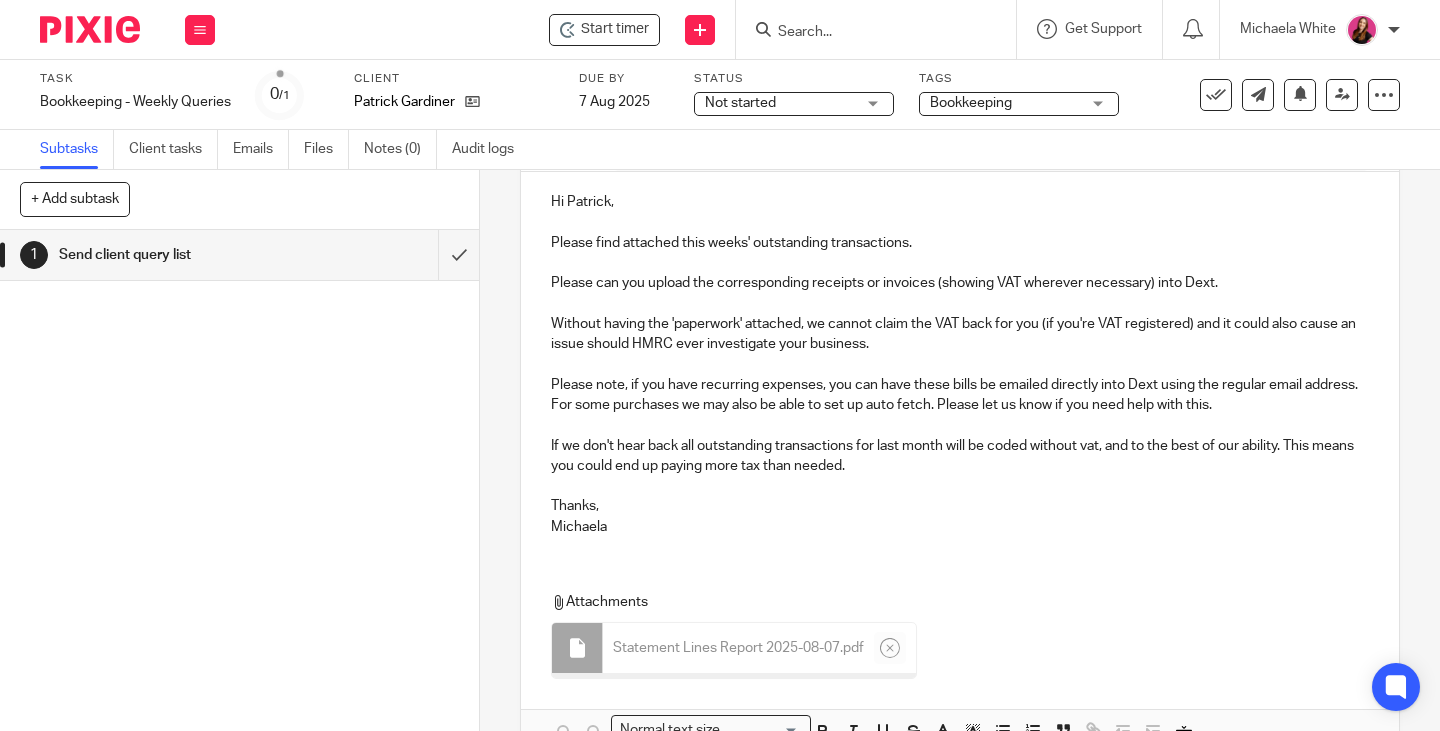 scroll, scrollTop: 0, scrollLeft: 0, axis: both 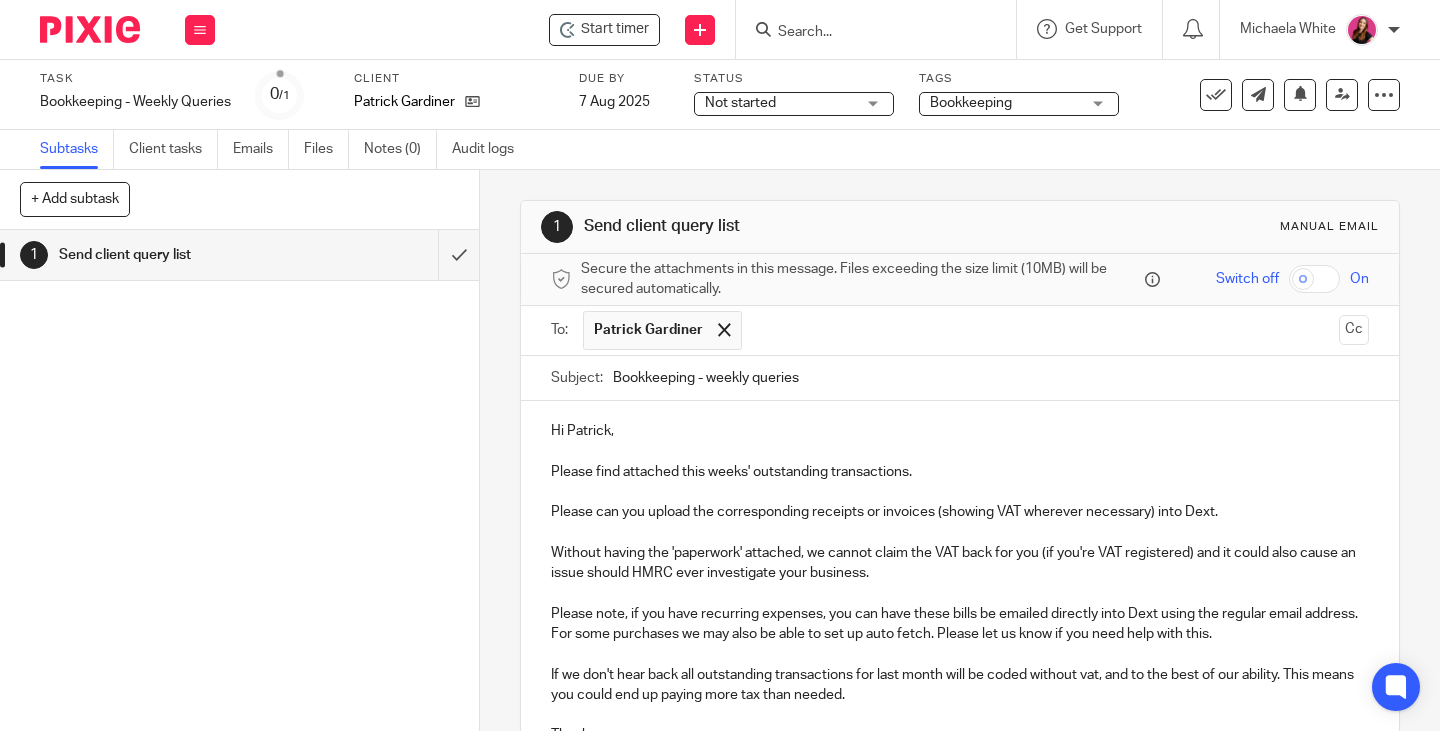 click at bounding box center (724, 329) 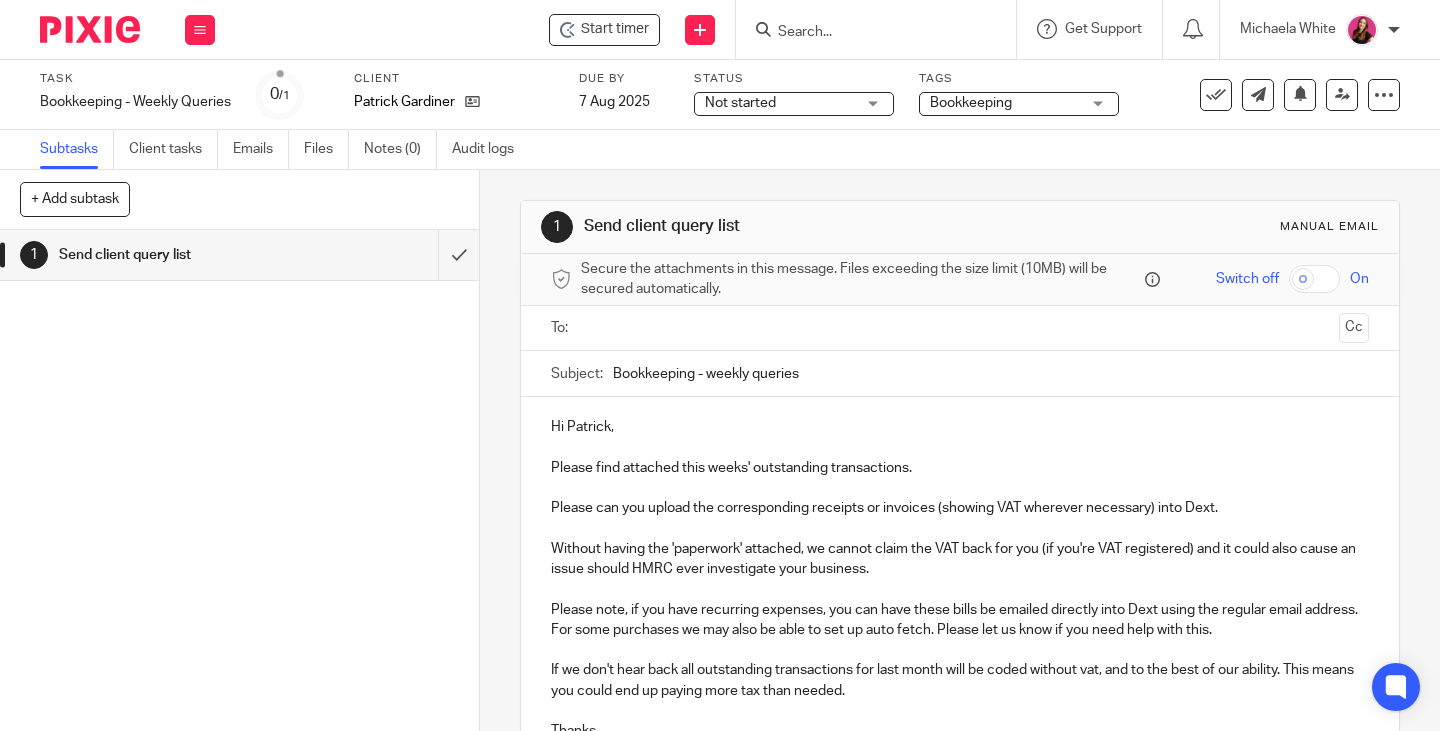 click at bounding box center (959, 328) 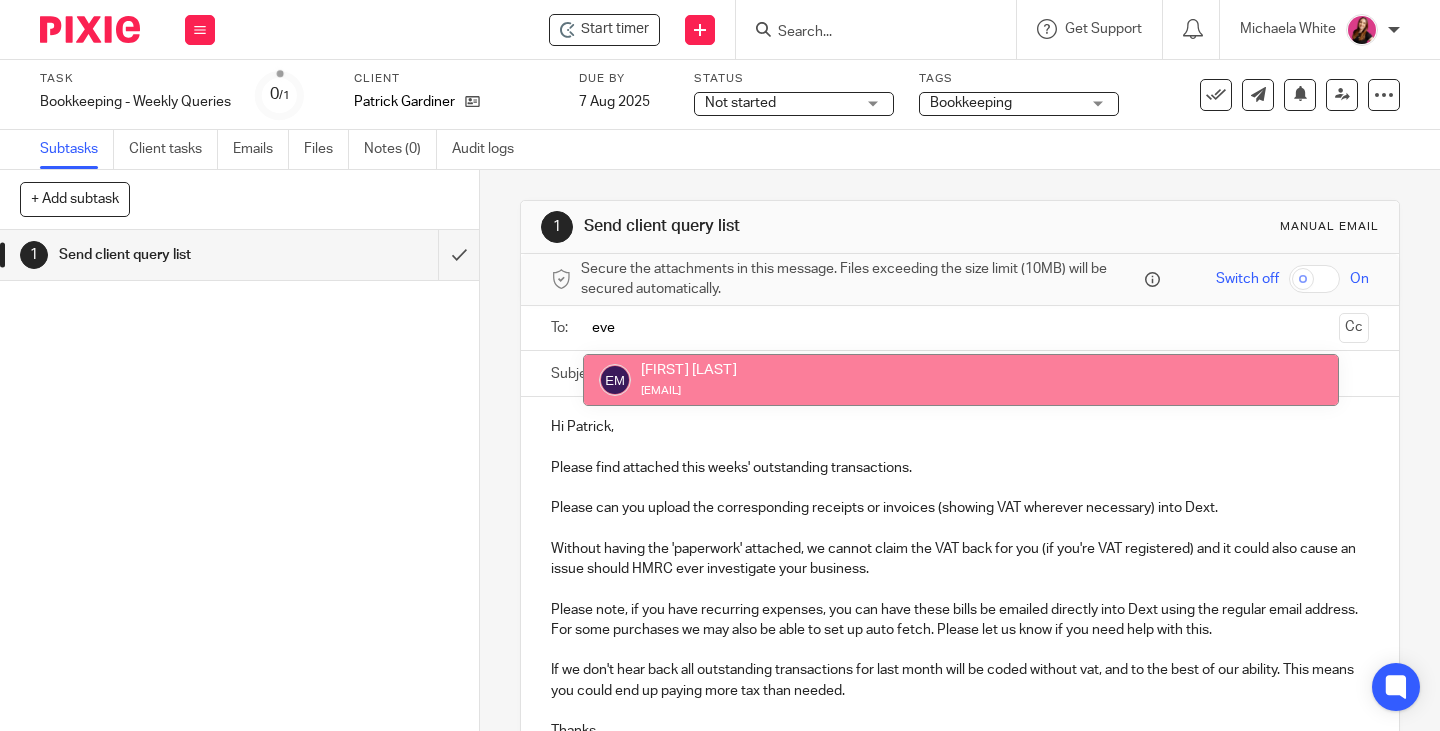 type on "eve" 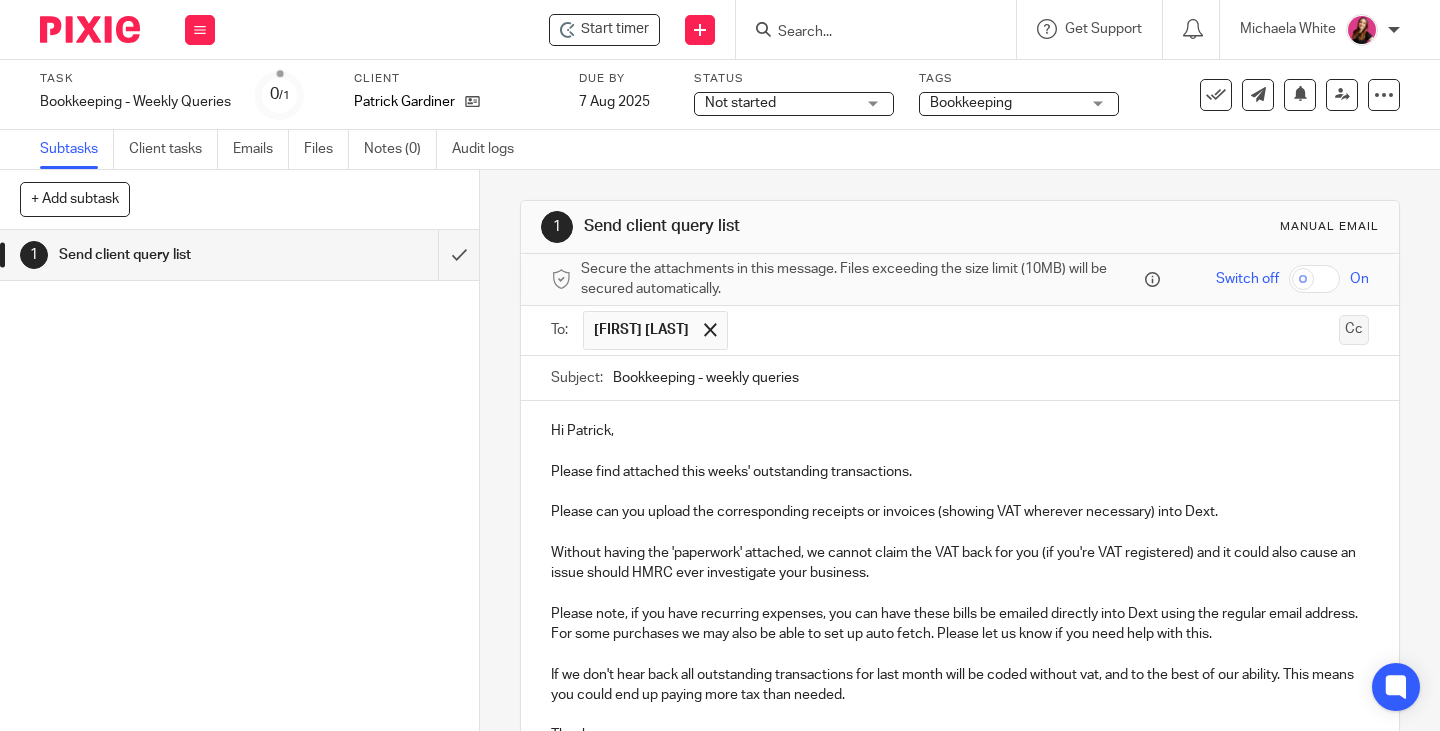 click on "Cc" at bounding box center (1354, 330) 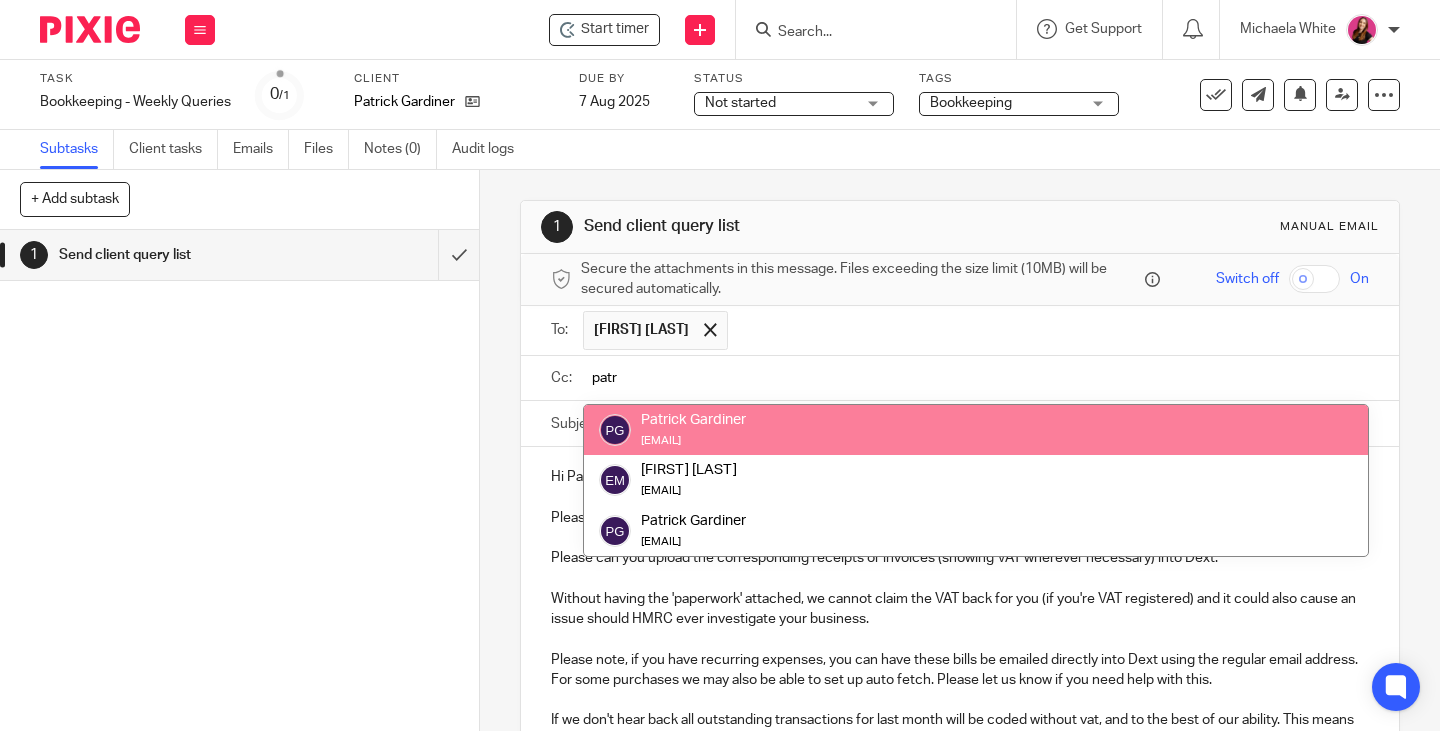 type on "patr" 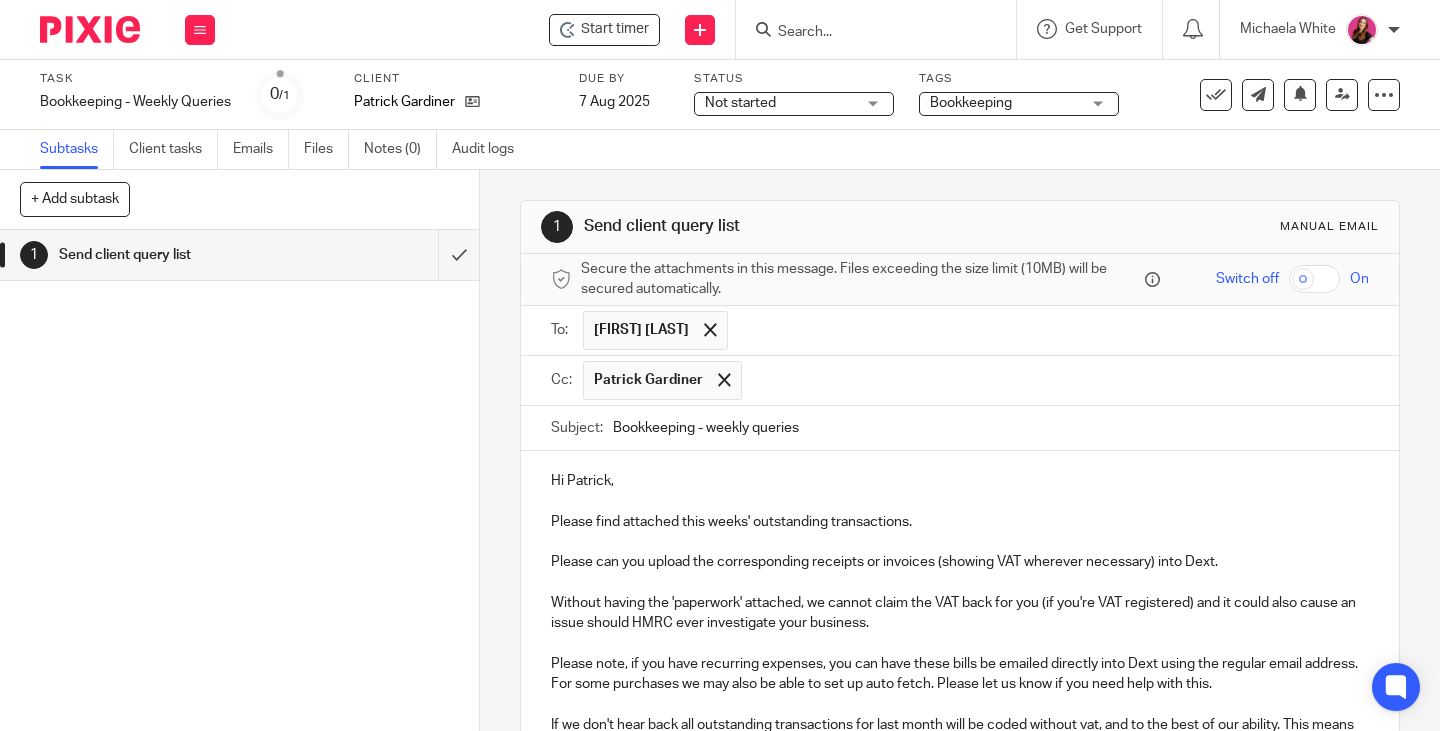 click on "Hi Patrick," at bounding box center [960, 481] 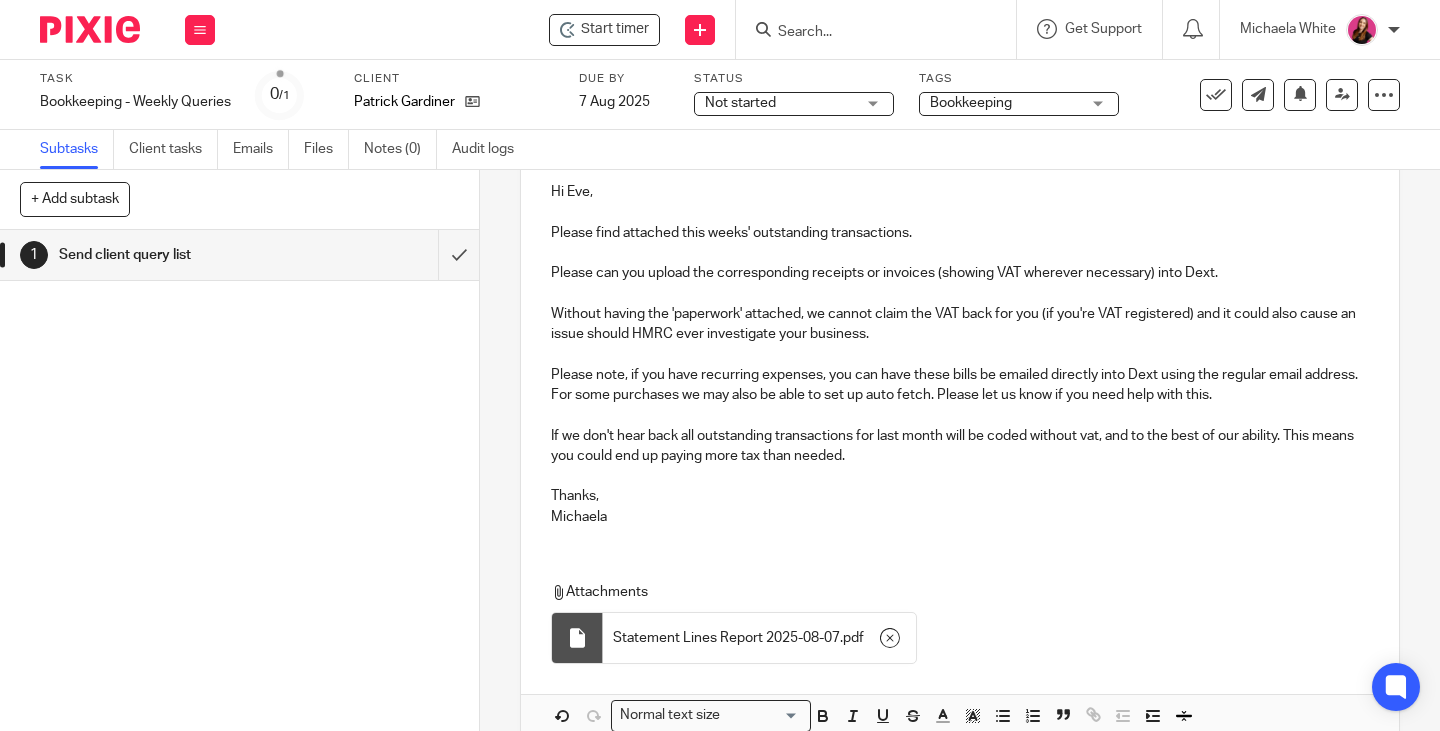 scroll, scrollTop: 391, scrollLeft: 0, axis: vertical 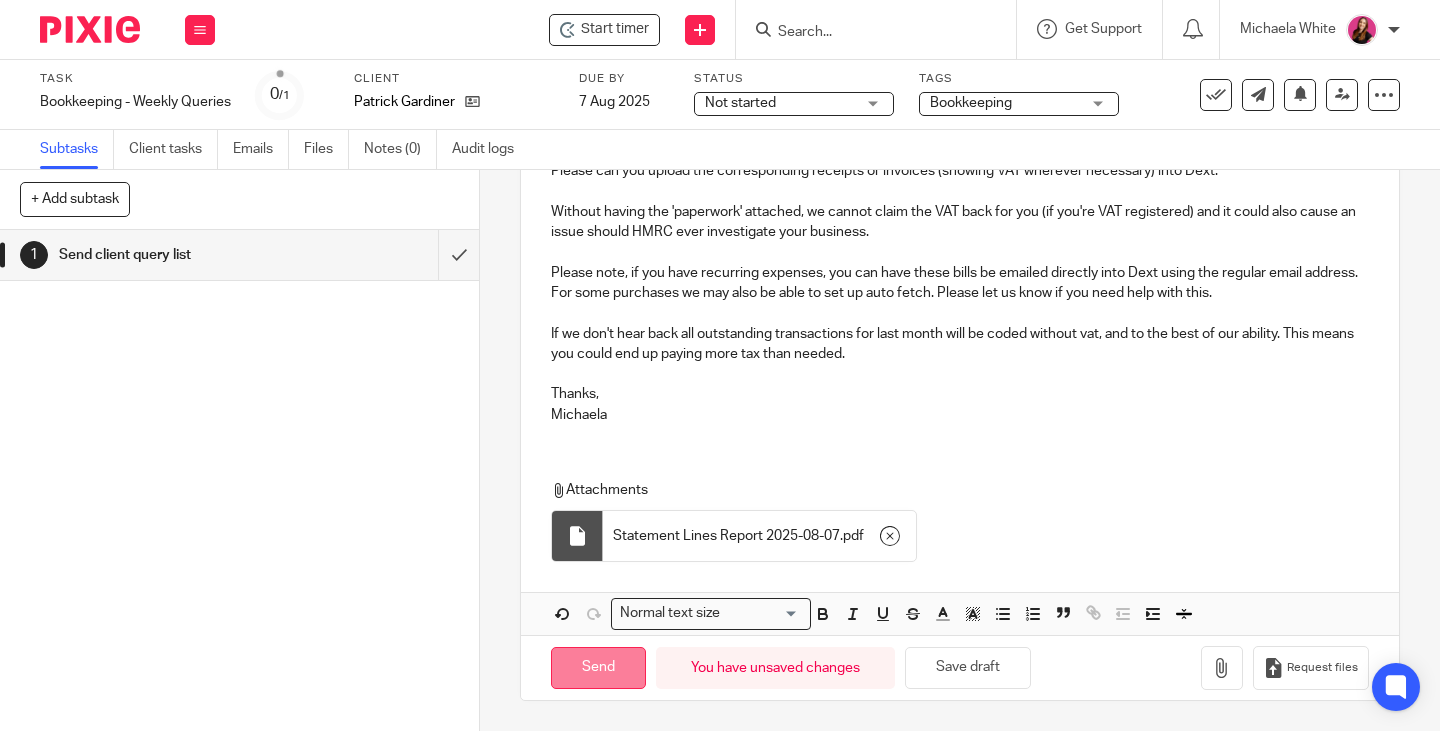 click on "Send" at bounding box center [598, 668] 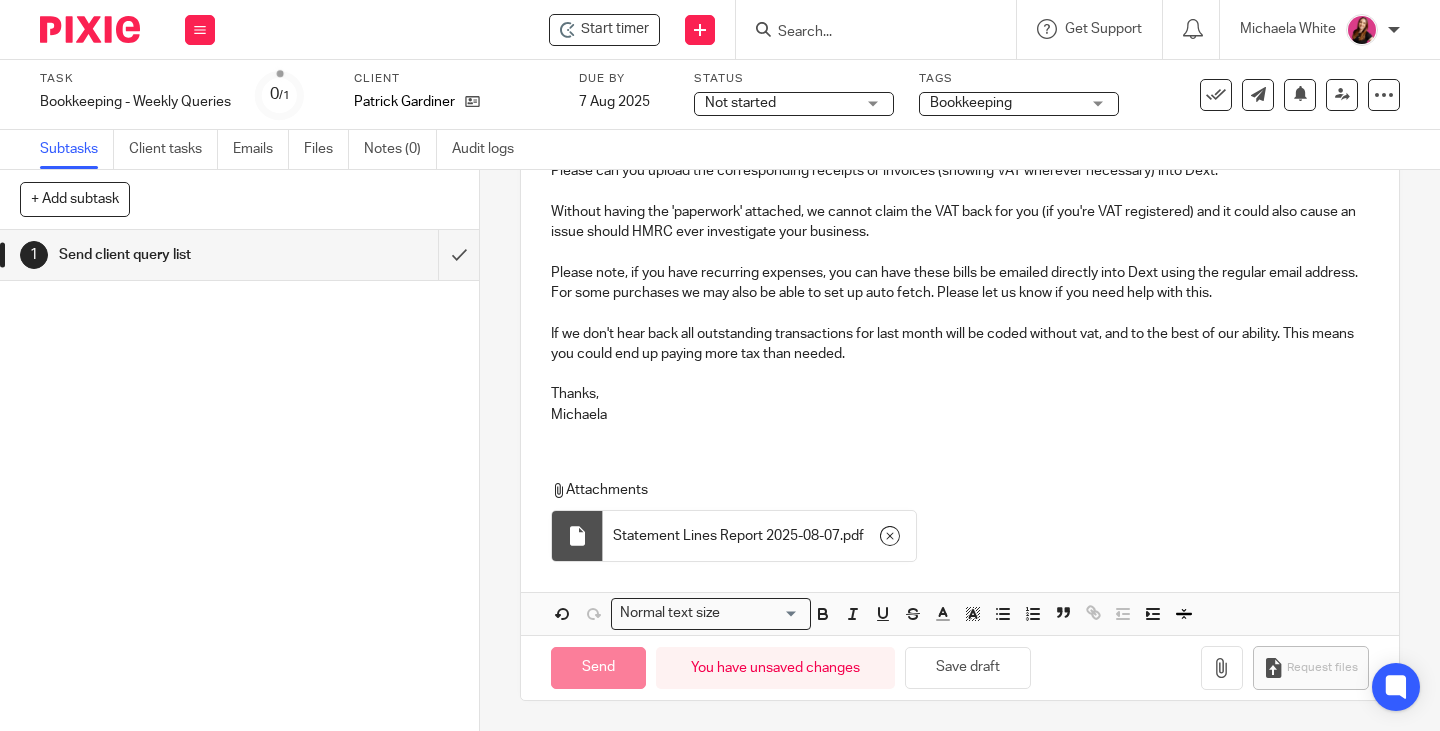 type on "Sent" 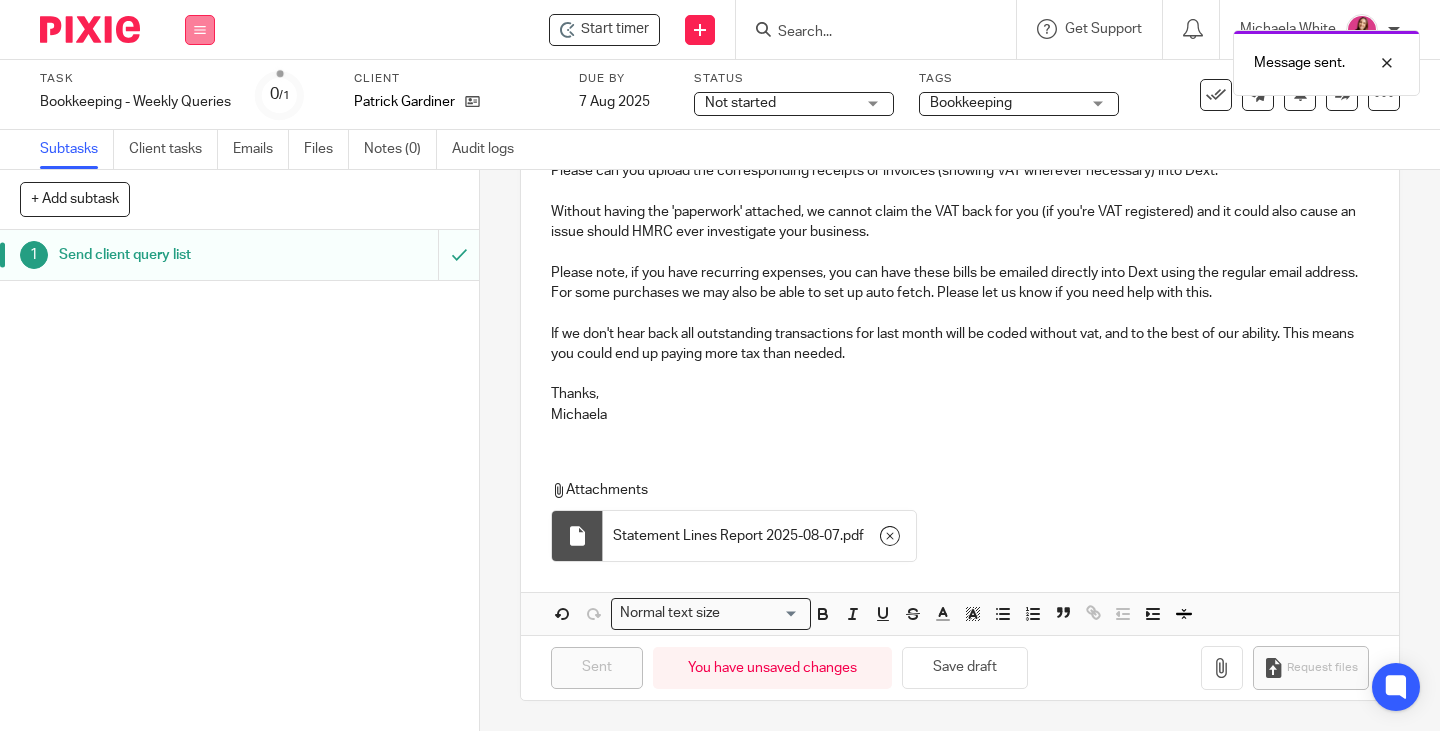 click at bounding box center [200, 30] 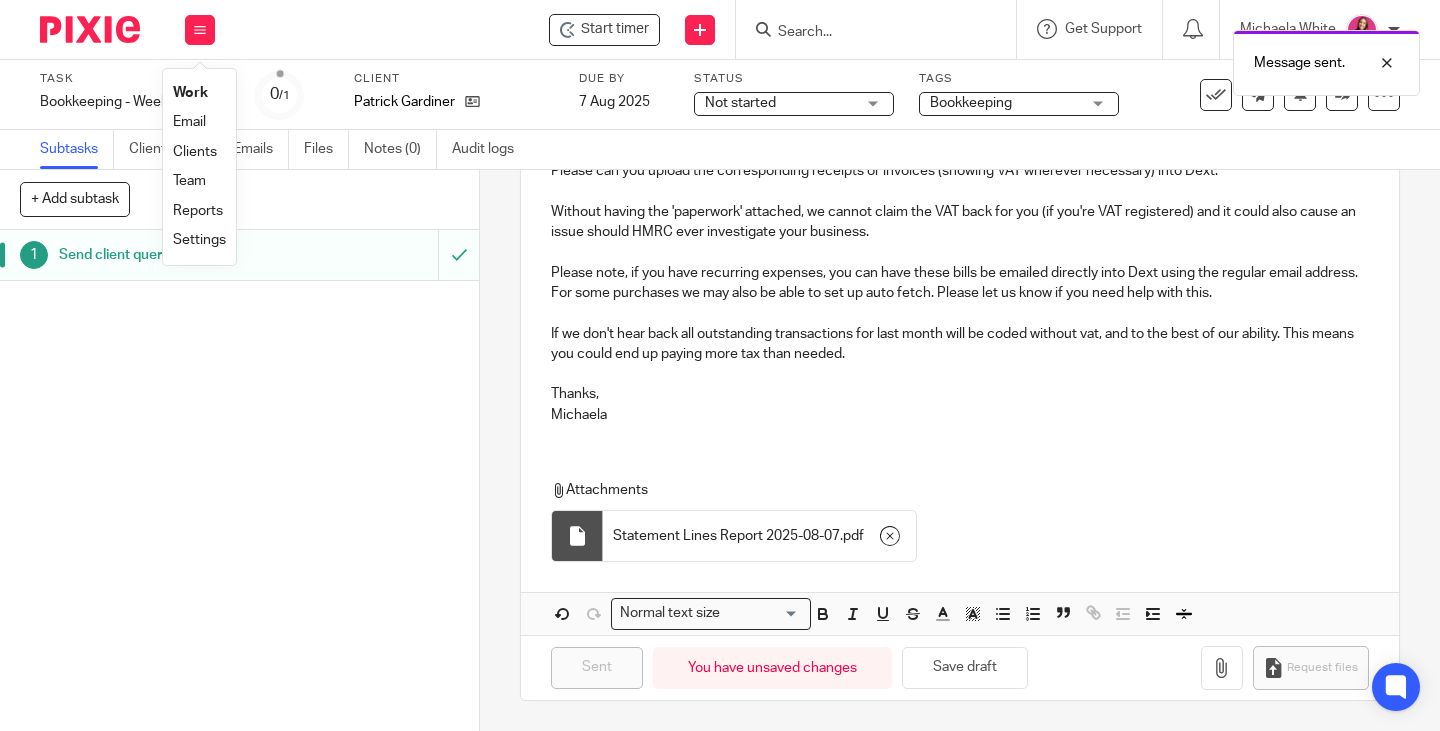 click on "Work" at bounding box center (190, 93) 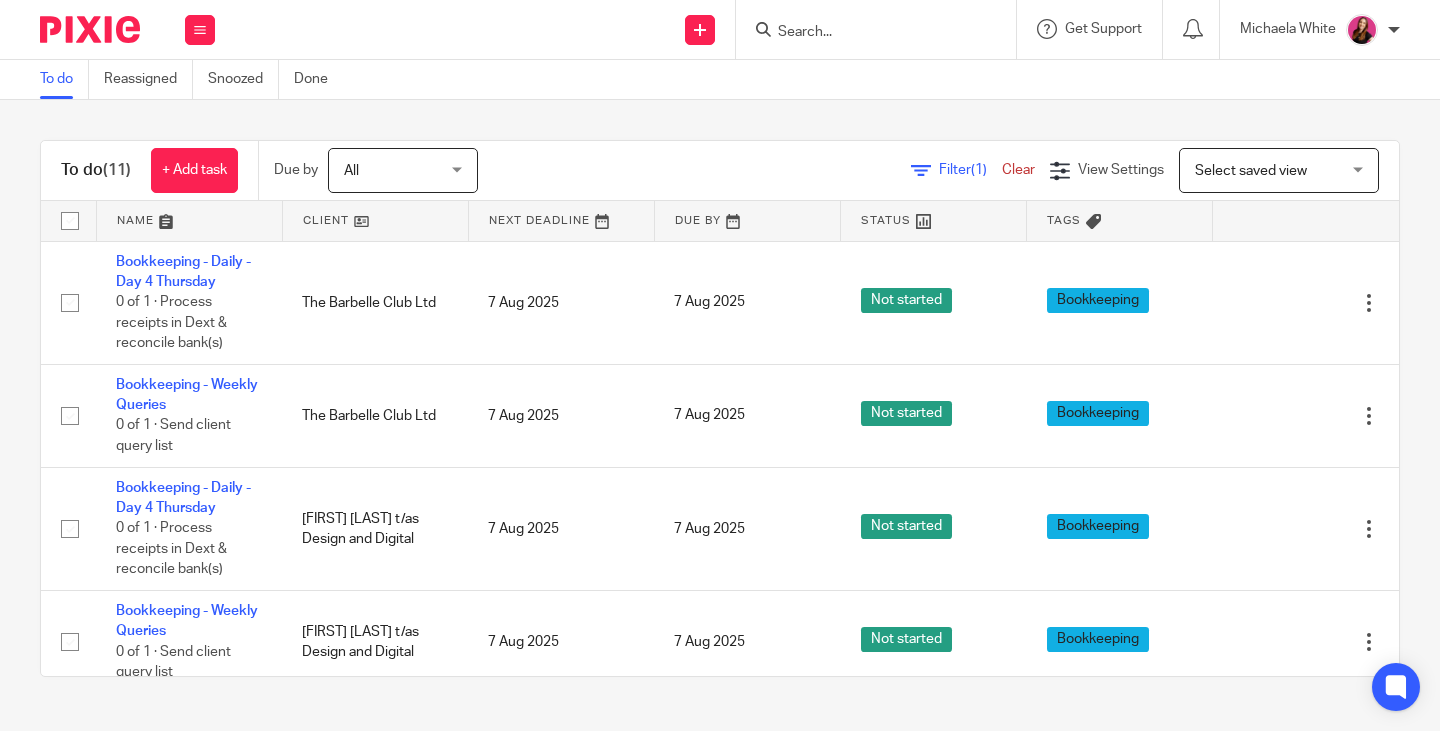 scroll, scrollTop: 0, scrollLeft: 0, axis: both 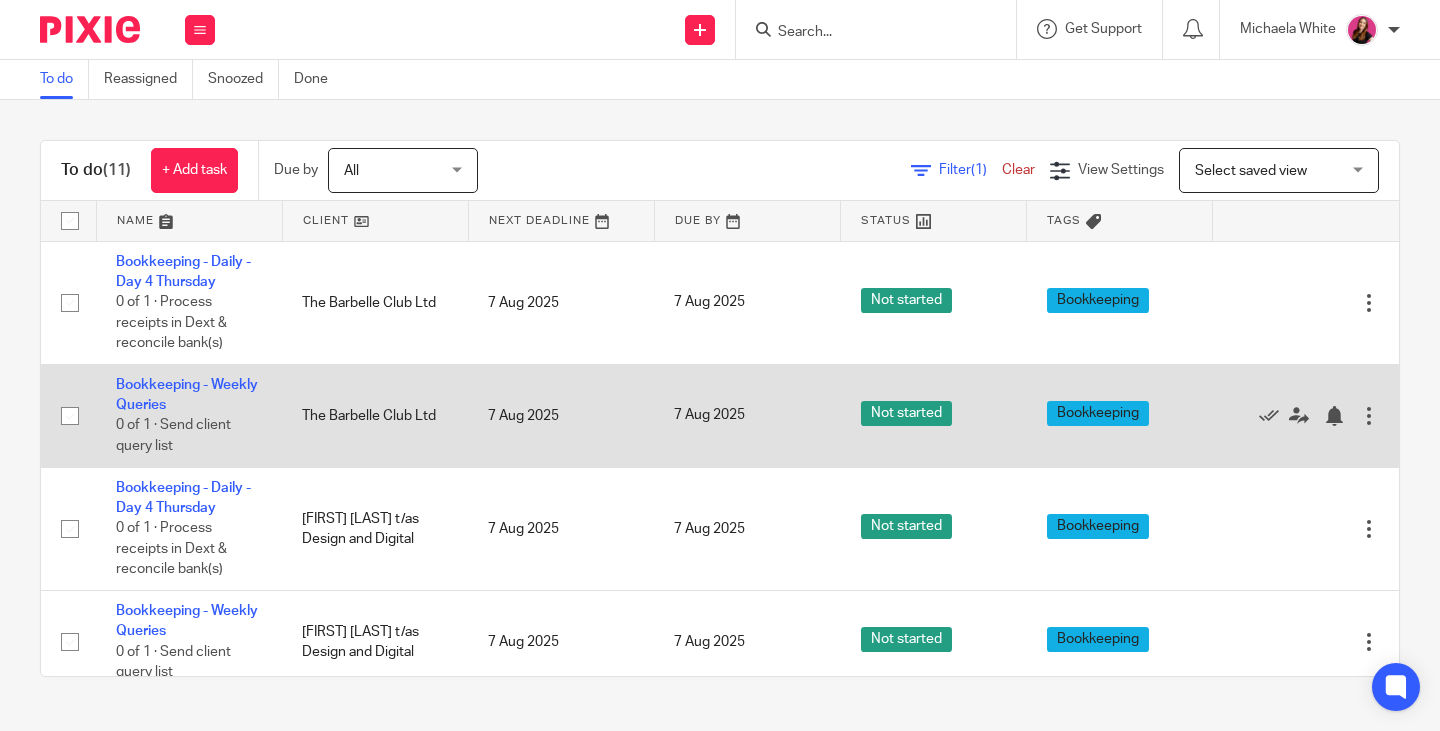 click on "No client selected
No client selected
3D Oak Limited
[FIRST] [LAST]
[FIRST] [LAST]
[FIRST] [LAST]
[FIRST] [LAST] t/as Ink 2 Print Graphics
ALLAN MECHANICAL LTD
ALLEMBY HUNT ASSOCIATES LIMITED
[FIRST] [LAST]
Amber Phillips Design Ltd
[FIRST] [LAST]
AMOROSA LEGAL SERVICES LIMITED
[FIRST] [LAST]
[FIRST] [LAST] t/as Studio Aydo
[FIRST] [LAST] t/as Stinging Bullfish
Ask Electrical & Building Ltd
ASK SONIA LIMITED
Barba Creative
[FIRST] [LAST] (NO GENERAL EMAILS)
Be: Poised Pilates Ltd" at bounding box center [720, 868] 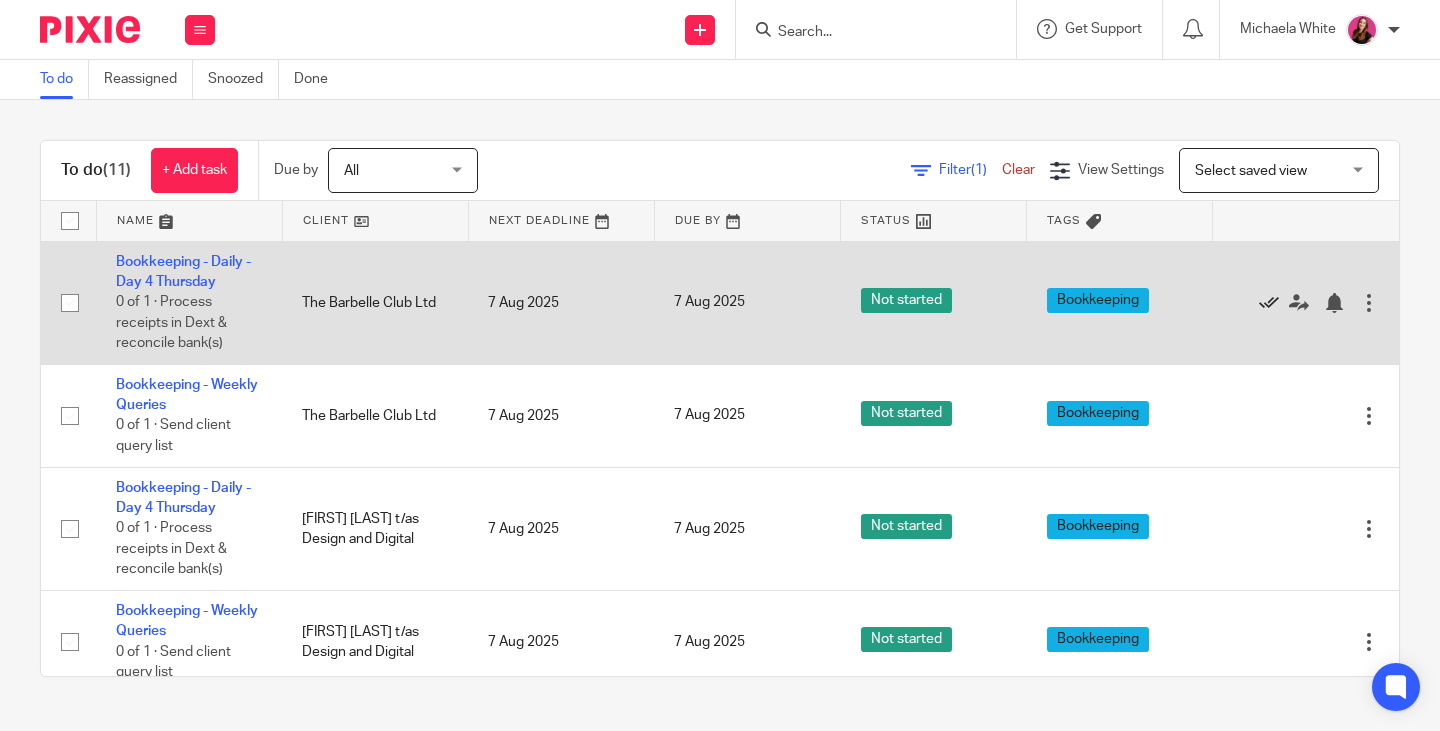 click at bounding box center [1269, 303] 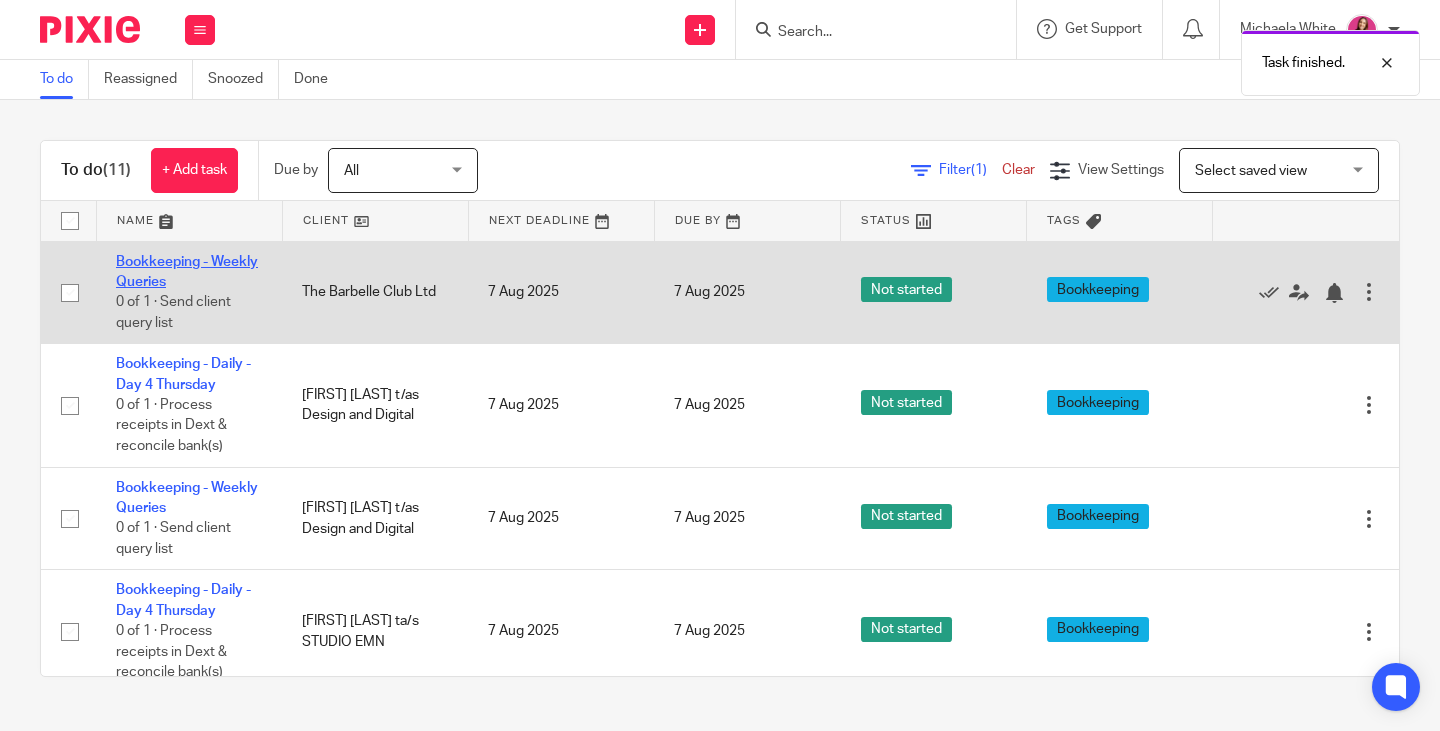 click on "Bookkeeping - Weekly Queries" at bounding box center [187, 272] 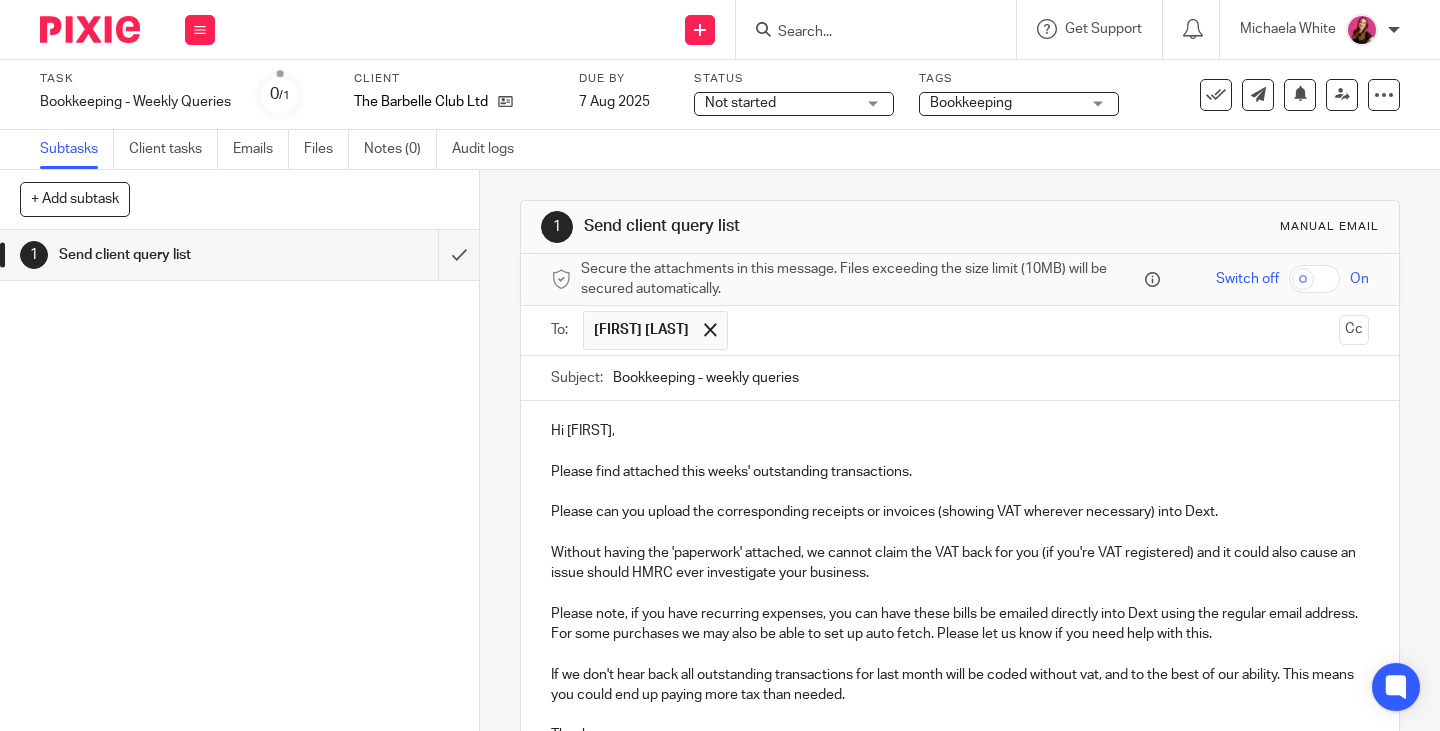 scroll, scrollTop: 0, scrollLeft: 0, axis: both 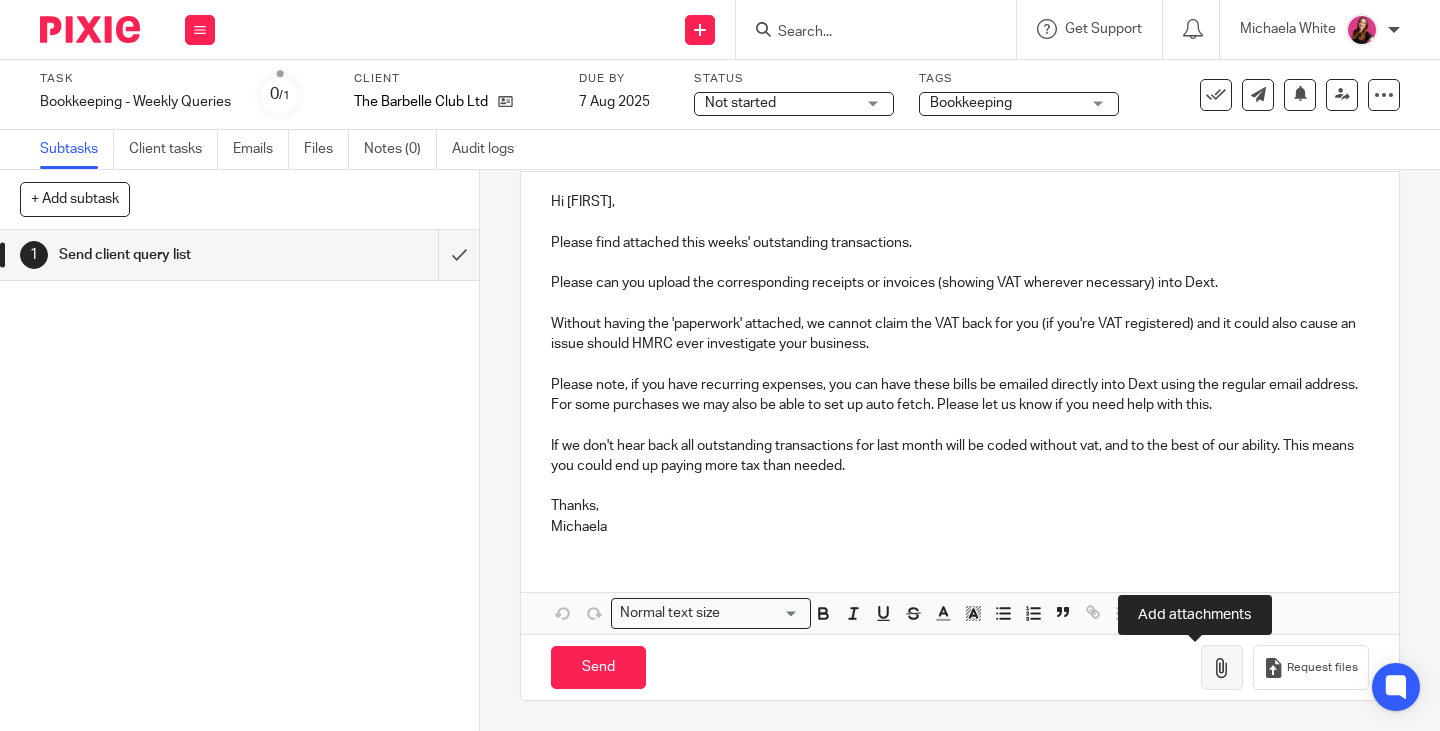 click at bounding box center [1222, 668] 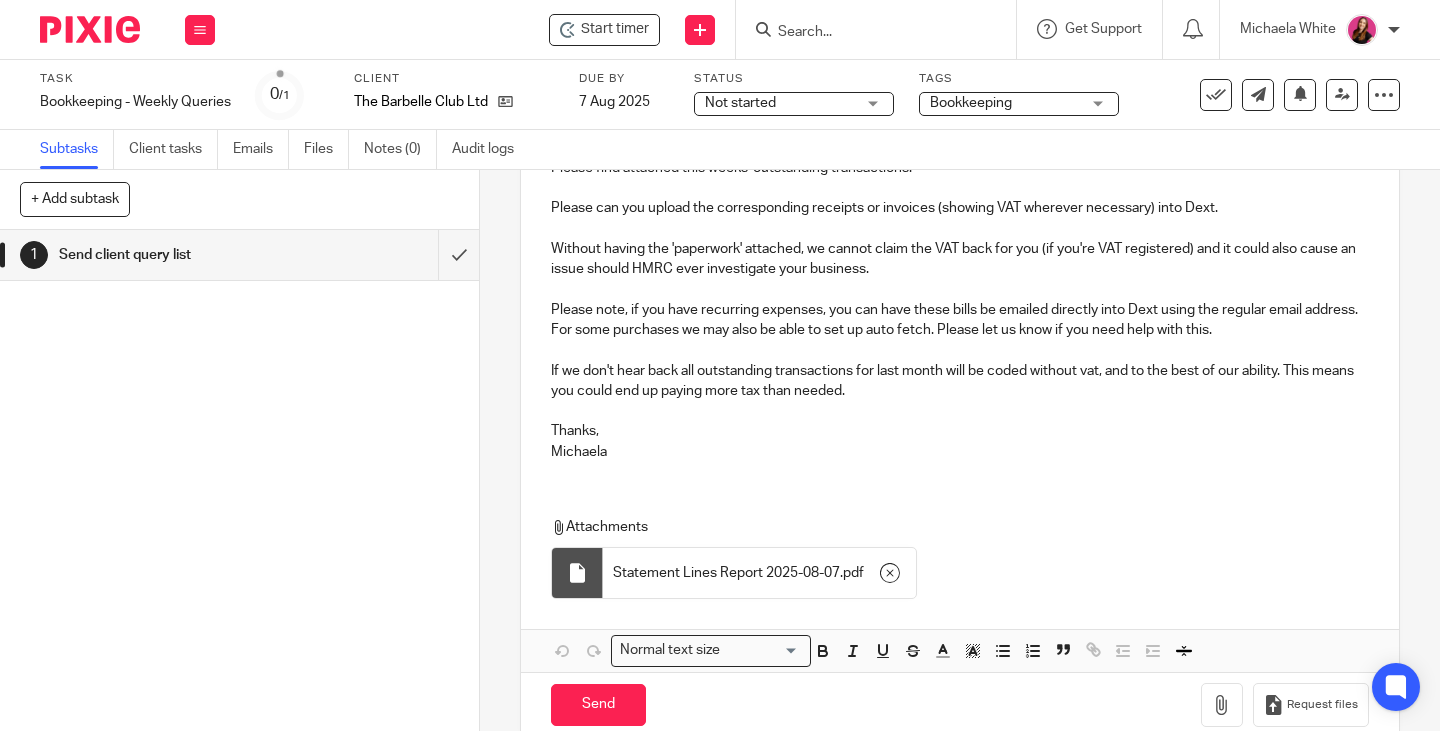scroll, scrollTop: 341, scrollLeft: 0, axis: vertical 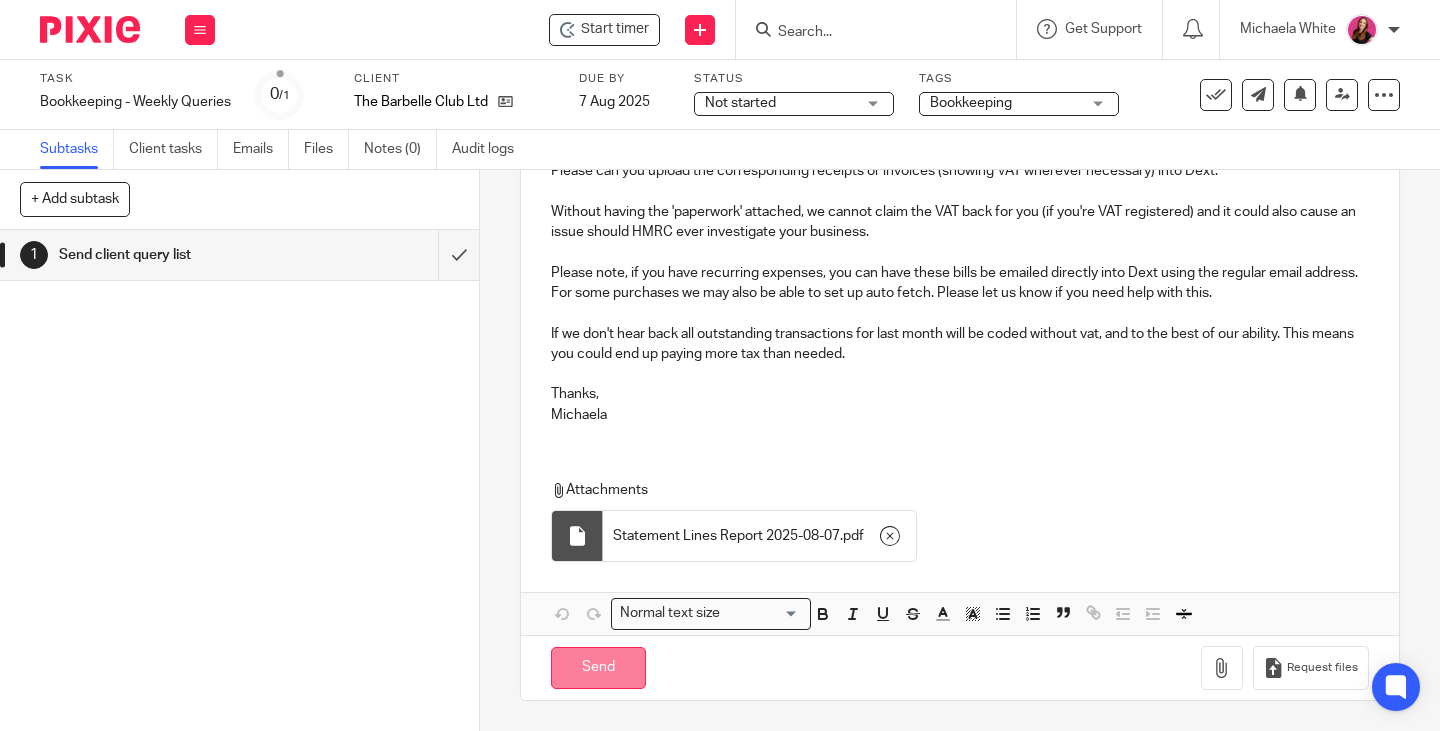 click on "Send" at bounding box center [598, 668] 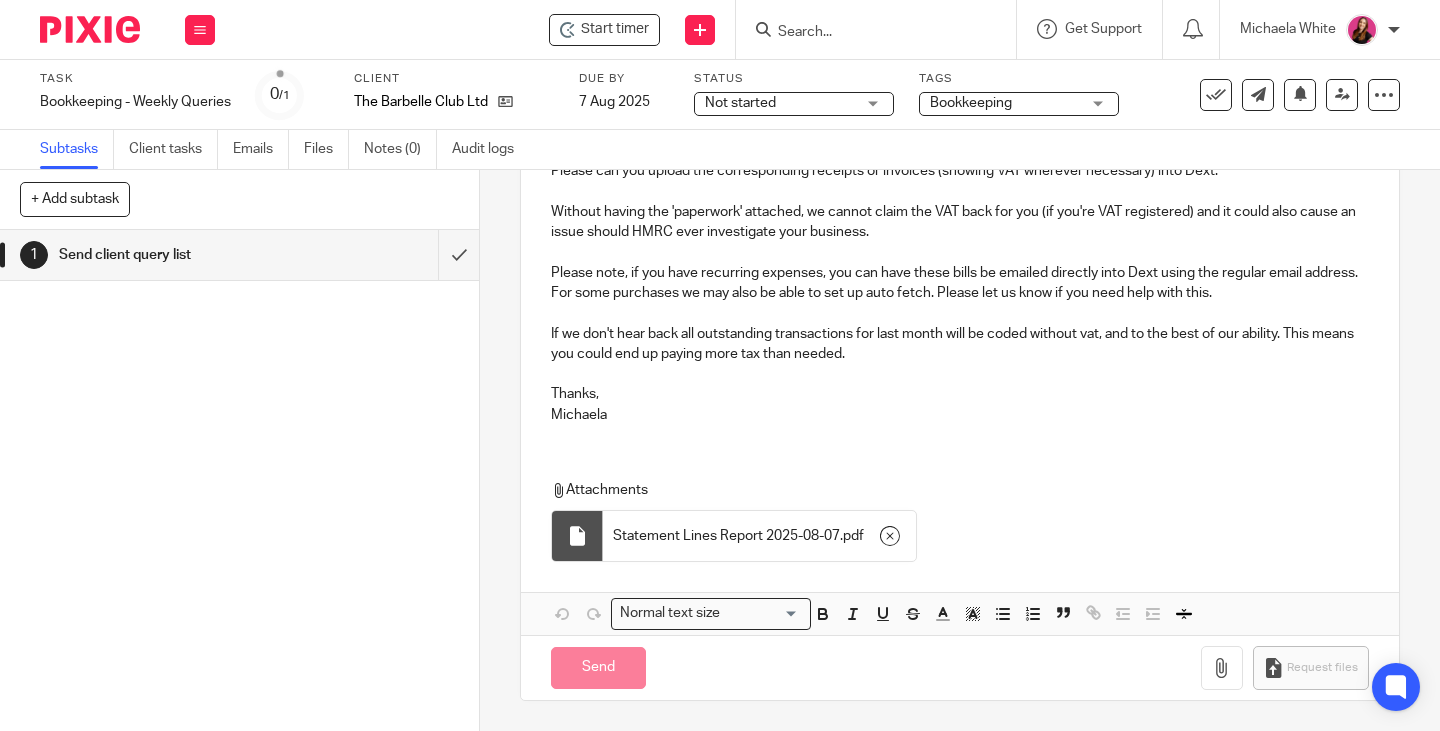 type on "Sent" 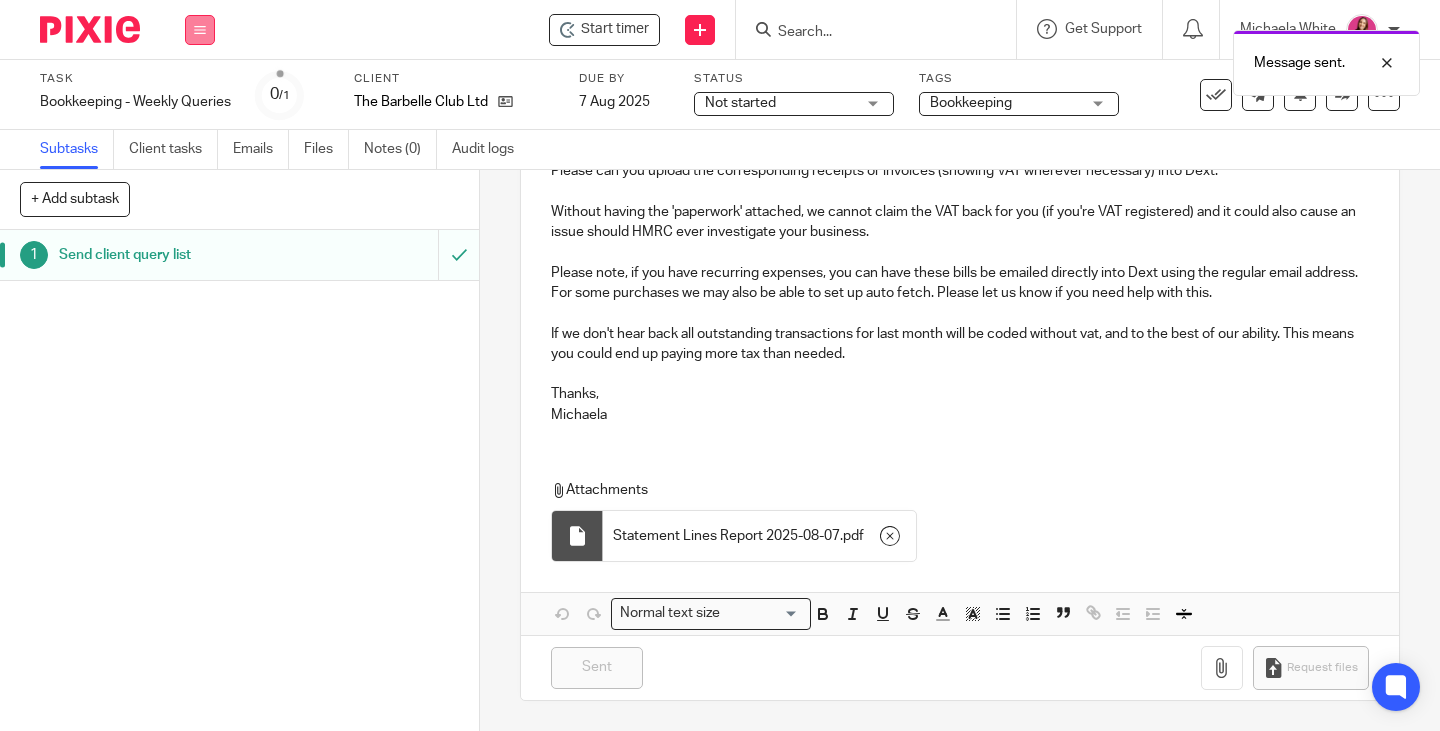click at bounding box center [200, 30] 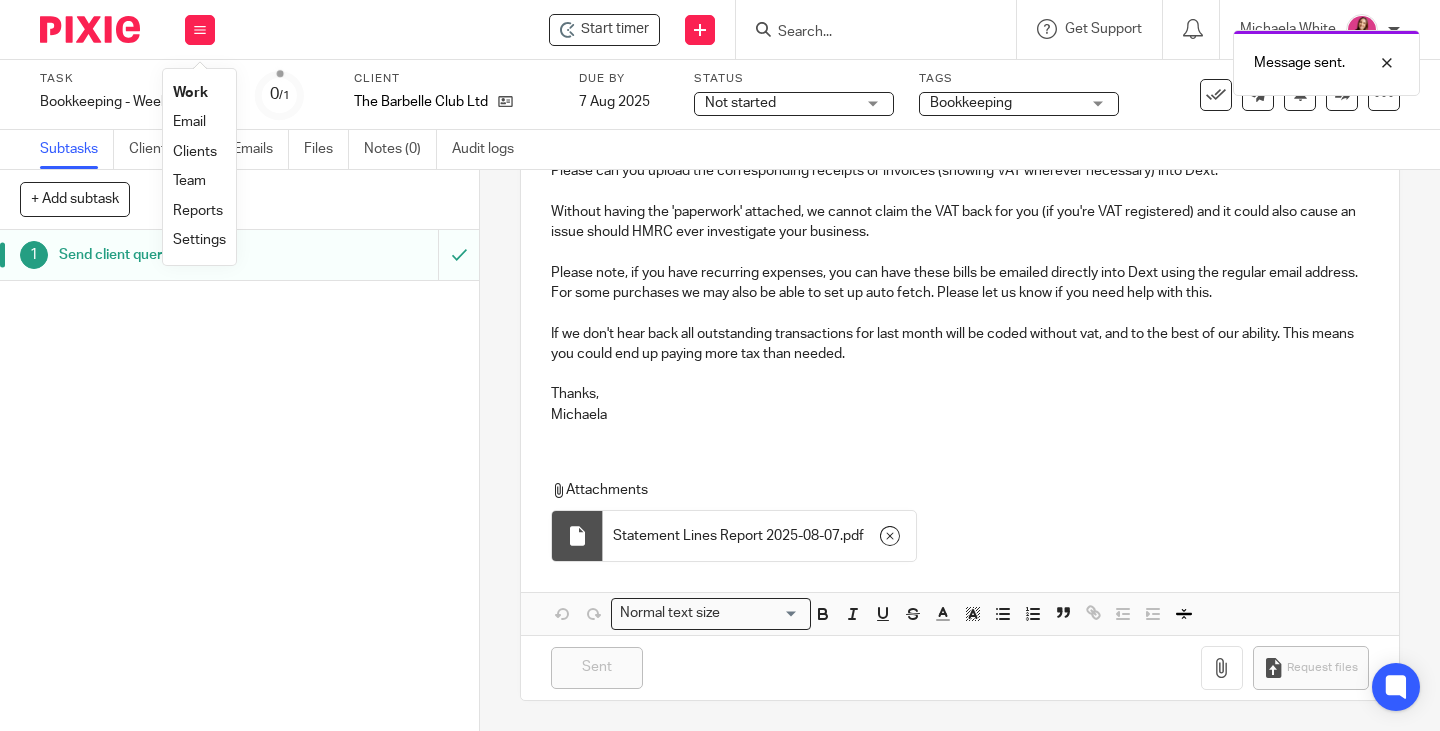 click on "Work" at bounding box center (190, 93) 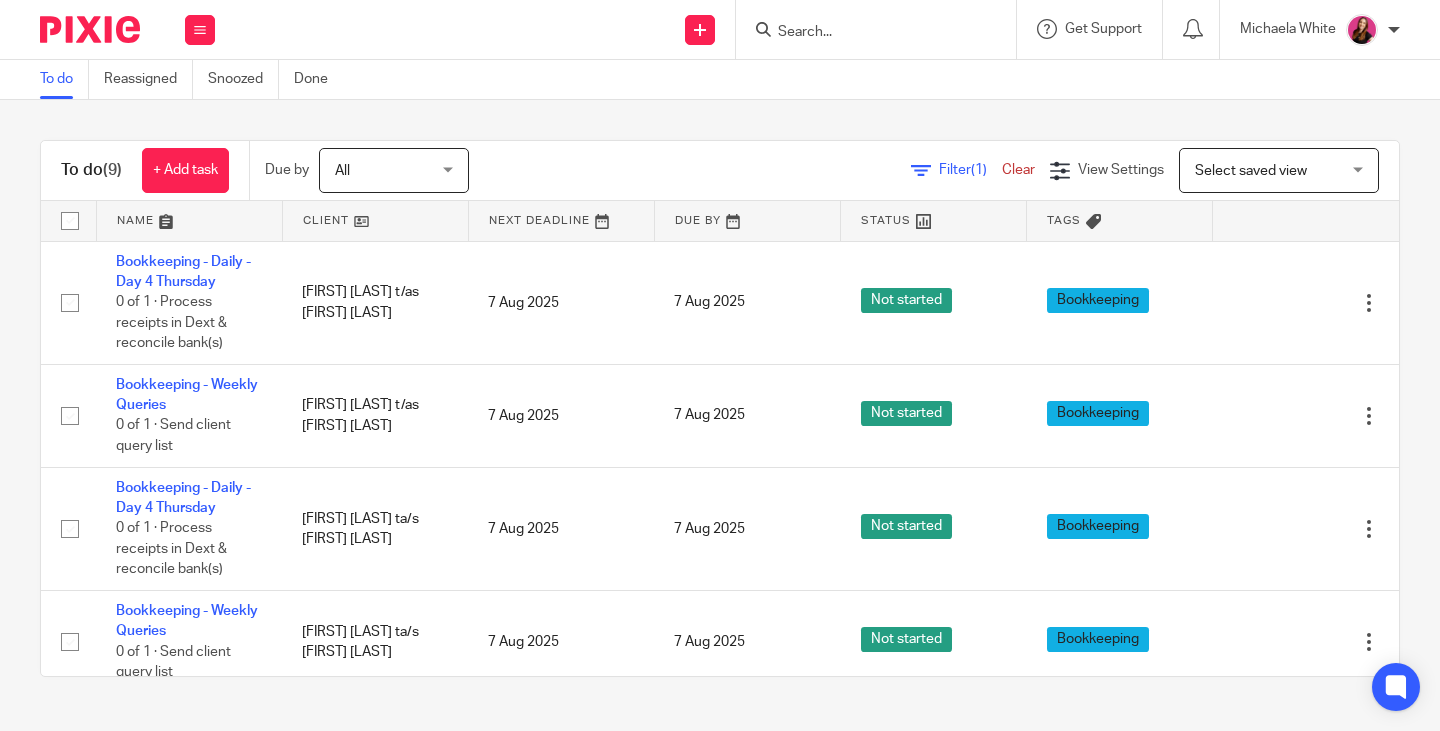 scroll, scrollTop: 0, scrollLeft: 0, axis: both 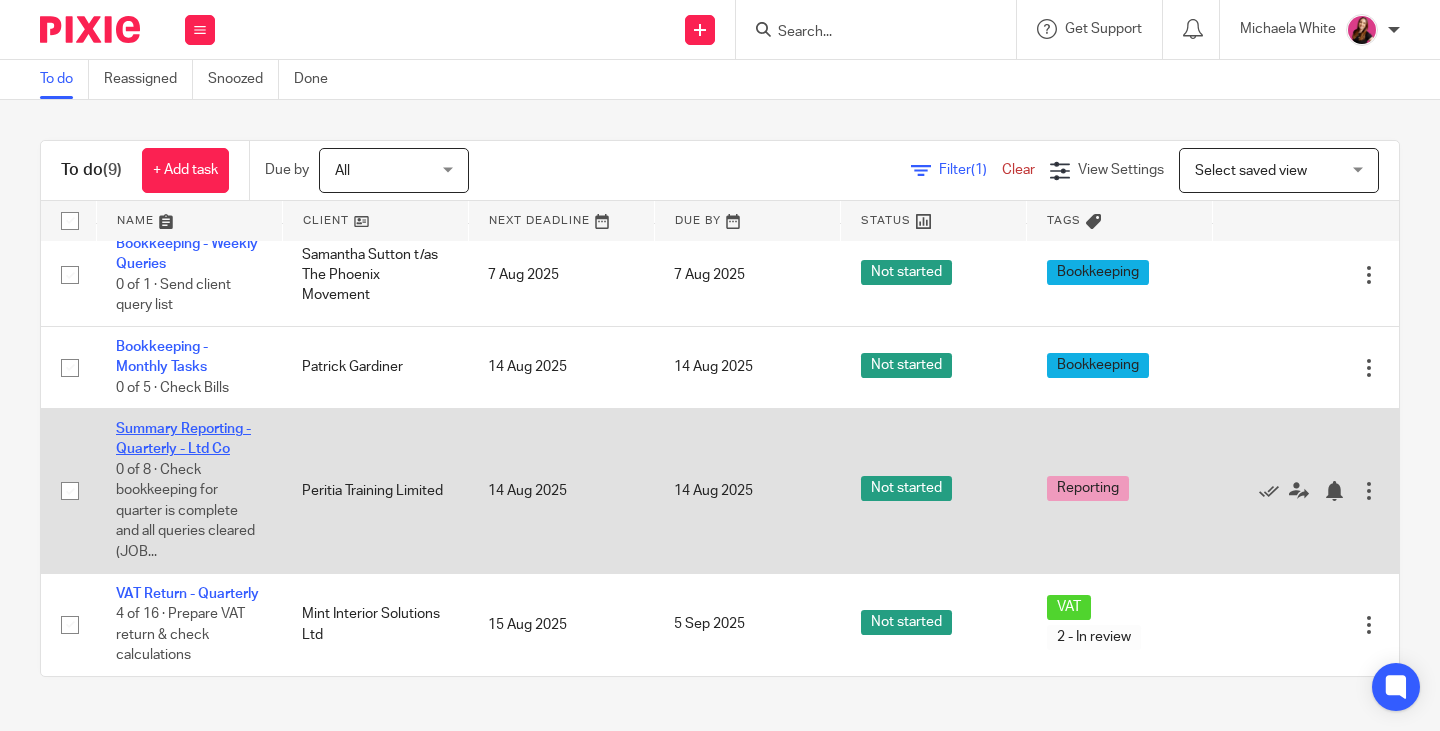 click on "Summary Reporting - Quarterly - Ltd Co" at bounding box center (183, 439) 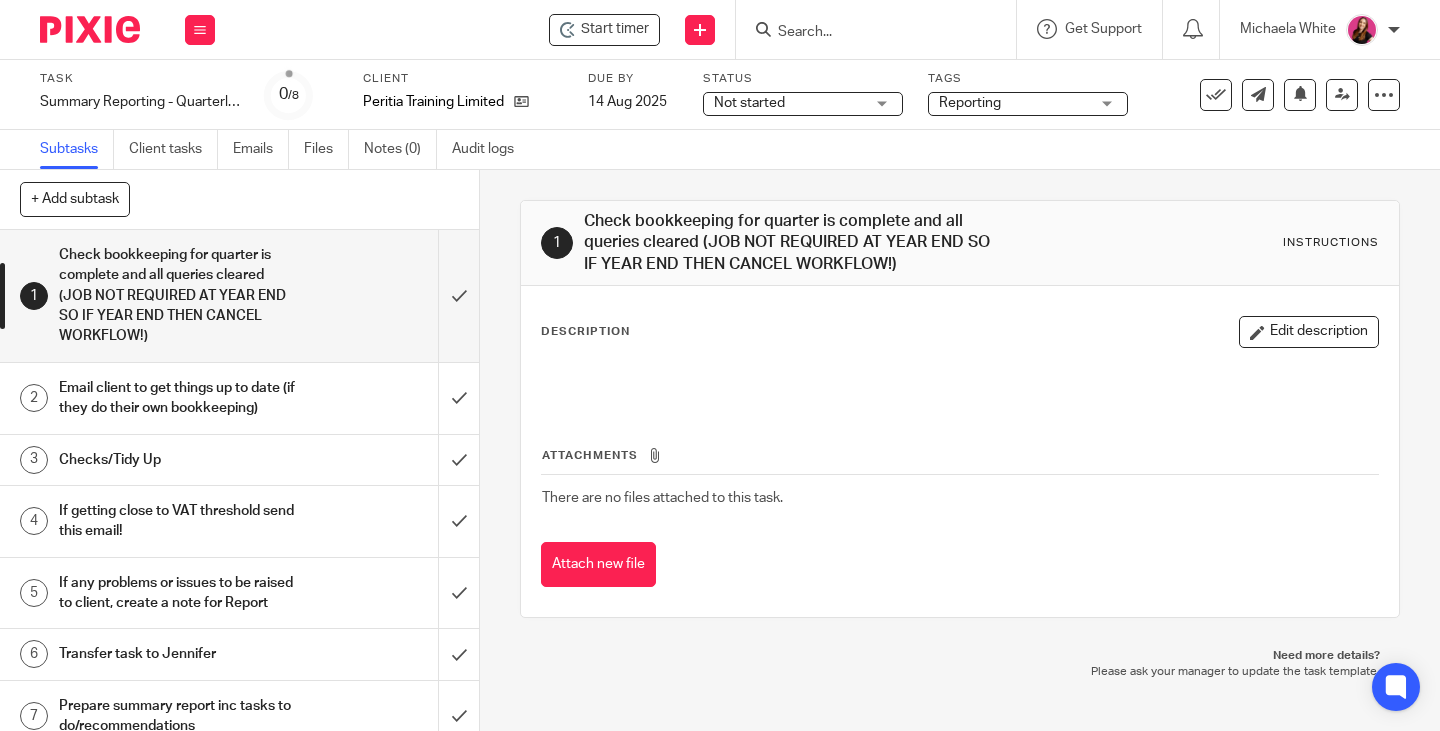 scroll, scrollTop: 0, scrollLeft: 0, axis: both 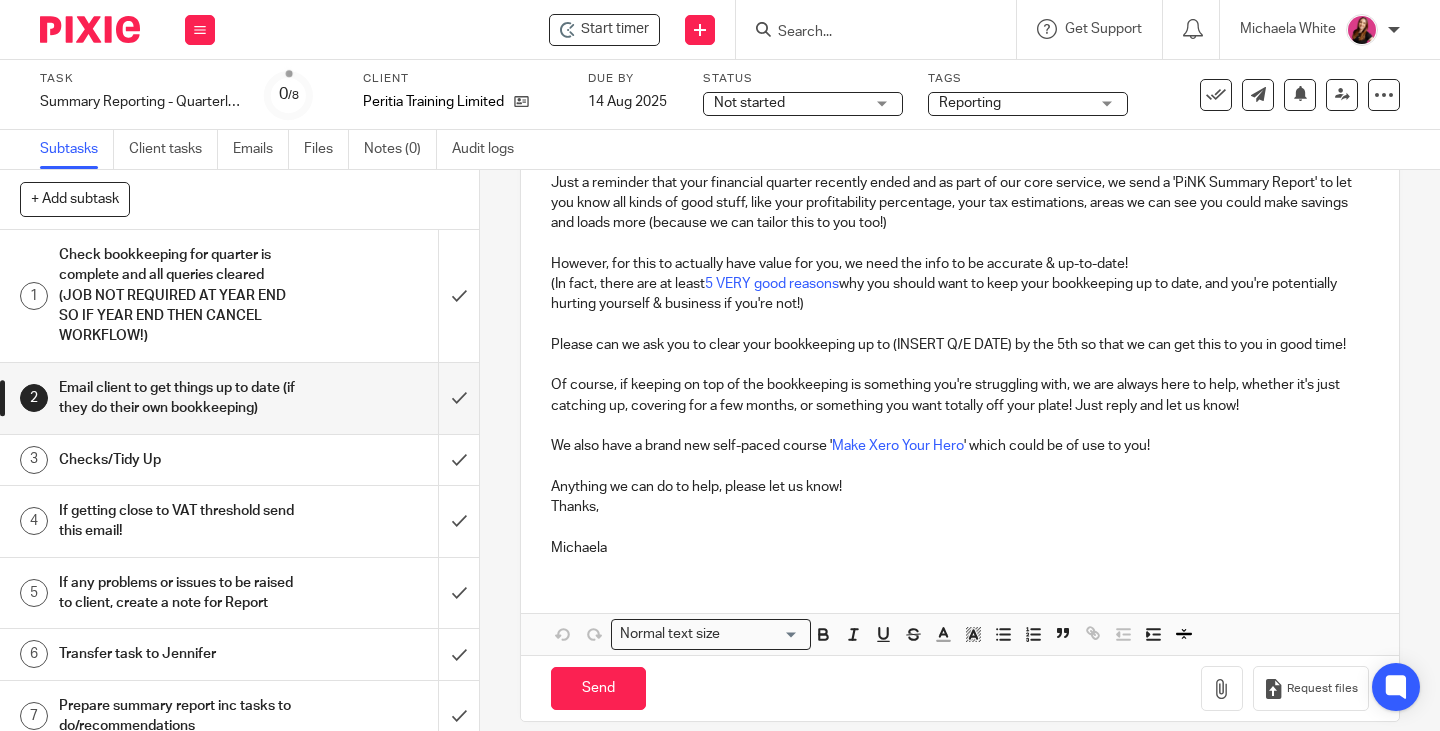 click on "Please can we ask you to clear your bookkeeping up to (INSERT Q/E DATE) by the 5th so that we can get this to you in good time!" at bounding box center [960, 345] 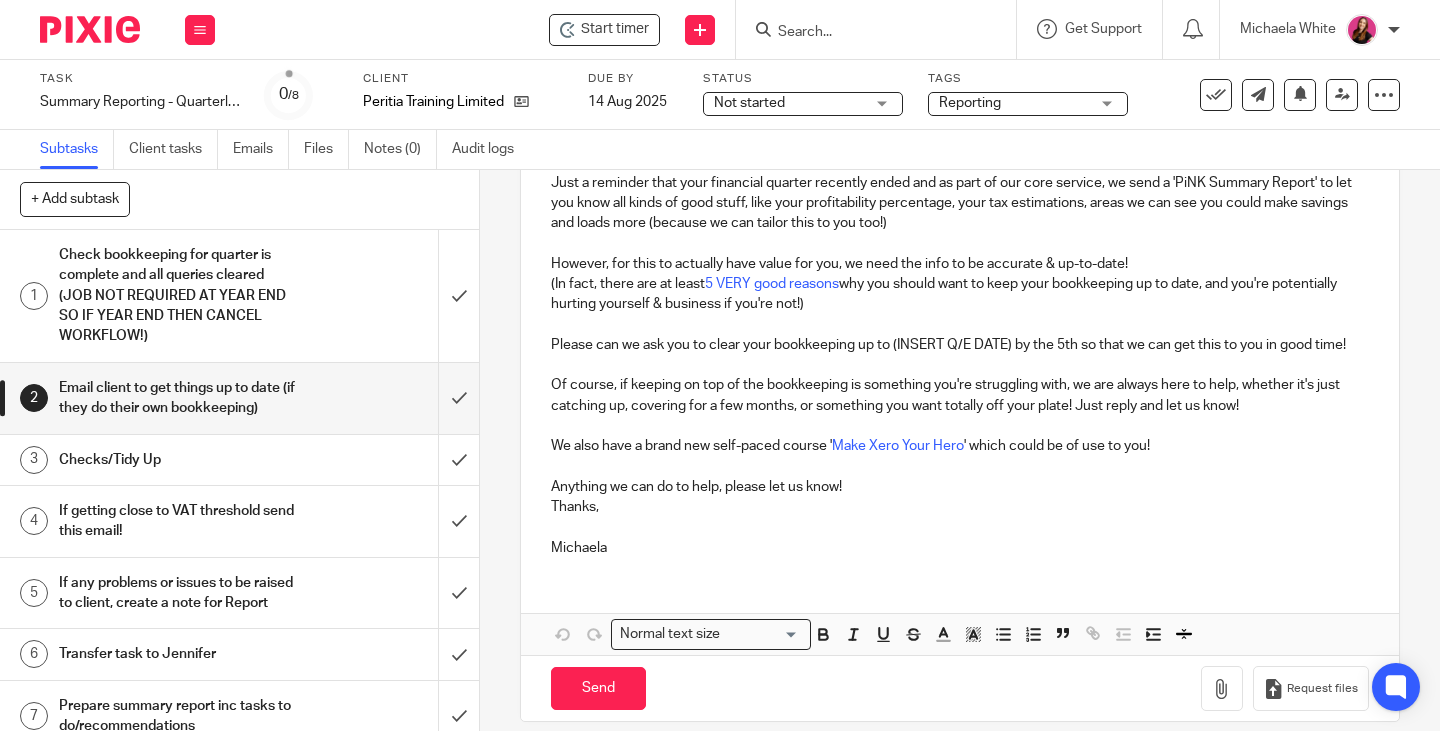 type 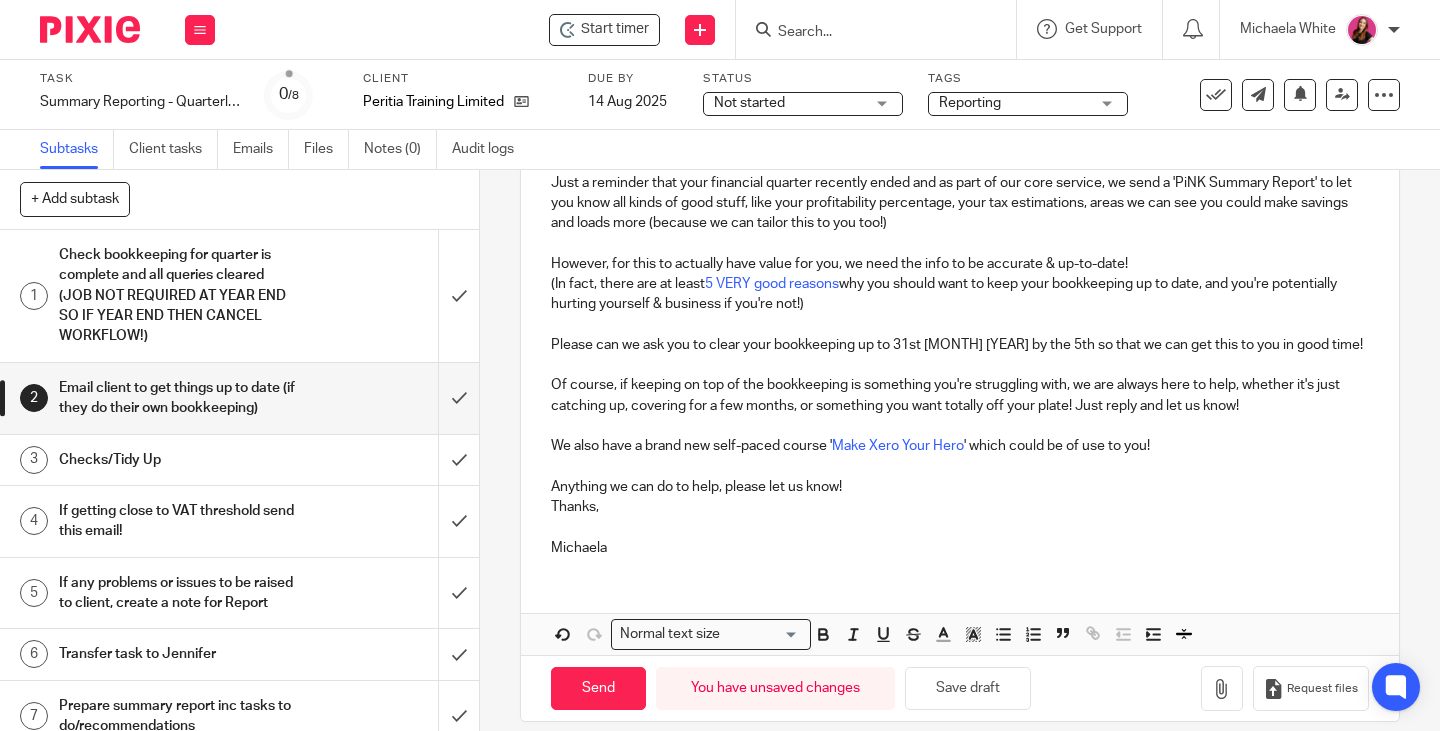 click on "Please can we ask you to clear your bookkeeping up to 31st [MONTH] [YEAR] by the 5th so that we can get this to you in good time!" at bounding box center [960, 345] 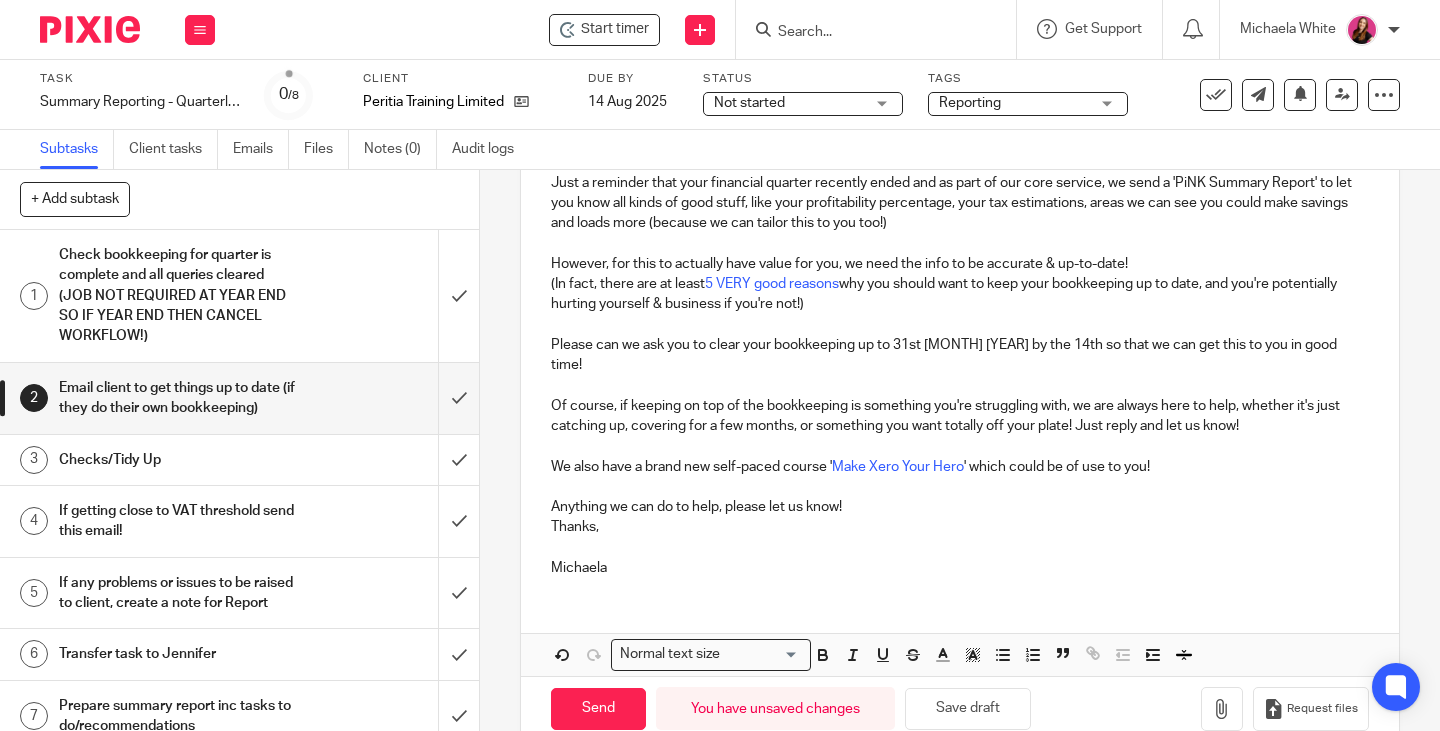 click at bounding box center [960, 487] 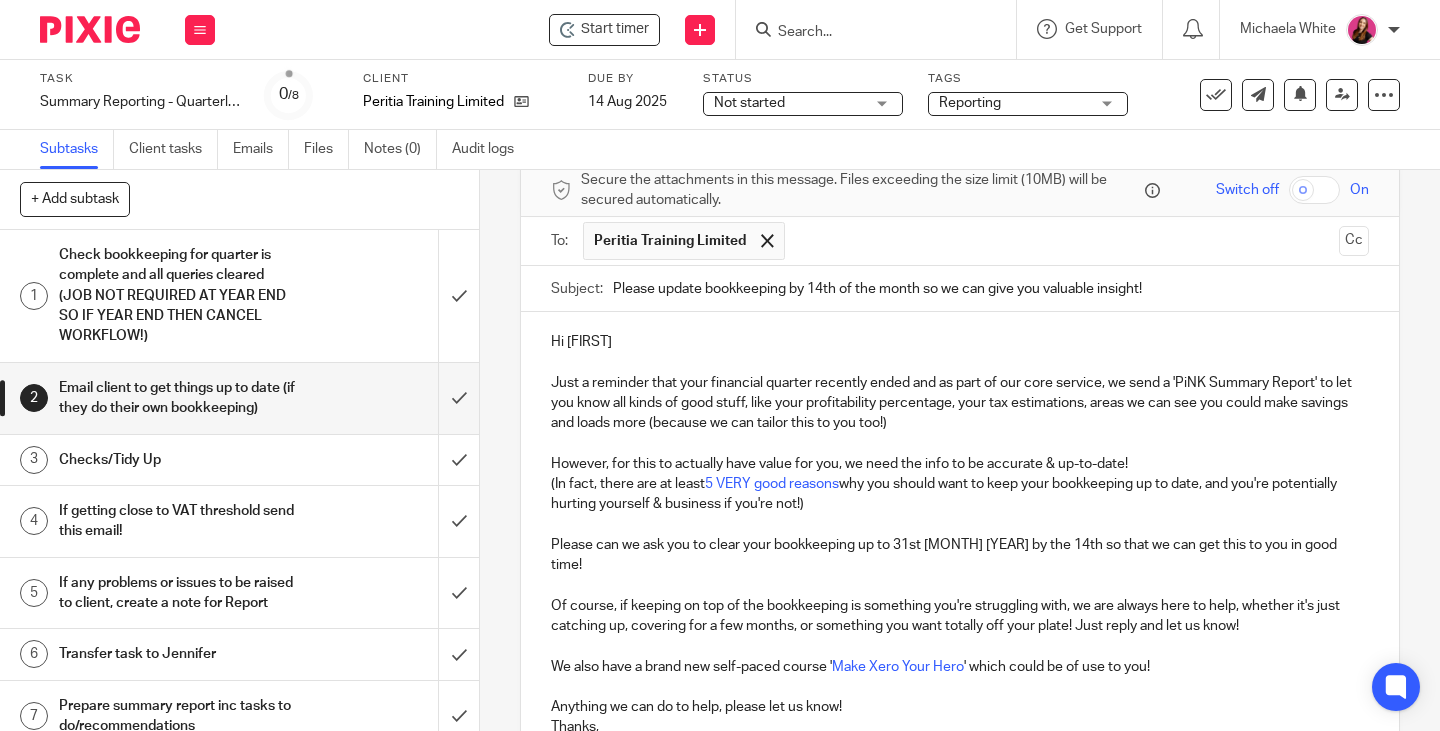 scroll, scrollTop: 321, scrollLeft: 0, axis: vertical 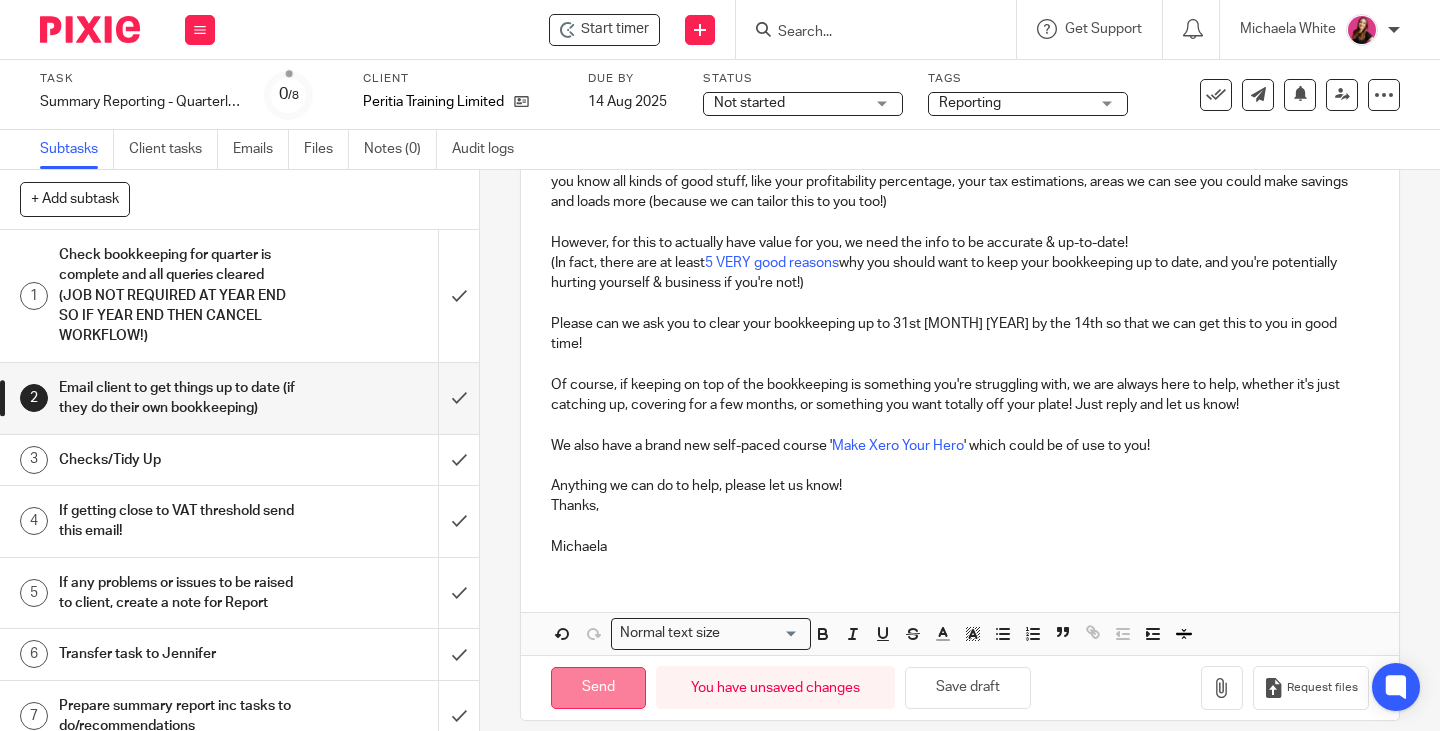 click on "Send" at bounding box center [598, 688] 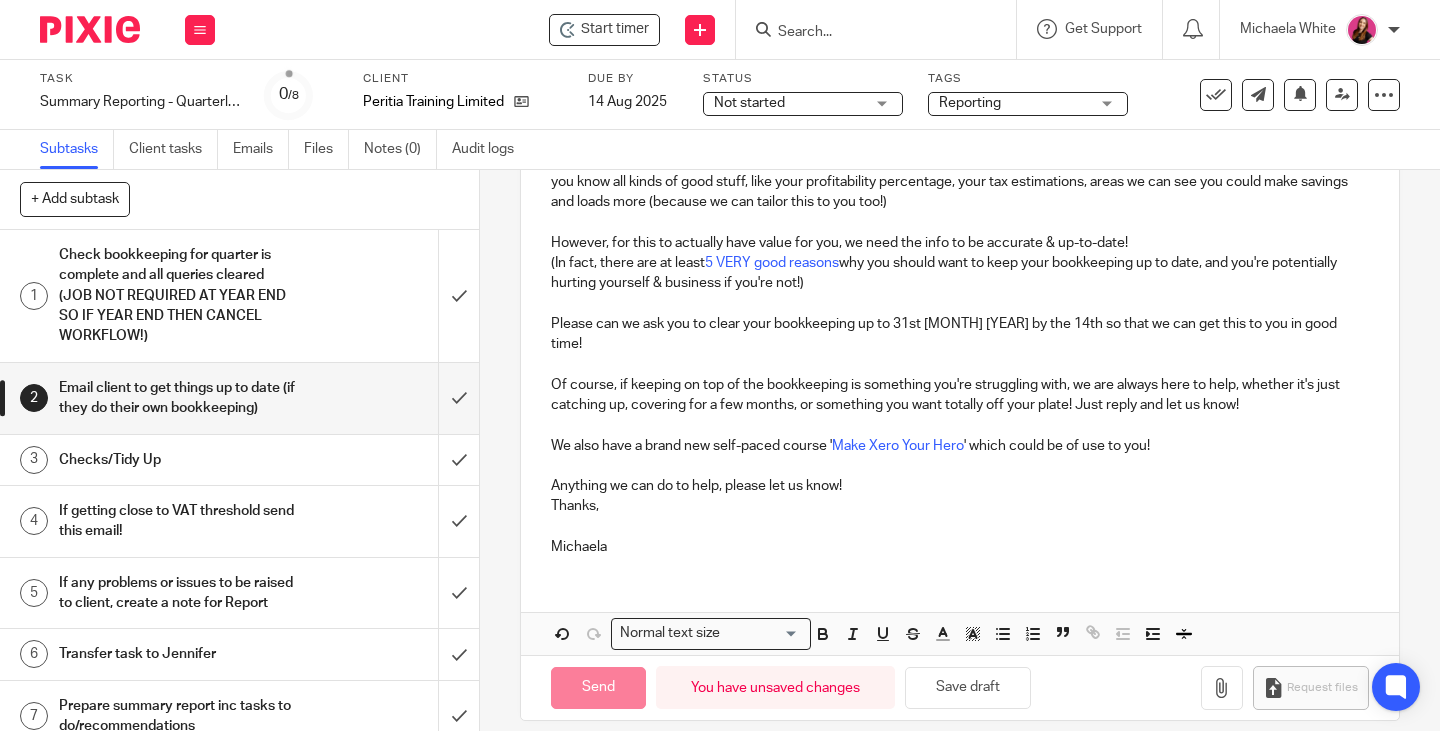 click on "Reporting" at bounding box center [1014, 103] 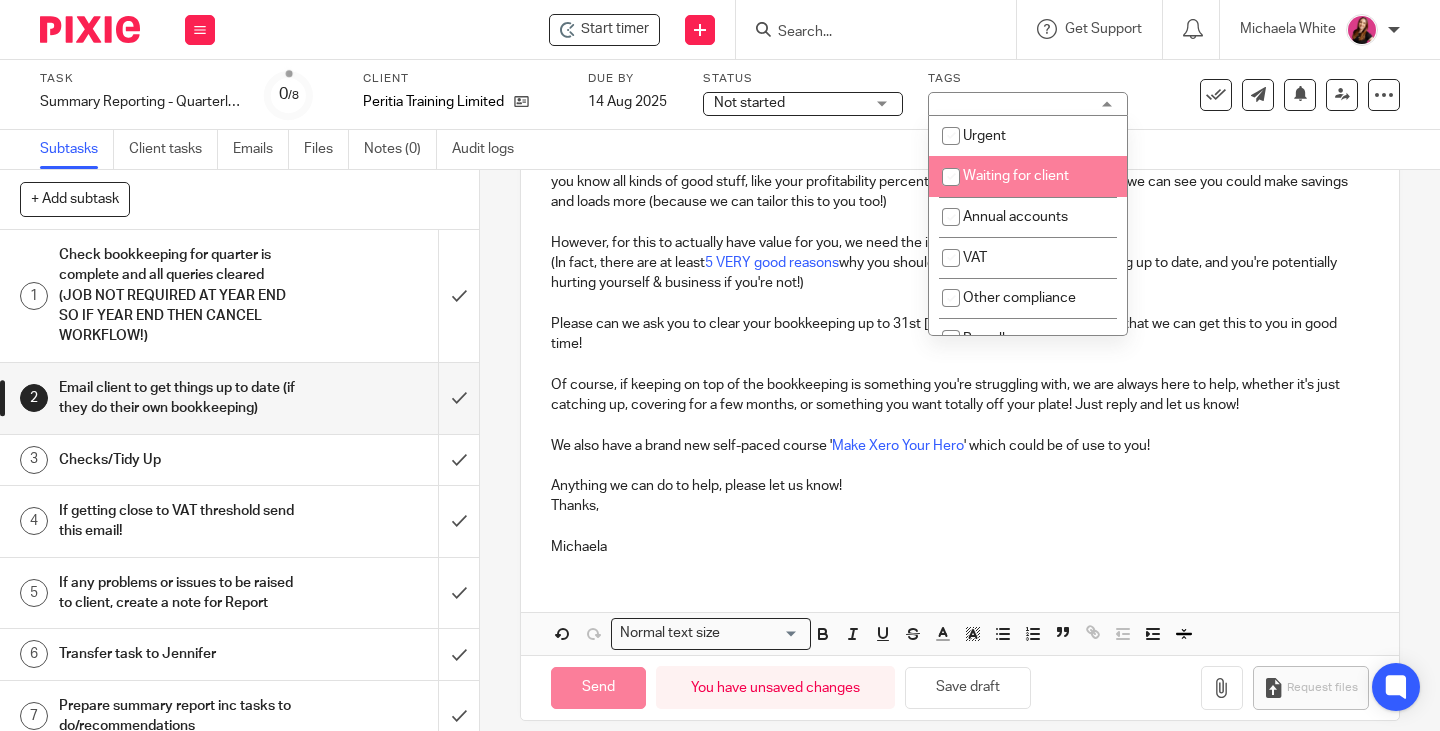 click on "Waiting for client" at bounding box center [1016, 176] 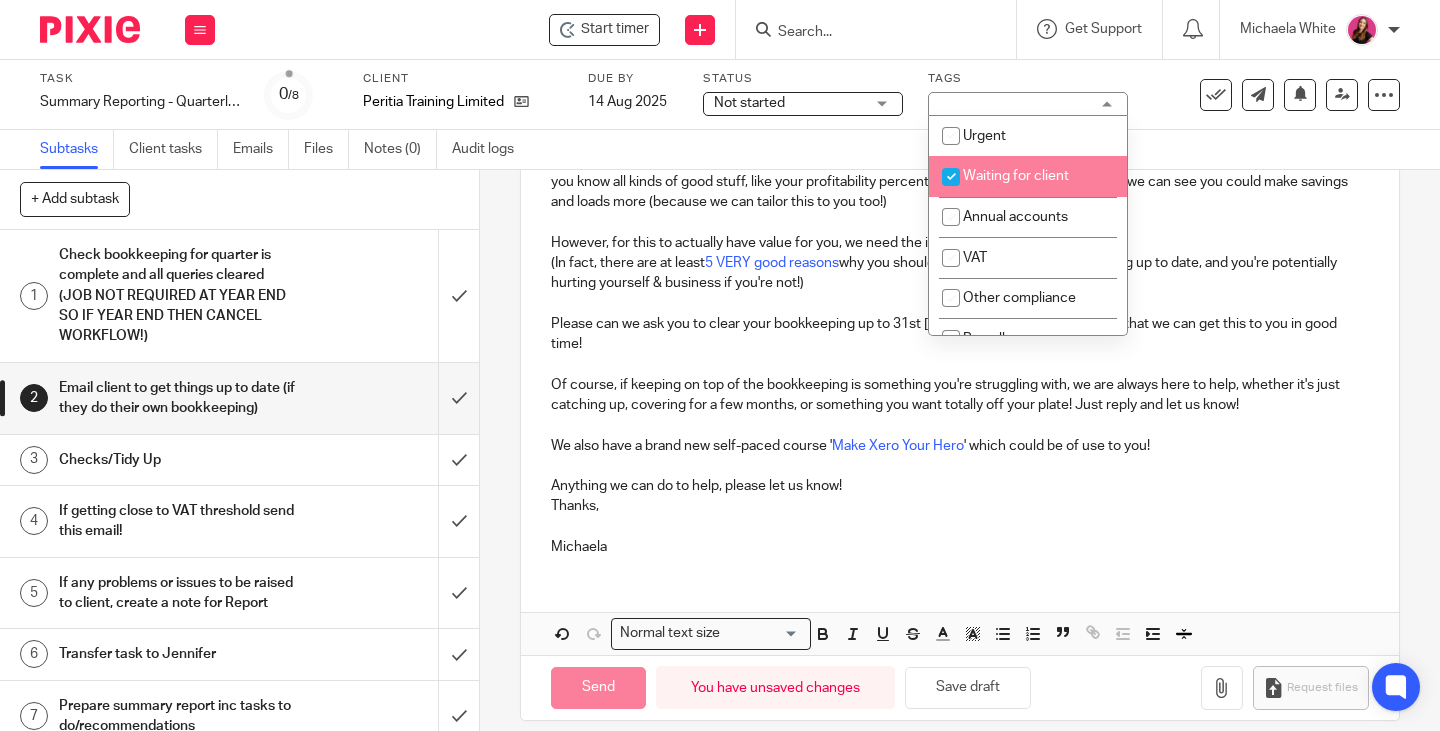 checkbox on "true" 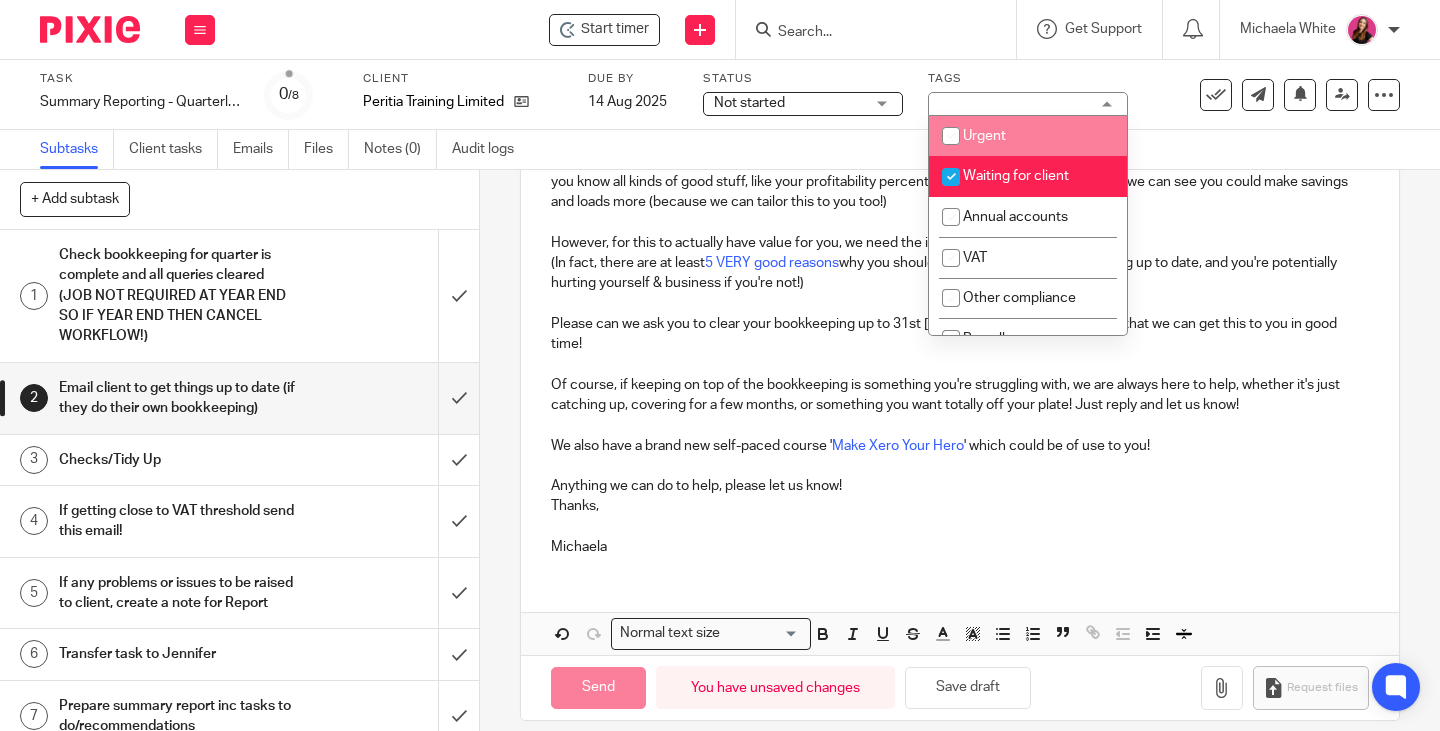 type on "Sent" 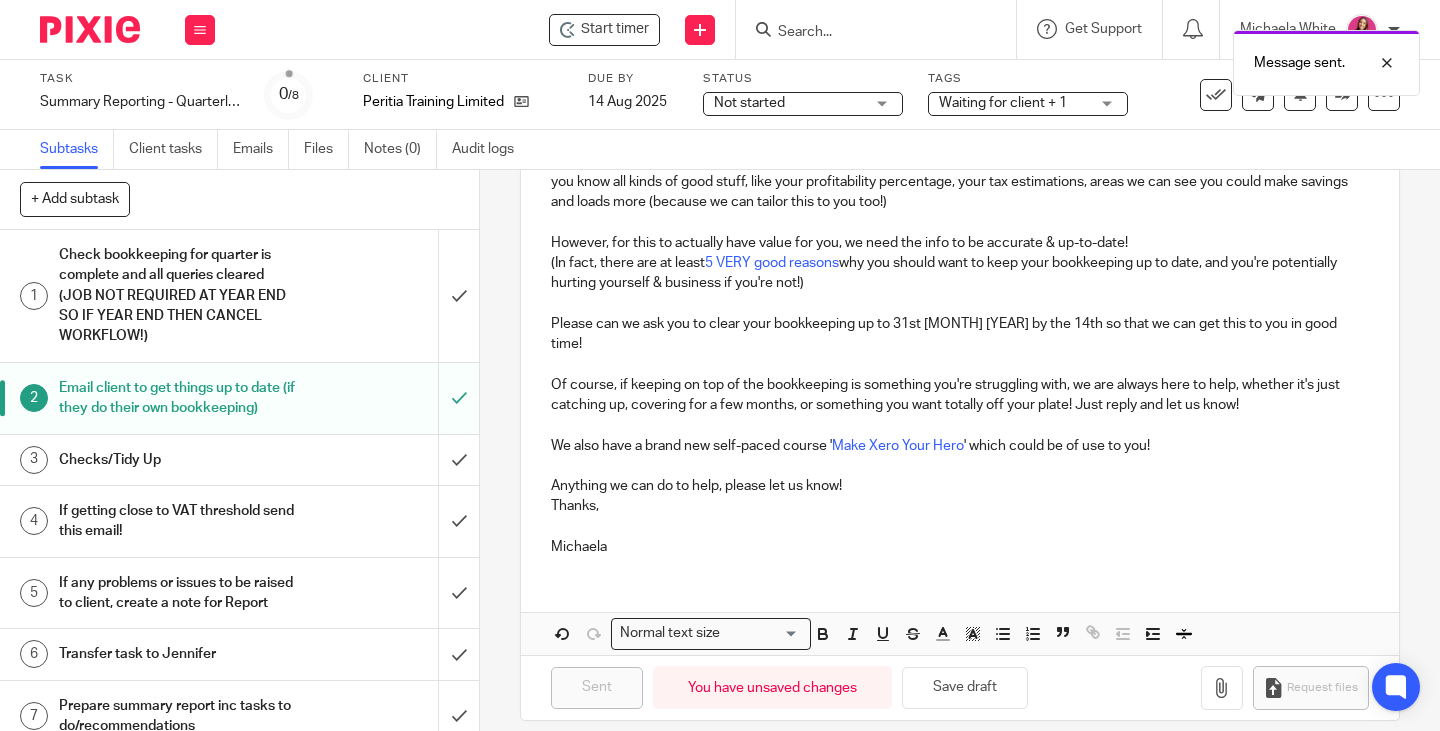 click on "Michaela" at bounding box center (960, 547) 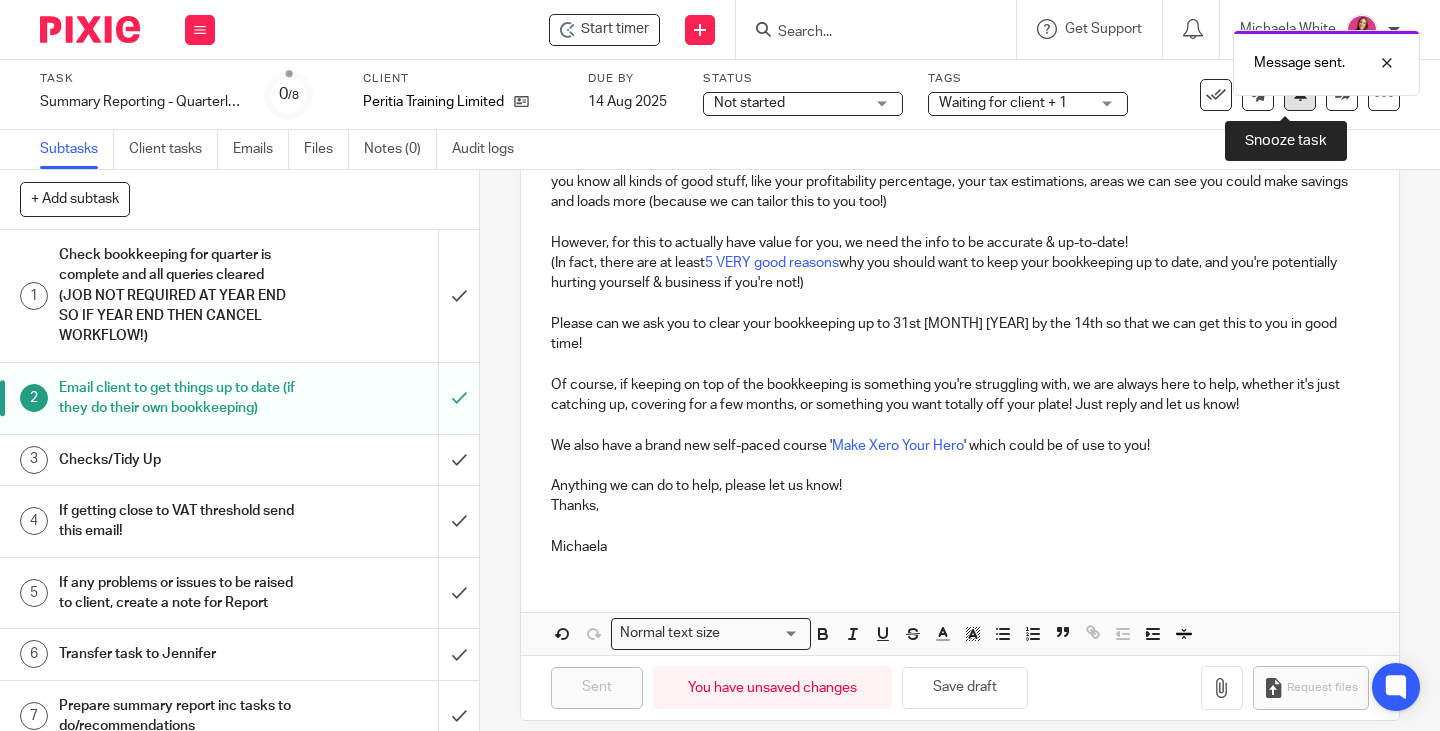 click at bounding box center [1300, 95] 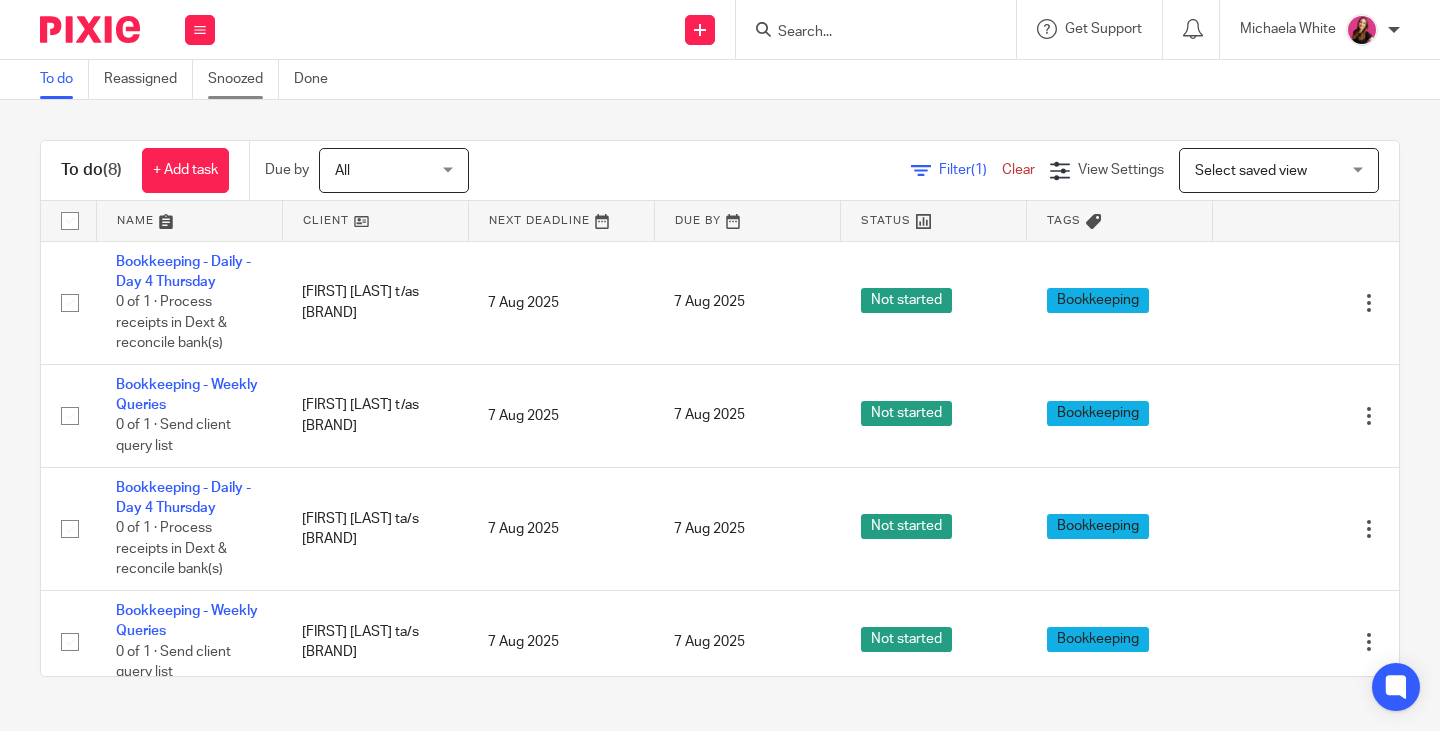 scroll, scrollTop: 0, scrollLeft: 0, axis: both 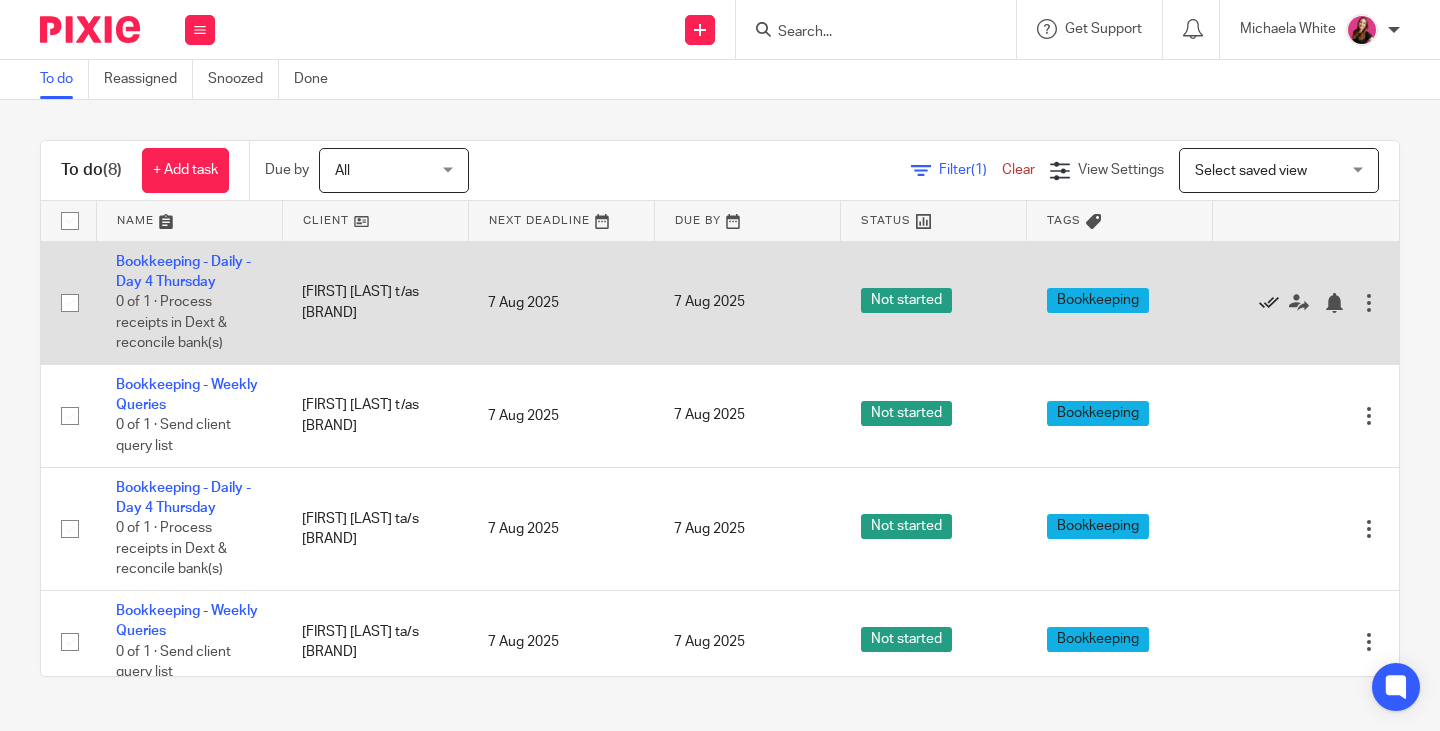 click at bounding box center (1269, 303) 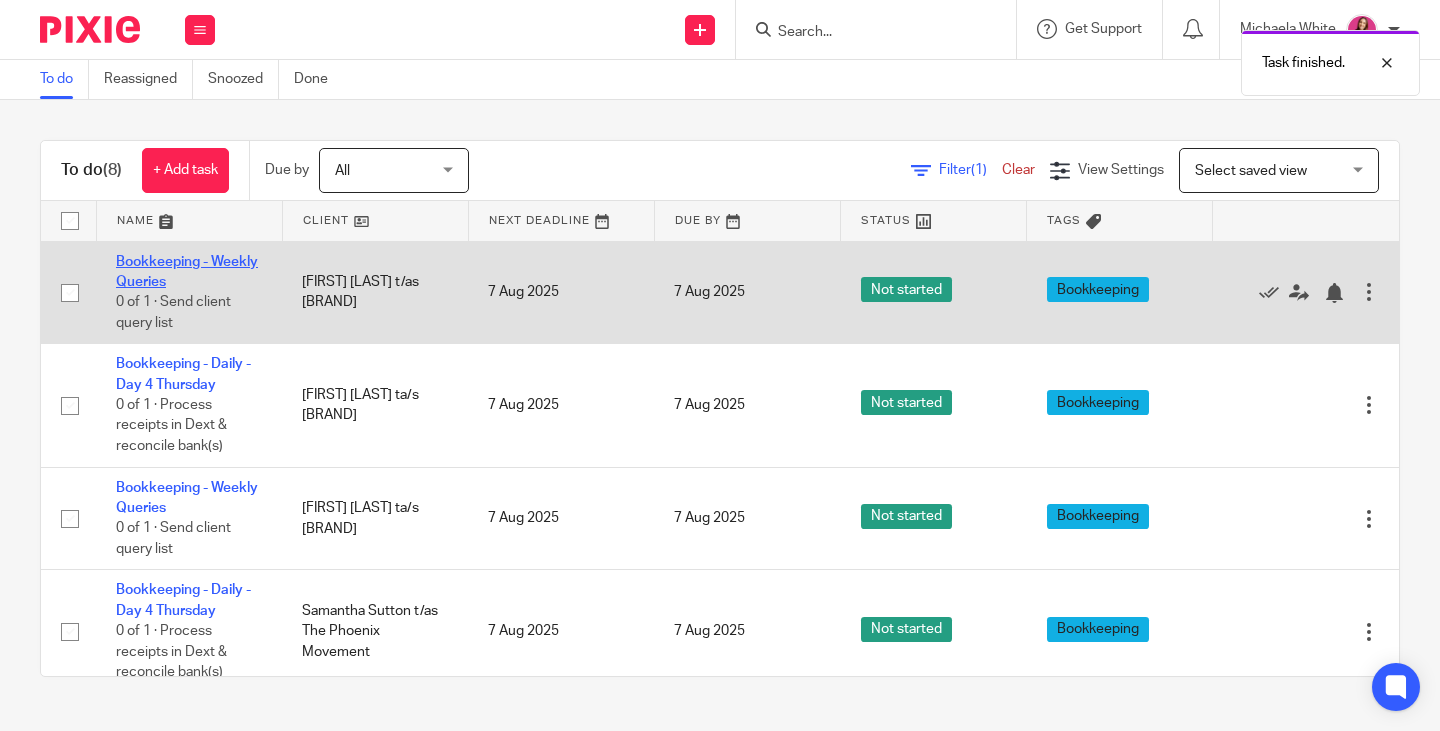 click on "Bookkeeping - Weekly Queries" at bounding box center (187, 272) 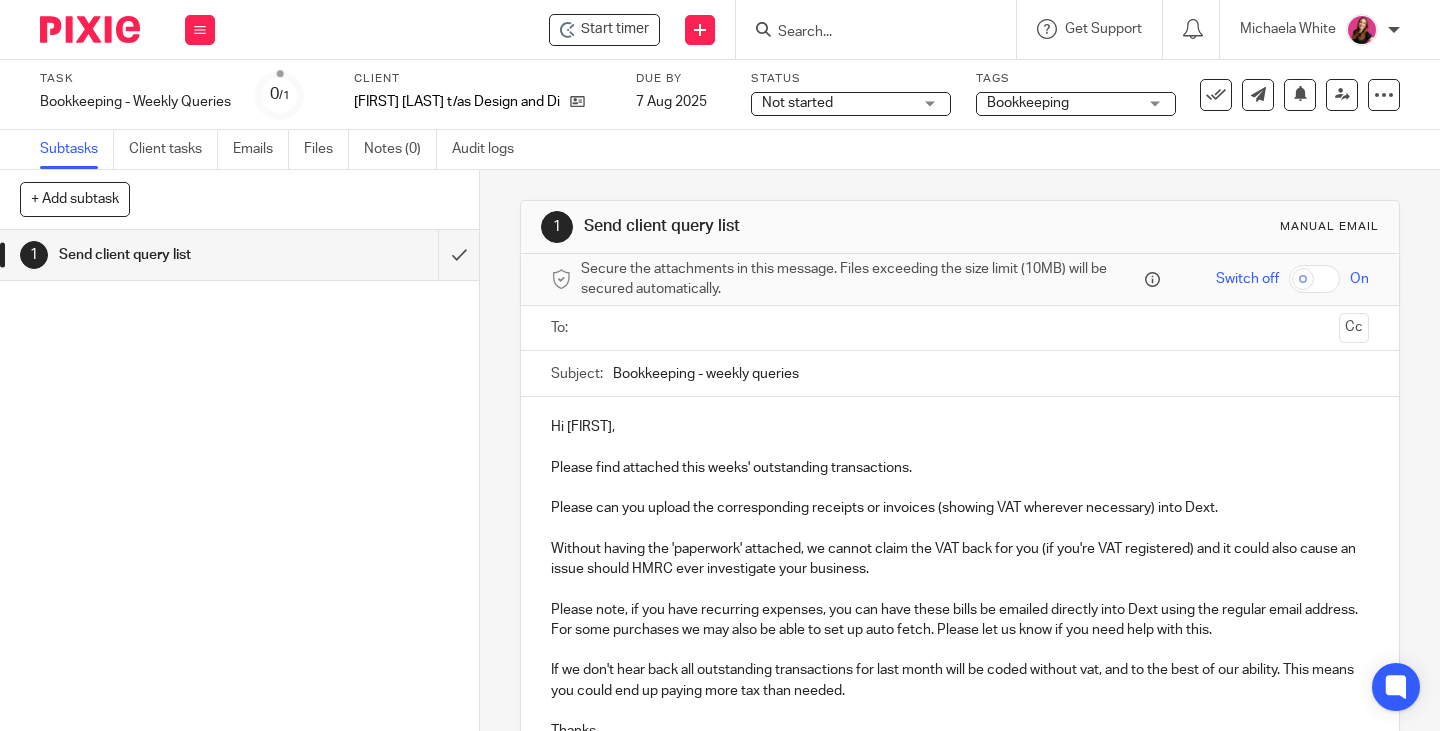 scroll, scrollTop: 0, scrollLeft: 0, axis: both 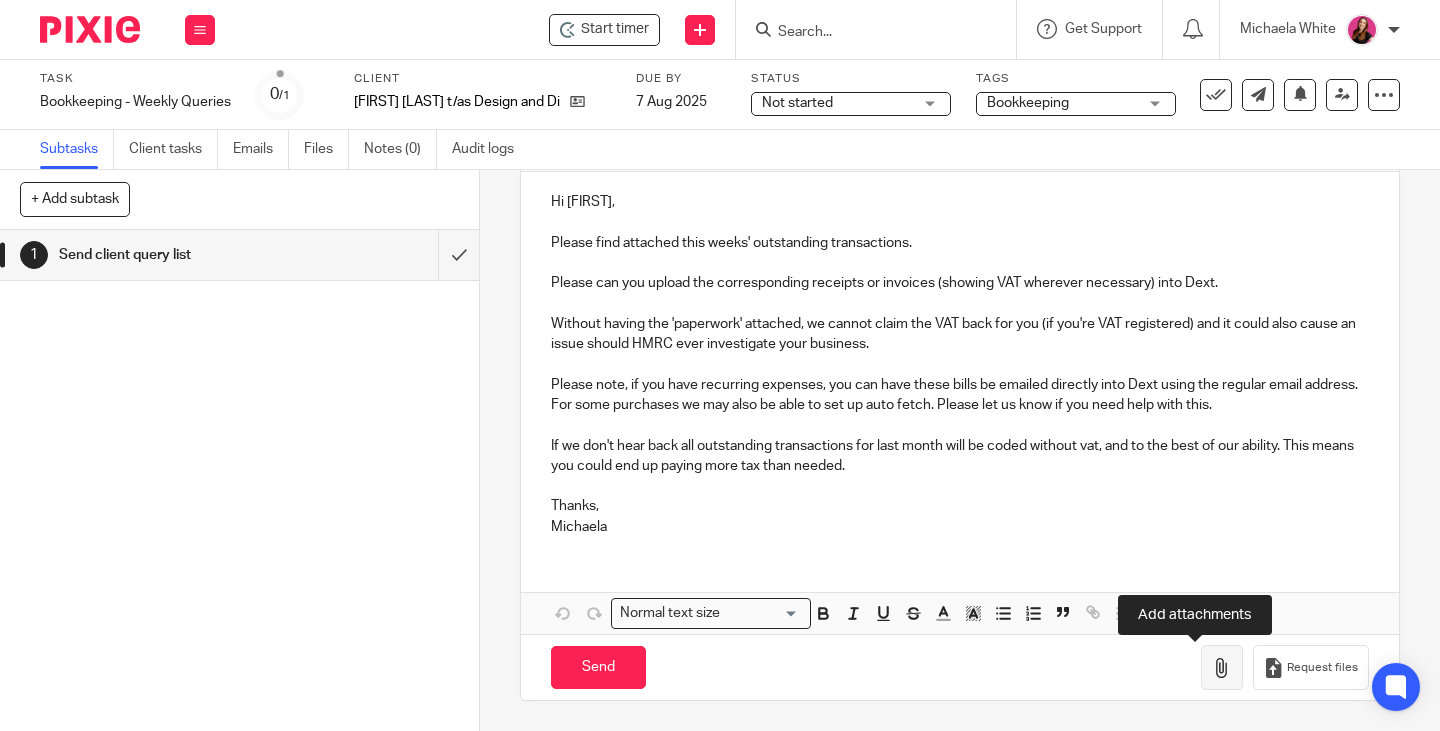 click at bounding box center [1222, 667] 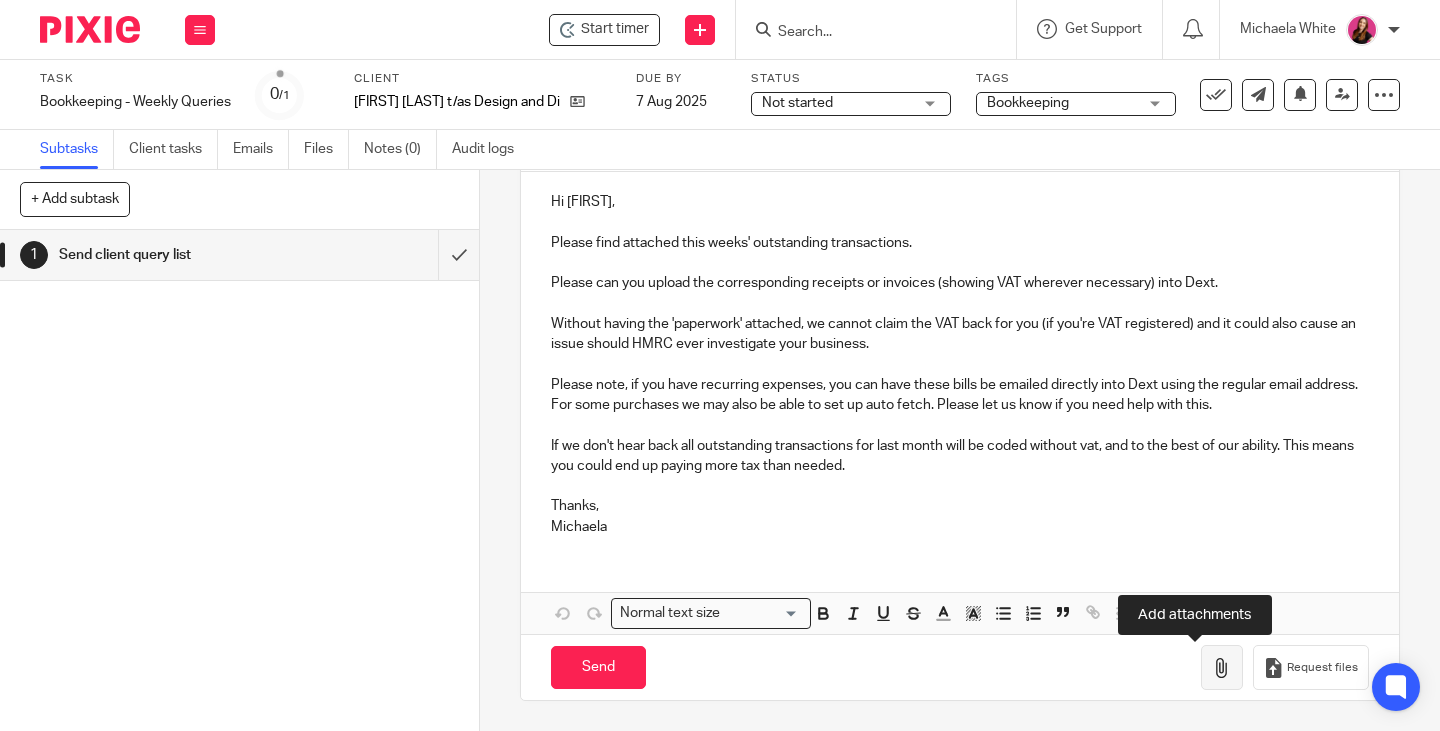 click at bounding box center (1222, 668) 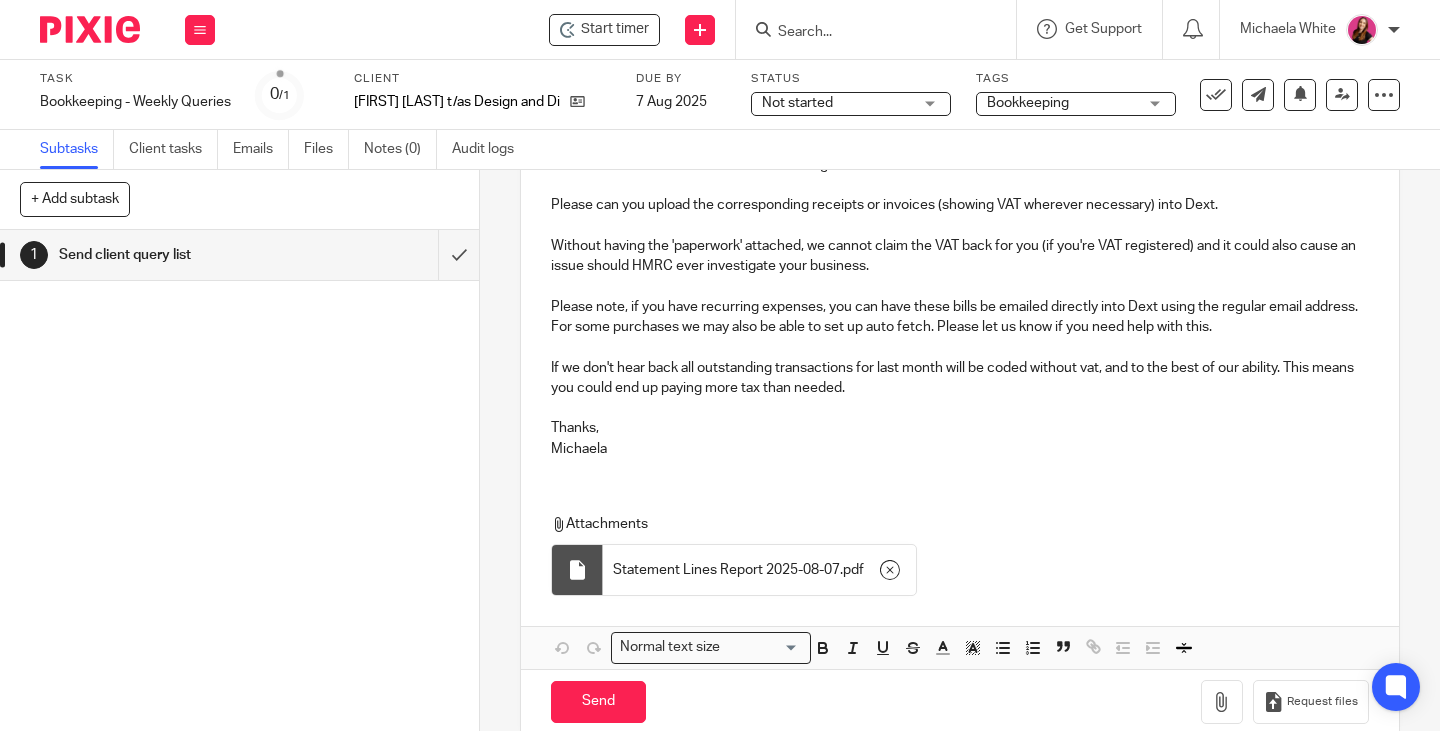 scroll, scrollTop: 341, scrollLeft: 0, axis: vertical 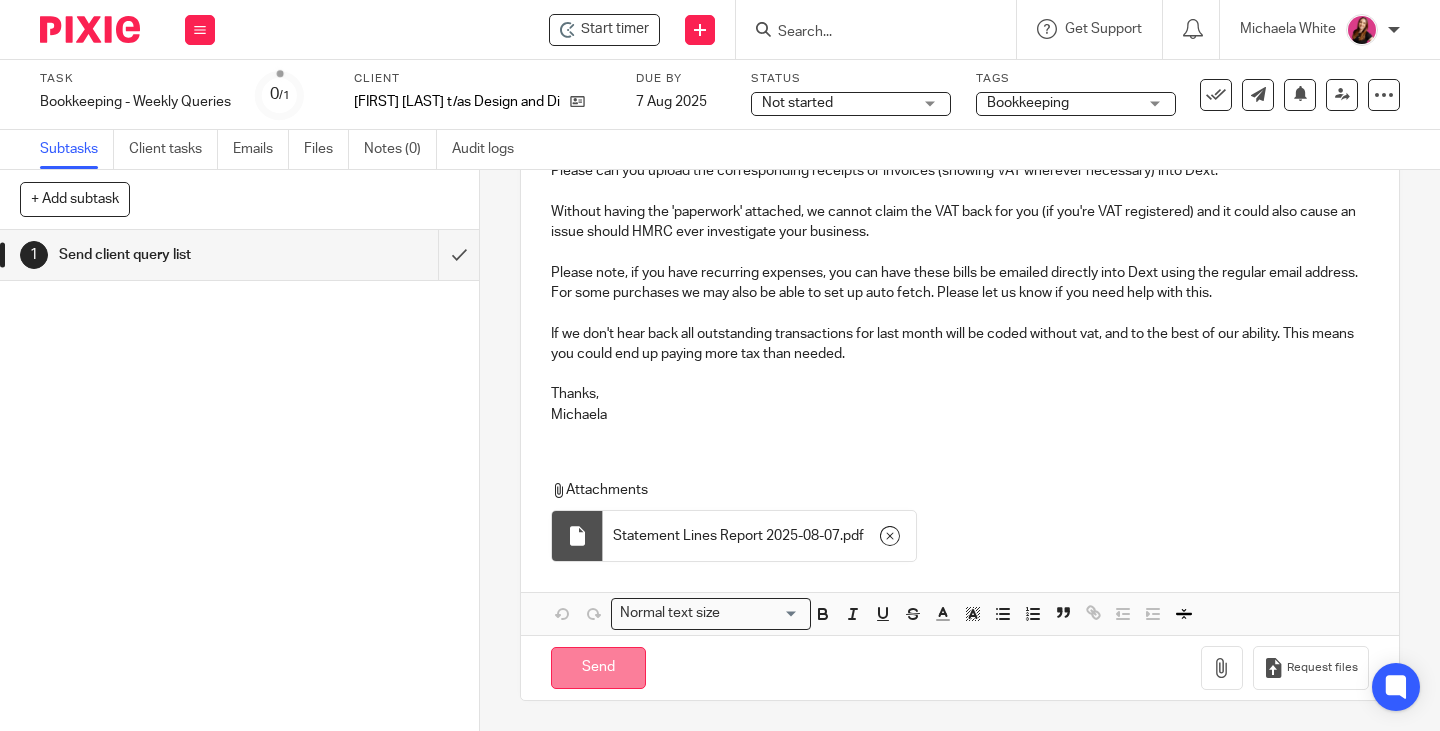 click on "Send" at bounding box center (598, 668) 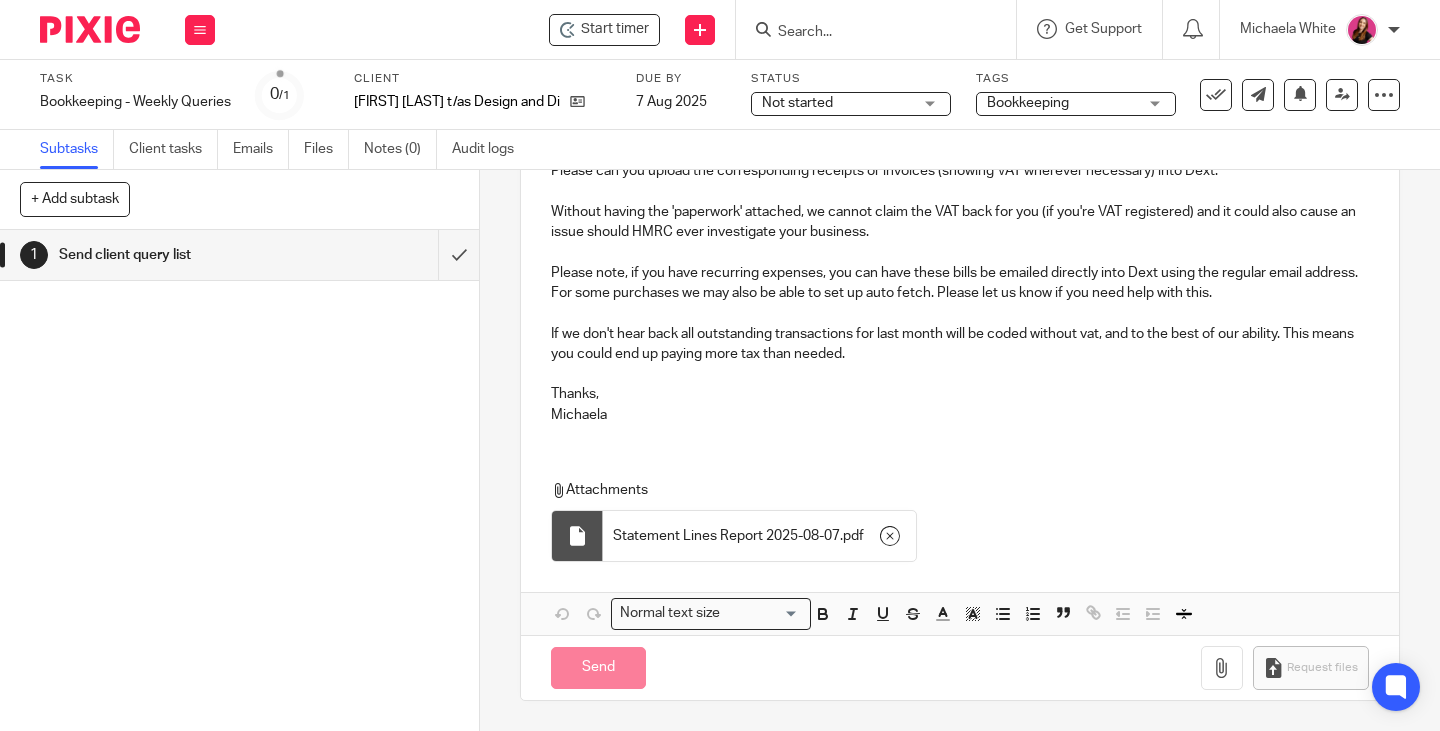 type on "Sent" 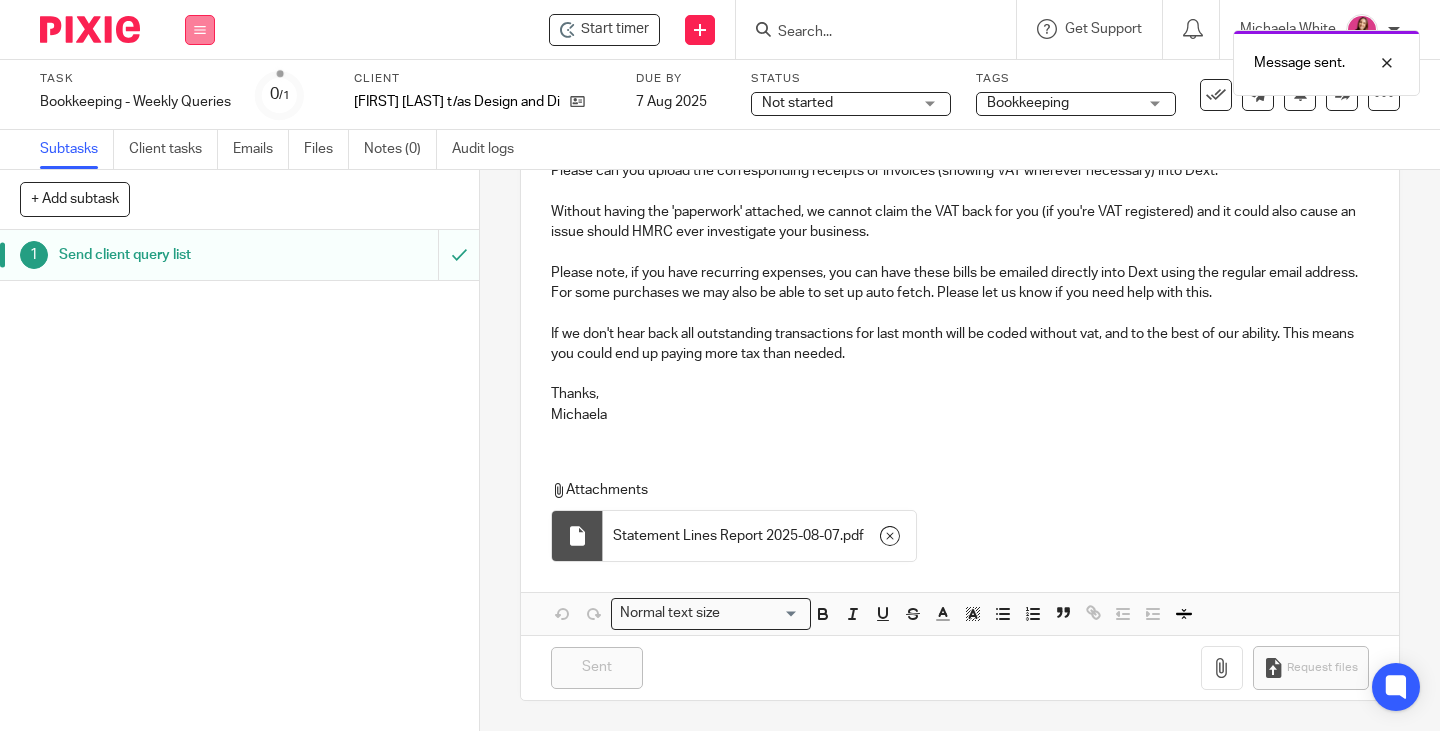 click at bounding box center [200, 30] 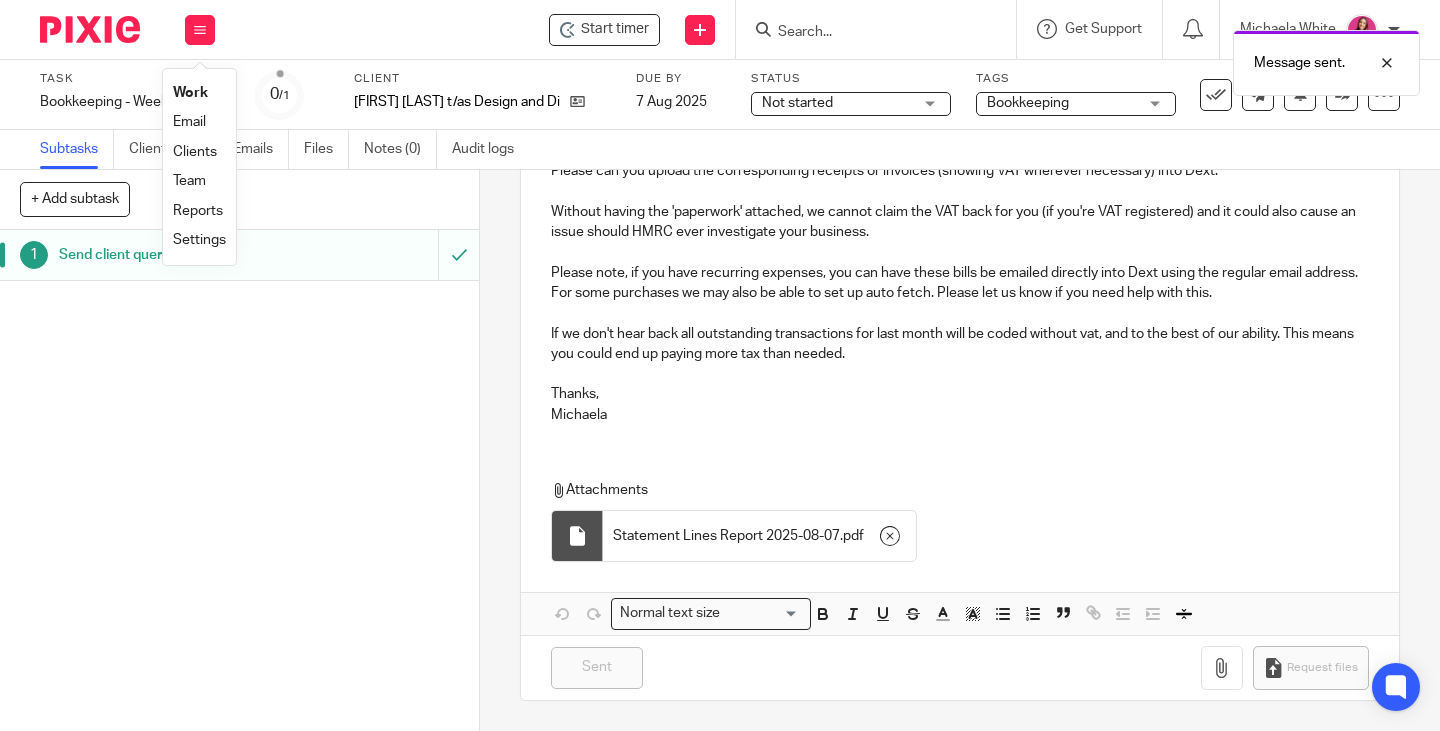 click on "Work" at bounding box center (190, 93) 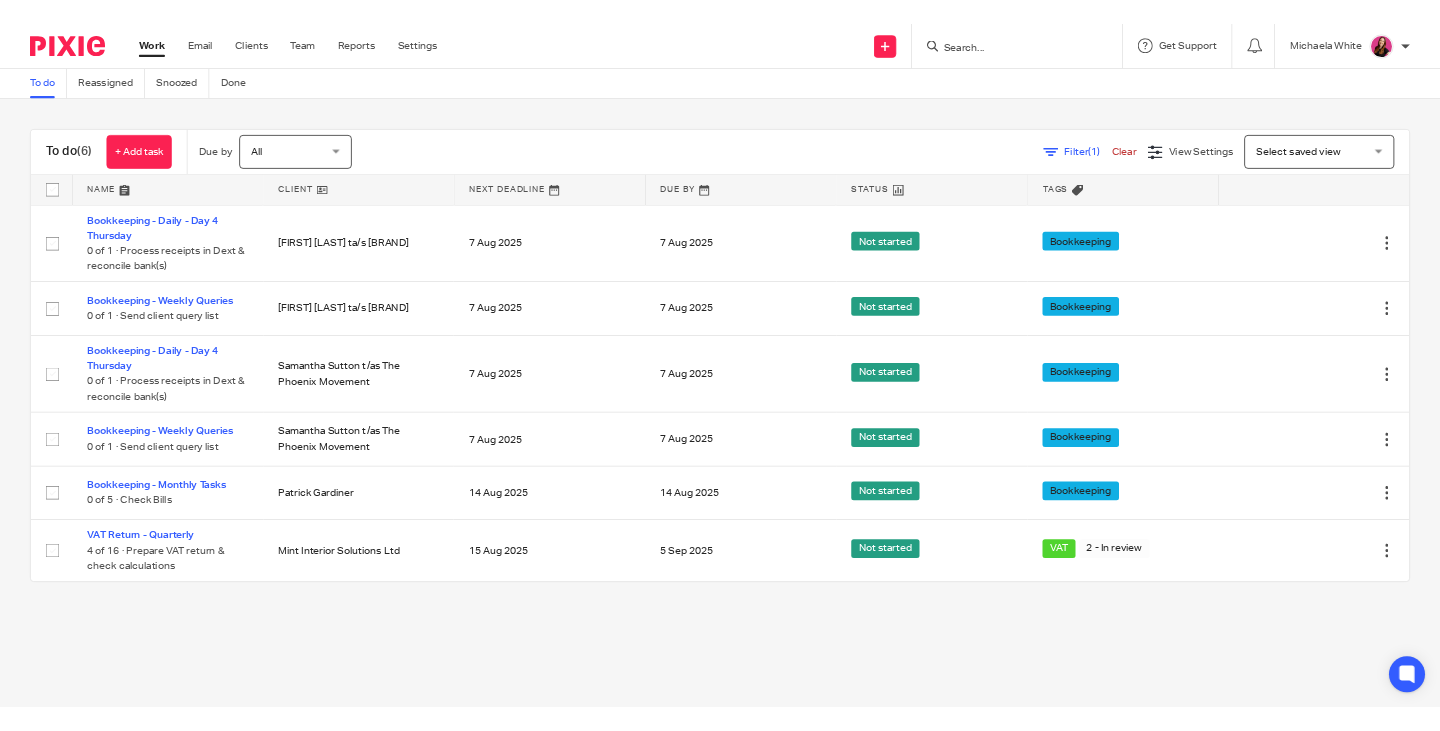 scroll, scrollTop: 0, scrollLeft: 0, axis: both 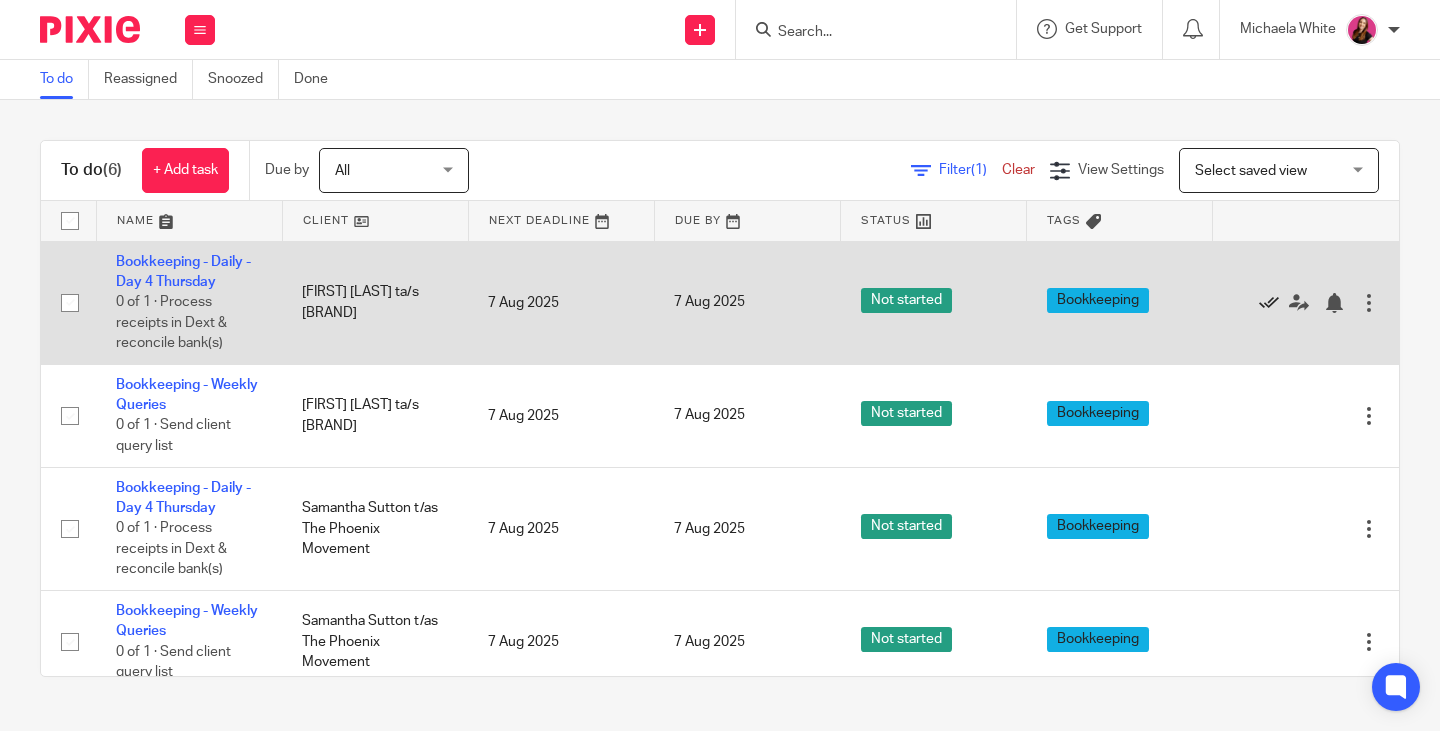 click at bounding box center [1269, 303] 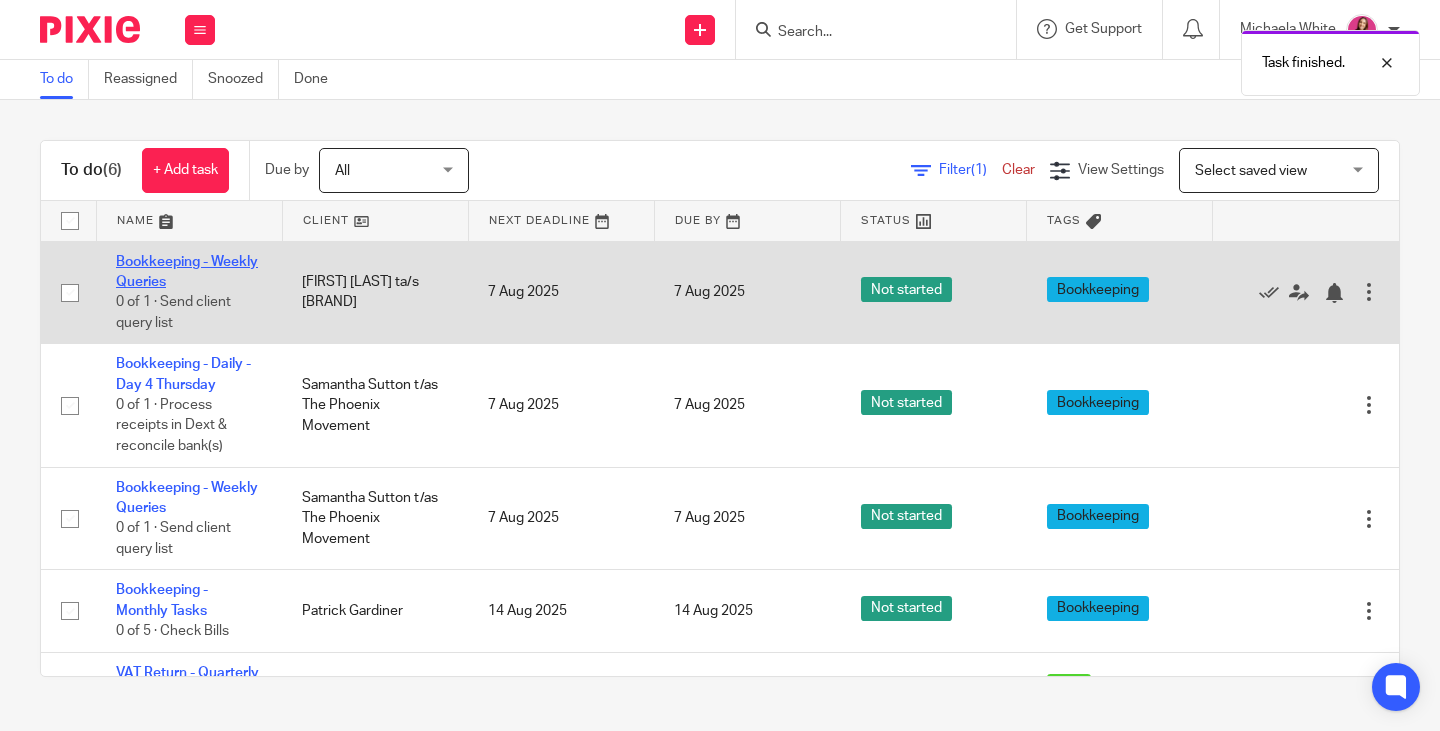 click on "Bookkeeping - Weekly Queries" at bounding box center (187, 272) 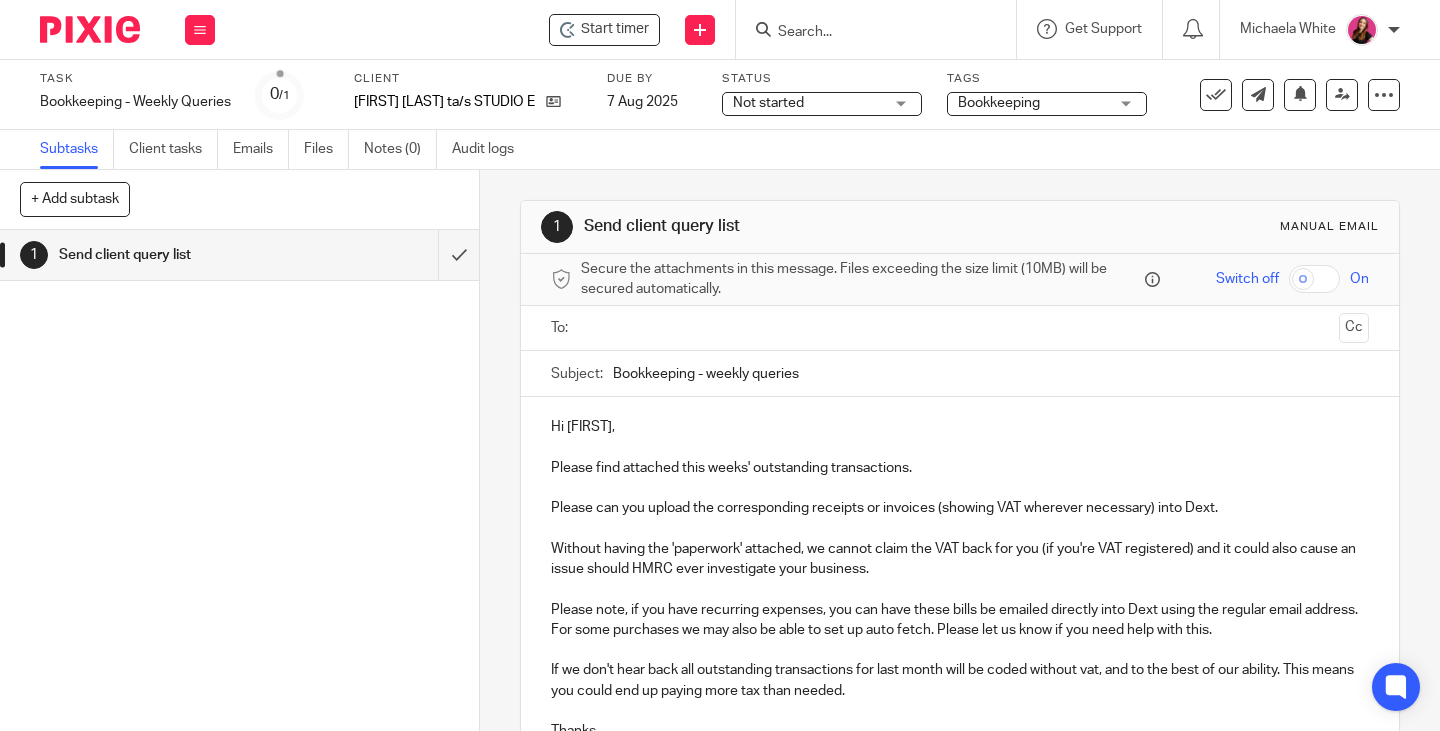 scroll, scrollTop: 0, scrollLeft: 0, axis: both 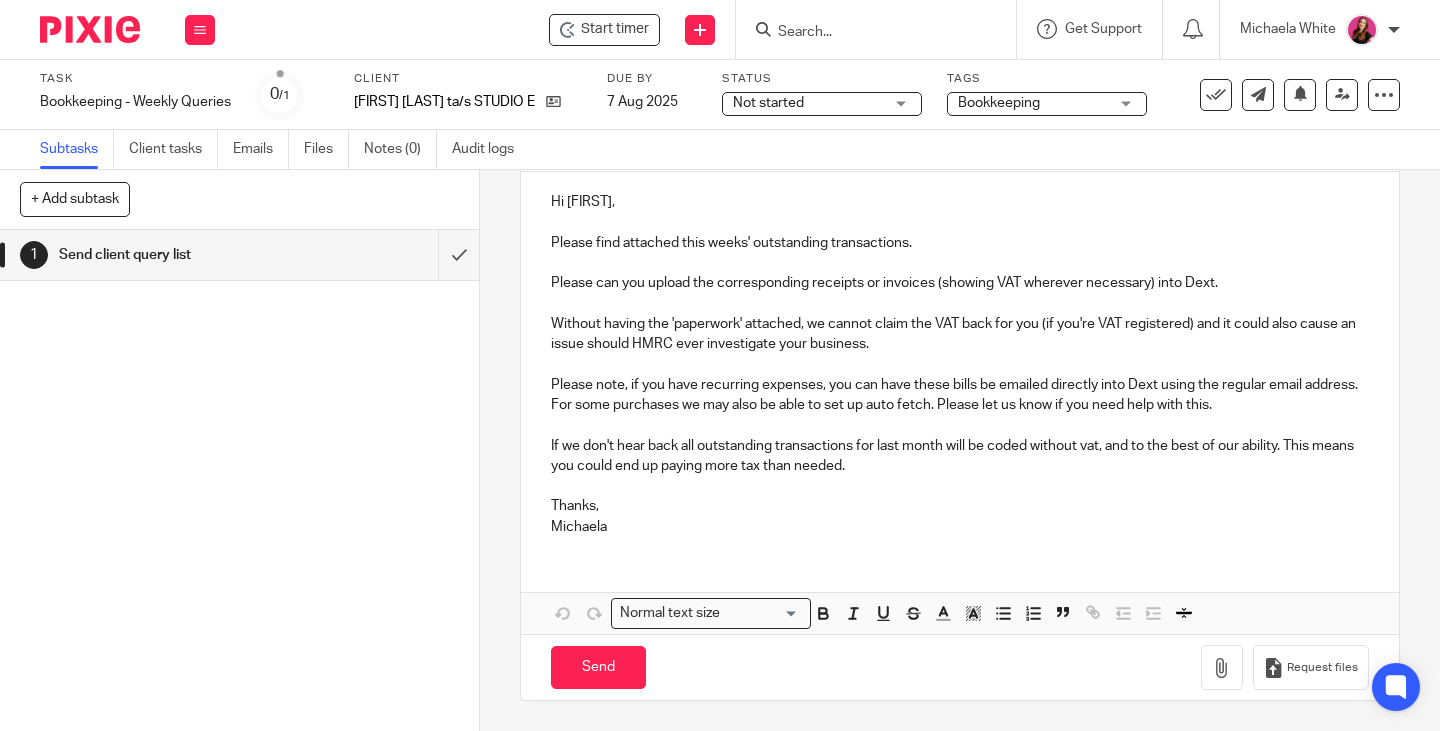 click at bounding box center (1425, 716) 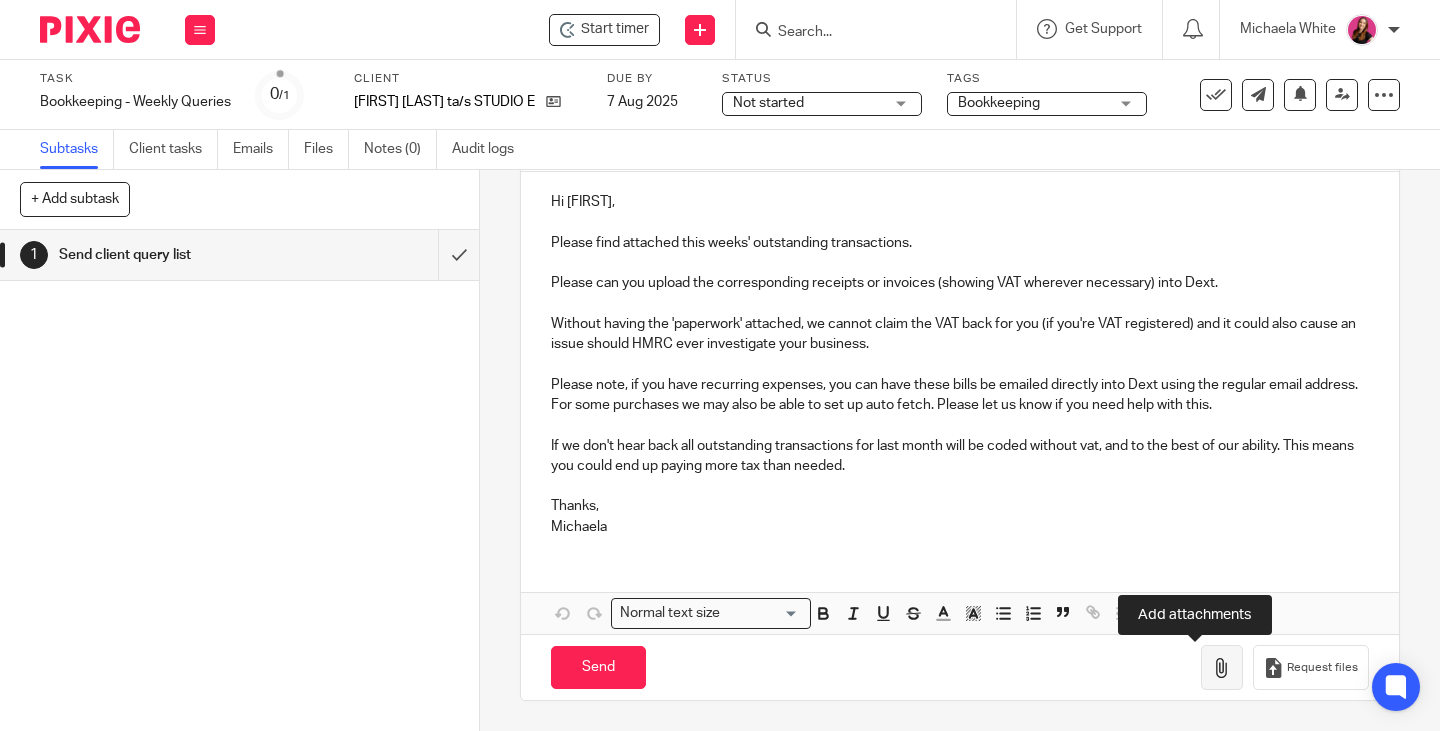 click at bounding box center (1222, 667) 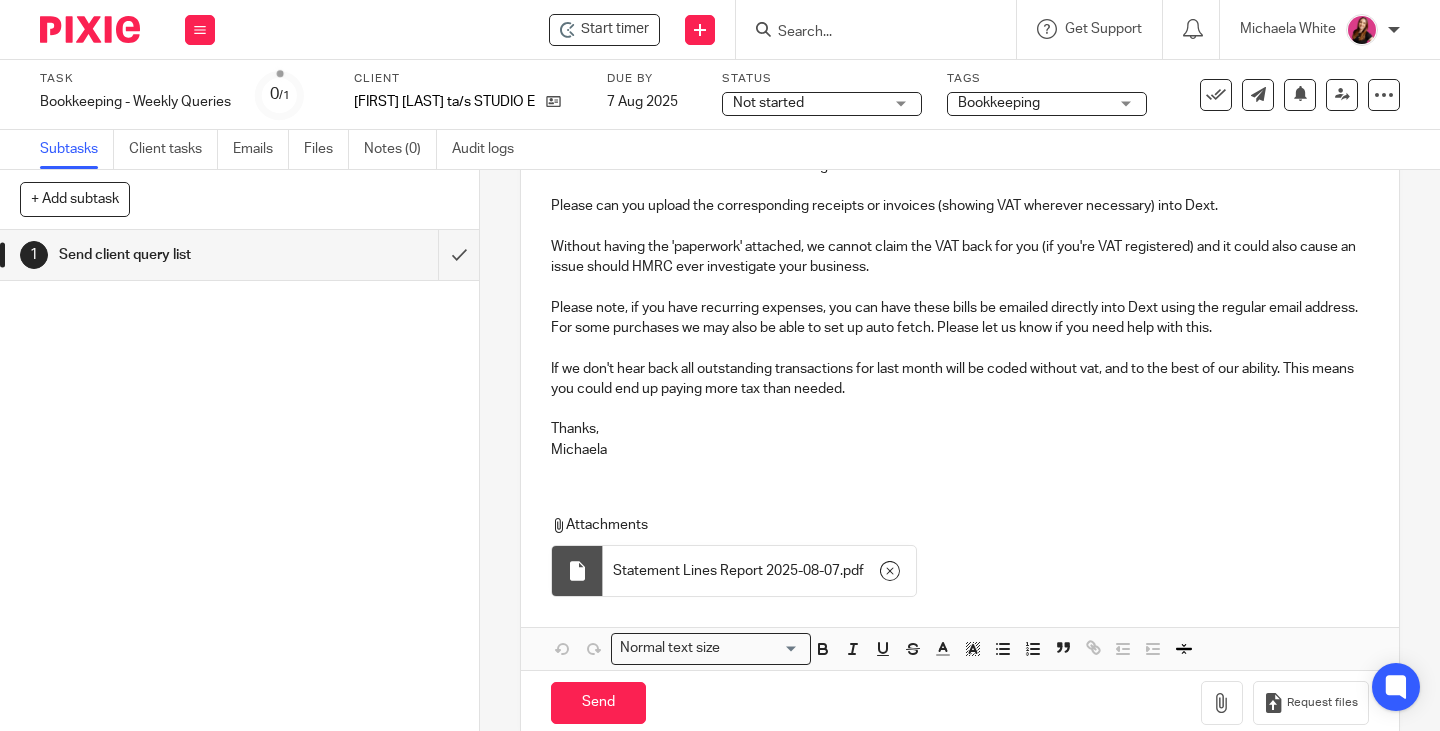scroll, scrollTop: 341, scrollLeft: 0, axis: vertical 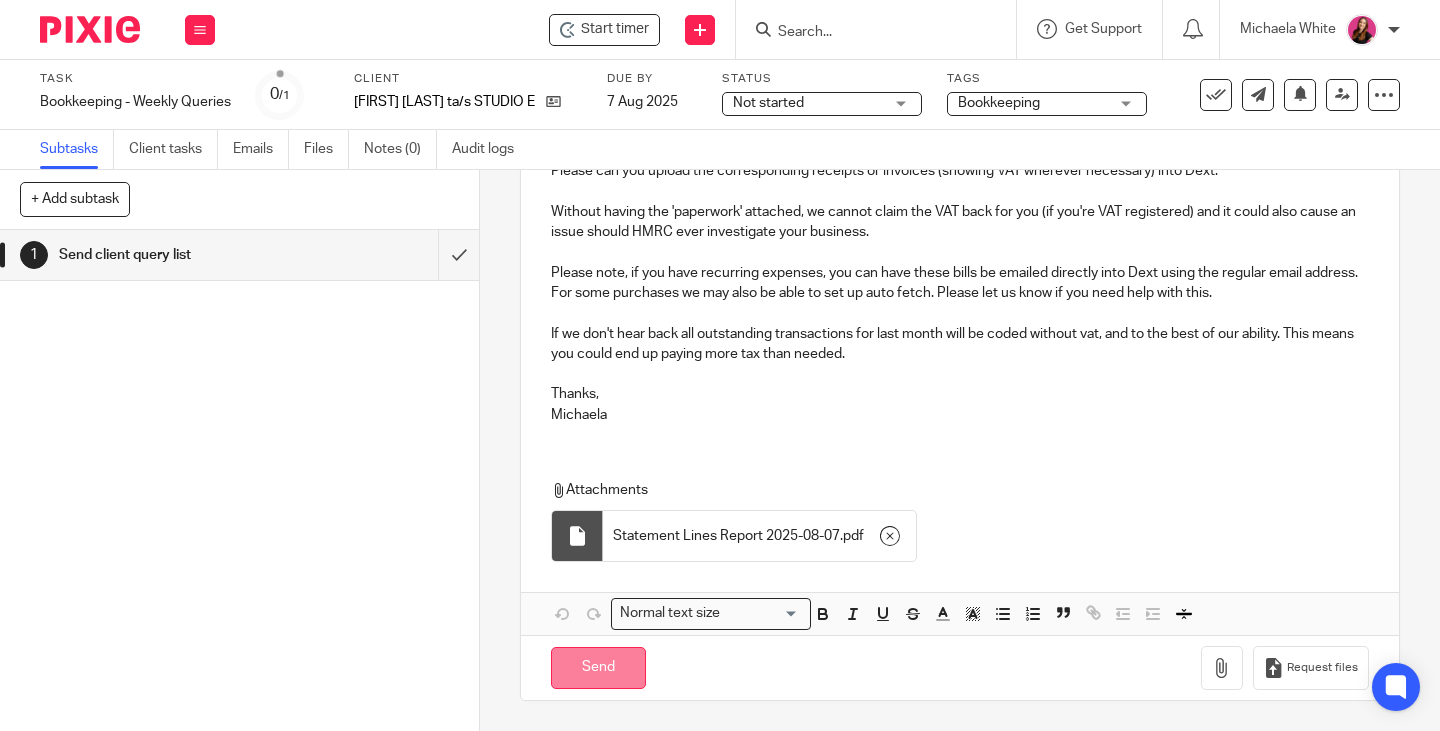 click on "Send" at bounding box center [598, 668] 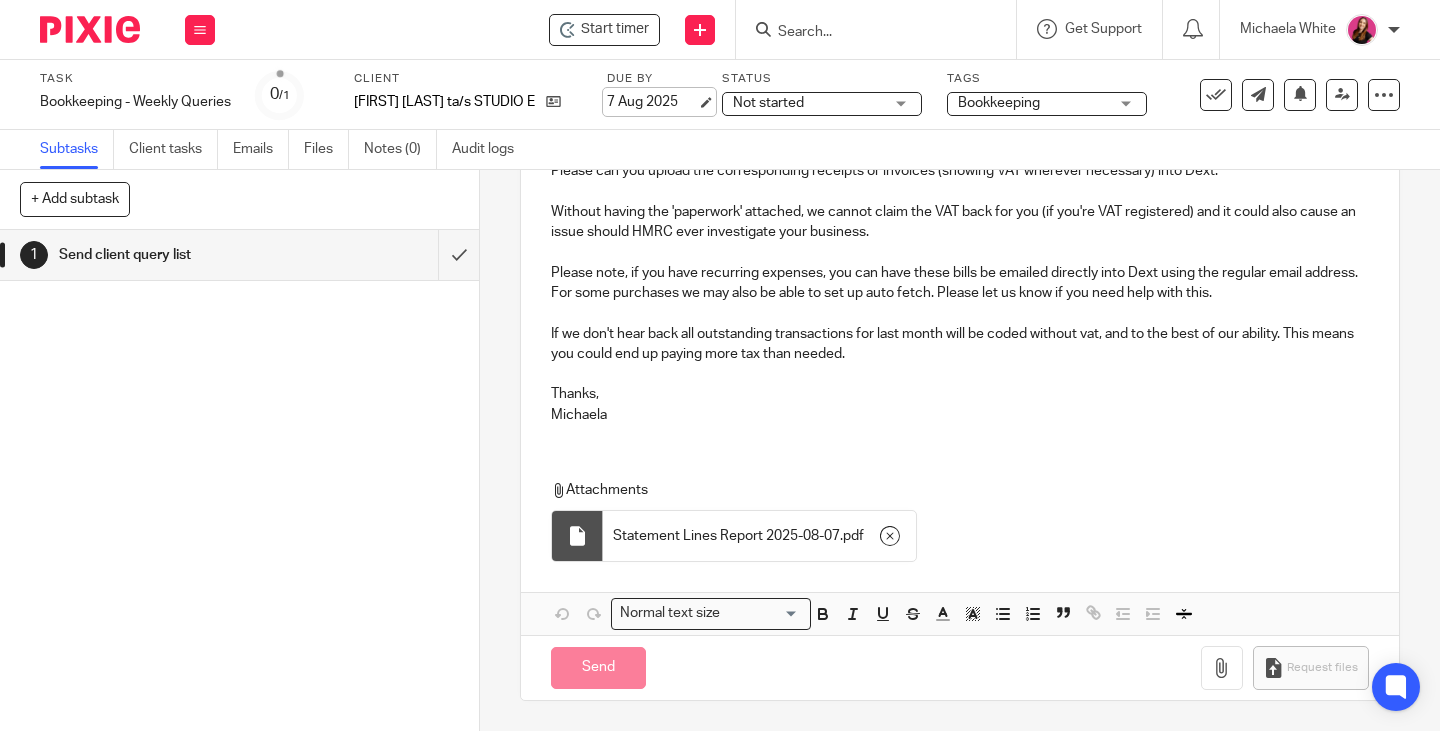 type on "Sent" 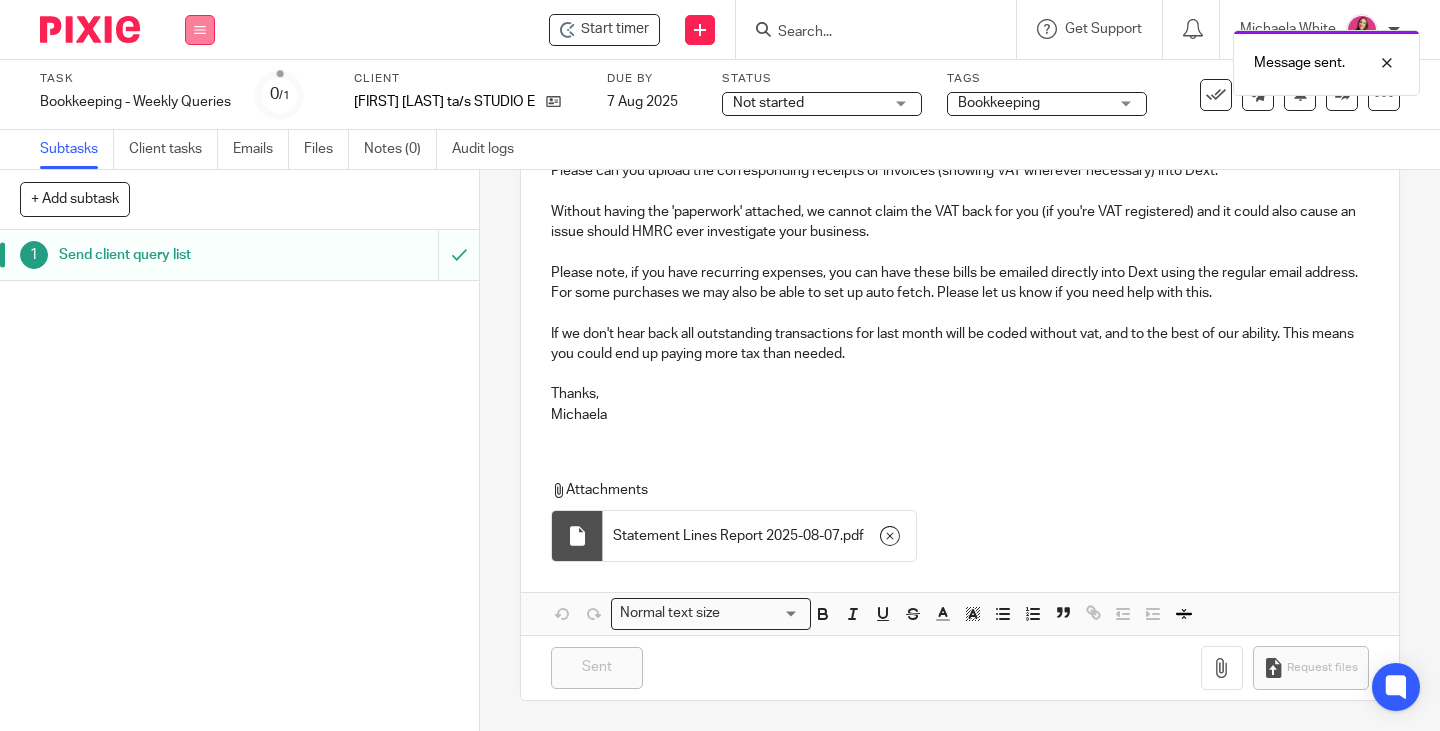 click at bounding box center (200, 30) 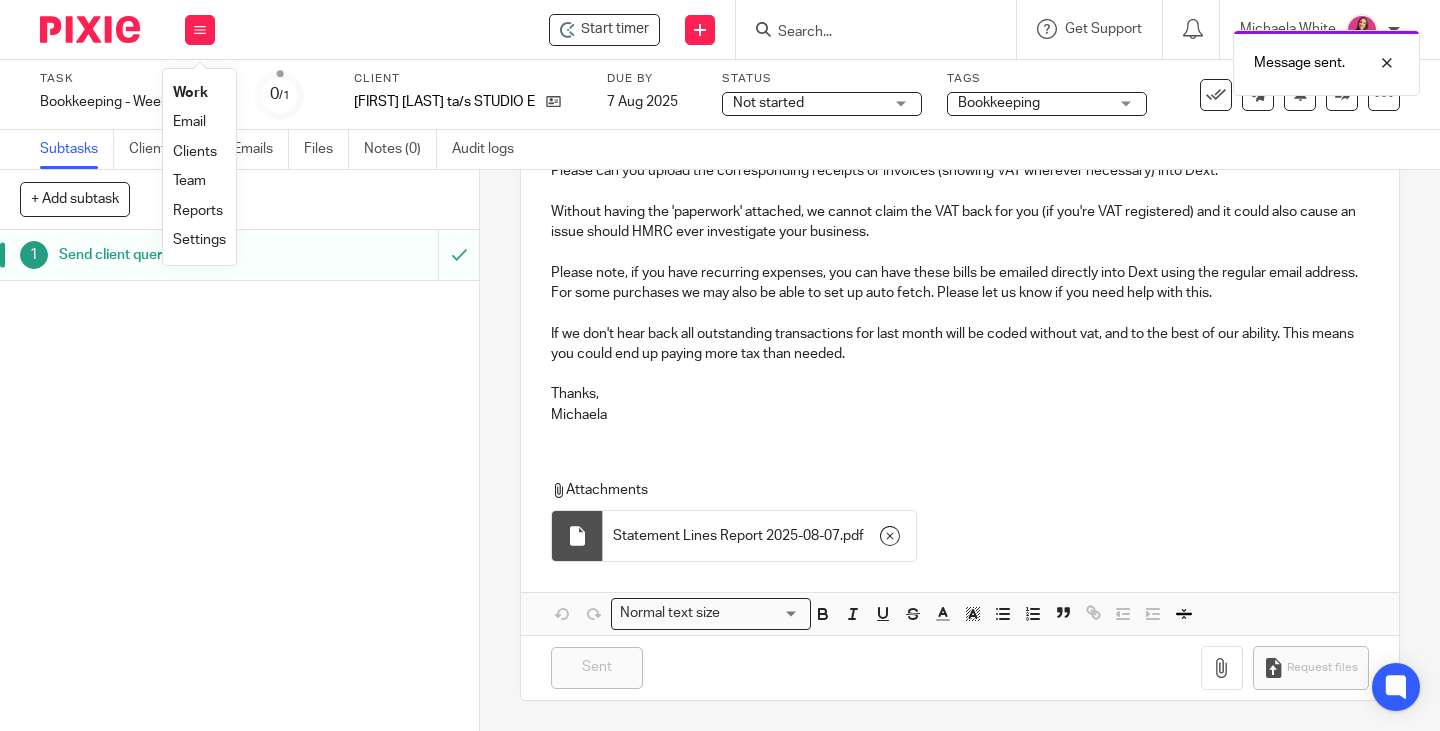 click on "Work" at bounding box center (190, 93) 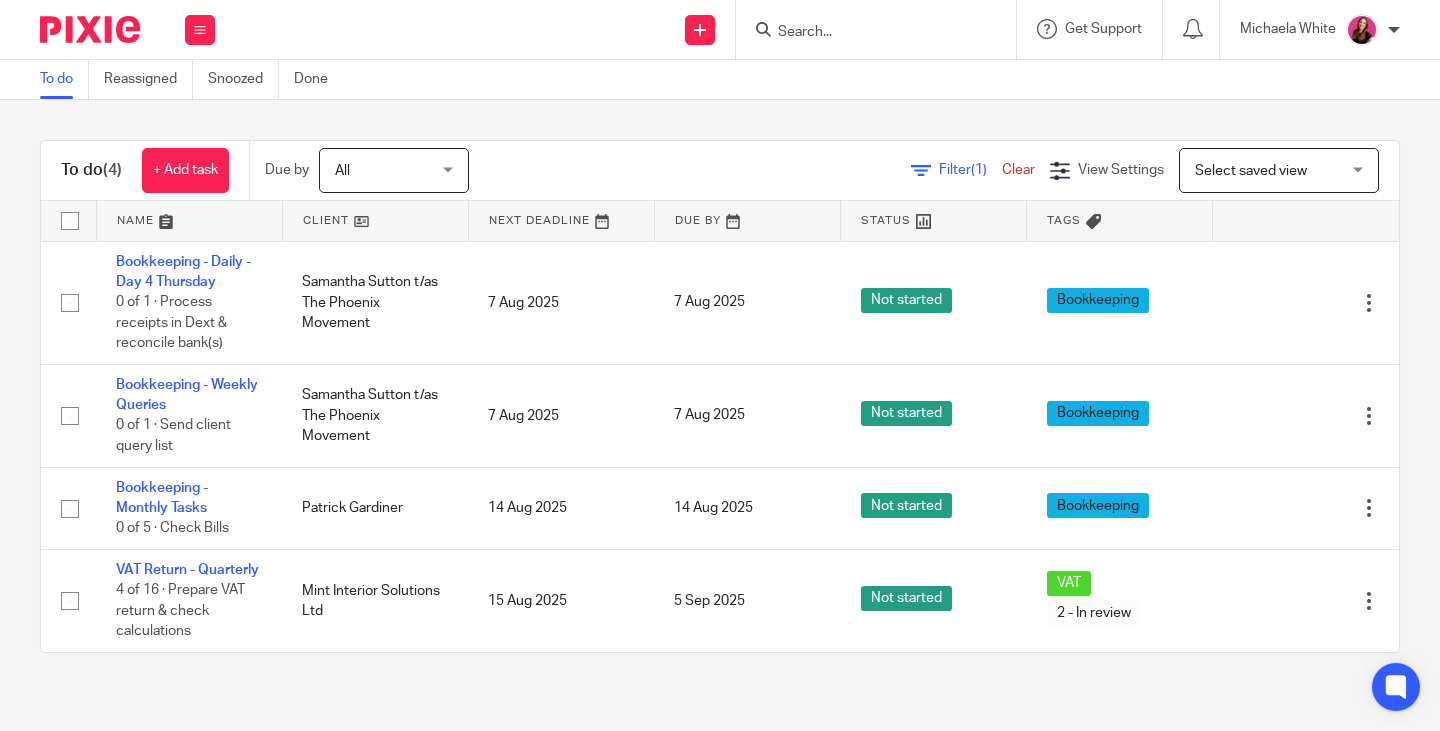 scroll, scrollTop: 0, scrollLeft: 0, axis: both 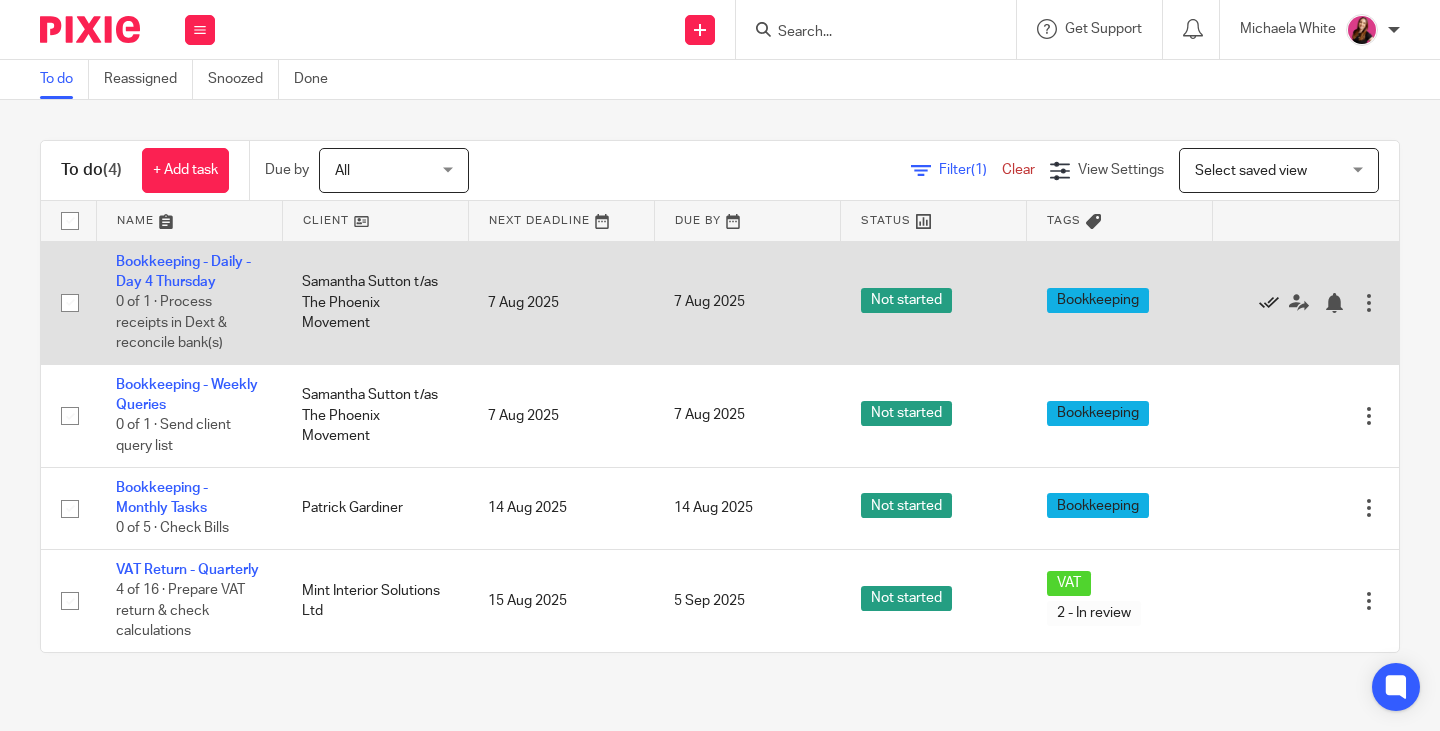 click at bounding box center (1269, 303) 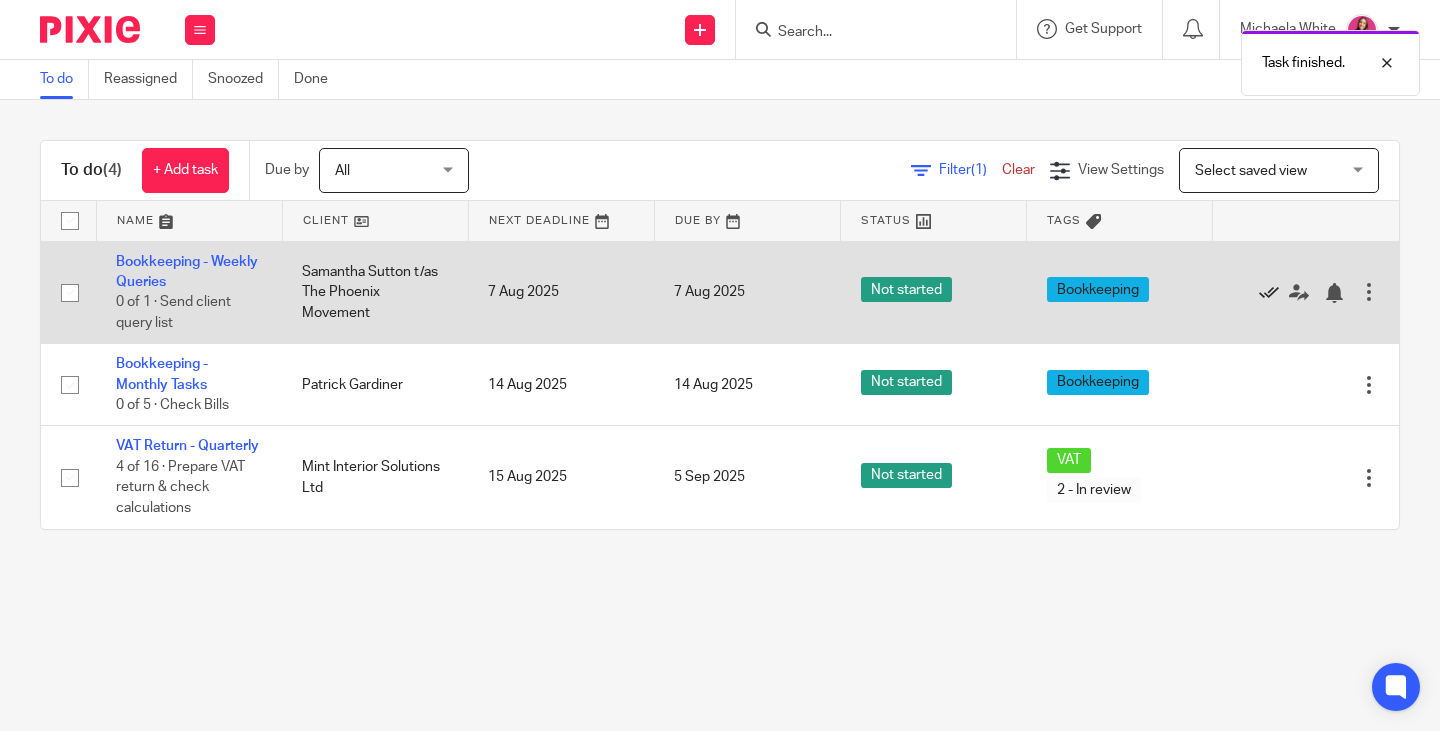 click at bounding box center (1269, 293) 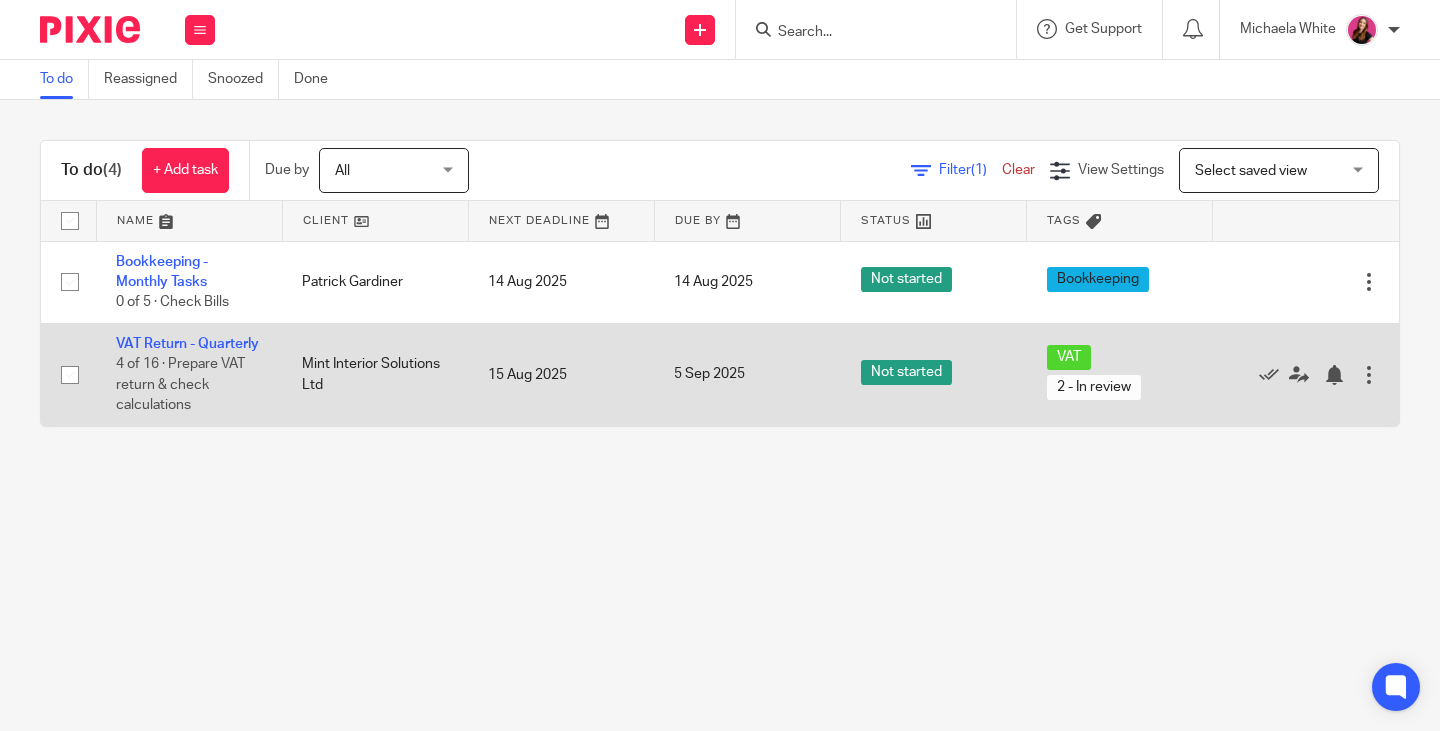 click on "VAT Return - Quarterly
4
of
16 ·
Prepare VAT return & check calculations" at bounding box center [189, 374] 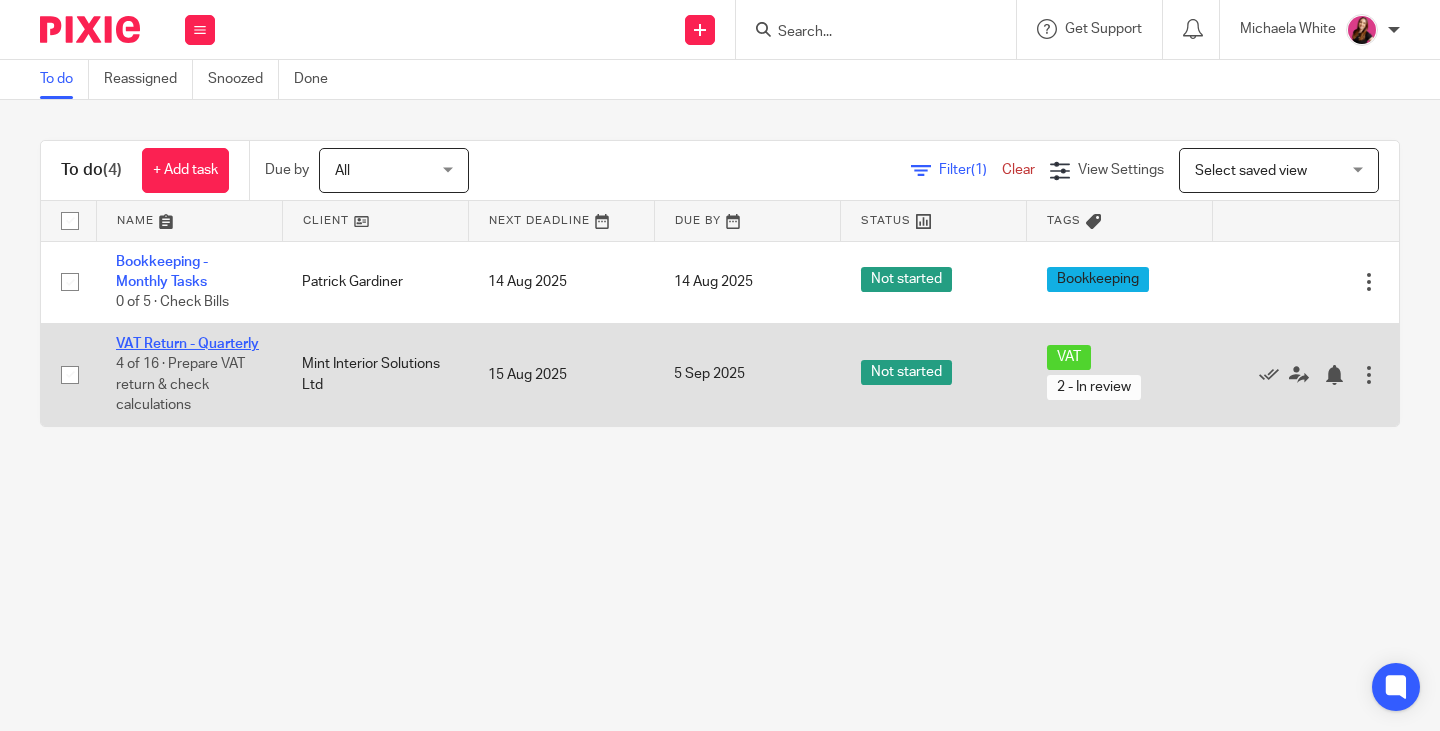 click on "VAT Return - Quarterly" at bounding box center [187, 344] 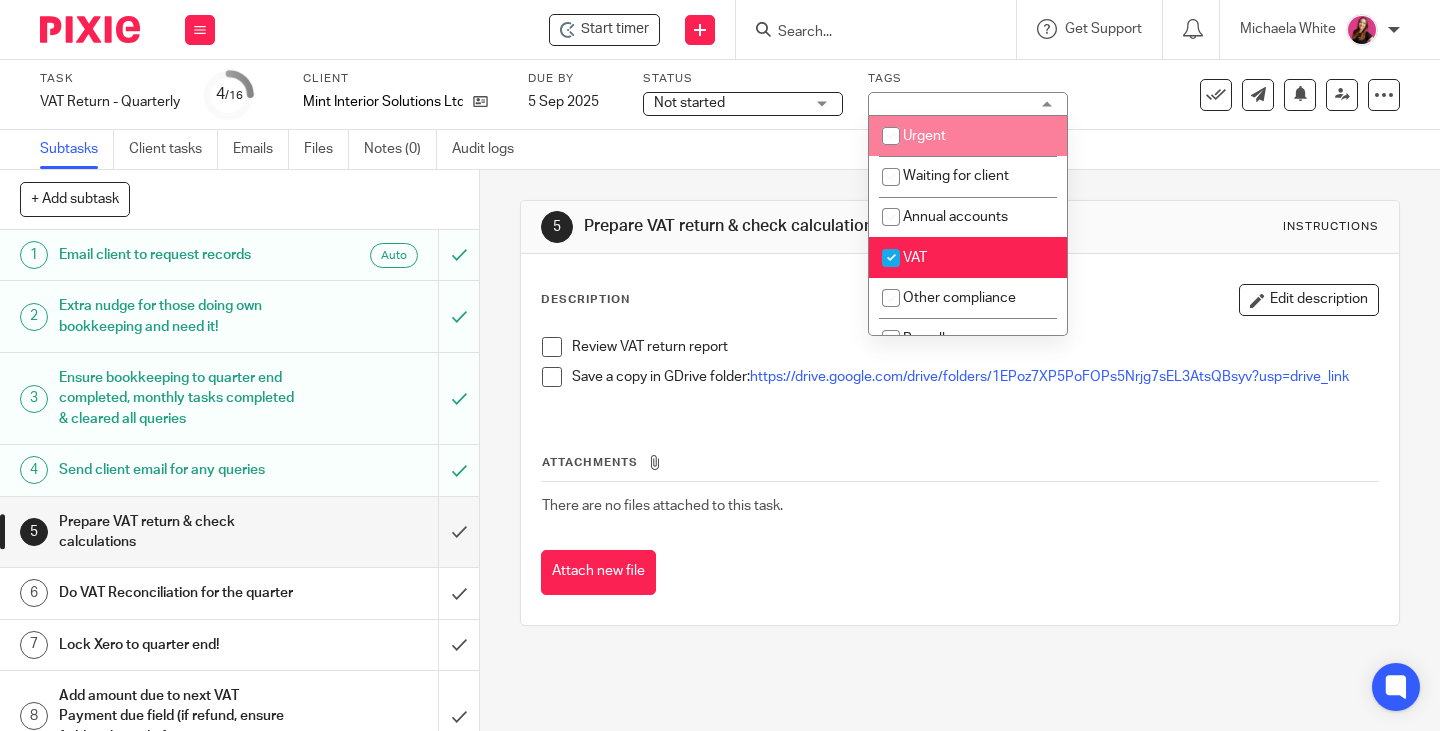 scroll, scrollTop: 0, scrollLeft: 0, axis: both 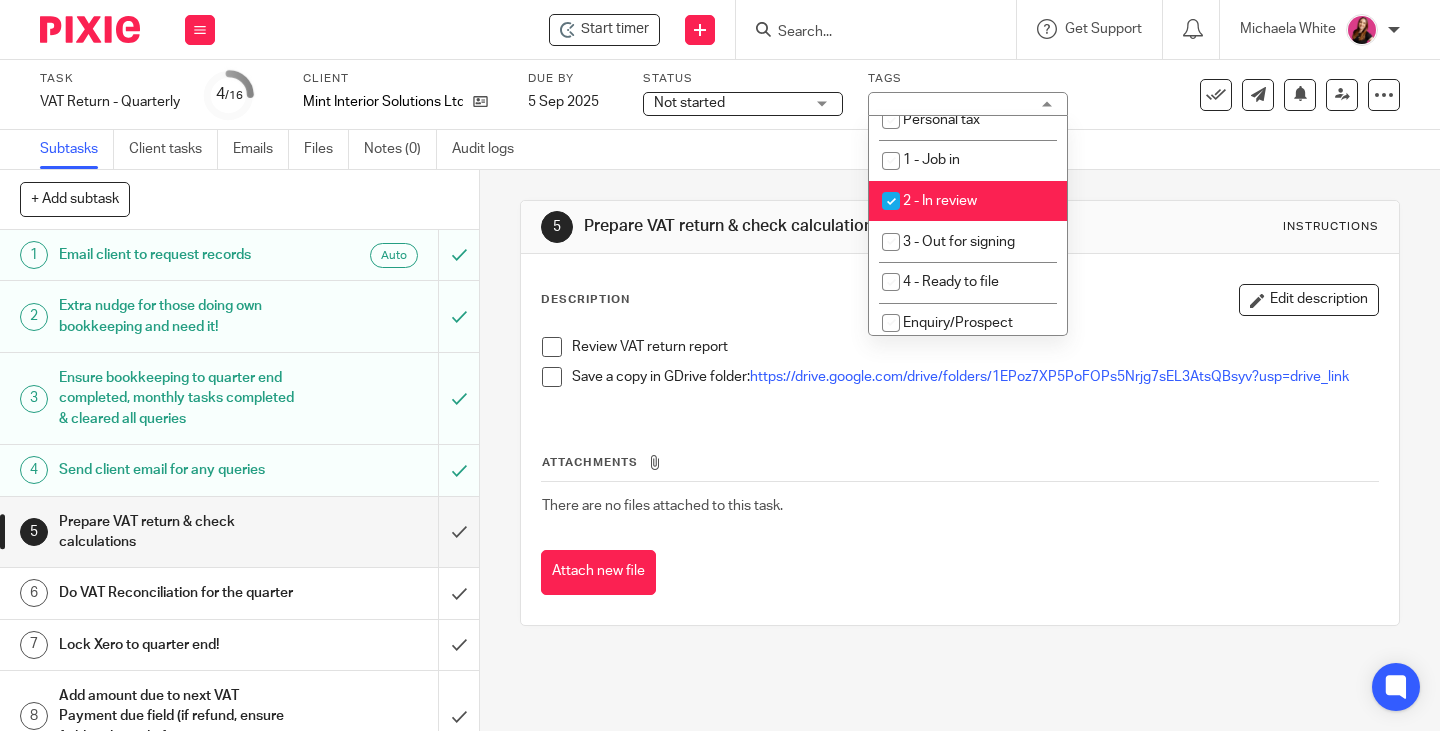 click on "2 - In review" at bounding box center [968, 201] 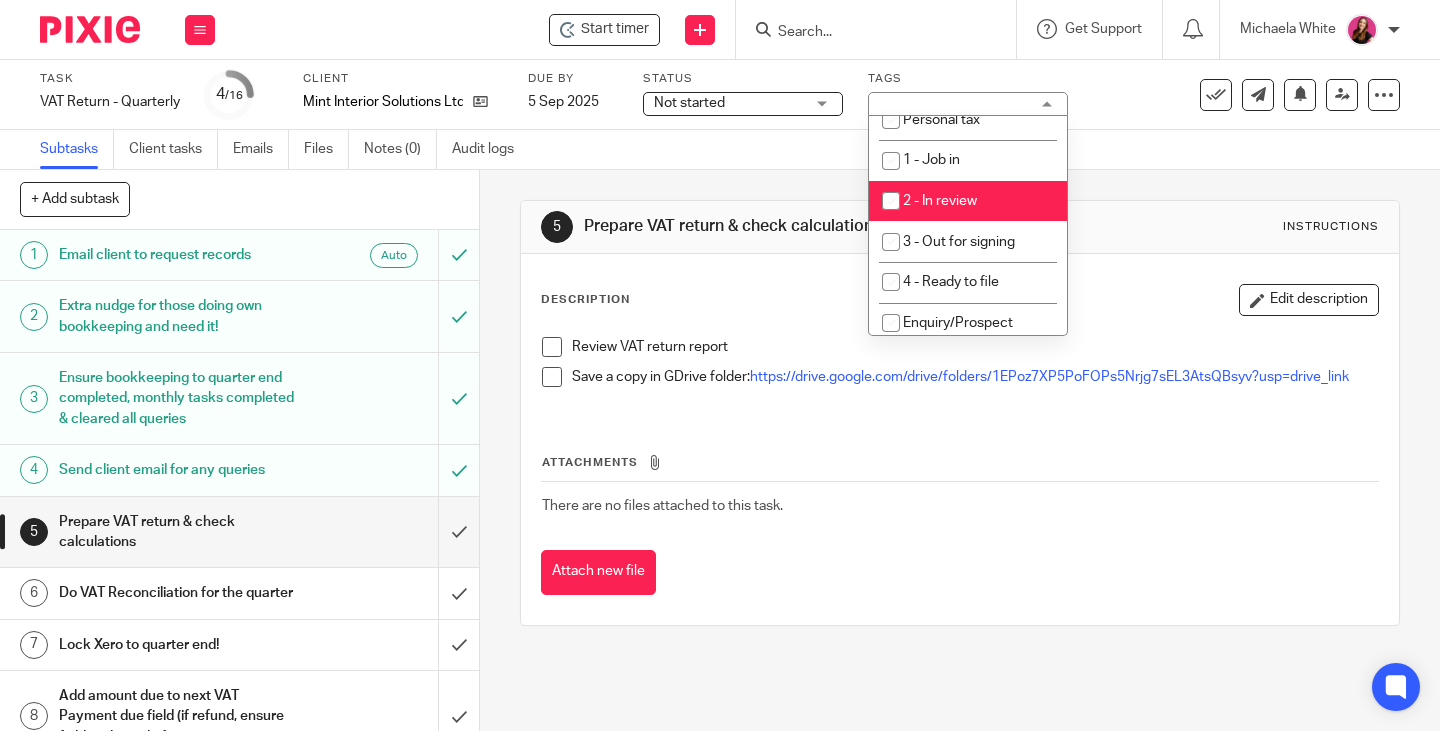checkbox on "false" 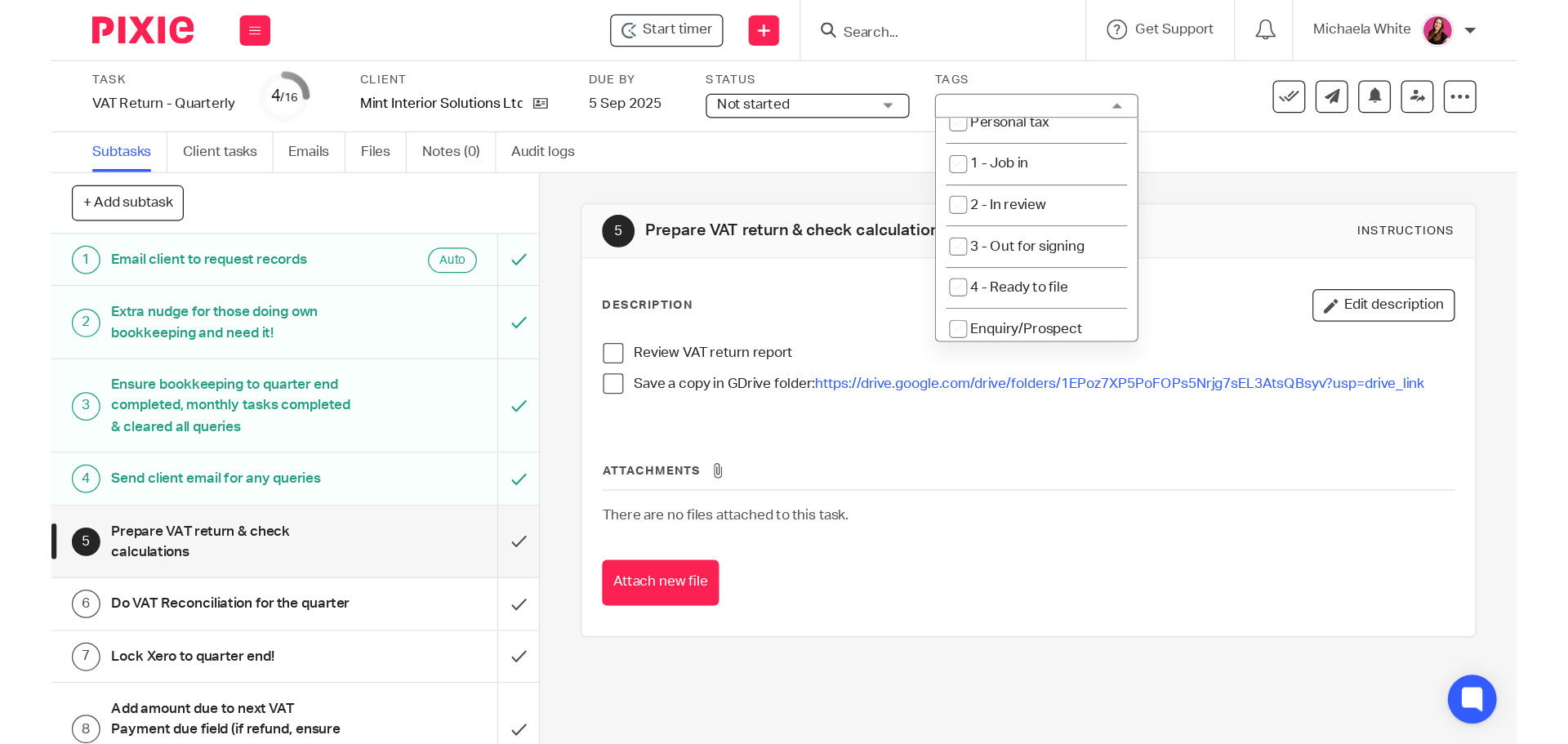 scroll, scrollTop: 245, scrollLeft: 0, axis: vertical 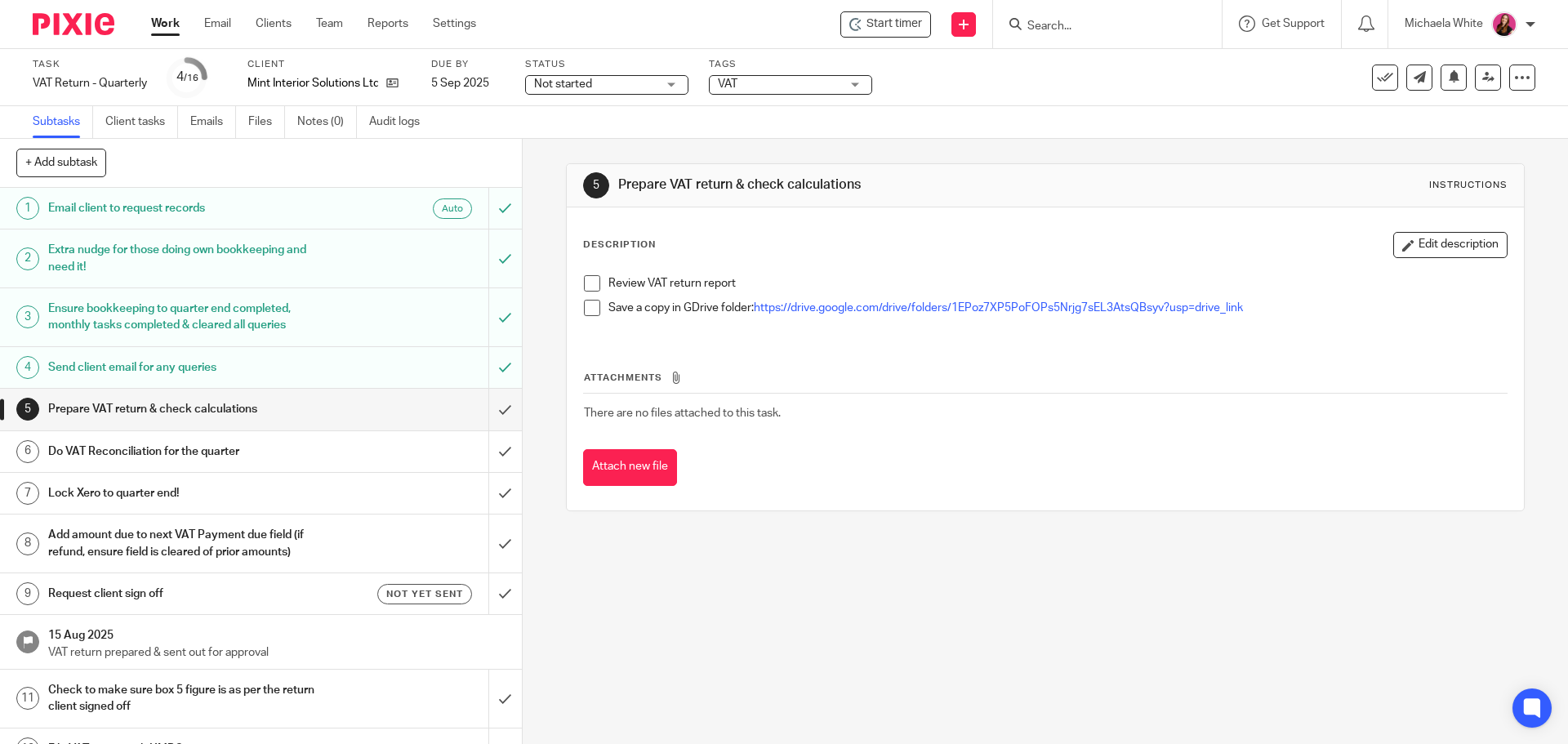 click on "Work" at bounding box center [165, 24] 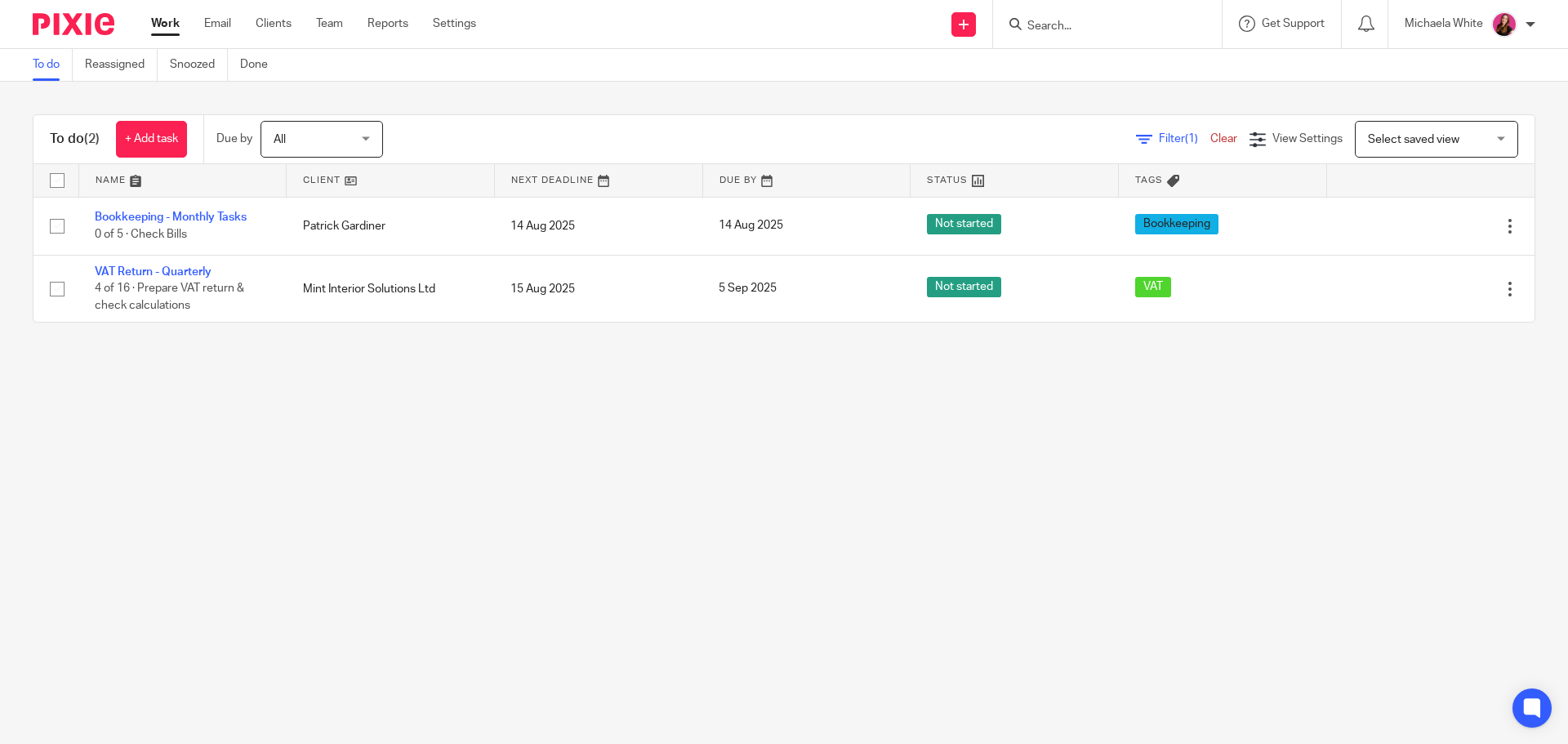 scroll, scrollTop: 0, scrollLeft: 0, axis: both 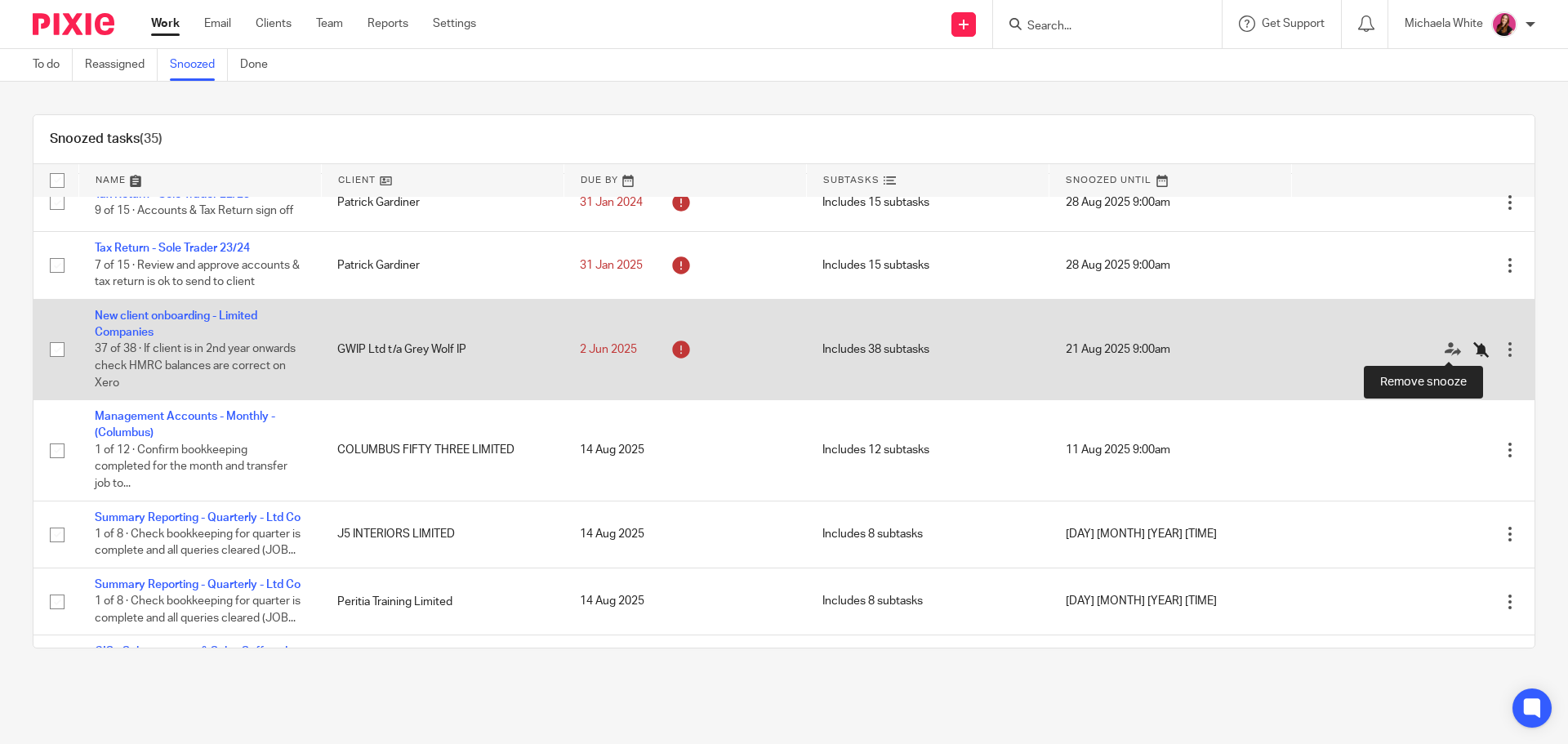 click 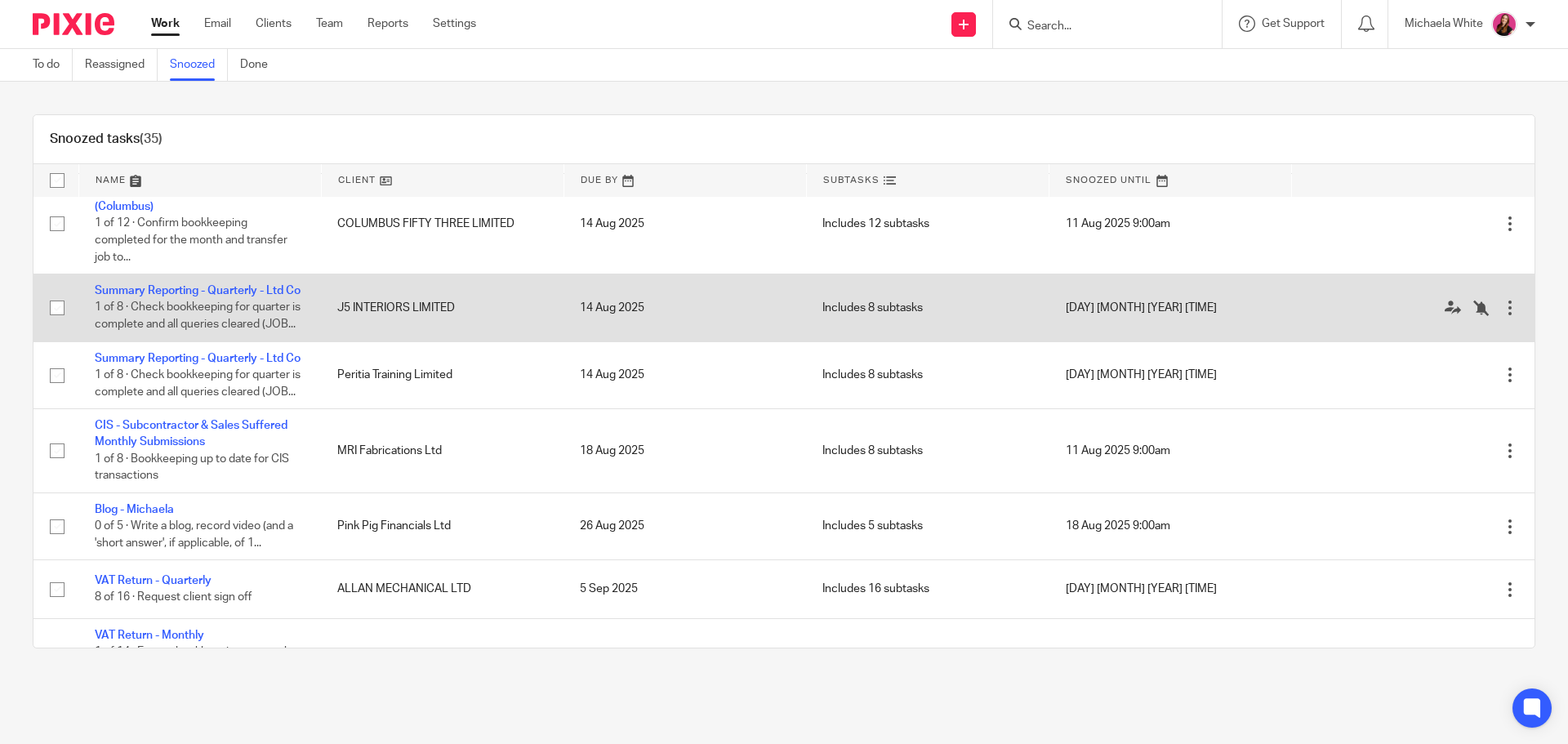 scroll, scrollTop: 245, scrollLeft: 0, axis: vertical 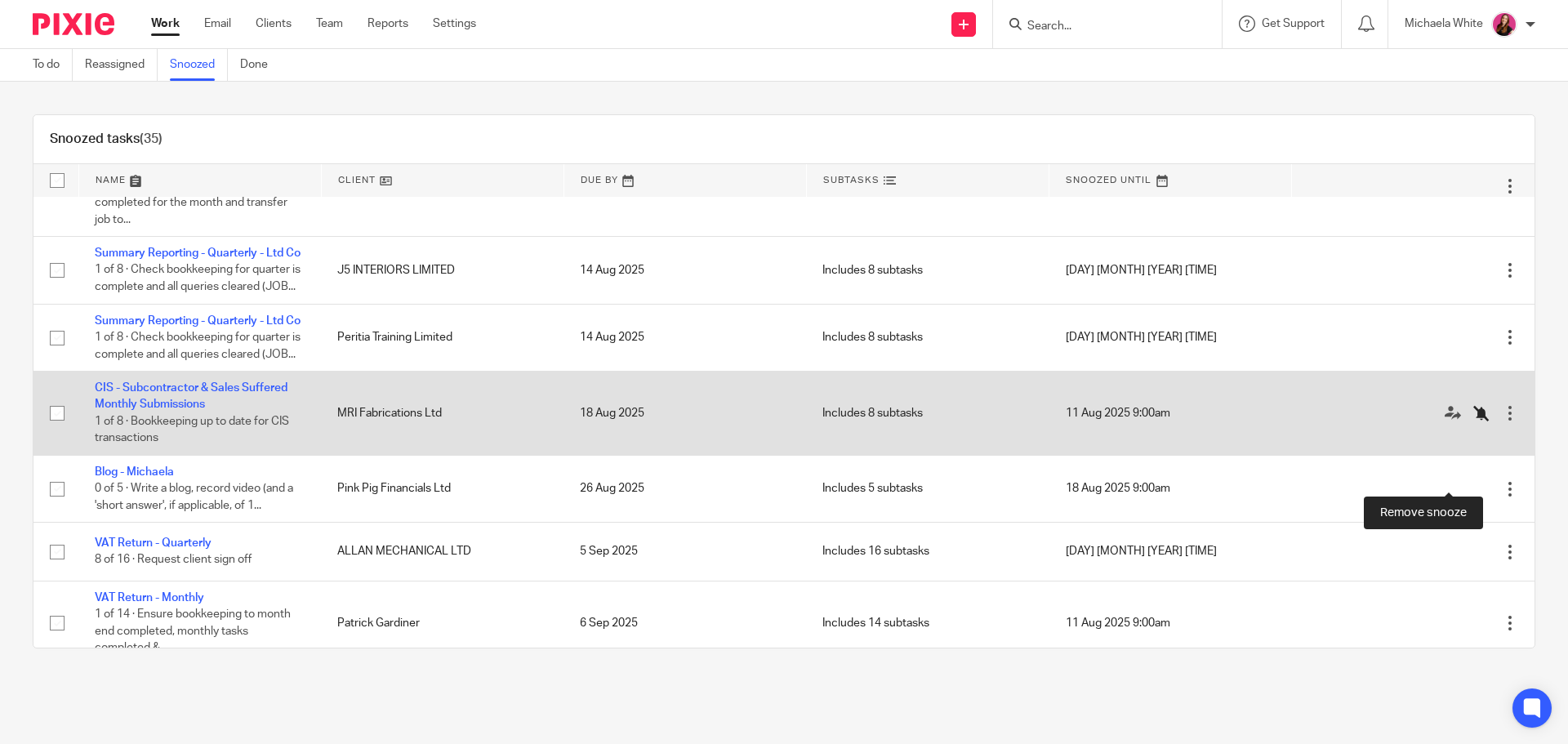 click 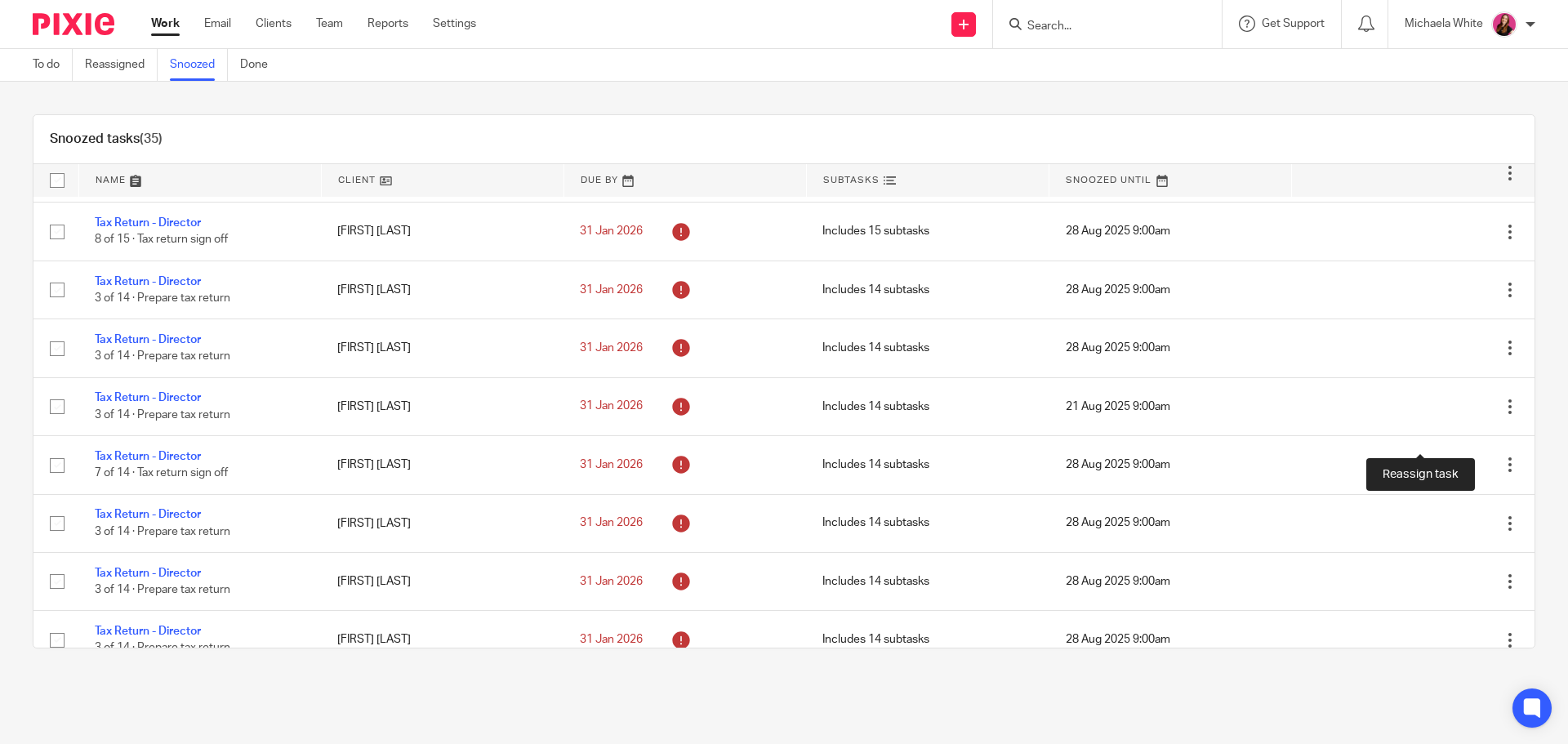 scroll, scrollTop: 980, scrollLeft: 0, axis: vertical 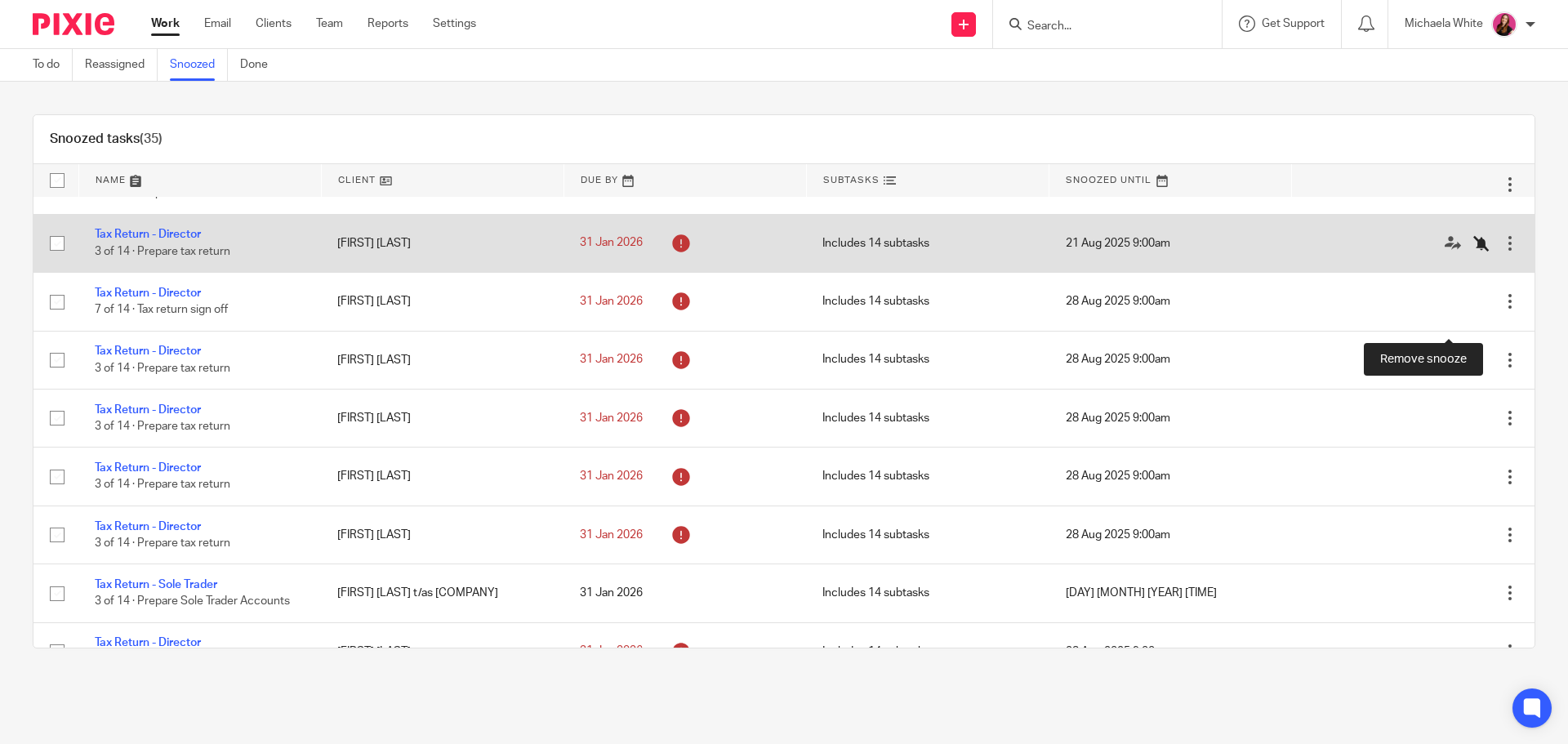 click 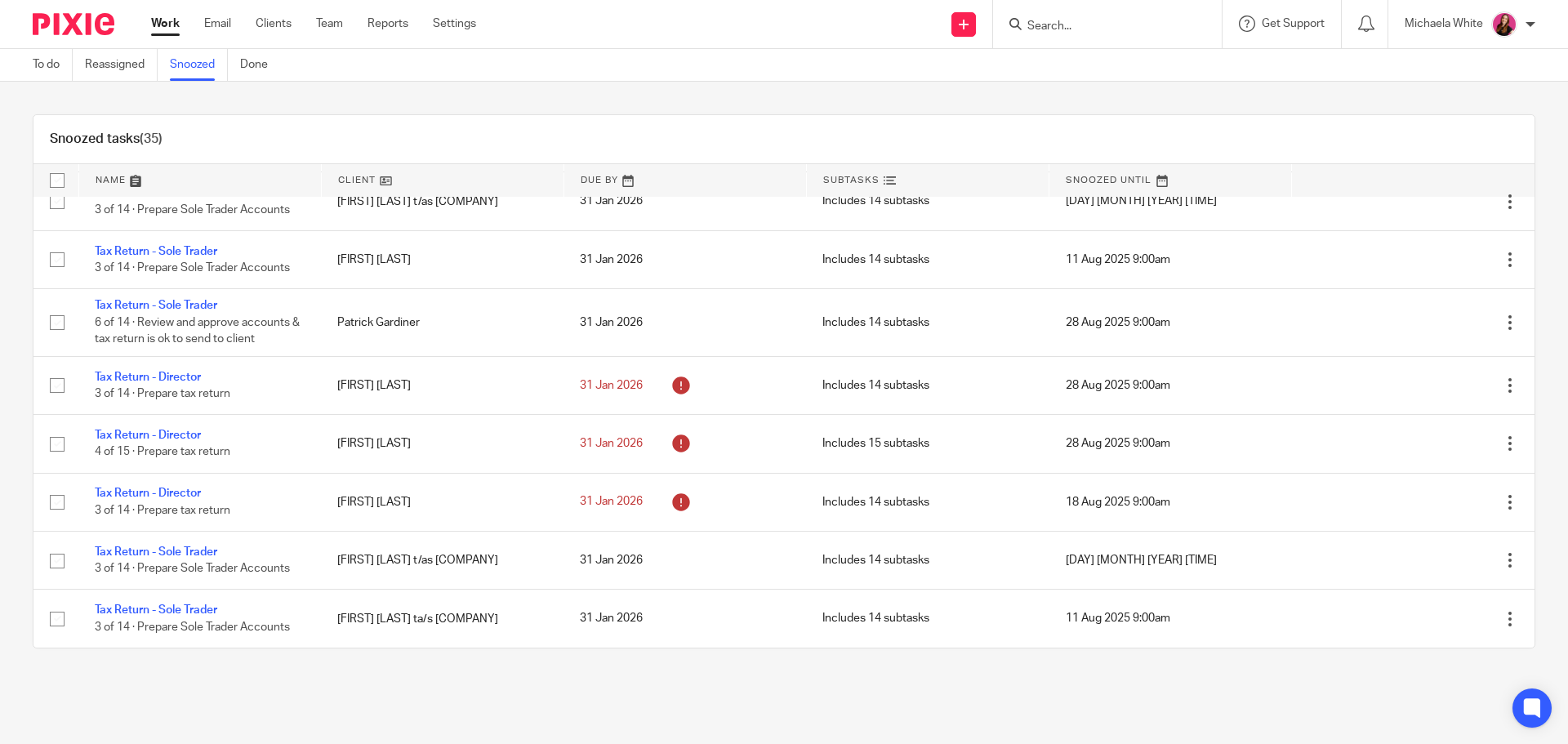 scroll, scrollTop: 1630, scrollLeft: 0, axis: vertical 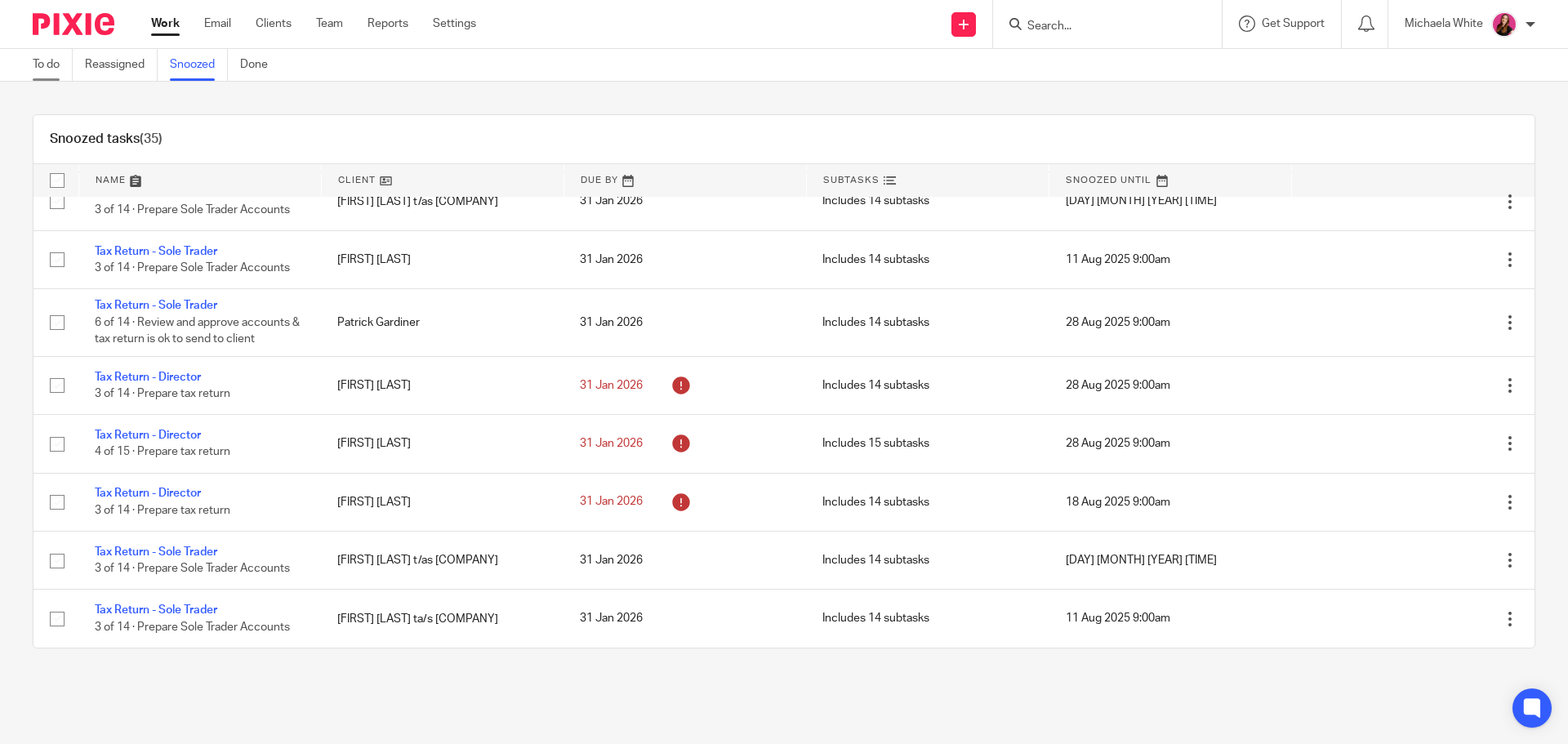 click on "To do" at bounding box center [52, 65] 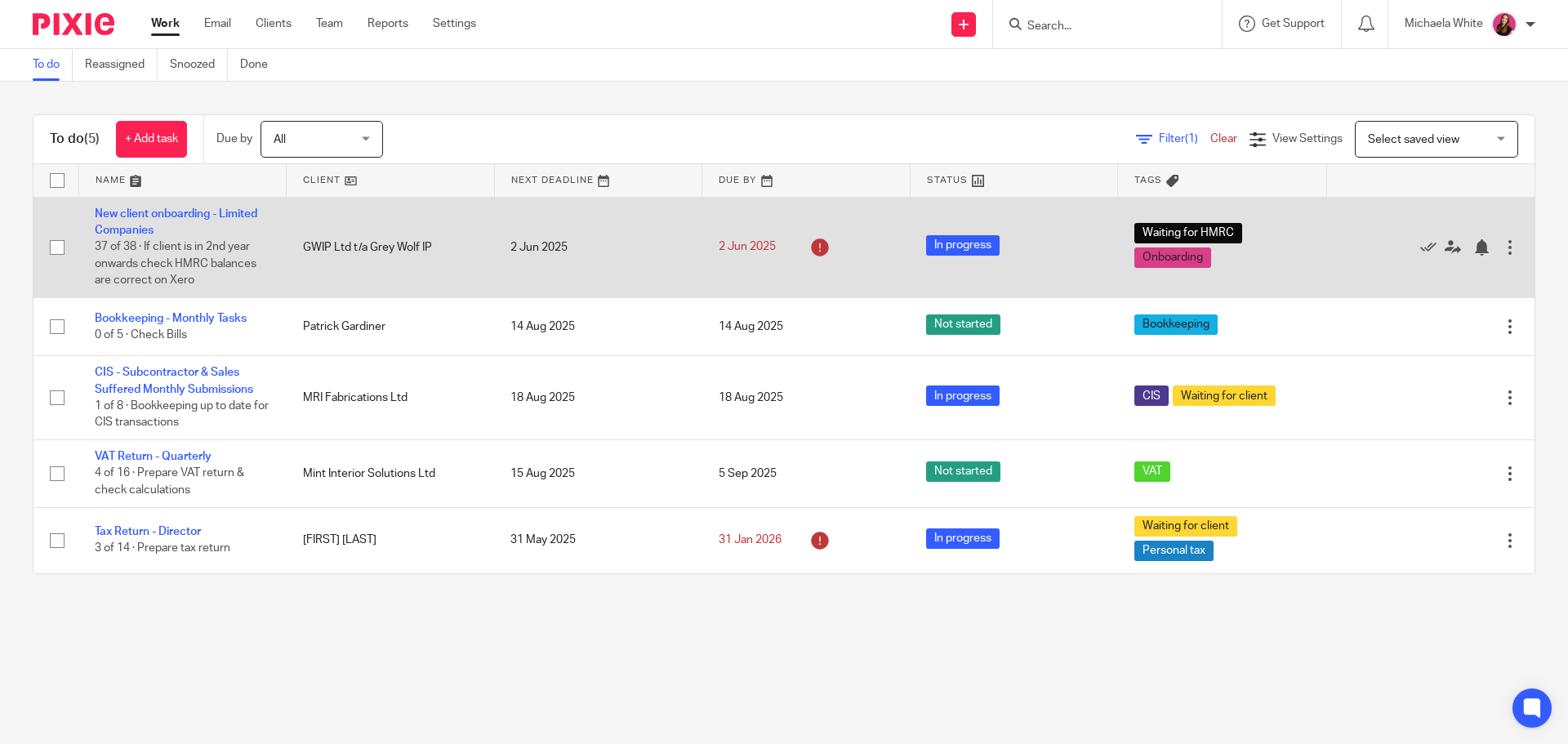 scroll, scrollTop: 0, scrollLeft: 0, axis: both 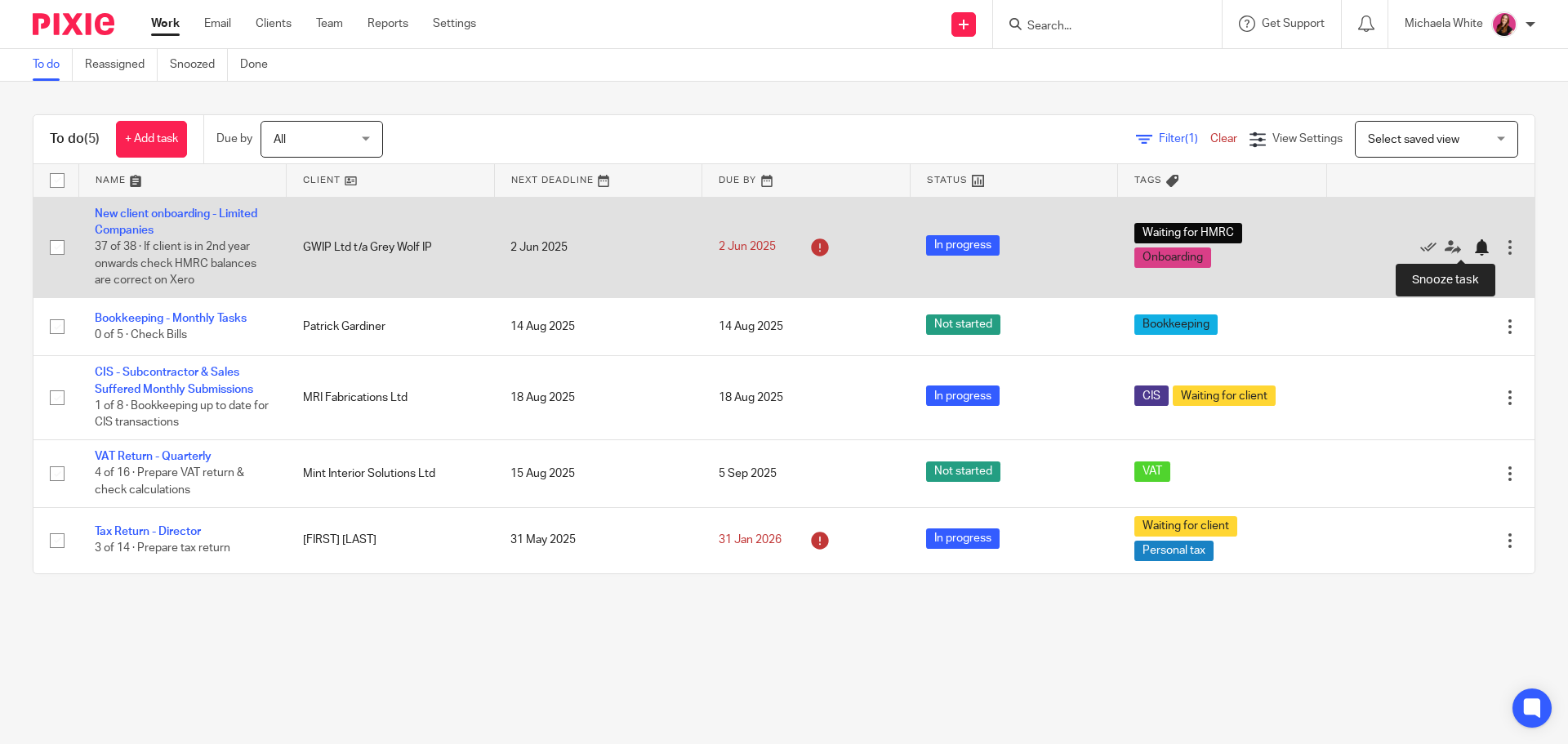 click at bounding box center (1481, 247) 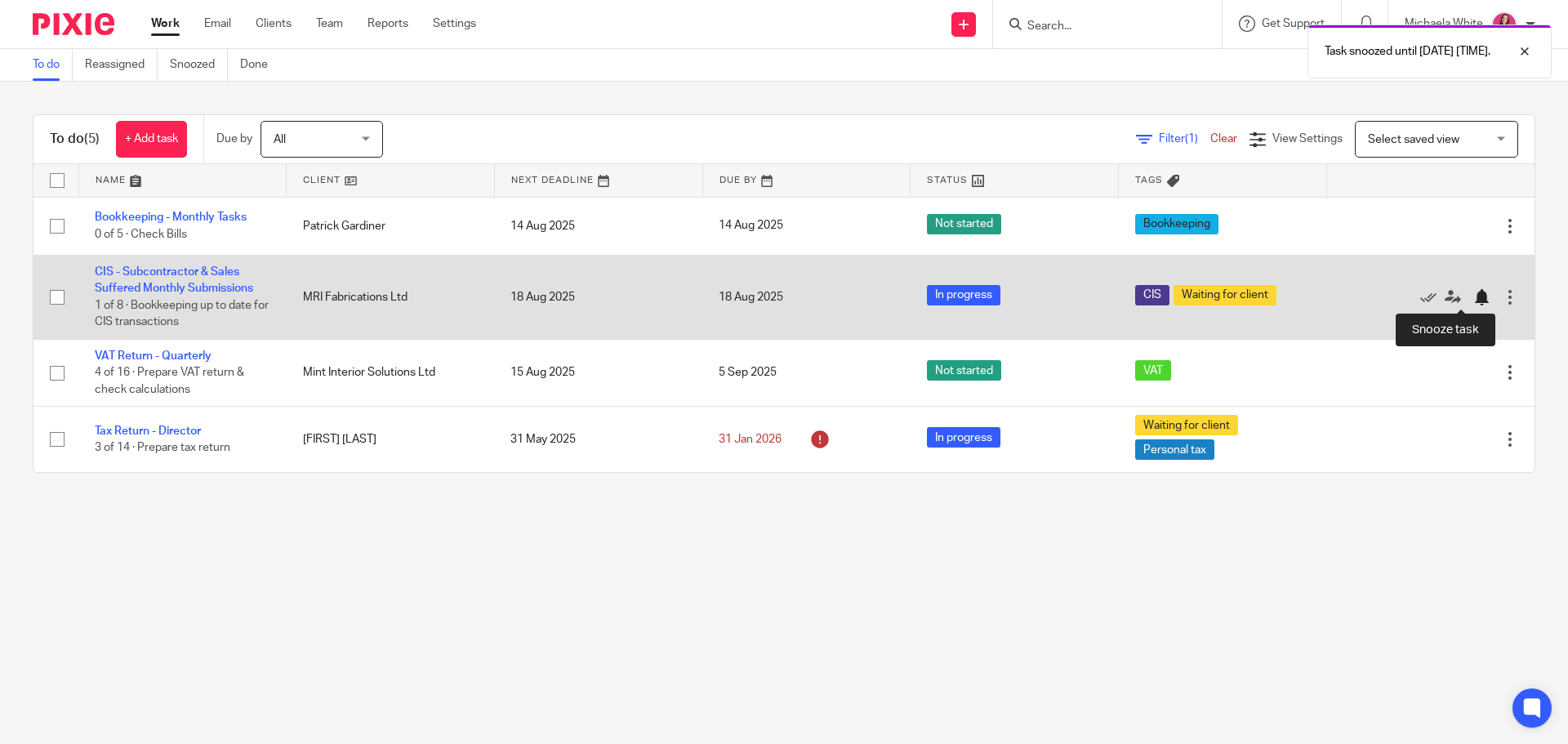 click at bounding box center [1481, 297] 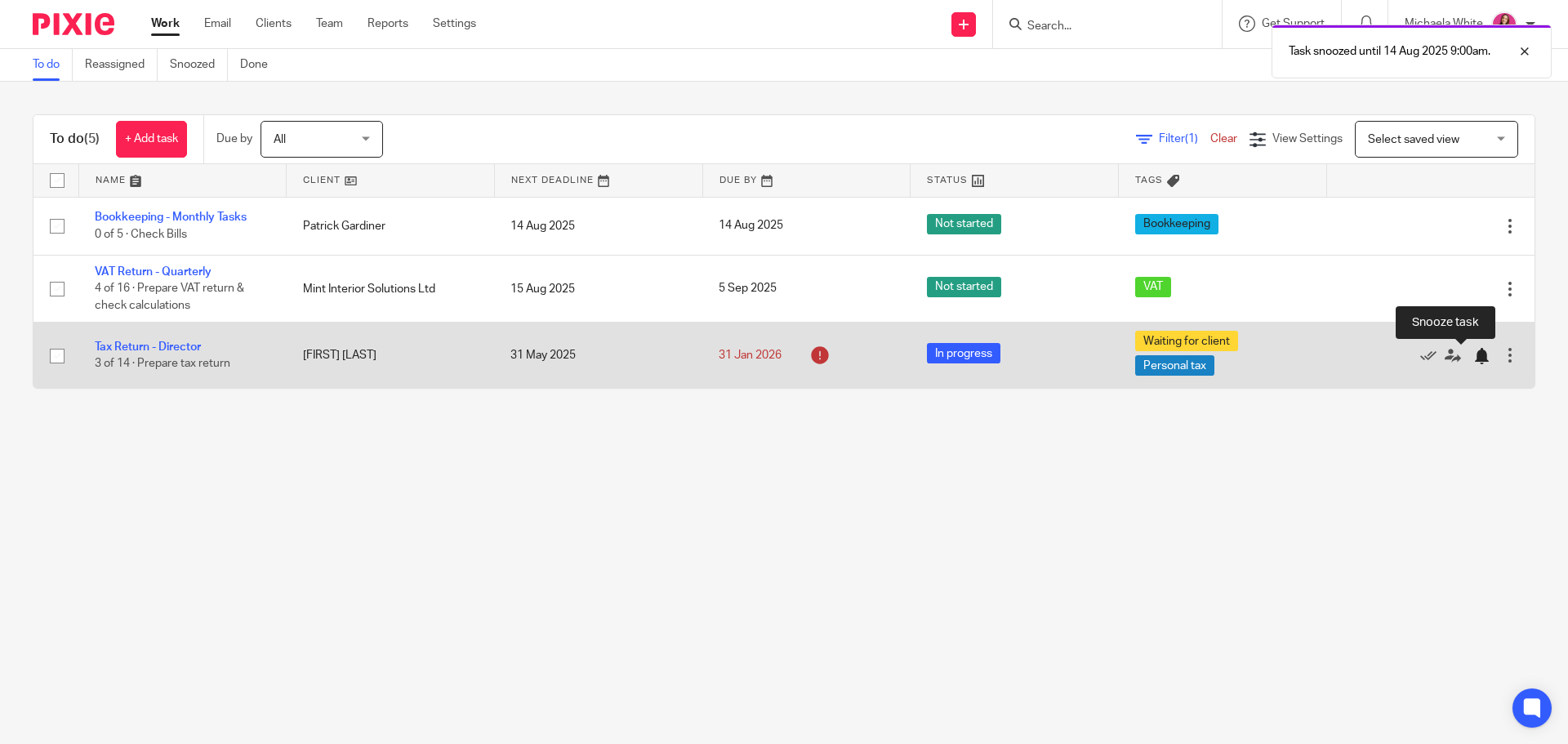 click at bounding box center [1481, 356] 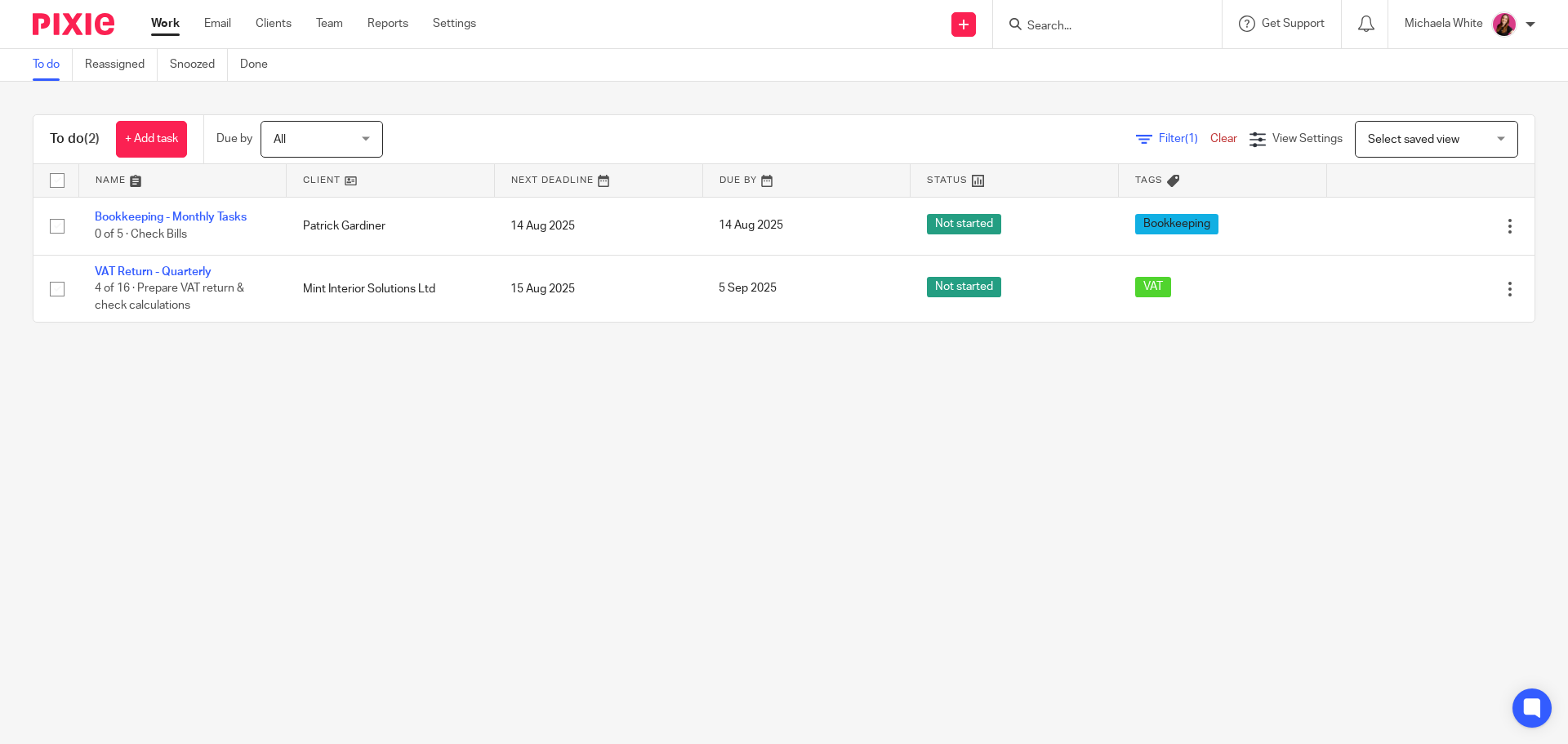 scroll, scrollTop: 0, scrollLeft: 0, axis: both 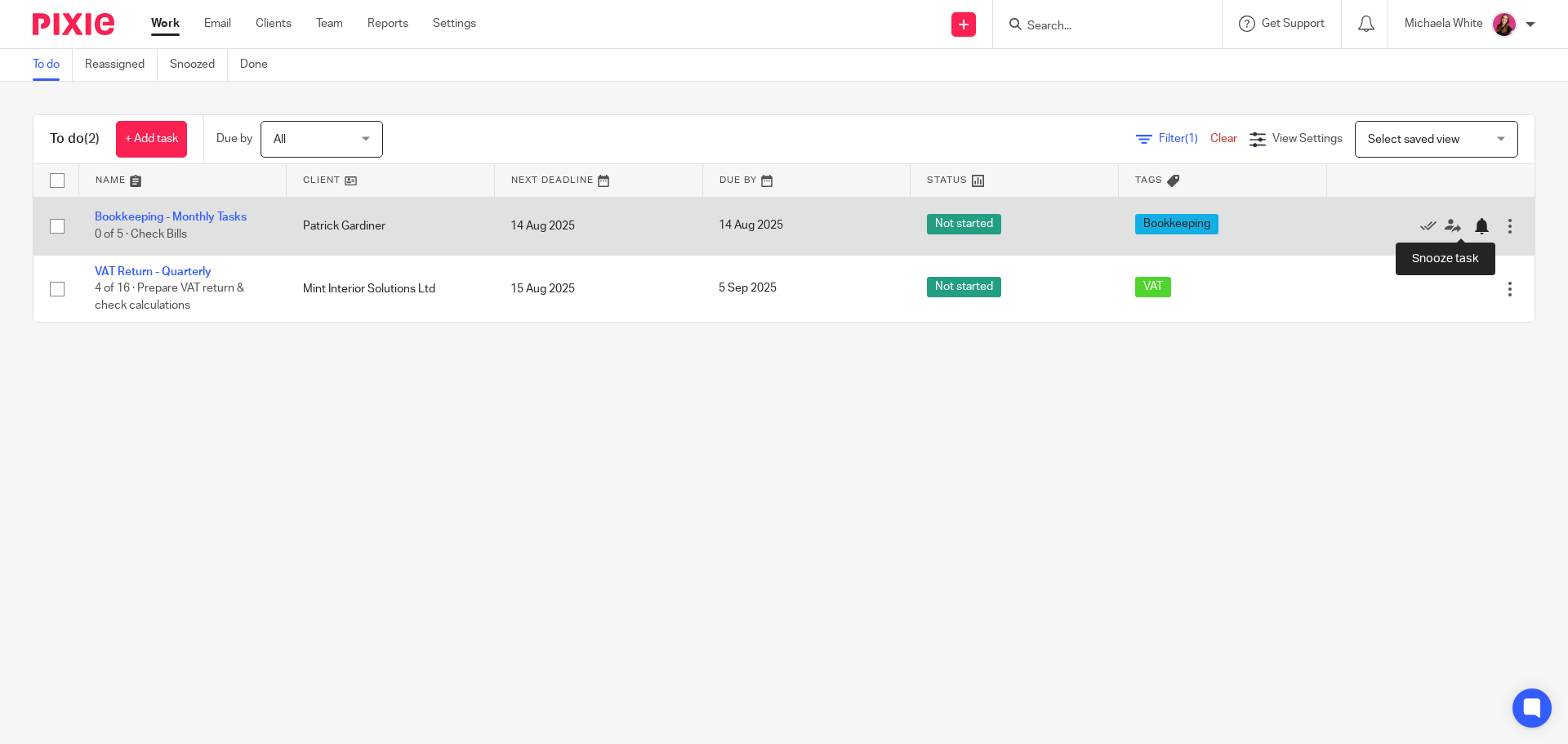 click at bounding box center [1481, 226] 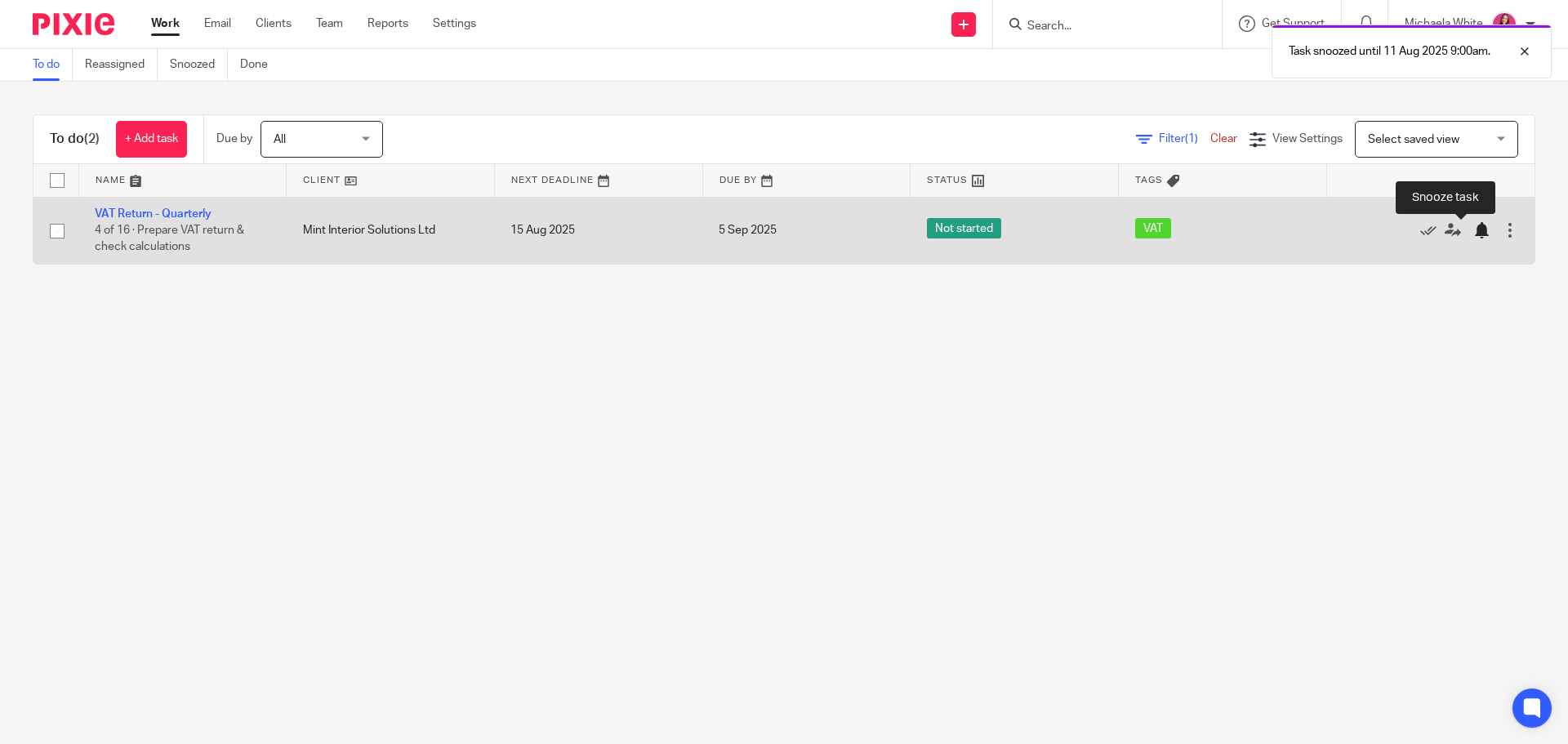 click at bounding box center (1481, 230) 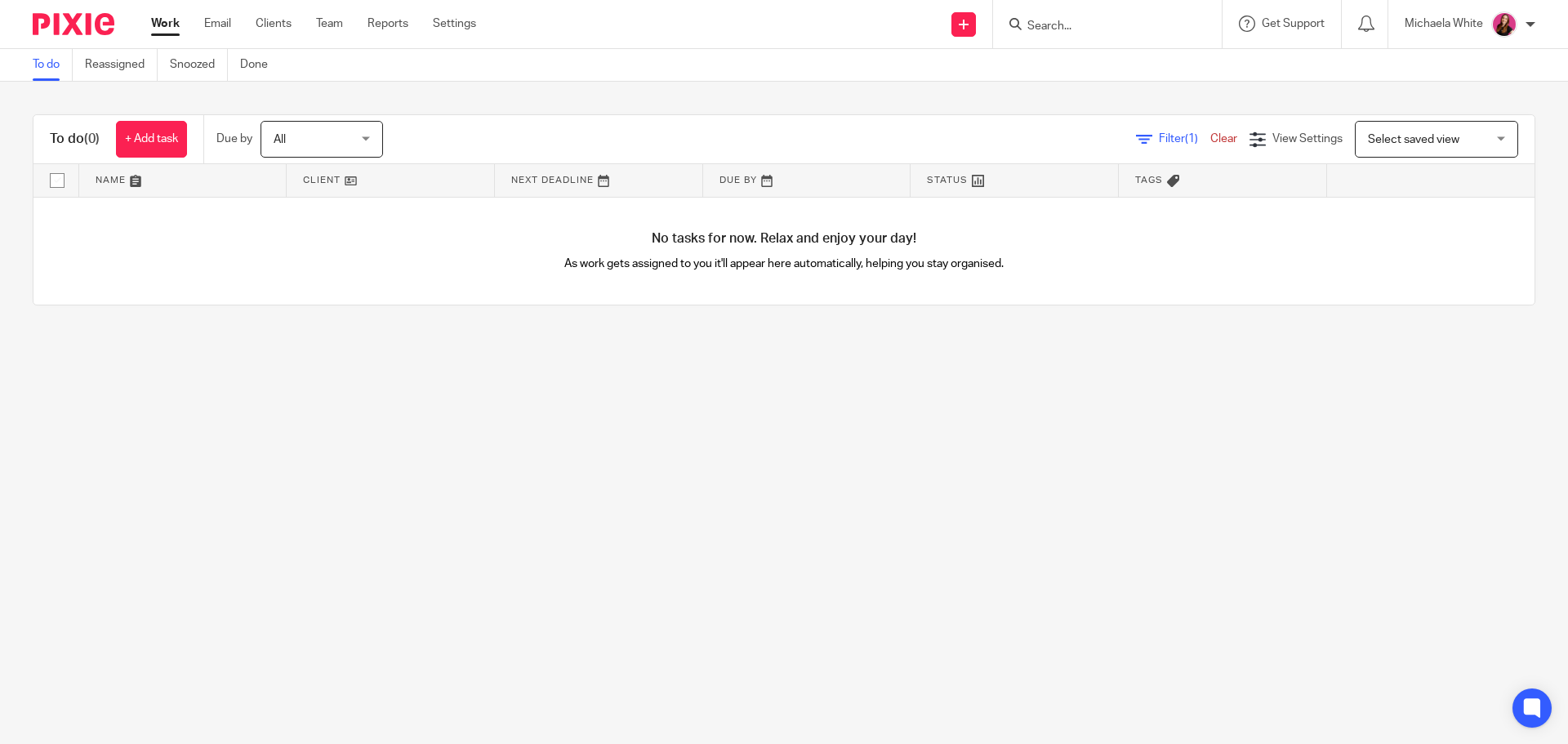 scroll, scrollTop: 0, scrollLeft: 0, axis: both 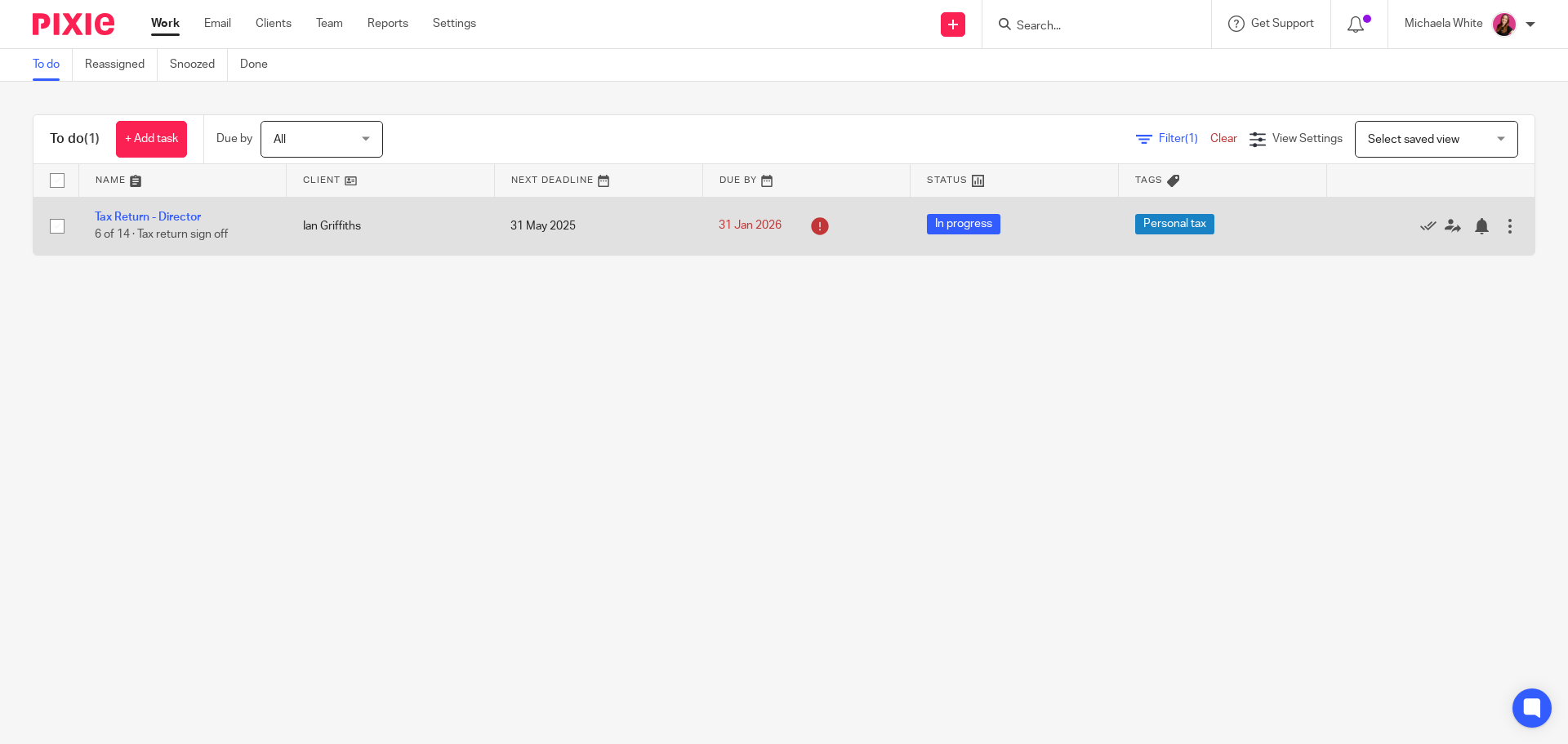 click on "Tax Return - Director
6
of
14 ·
Tax return sign off" at bounding box center [182, 225] 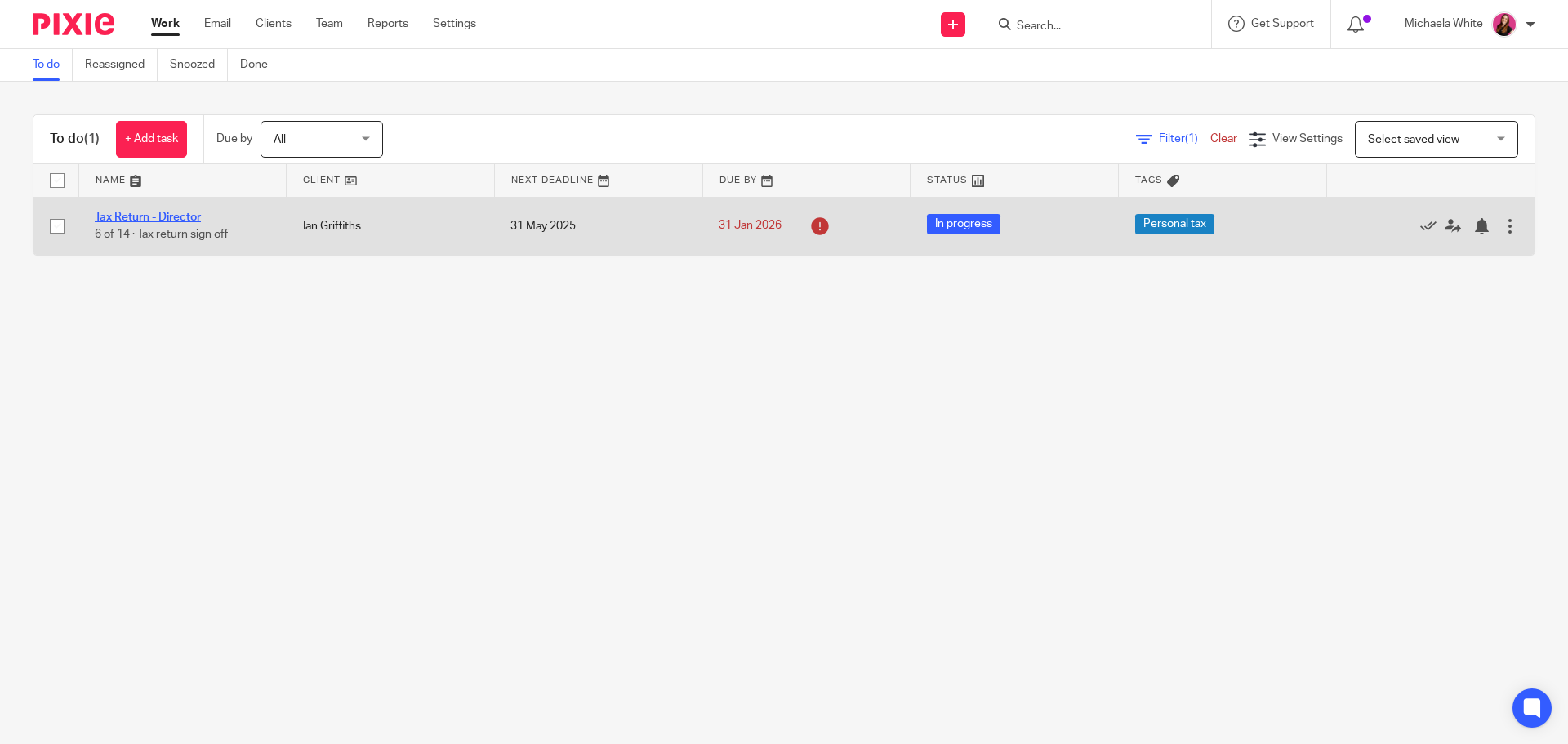 click on "Tax Return - Director" at bounding box center (148, 217) 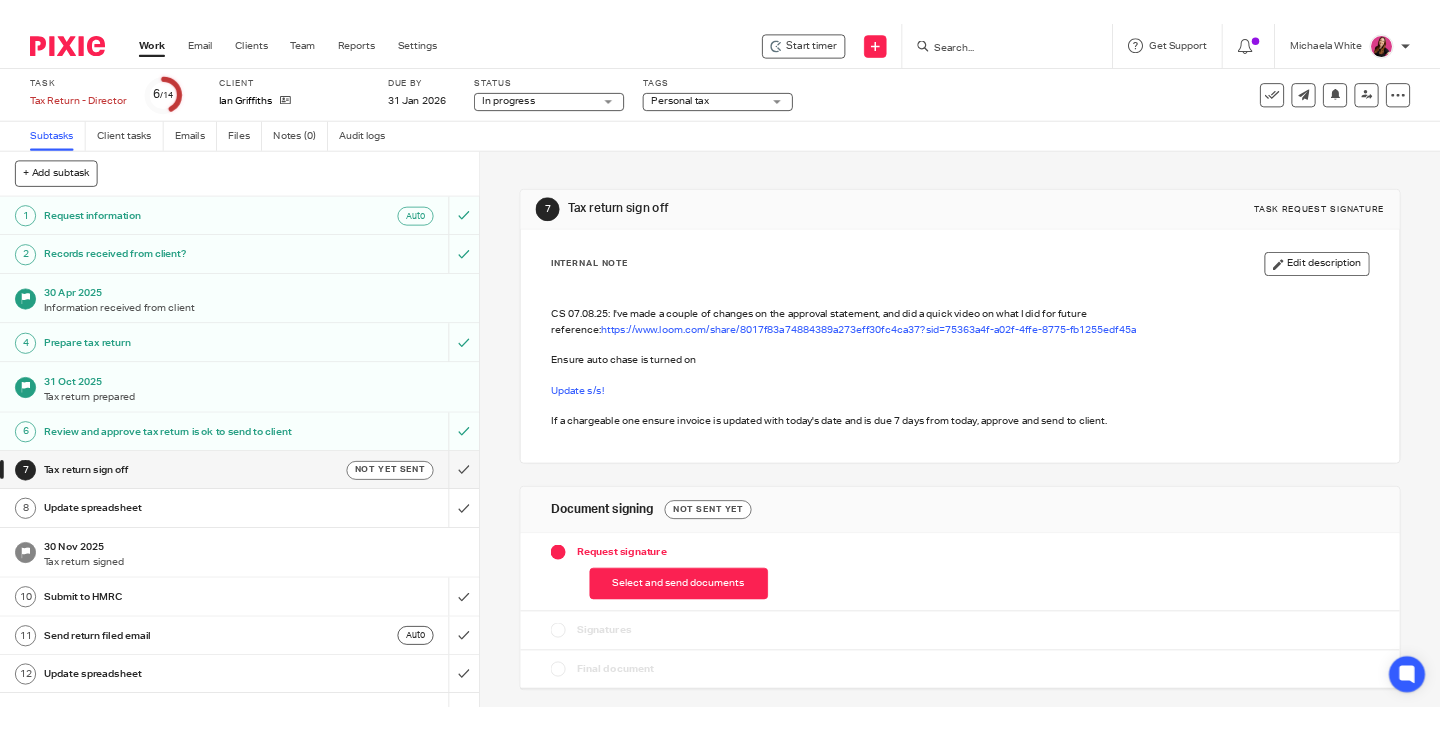 scroll, scrollTop: 0, scrollLeft: 0, axis: both 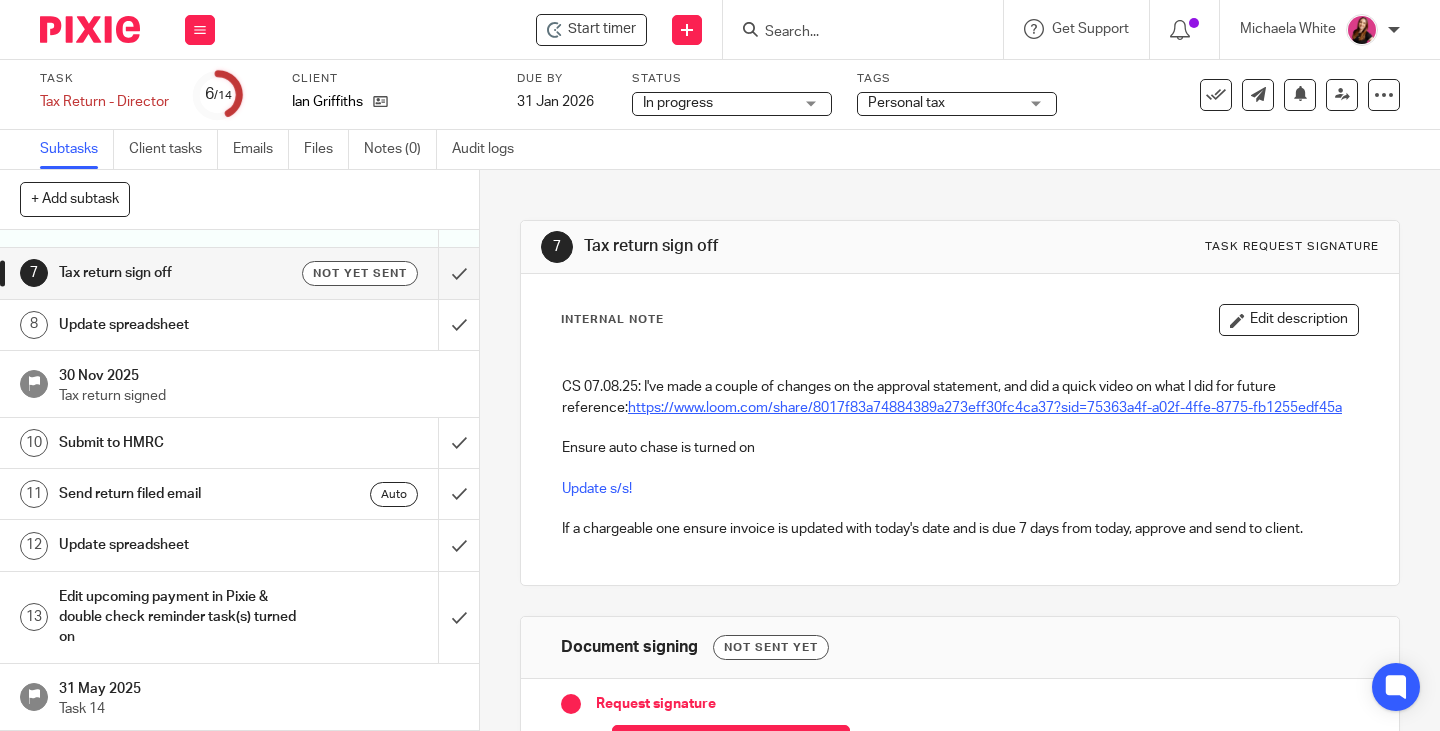 click on "https://www.loom.com/share/8017f83a74884389a273eff30fc4ca37?sid=75363a4f-a02f-4ffe-8775-fb1255edf45a" at bounding box center [985, 408] 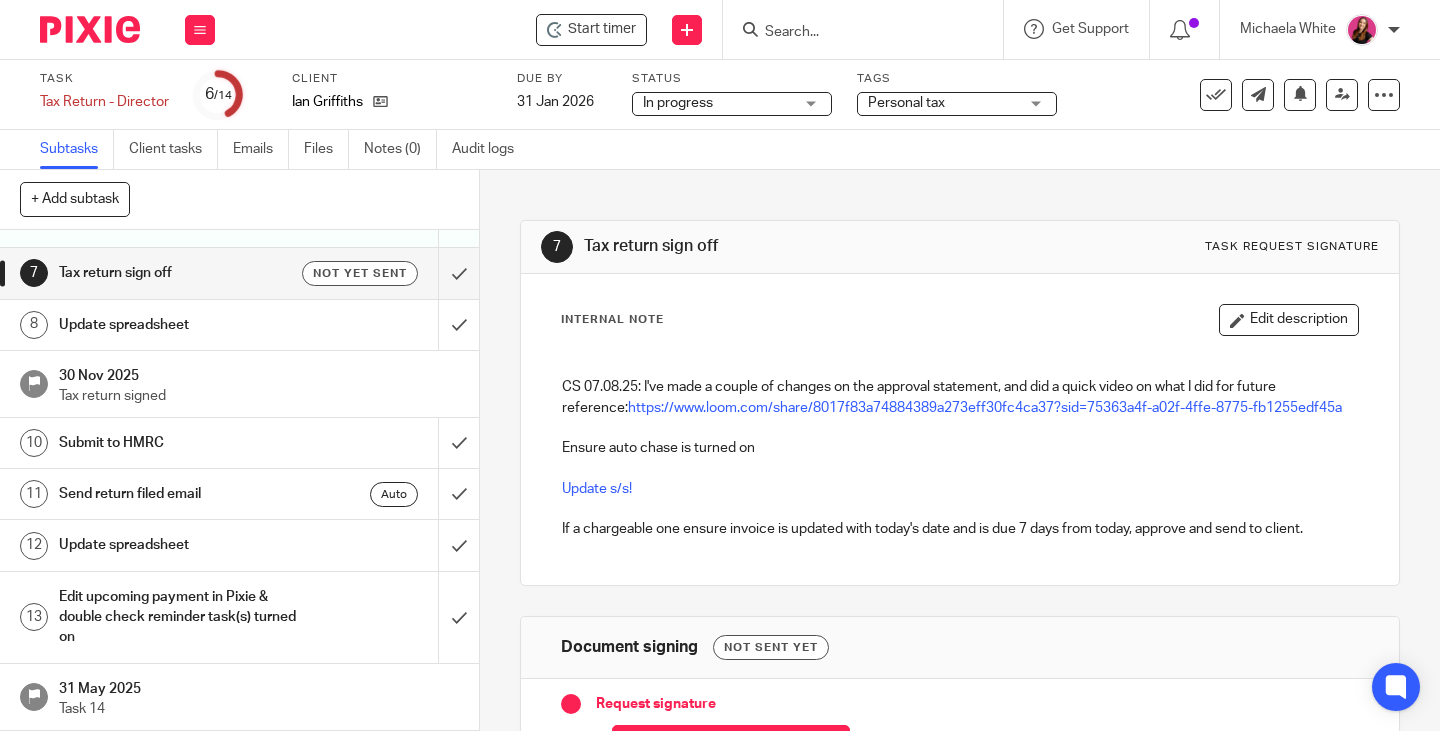 scroll, scrollTop: 197, scrollLeft: 0, axis: vertical 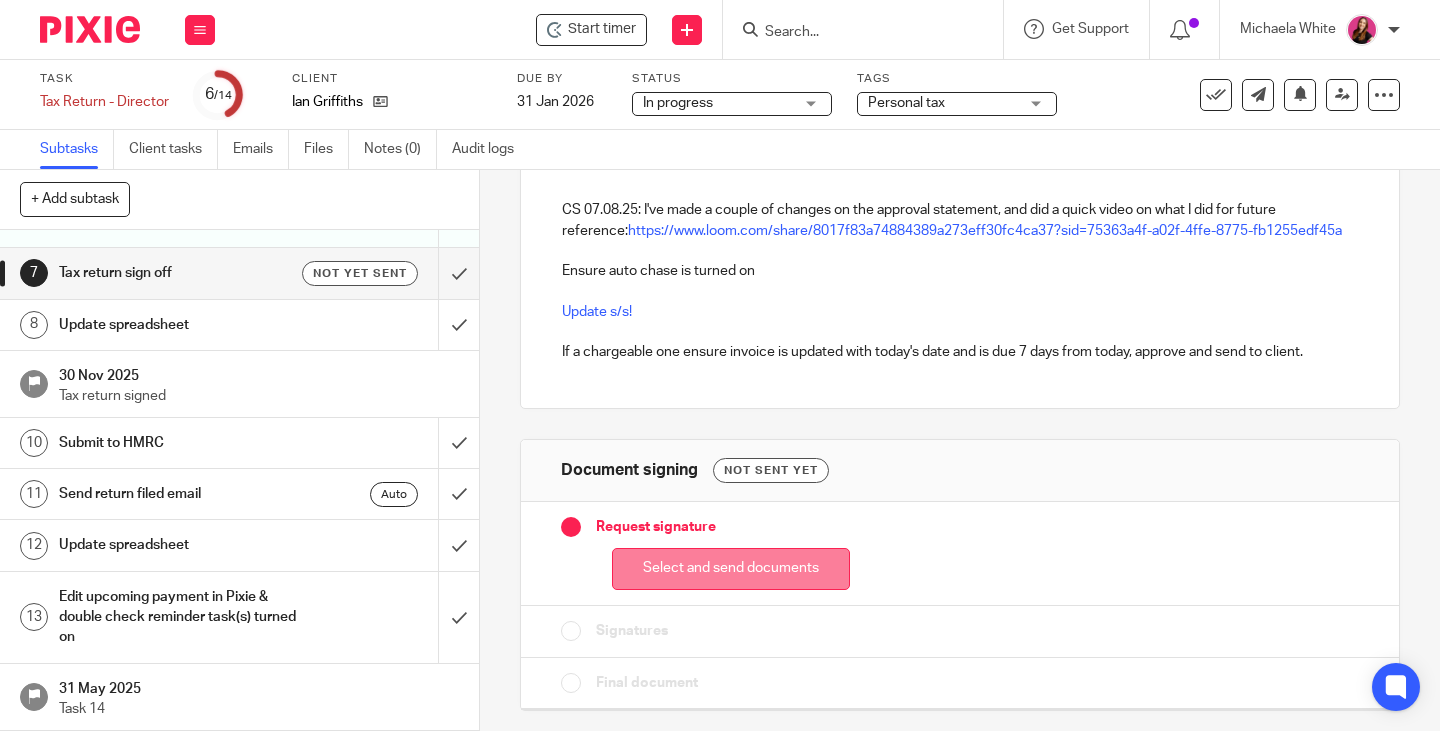 click on "Select and send documents" at bounding box center (731, 569) 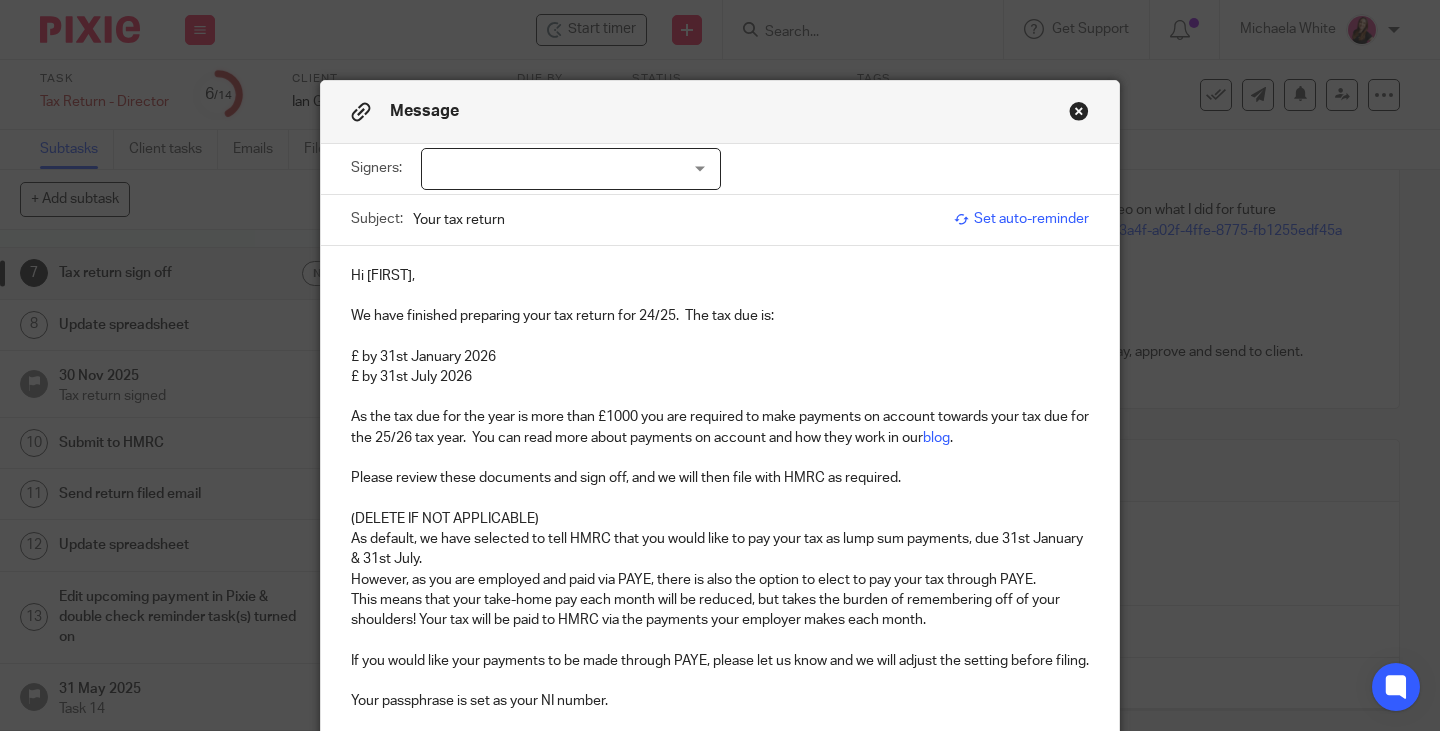 click at bounding box center (571, 169) 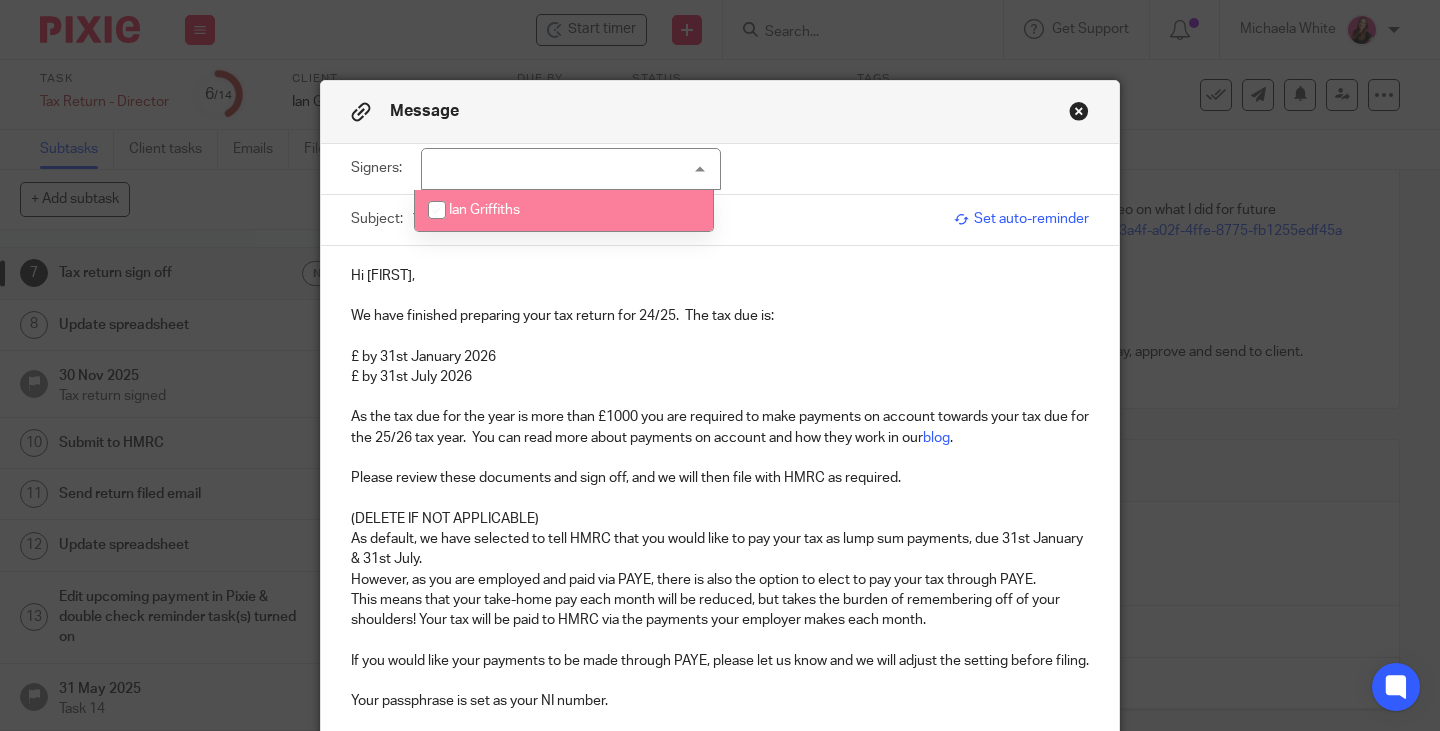 click on "Ian Griffiths" at bounding box center (564, 210) 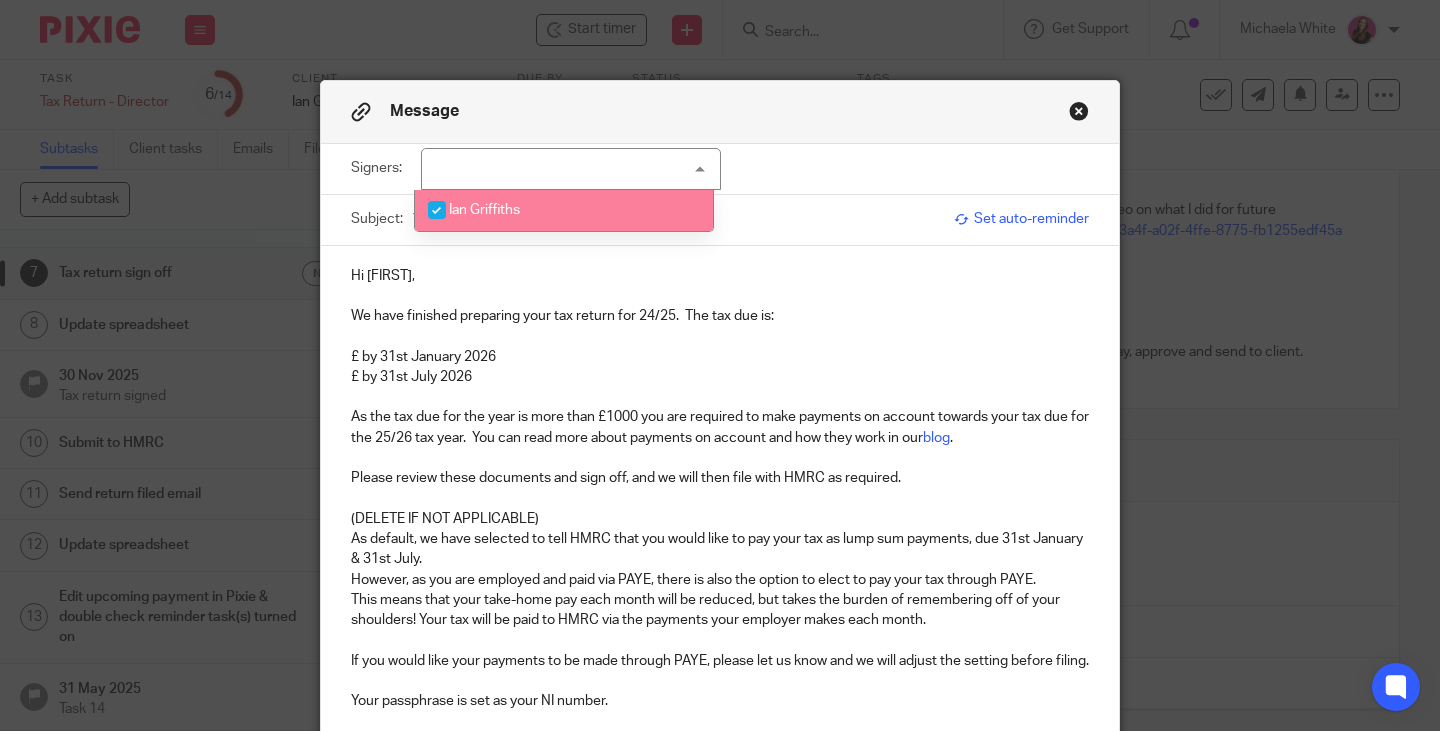 checkbox on "true" 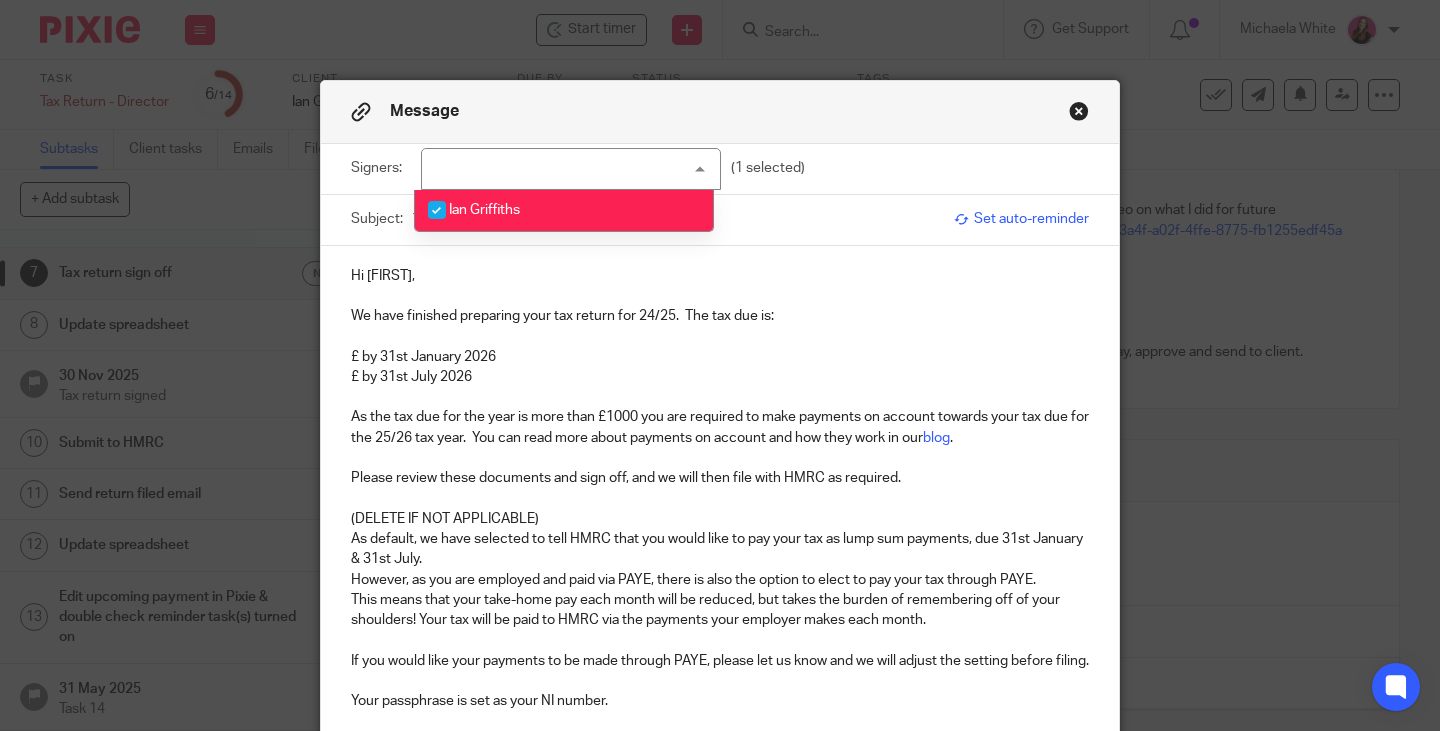 click on "Set auto-reminder" at bounding box center [1021, 219] 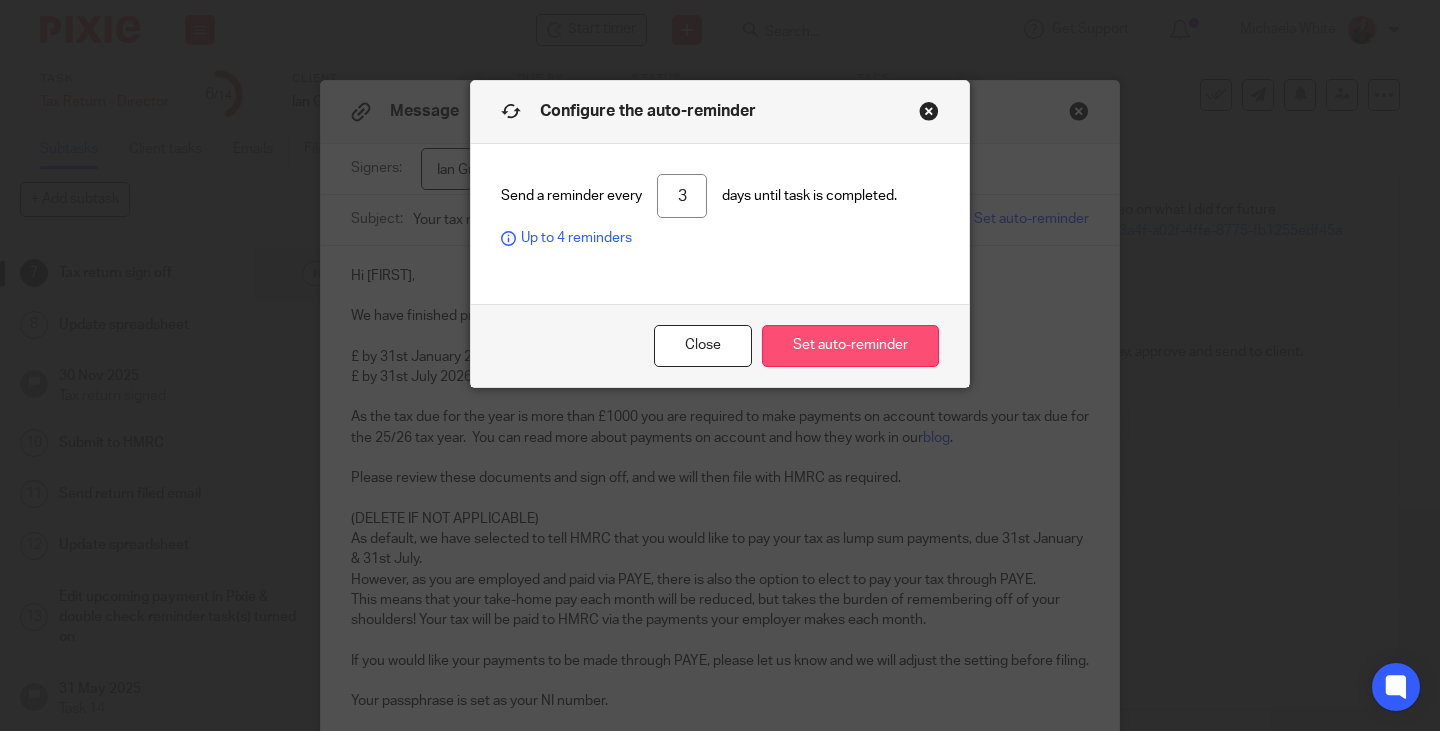 click on "Set auto-reminder" at bounding box center (850, 346) 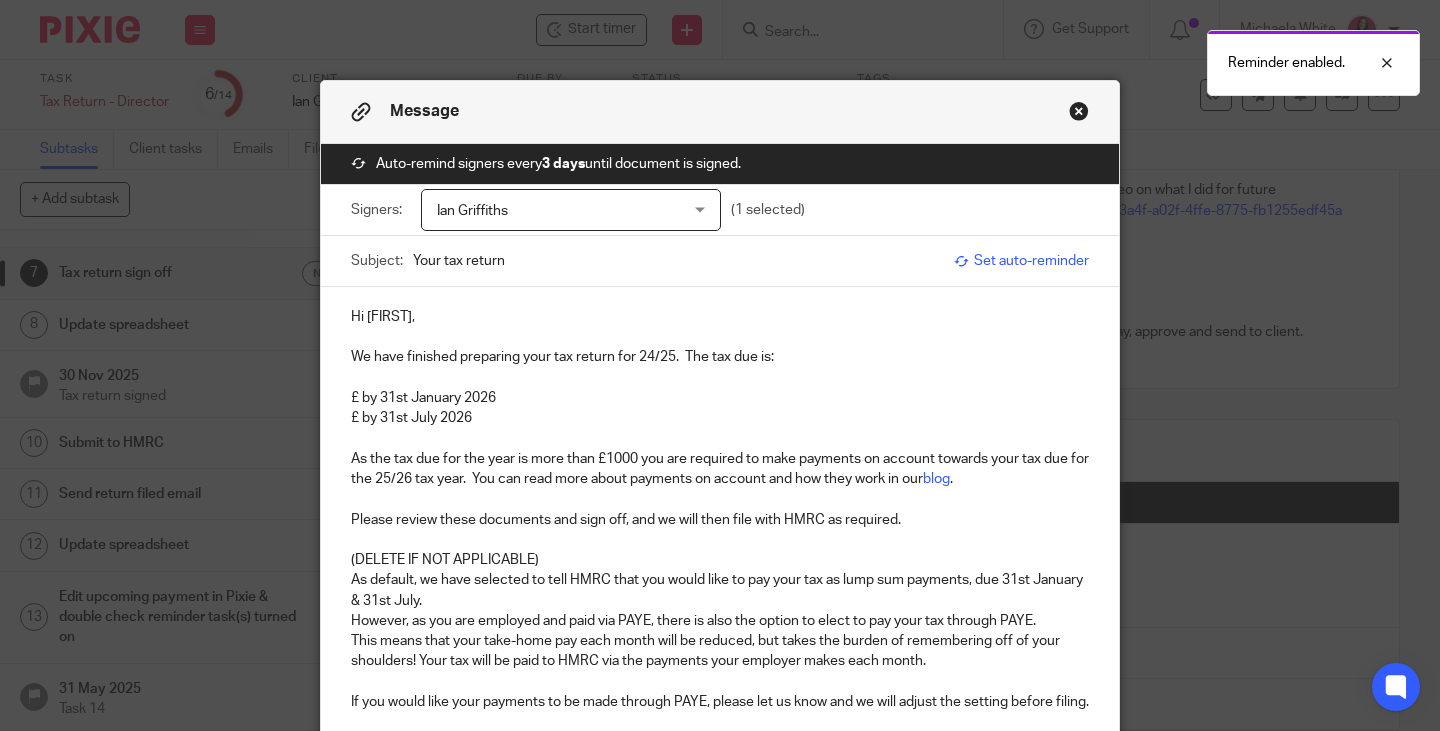 drag, startPoint x: 351, startPoint y: 400, endPoint x: 628, endPoint y: 334, distance: 284.75427 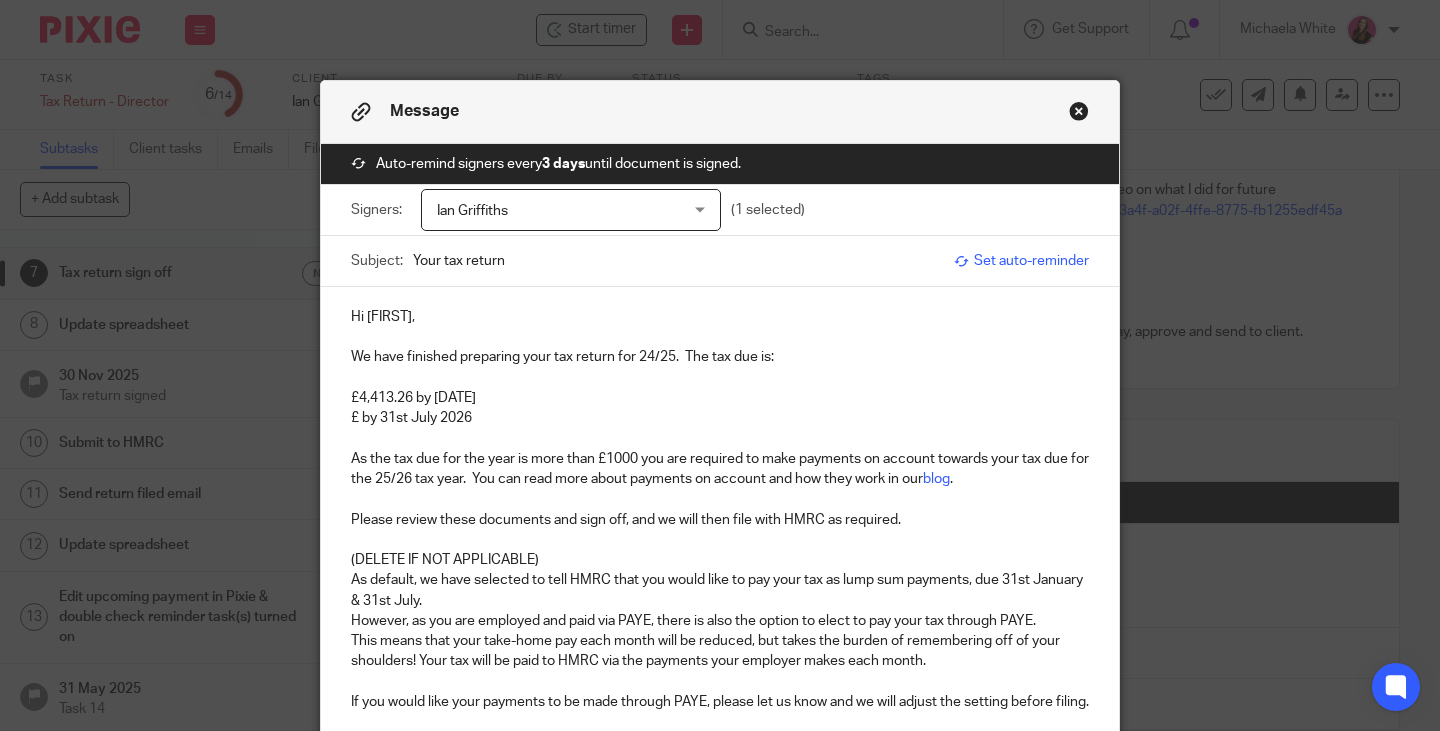 click on "£ by 31st July 2026" at bounding box center [720, 418] 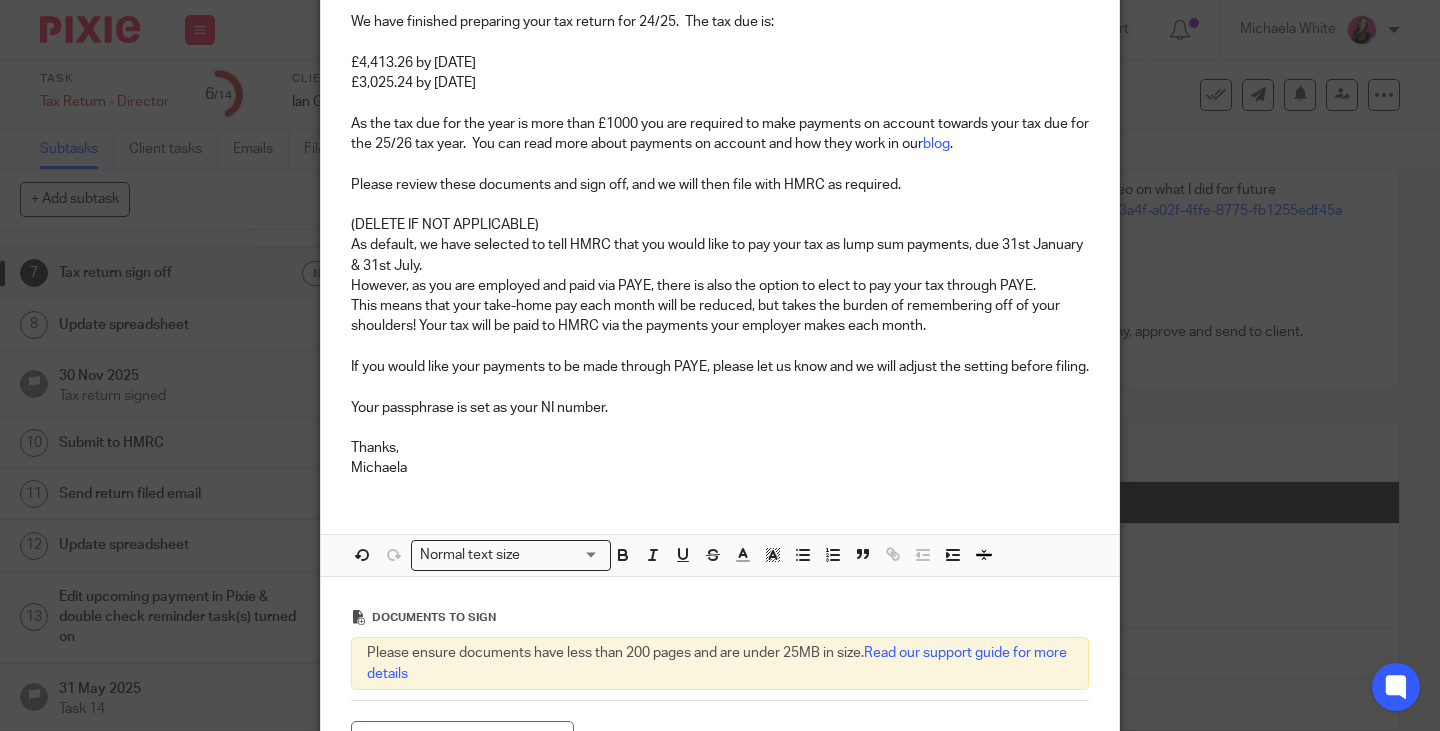 scroll, scrollTop: 300, scrollLeft: 0, axis: vertical 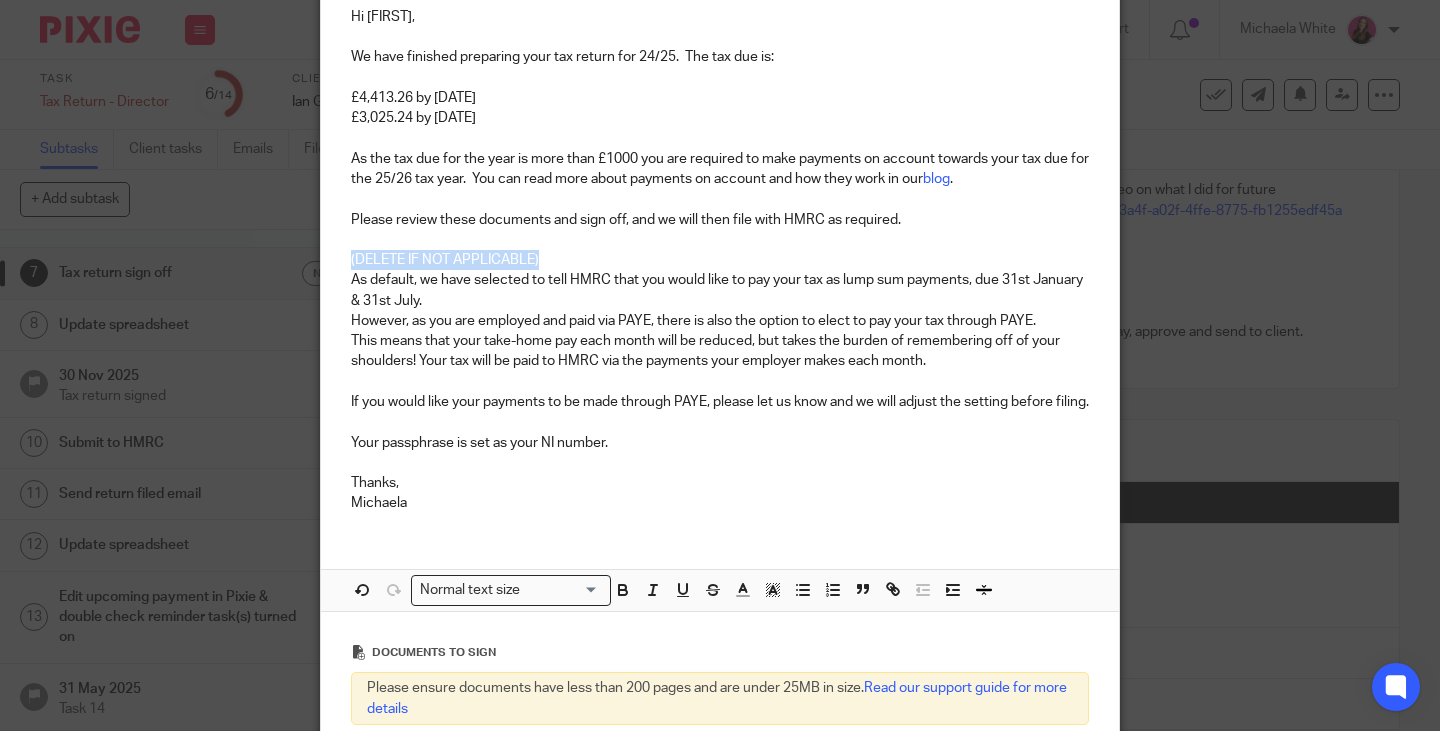 drag, startPoint x: 561, startPoint y: 258, endPoint x: 341, endPoint y: 259, distance: 220.00227 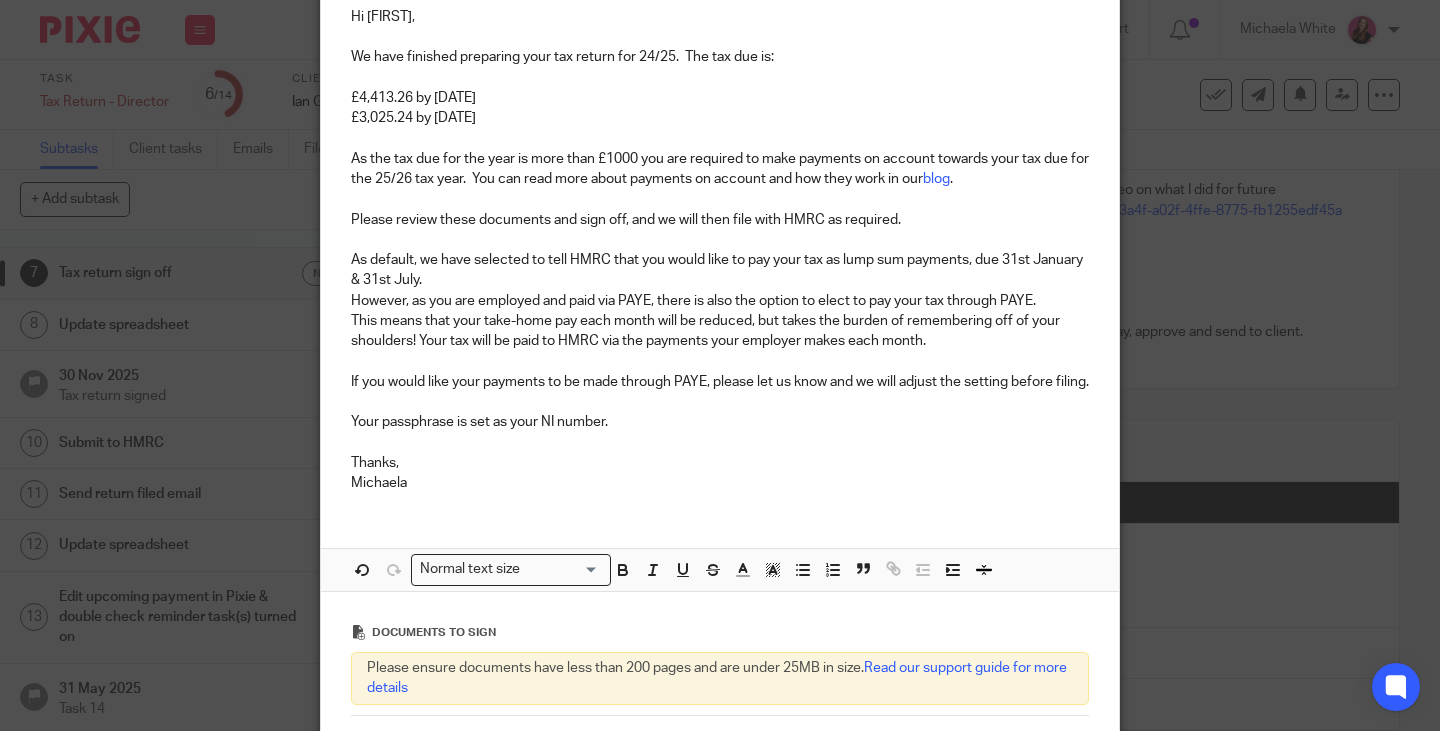 scroll, scrollTop: 22, scrollLeft: 0, axis: vertical 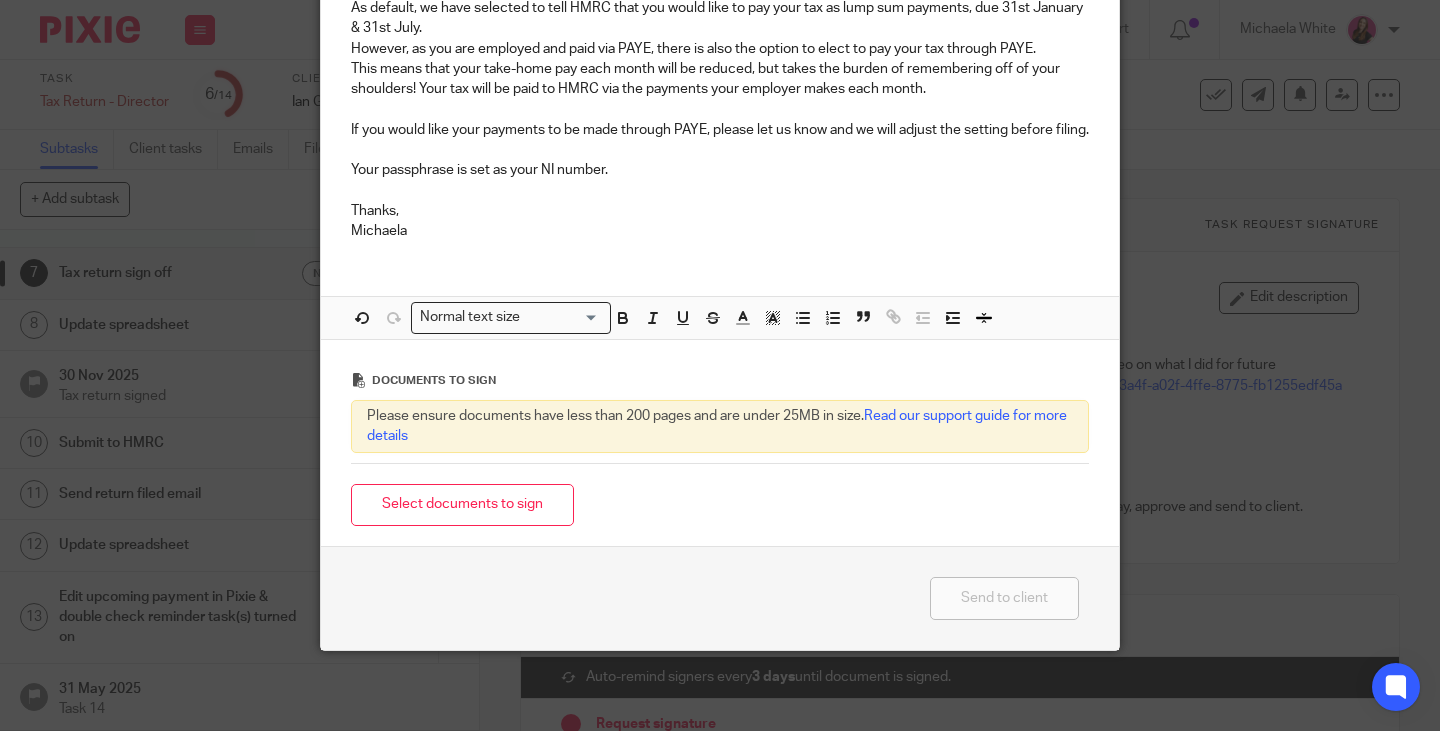 click on "Select documents to sign" at bounding box center [462, 505] 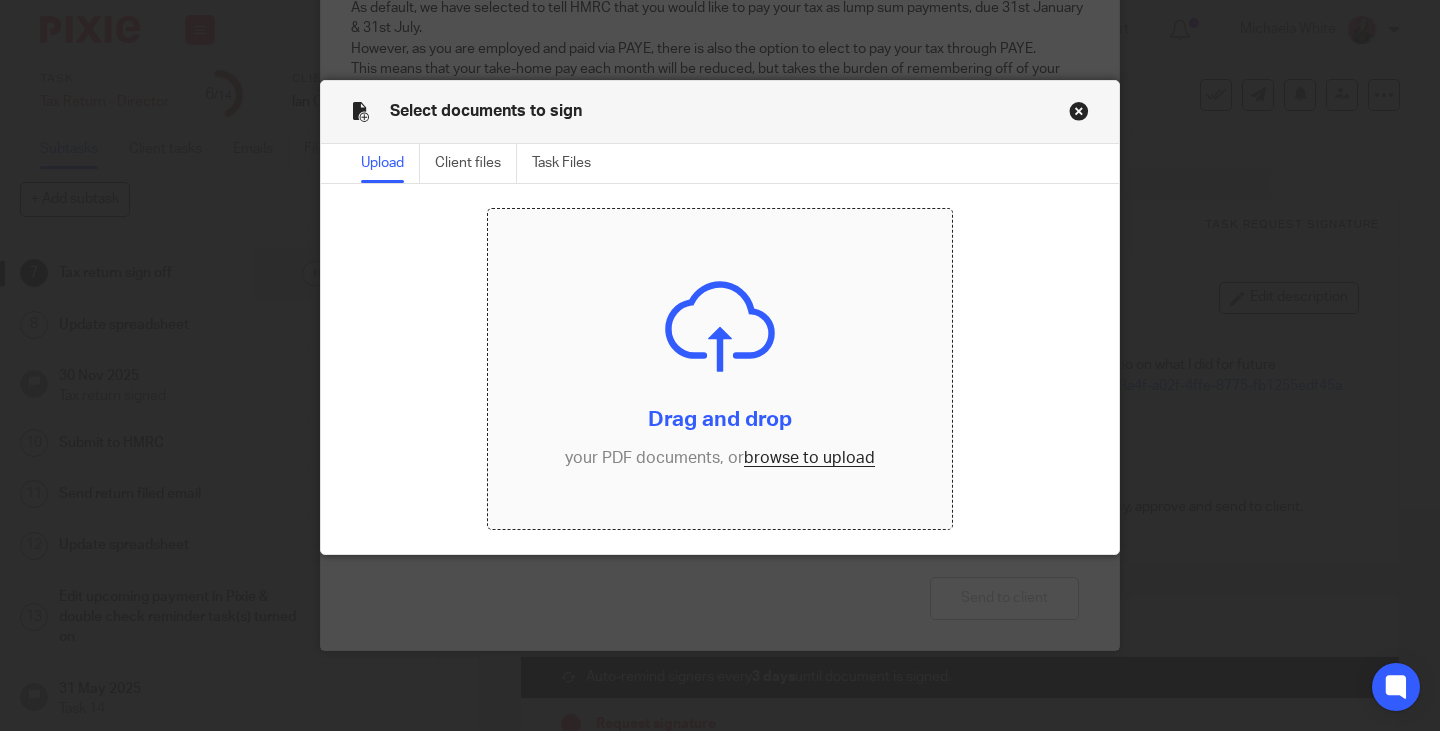 click at bounding box center [720, 369] 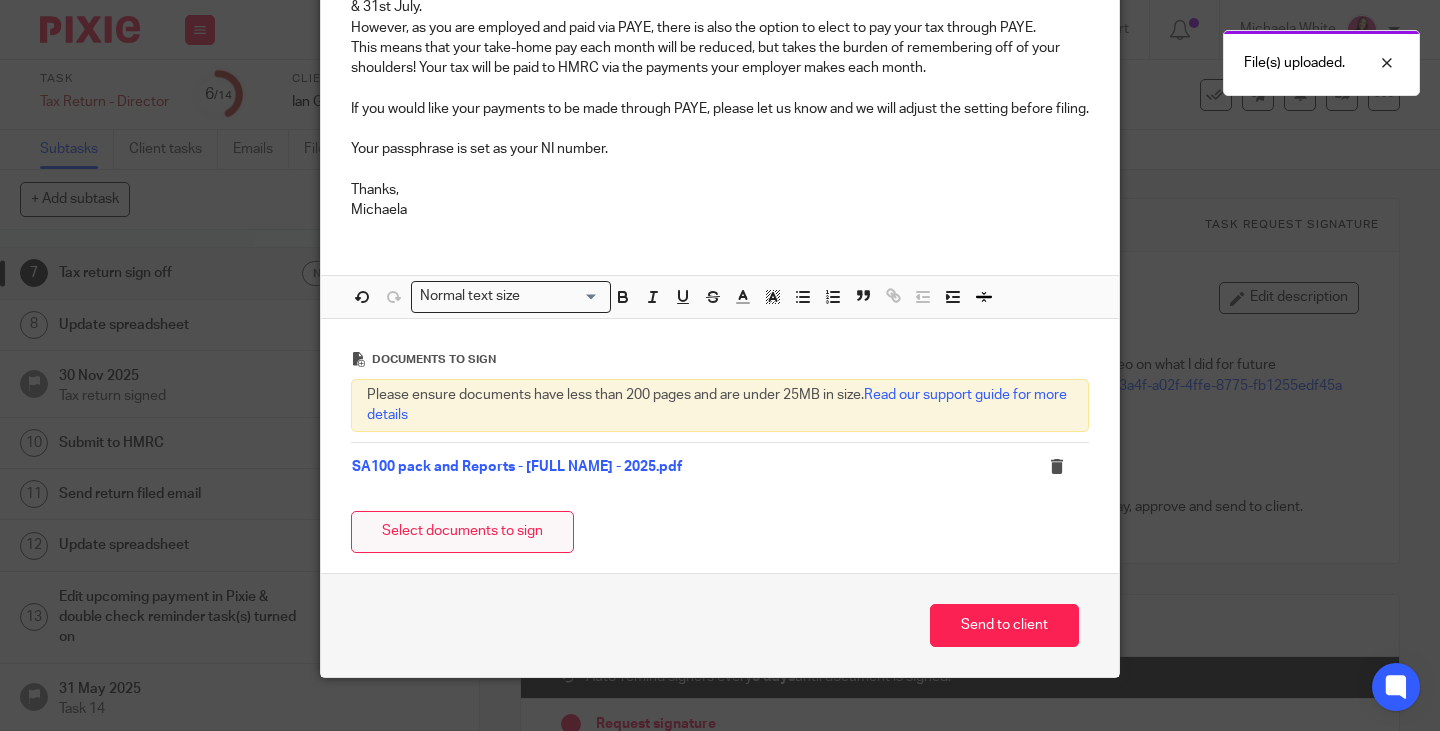 click on "Select documents to sign" at bounding box center (462, 532) 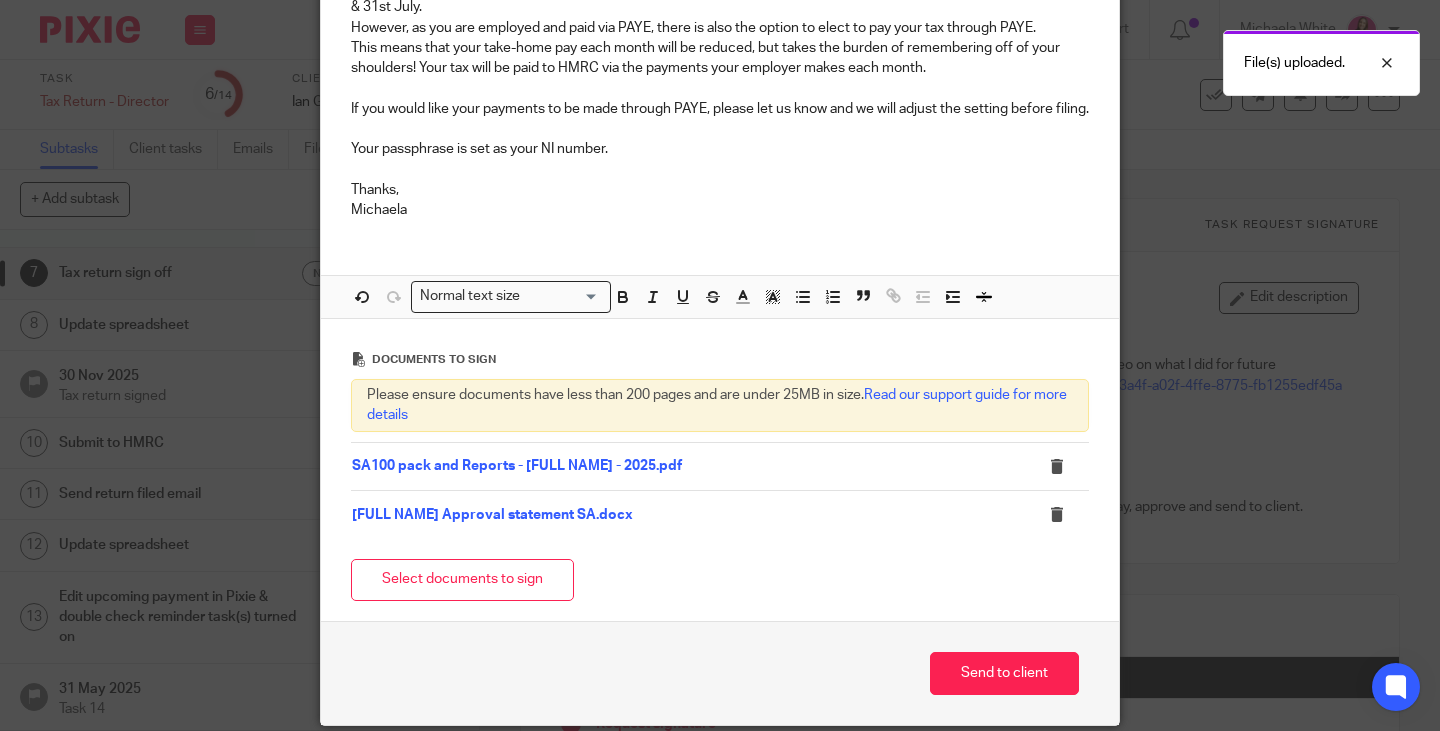 click on "Send to client" at bounding box center (720, 673) 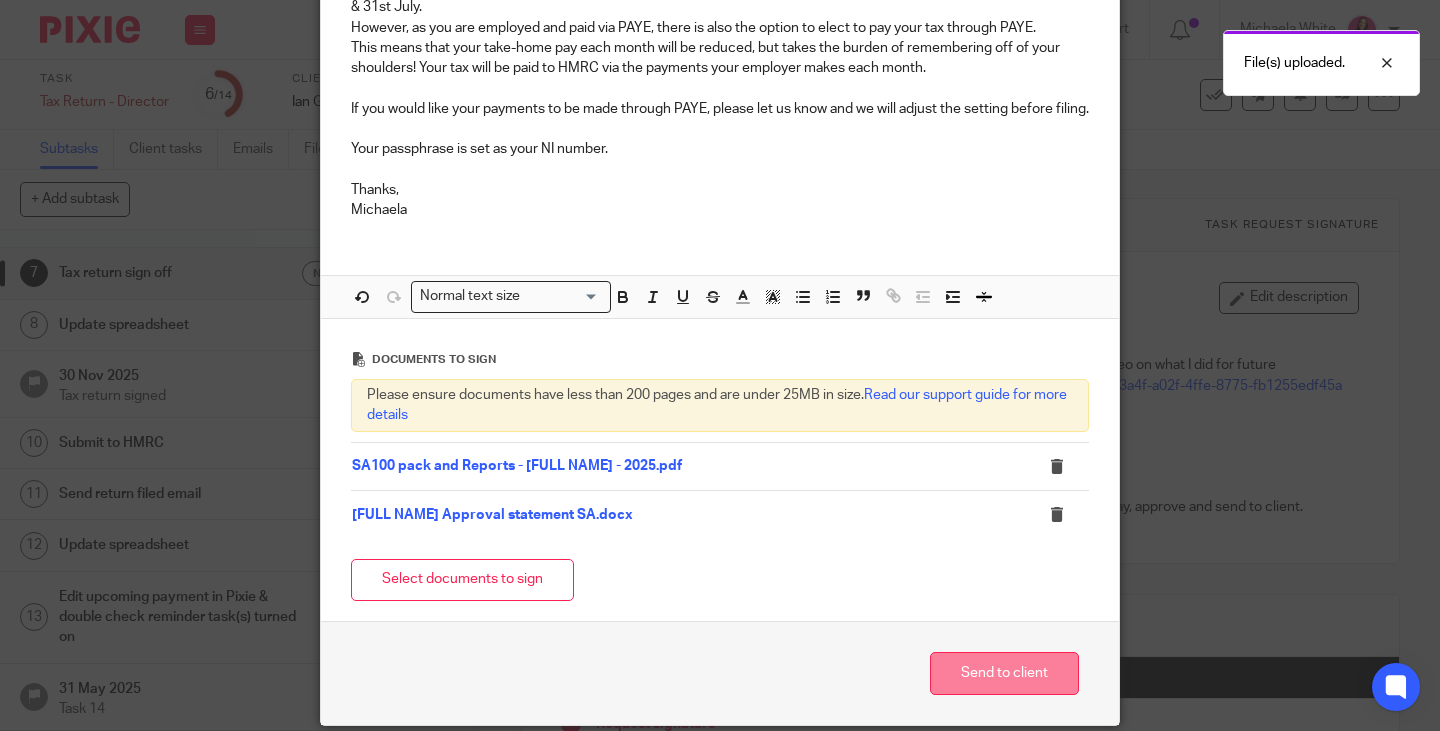 click on "Send to client" at bounding box center [1004, 673] 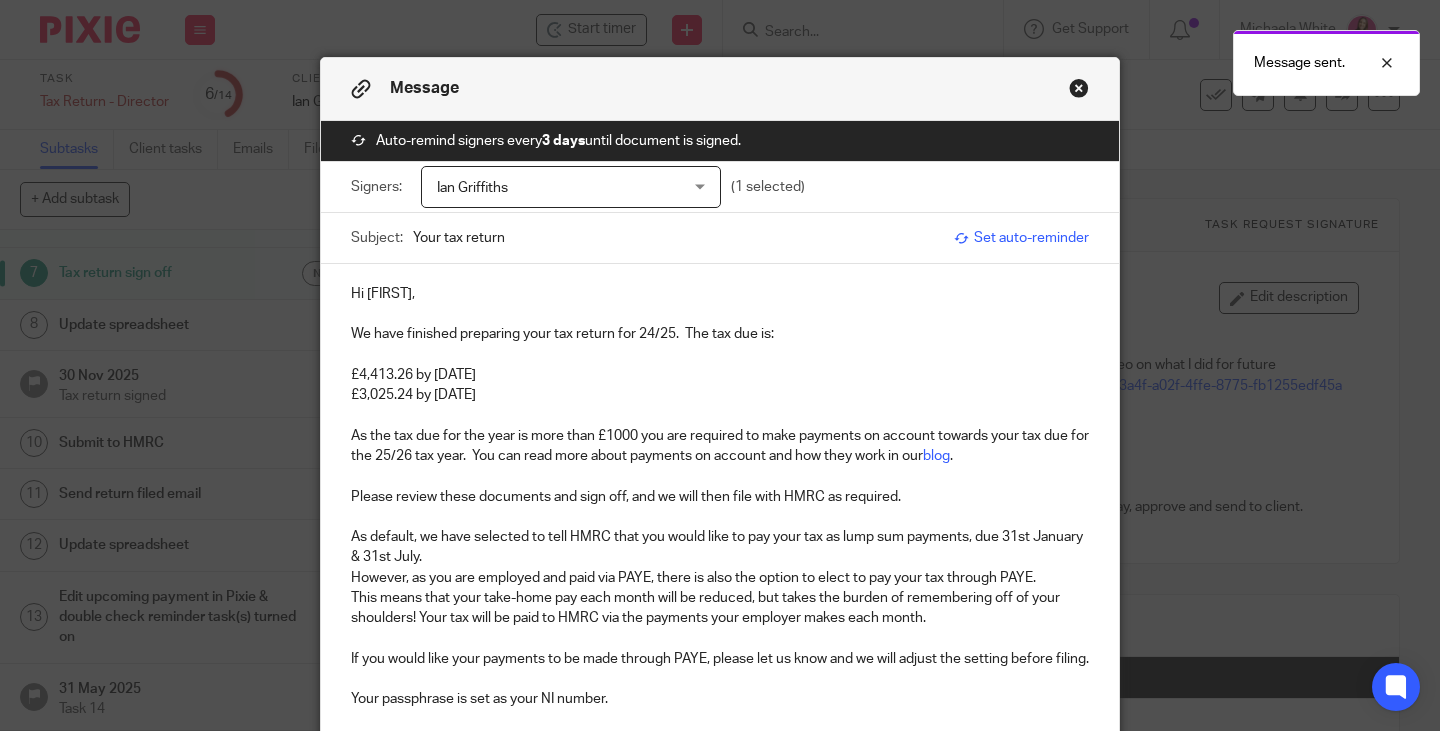 scroll, scrollTop: 0, scrollLeft: 0, axis: both 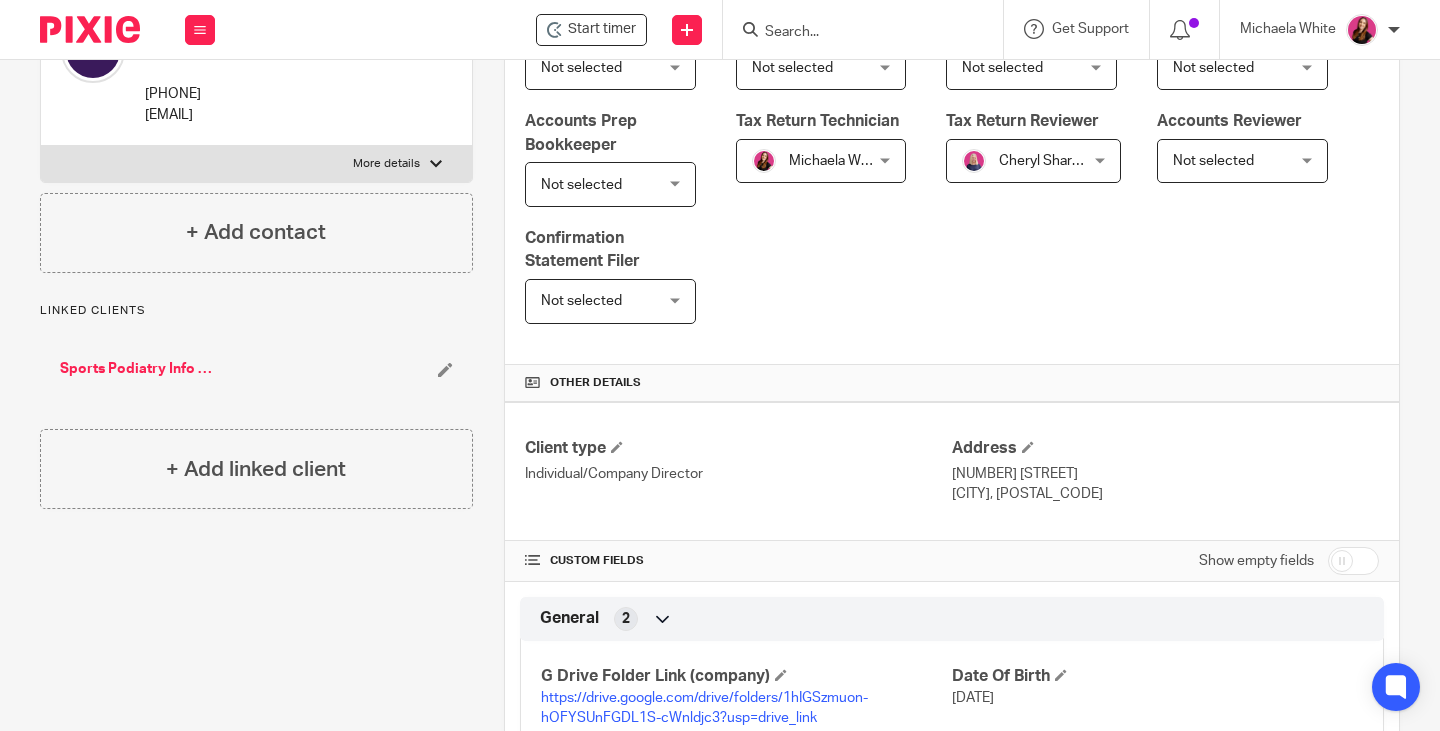 click on "https://drive.google.com/drive/folders/1hIGSzmuon-hOFYSUnFGDL1S-cWnldjc3?usp=drive_link" at bounding box center [704, 708] 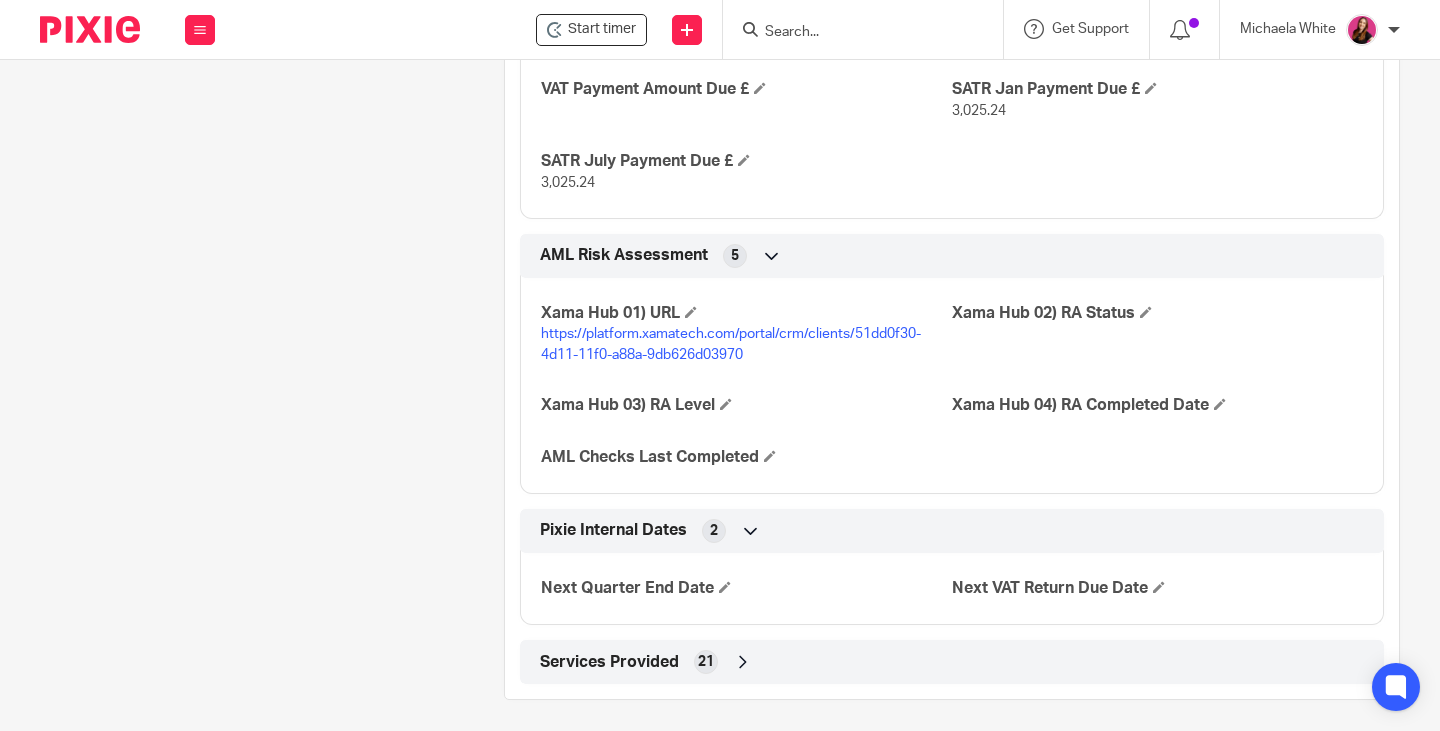 scroll, scrollTop: 3501, scrollLeft: 0, axis: vertical 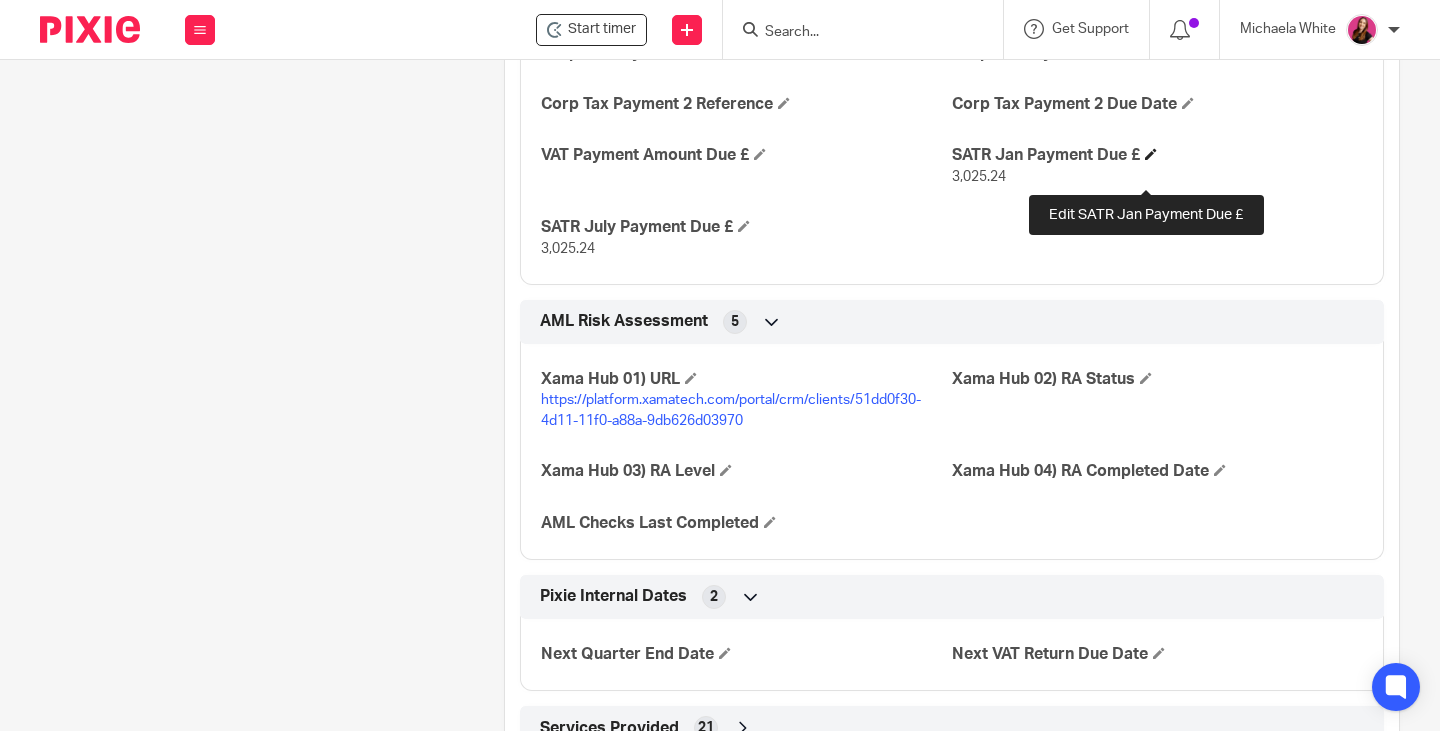 click at bounding box center (1151, 154) 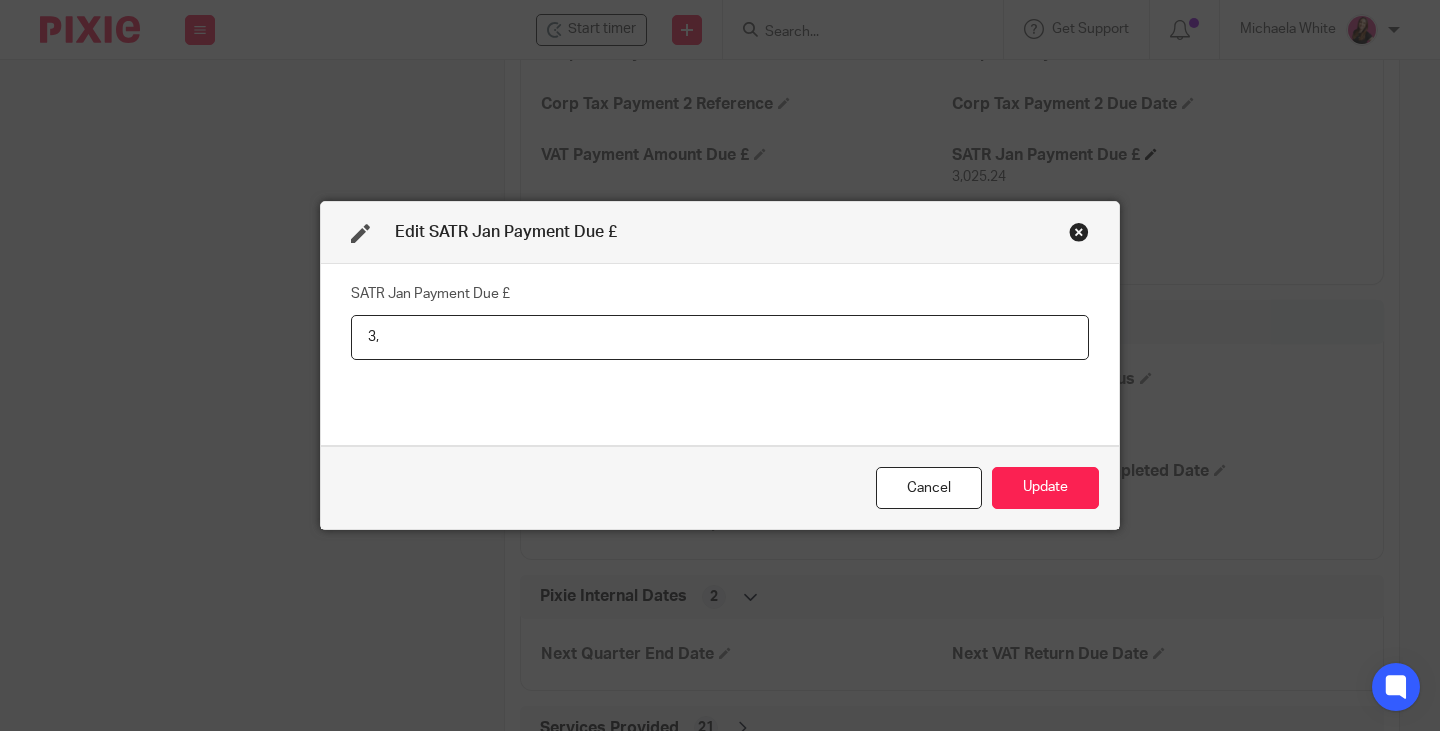 type on "3" 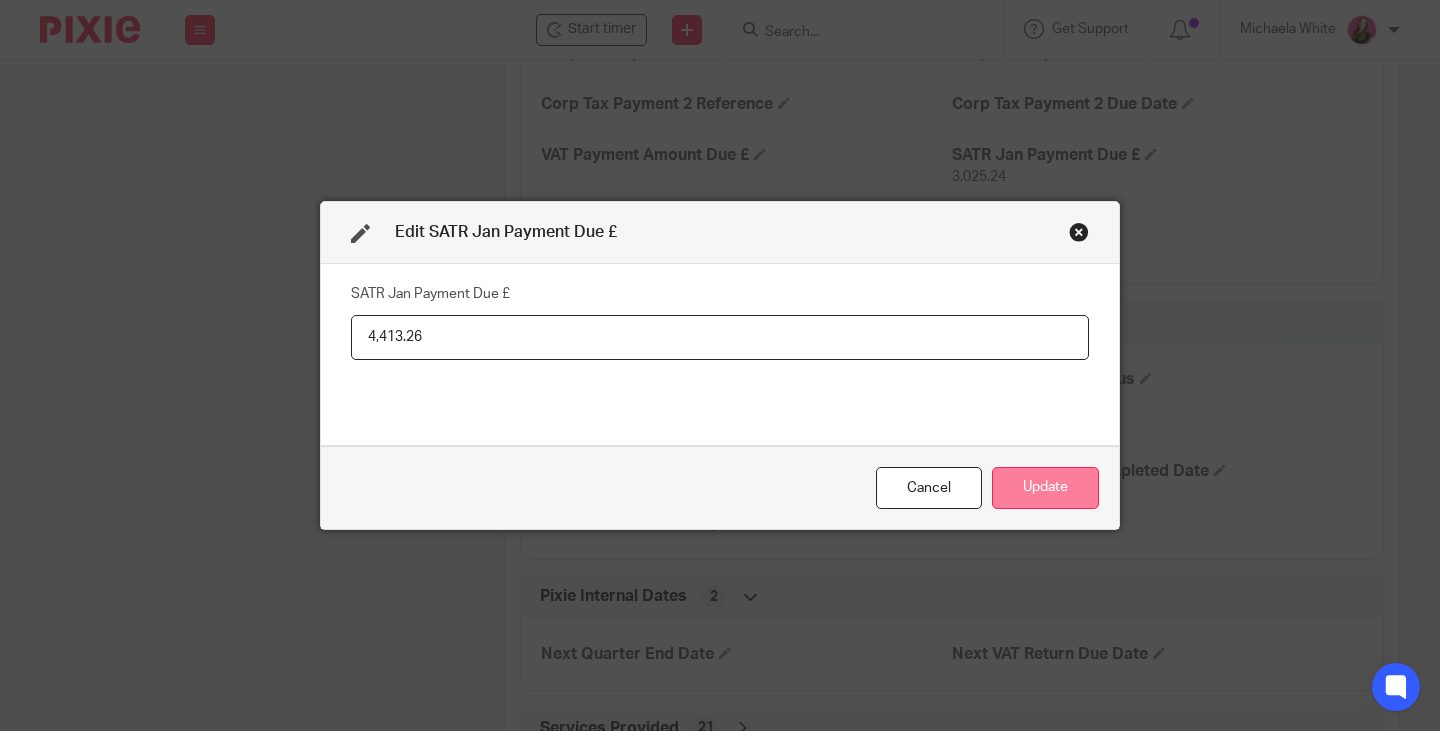 type on "4,413.26" 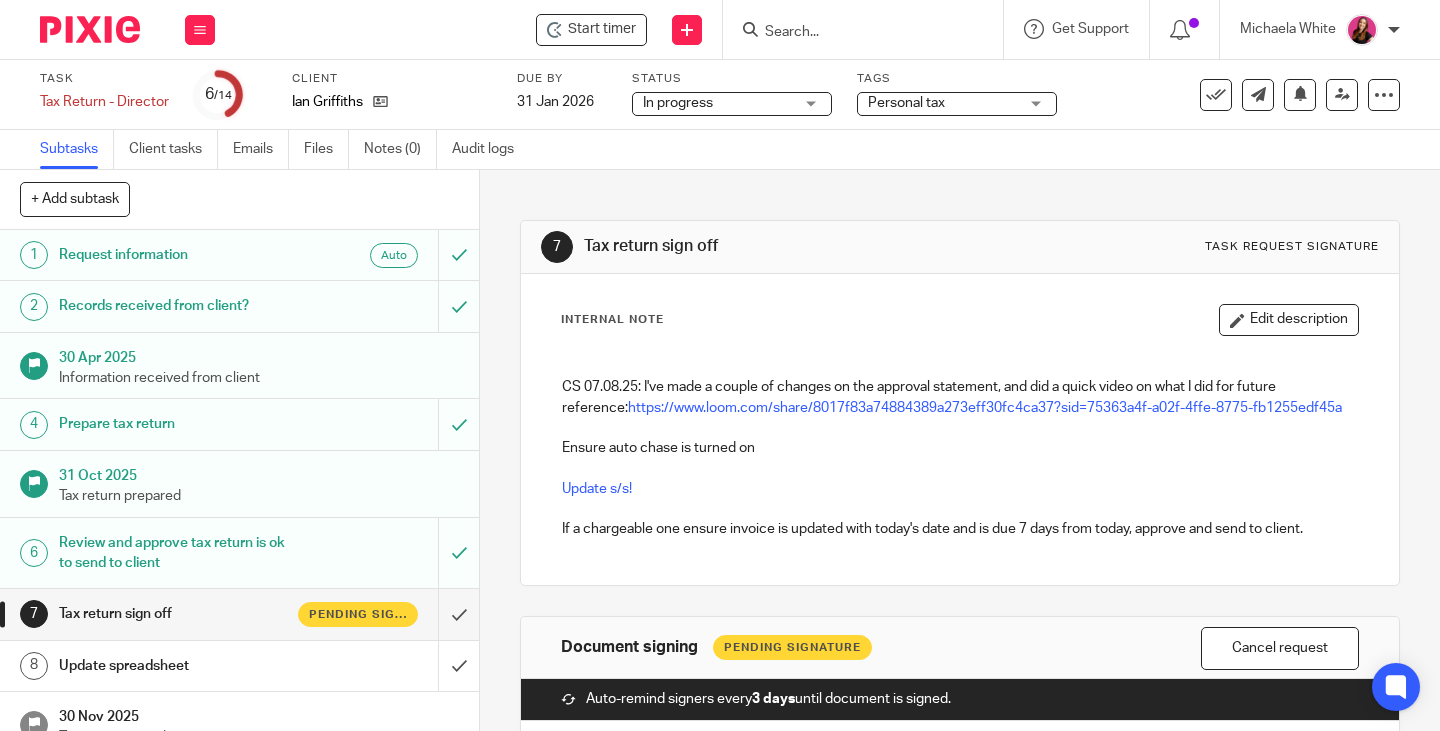click on "Personal tax" at bounding box center (957, 104) 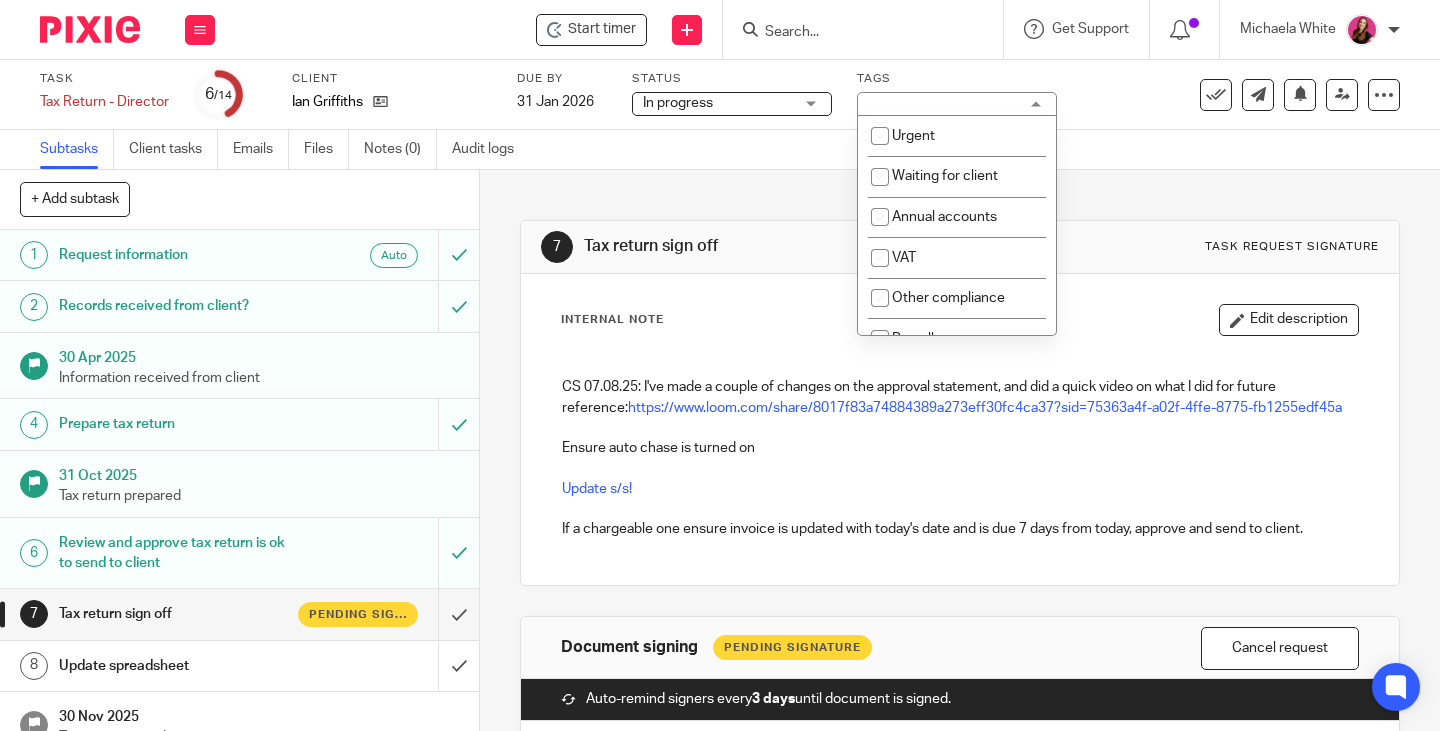 scroll, scrollTop: 0, scrollLeft: 0, axis: both 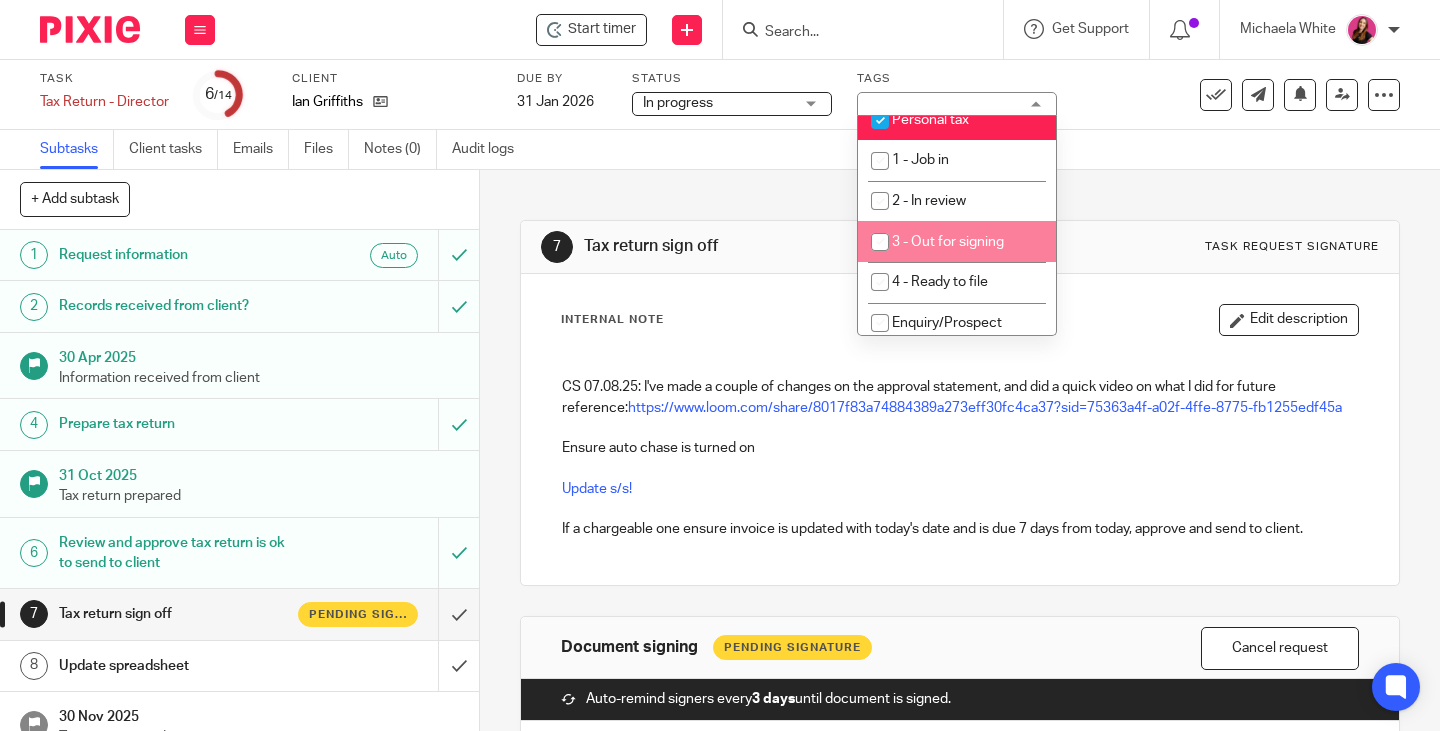 click on "3 - Out for signing" at bounding box center [957, 241] 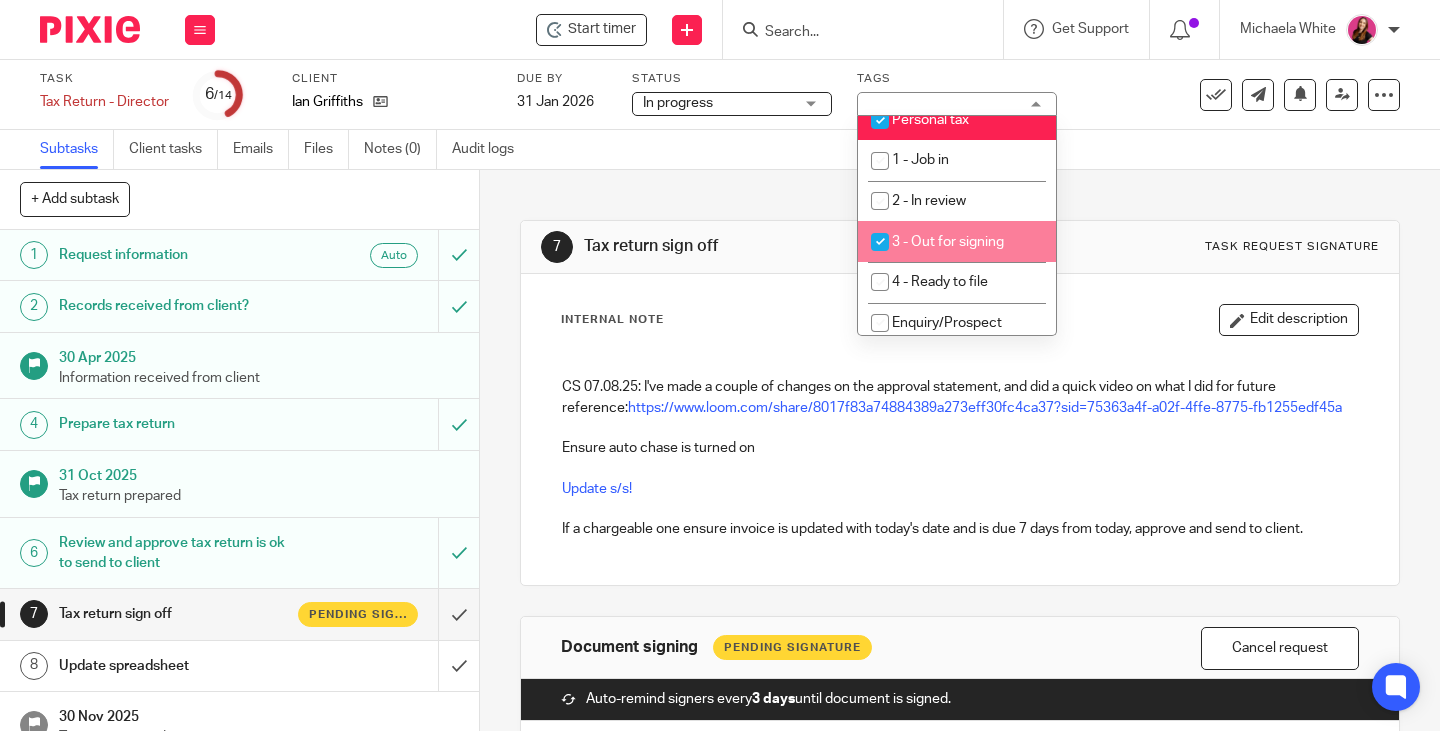 checkbox on "true" 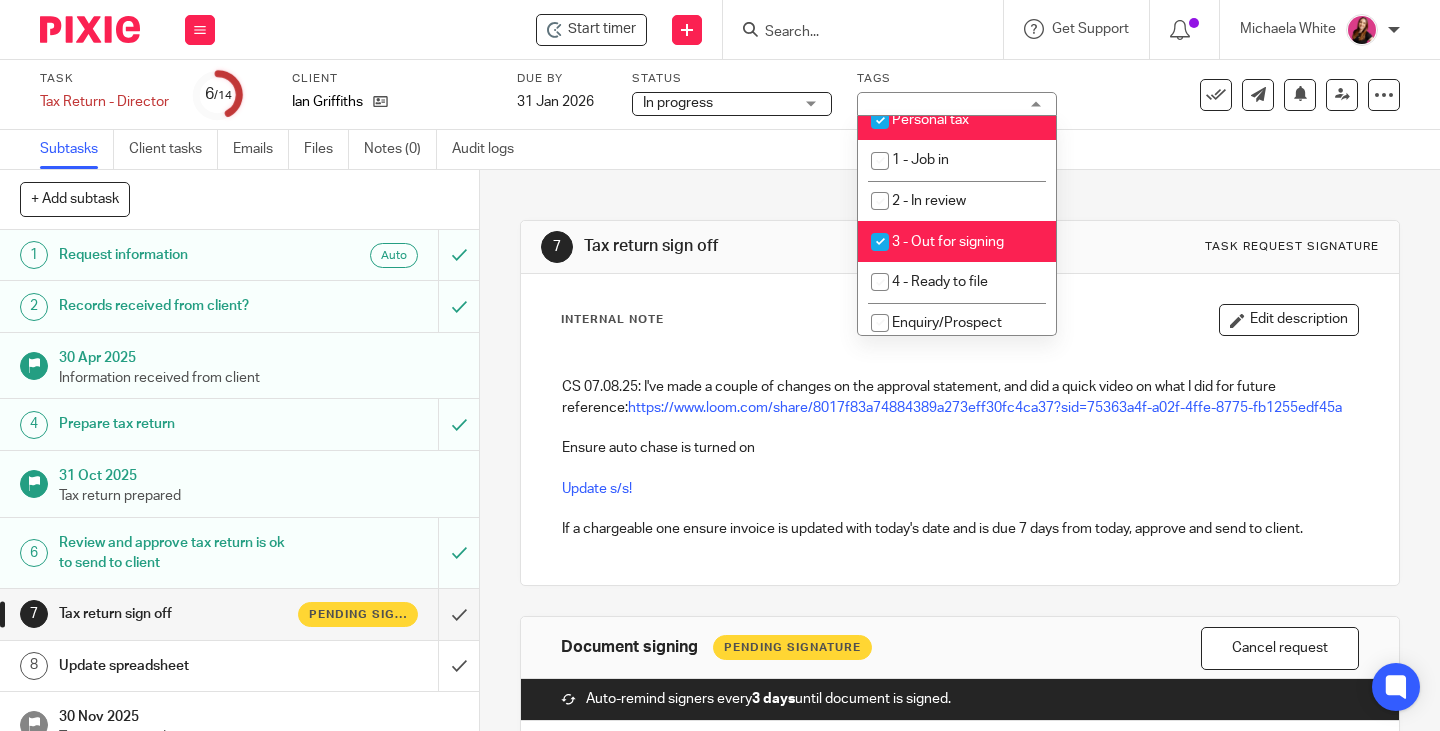click on "7
Tax return sign off
Task request signature
Internal Note
Edit description
CS 07.08.25: I've made a couple of changes on the approval statement, and did a quick video on what I did for future reference:  https://www.loom.com/share/8017f83a74884389a273eff30fc4ca37?sid=75363a4f-a02f-4ffe-8775-fb1255edf45a Ensure auto chase is turned on Update s/s! If a chargeable one ensure invoice is updated with today's date and is due 7 days from today, approve and send to client.
Document signing
Pending Signature
Cancel request
Auto-remind signers every  3 days  until document is signed.
Request signature
SA100 pack and Reports - Ian Griffiths - 2025.pdf
Ian Griffiths Approval statement SA.docx
JN411411D" at bounding box center [960, 609] 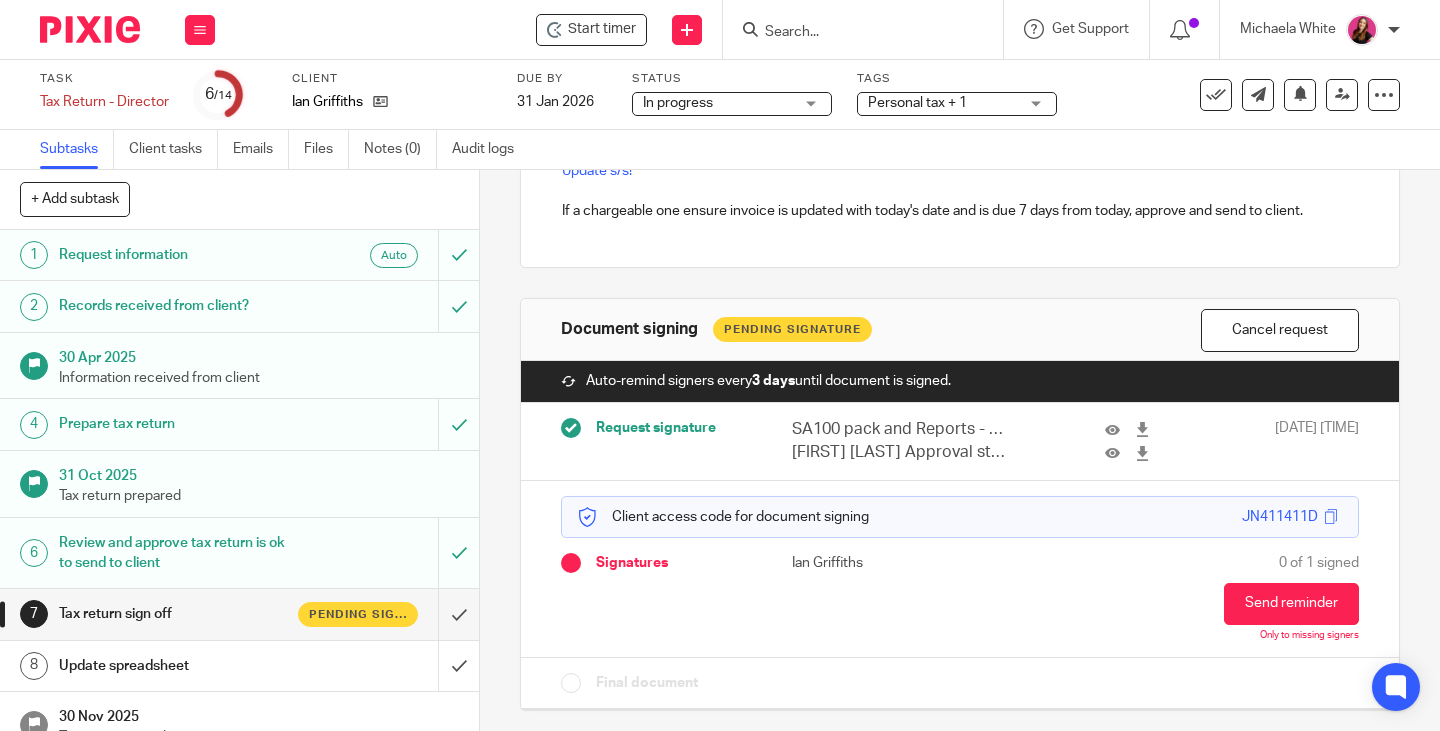 scroll, scrollTop: 339, scrollLeft: 0, axis: vertical 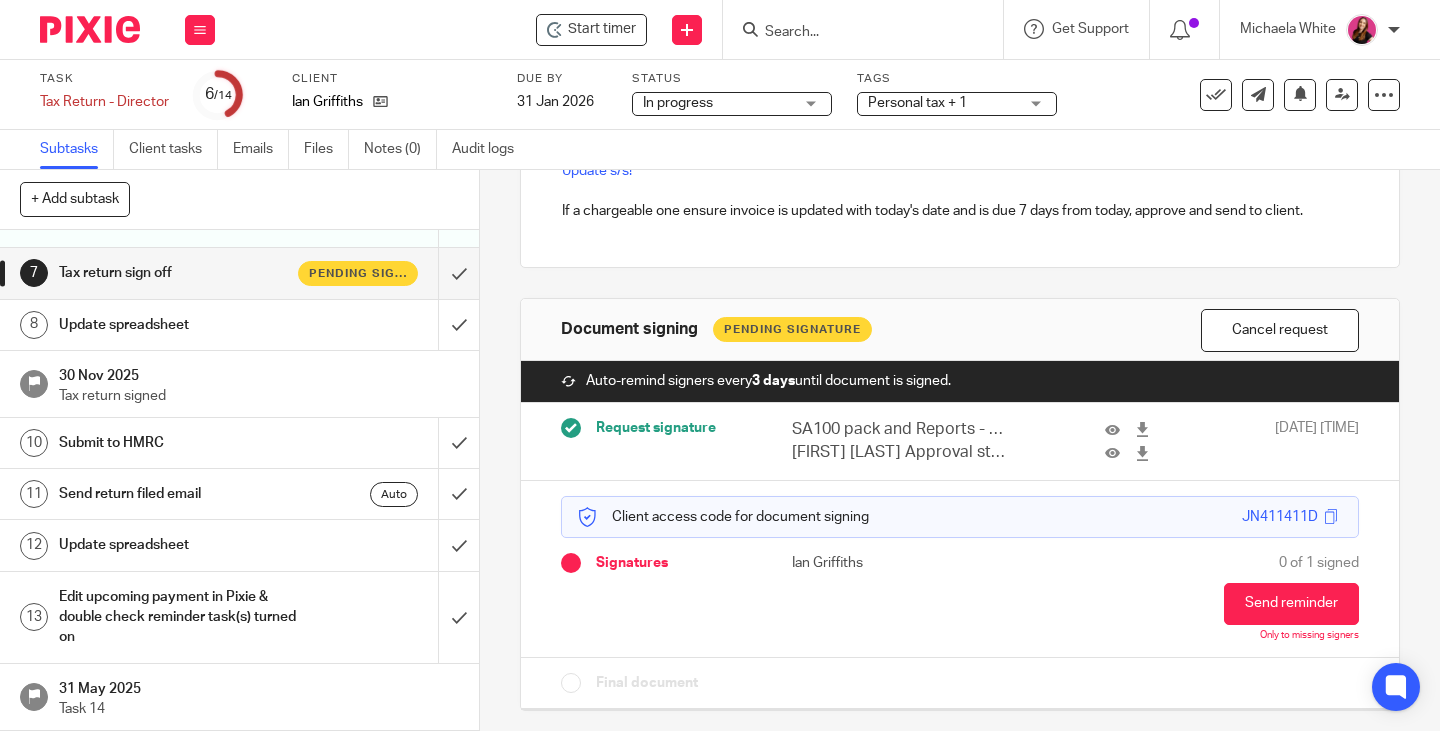click on "Update spreadsheet" at bounding box center [179, 325] 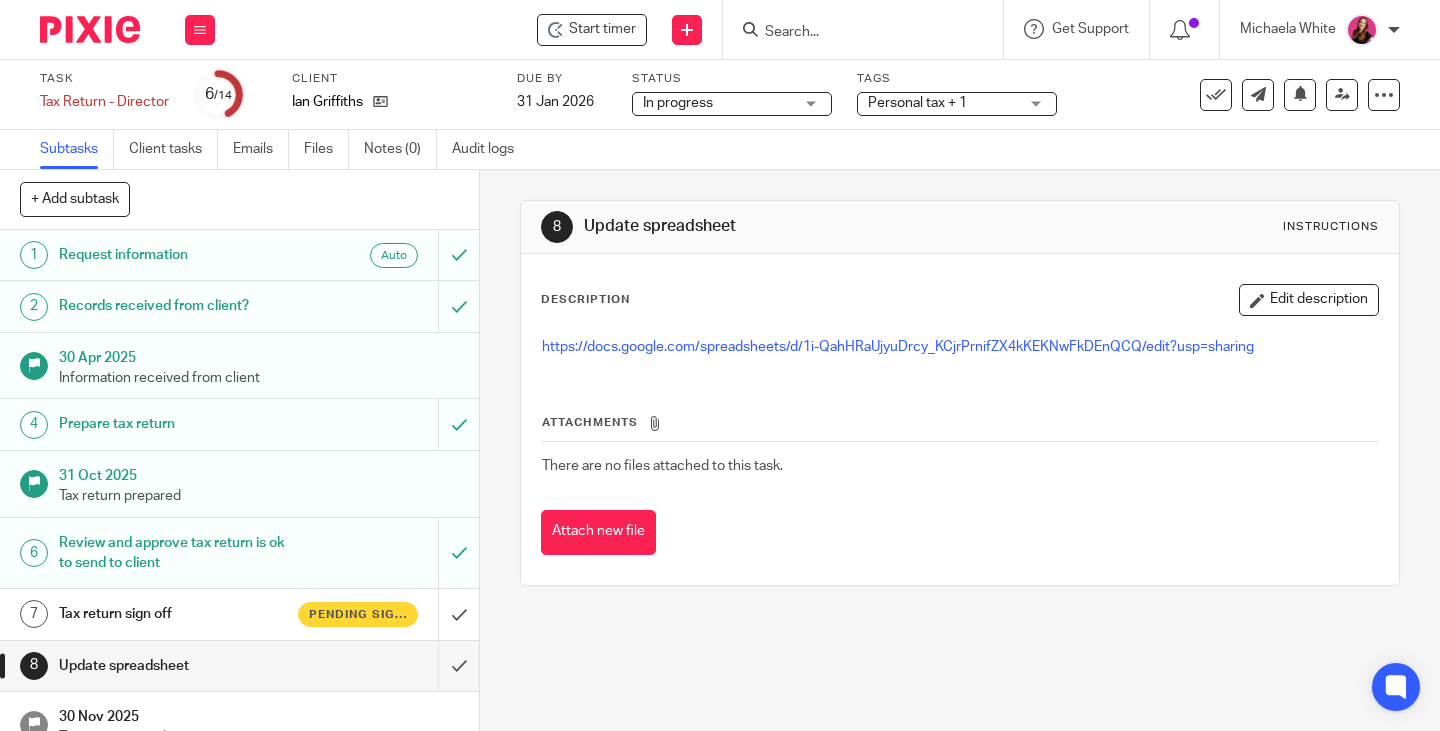 scroll, scrollTop: 0, scrollLeft: 0, axis: both 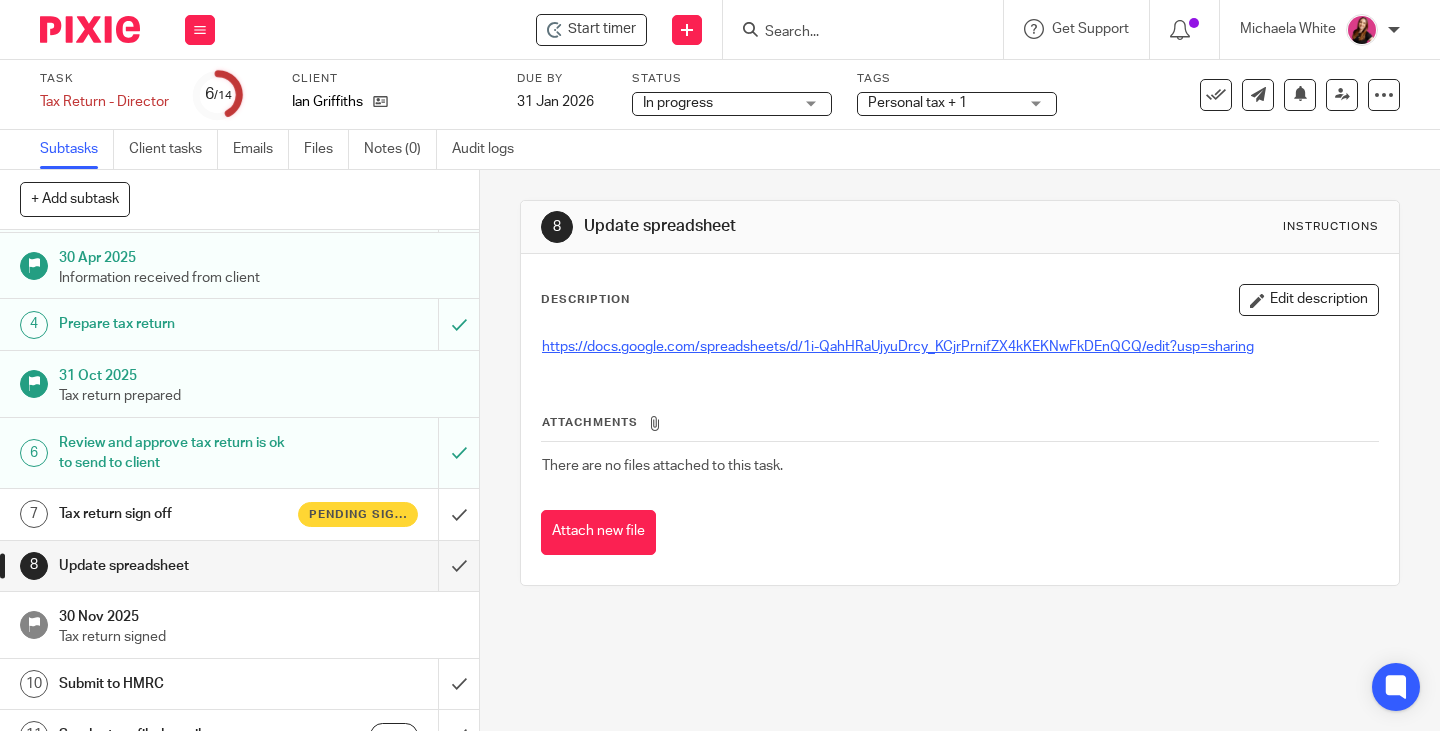 click on "https://docs.google.com/spreadsheets/d/1i-QahHRaUjyuDrcy_KCjrPrnifZX4kKEKNwFkDEnQCQ/edit?usp=sharing" at bounding box center (898, 347) 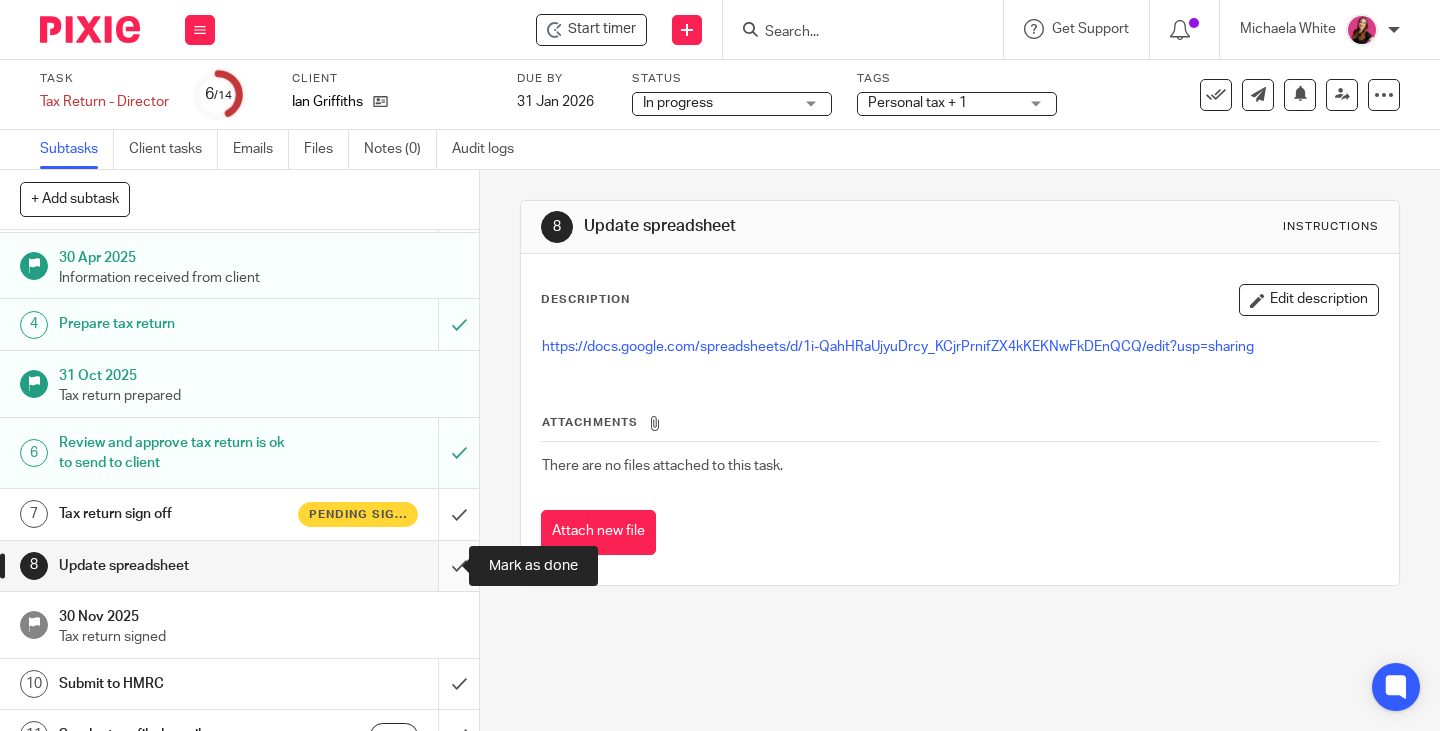 click at bounding box center [239, 566] 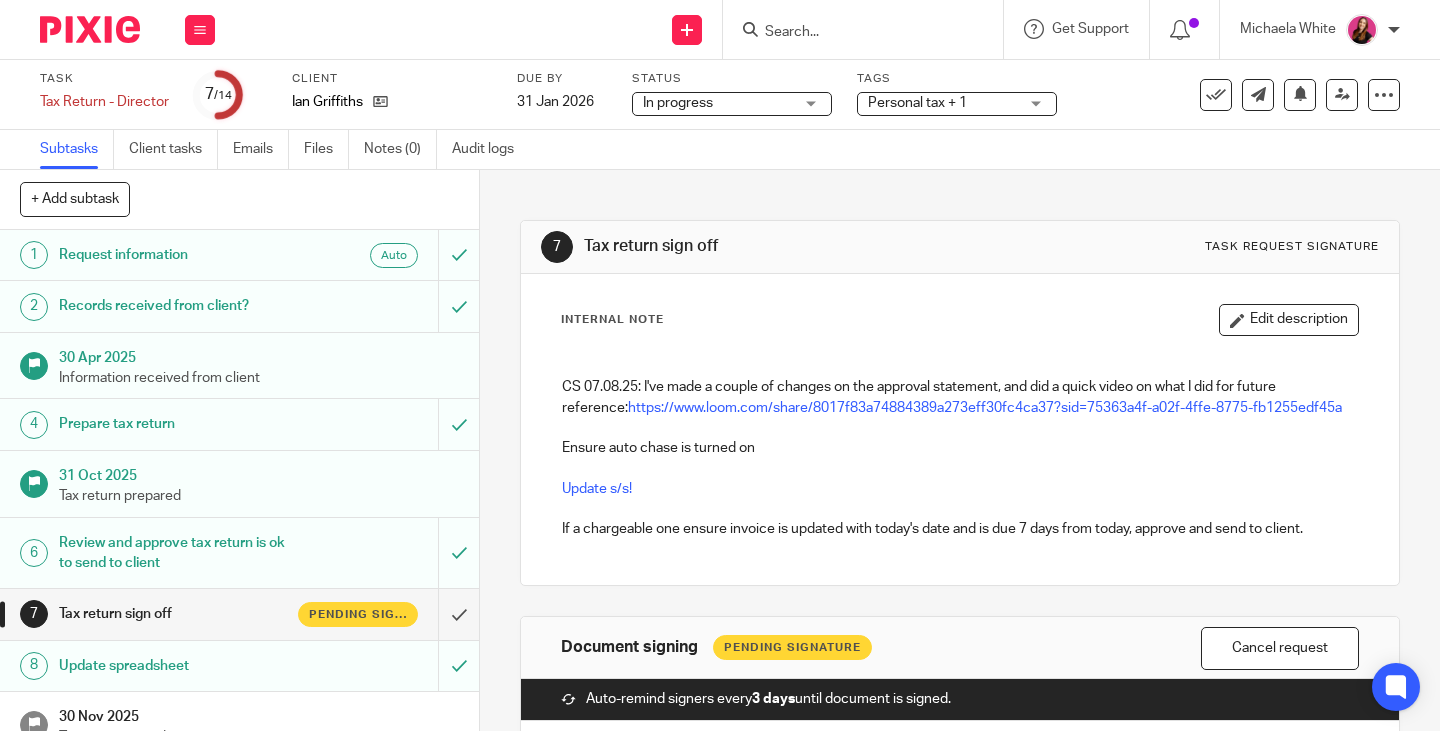 scroll, scrollTop: 0, scrollLeft: 0, axis: both 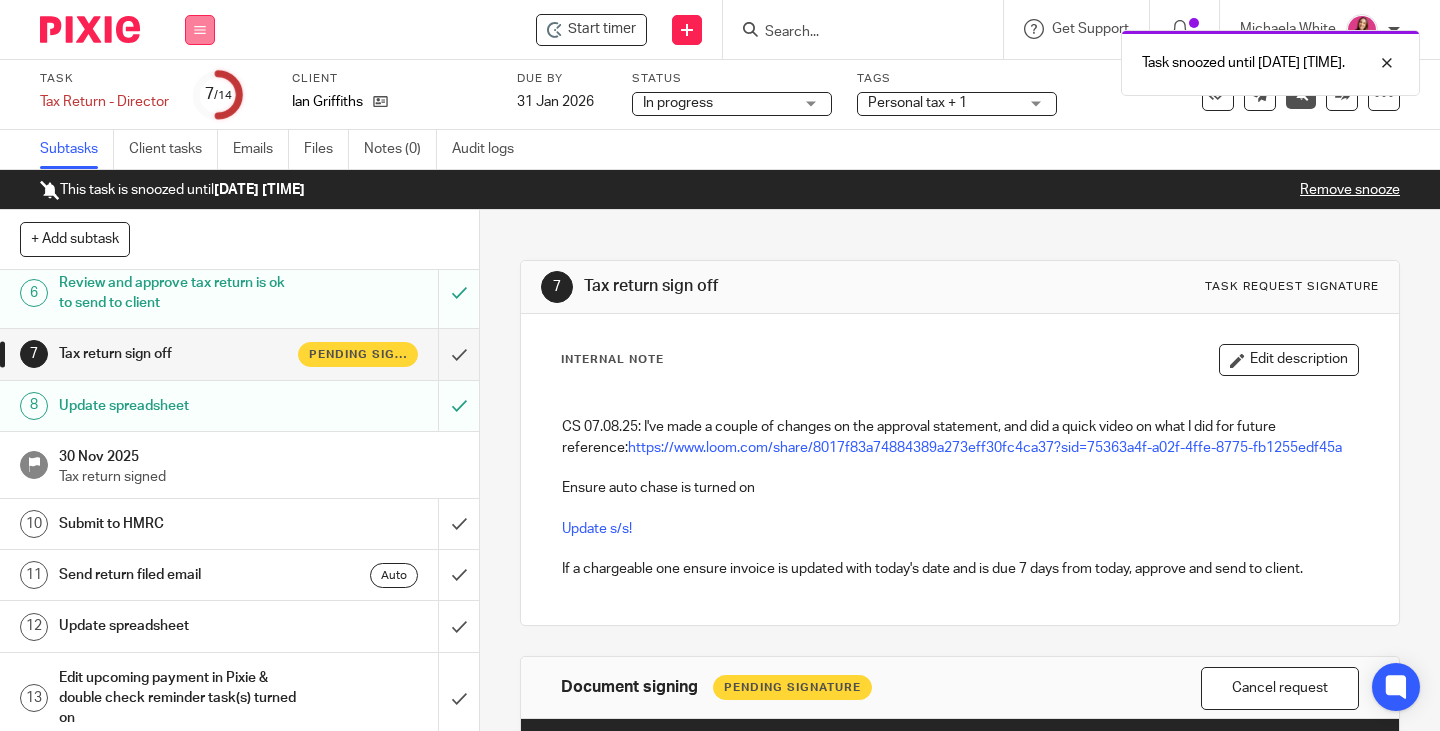 click at bounding box center (200, 30) 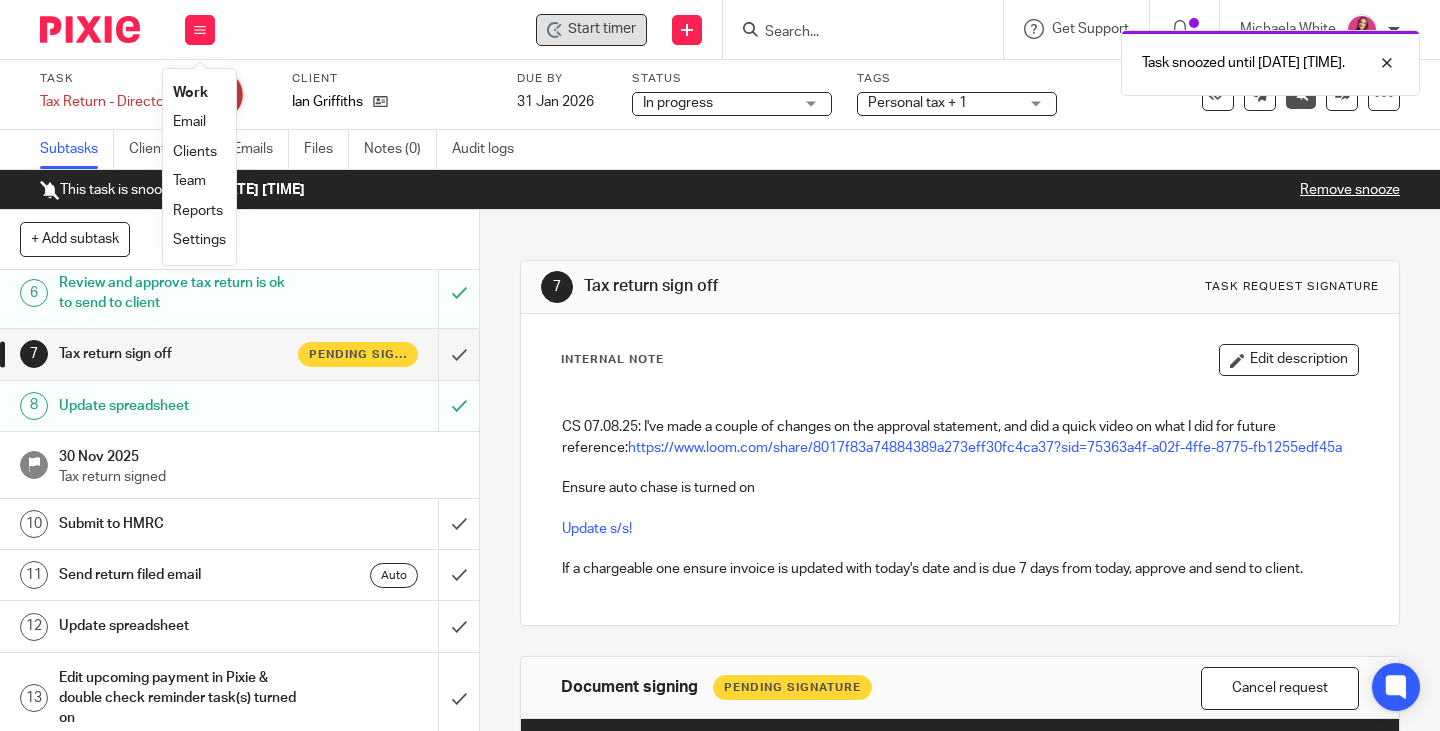 drag, startPoint x: 199, startPoint y: 95, endPoint x: 560, endPoint y: 22, distance: 368.30695 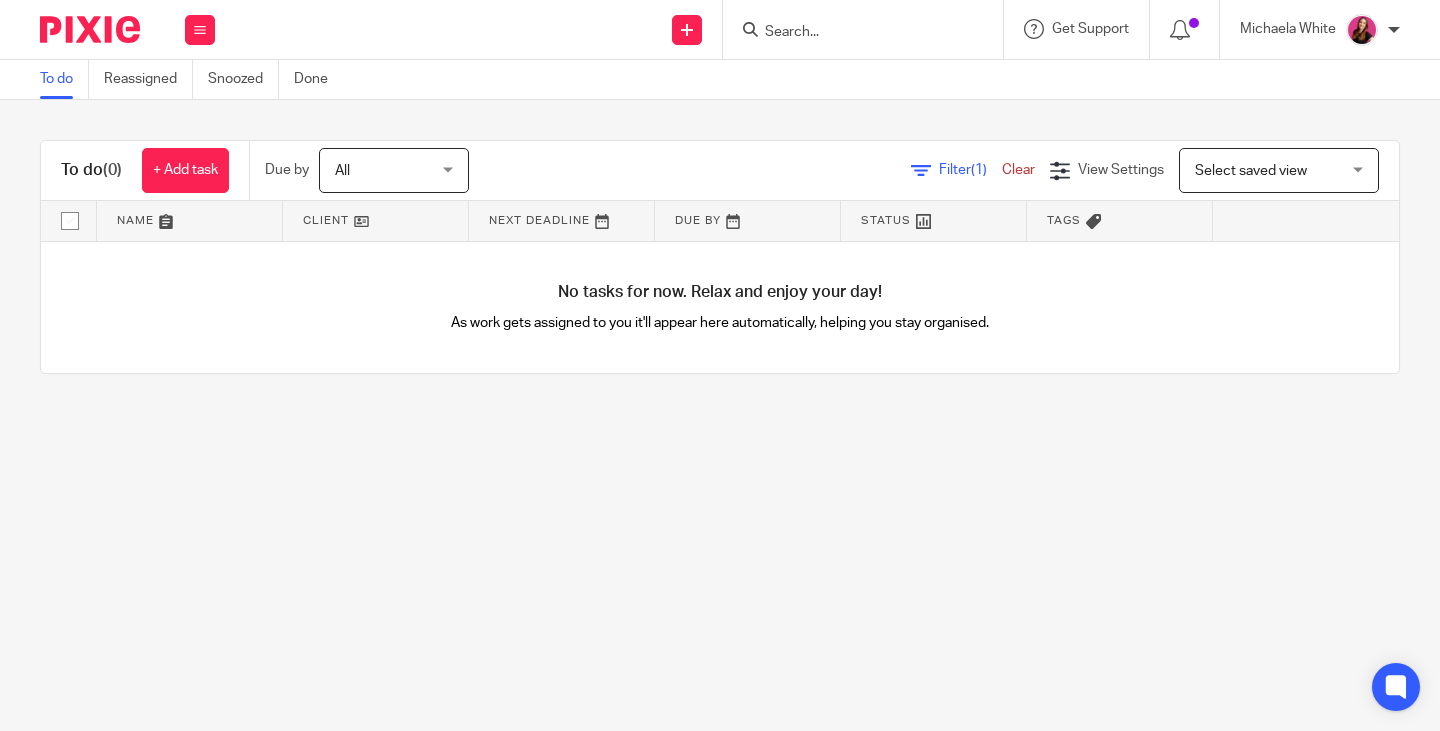 scroll, scrollTop: 0, scrollLeft: 0, axis: both 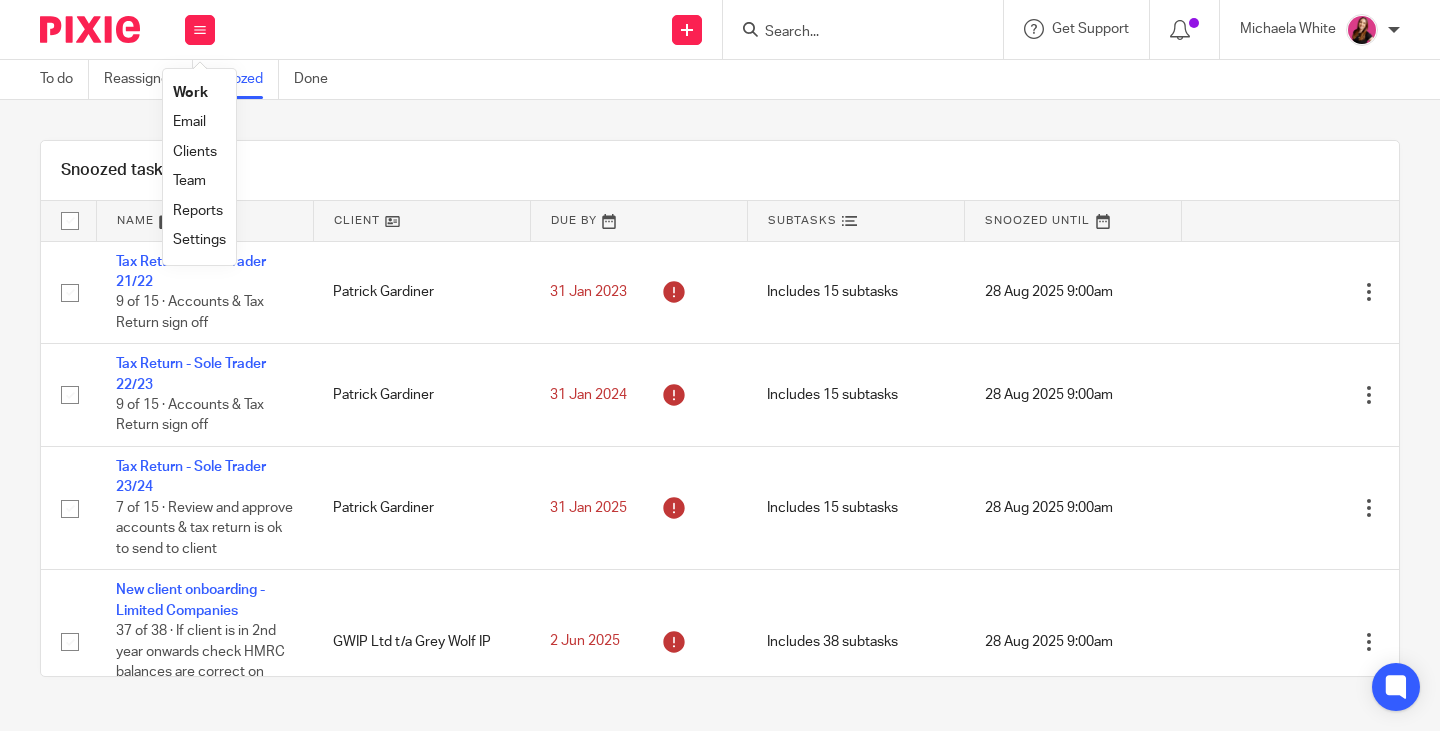 click on "Team" at bounding box center [189, 181] 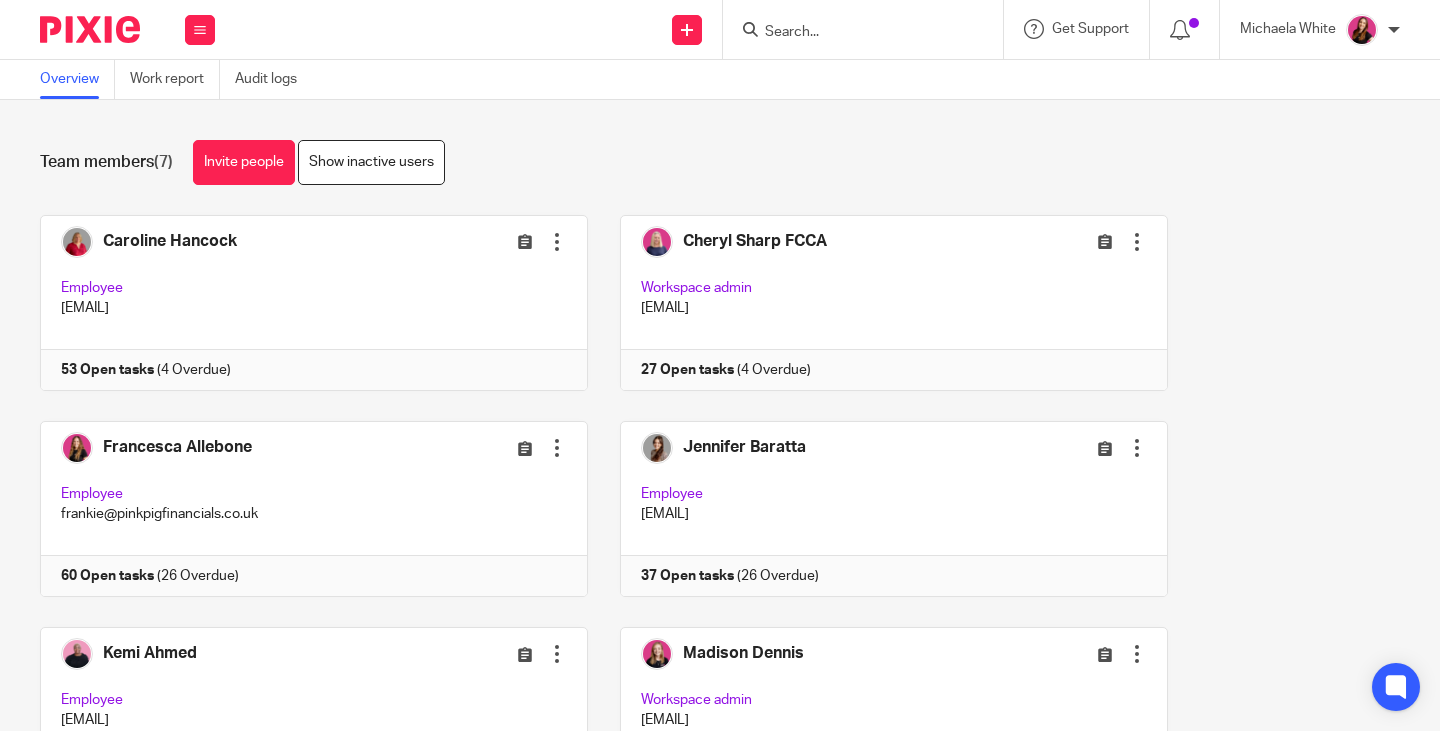 scroll, scrollTop: 0, scrollLeft: 0, axis: both 